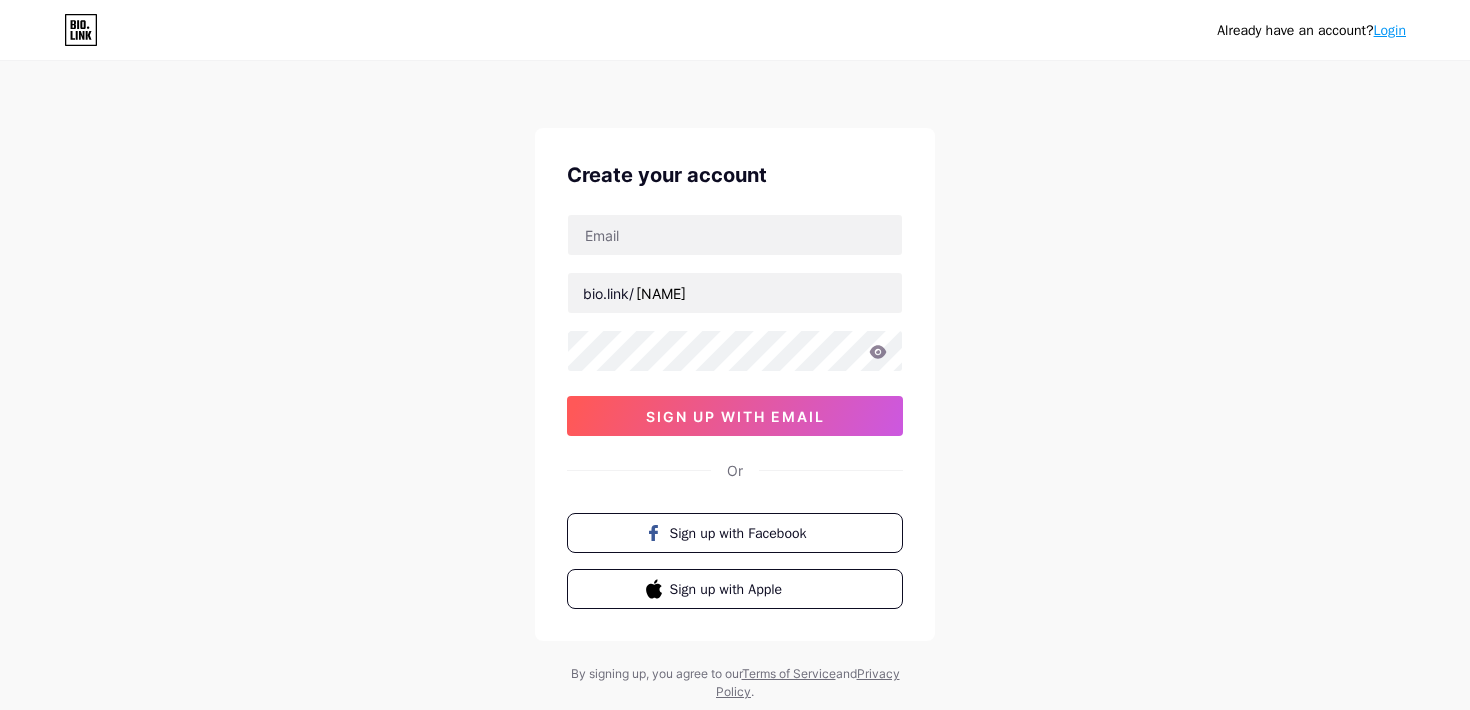 scroll, scrollTop: 0, scrollLeft: 0, axis: both 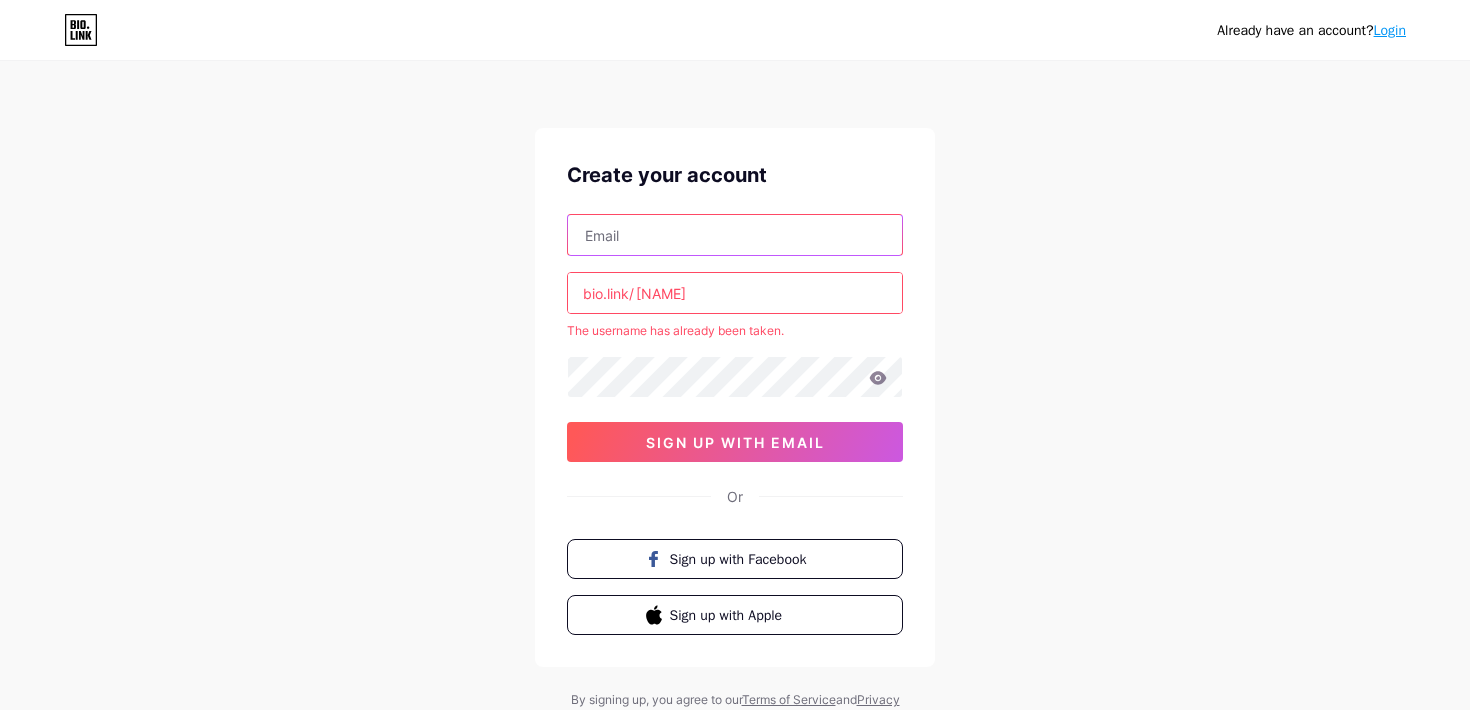 click at bounding box center (735, 235) 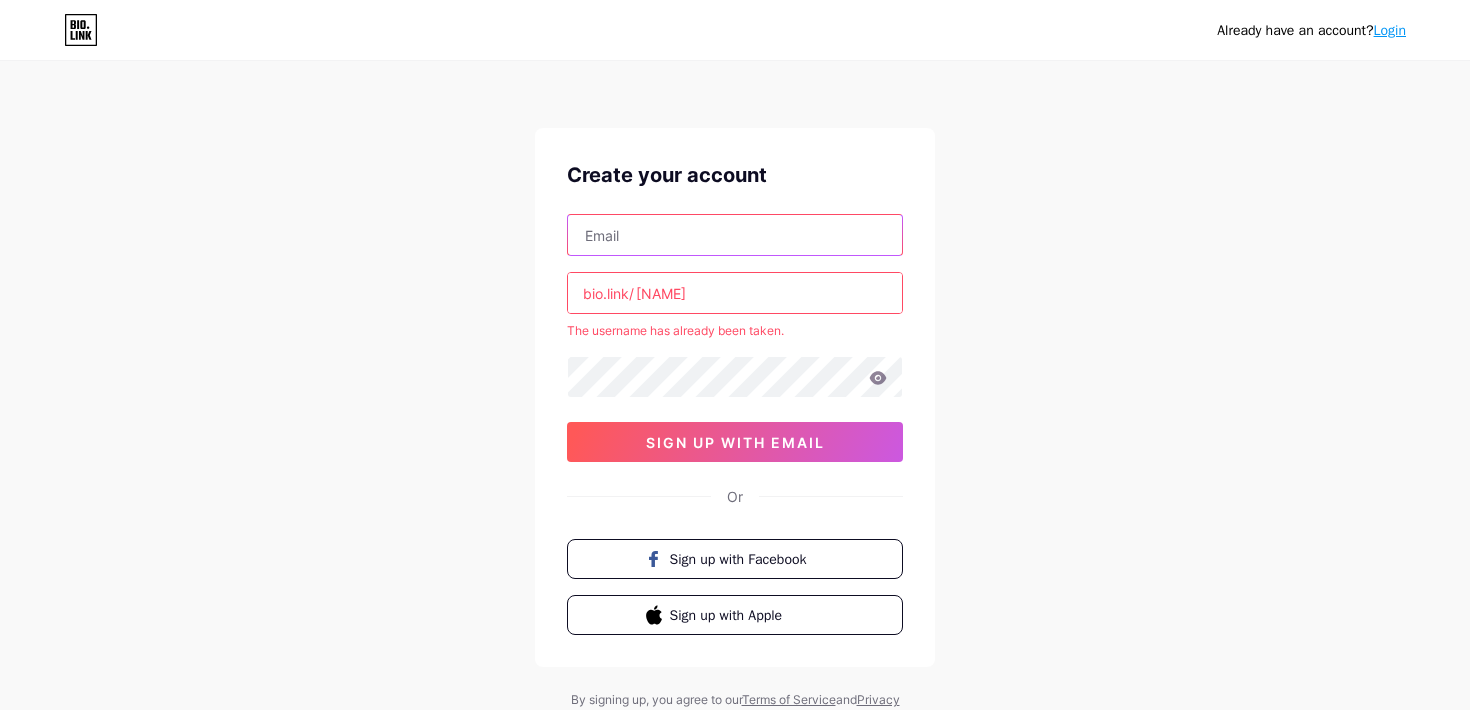 type on "frandrvi@gmail.com" 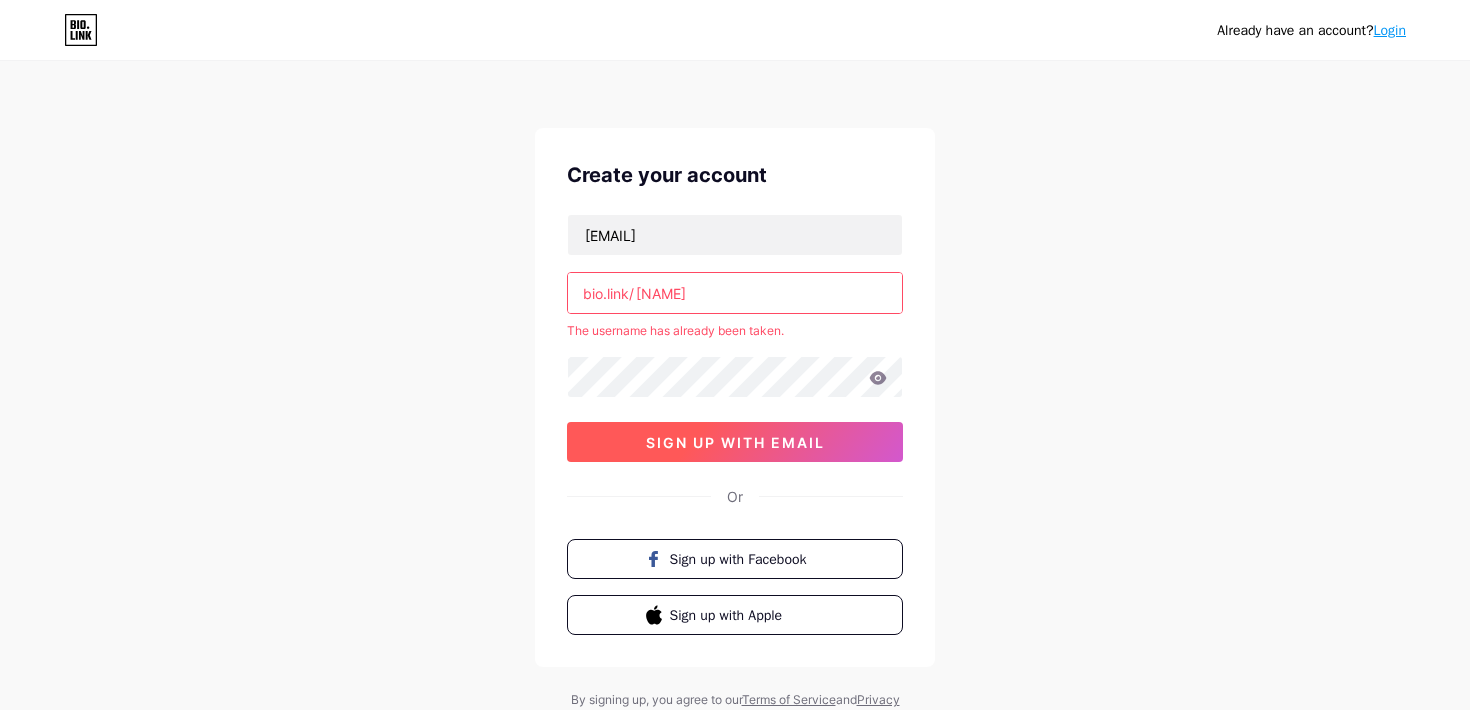 click on "sign up with email" at bounding box center (735, 442) 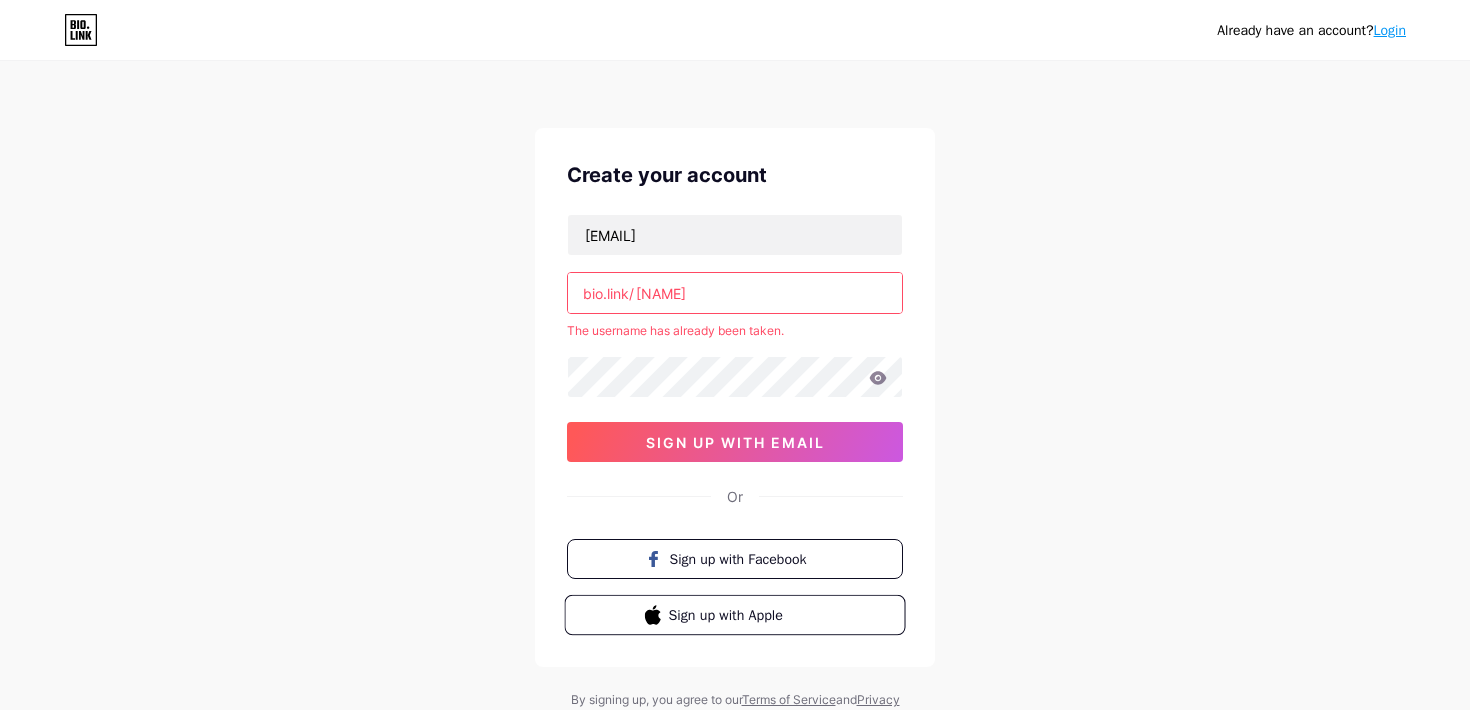 click on "Sign up with Apple" at bounding box center [734, 615] 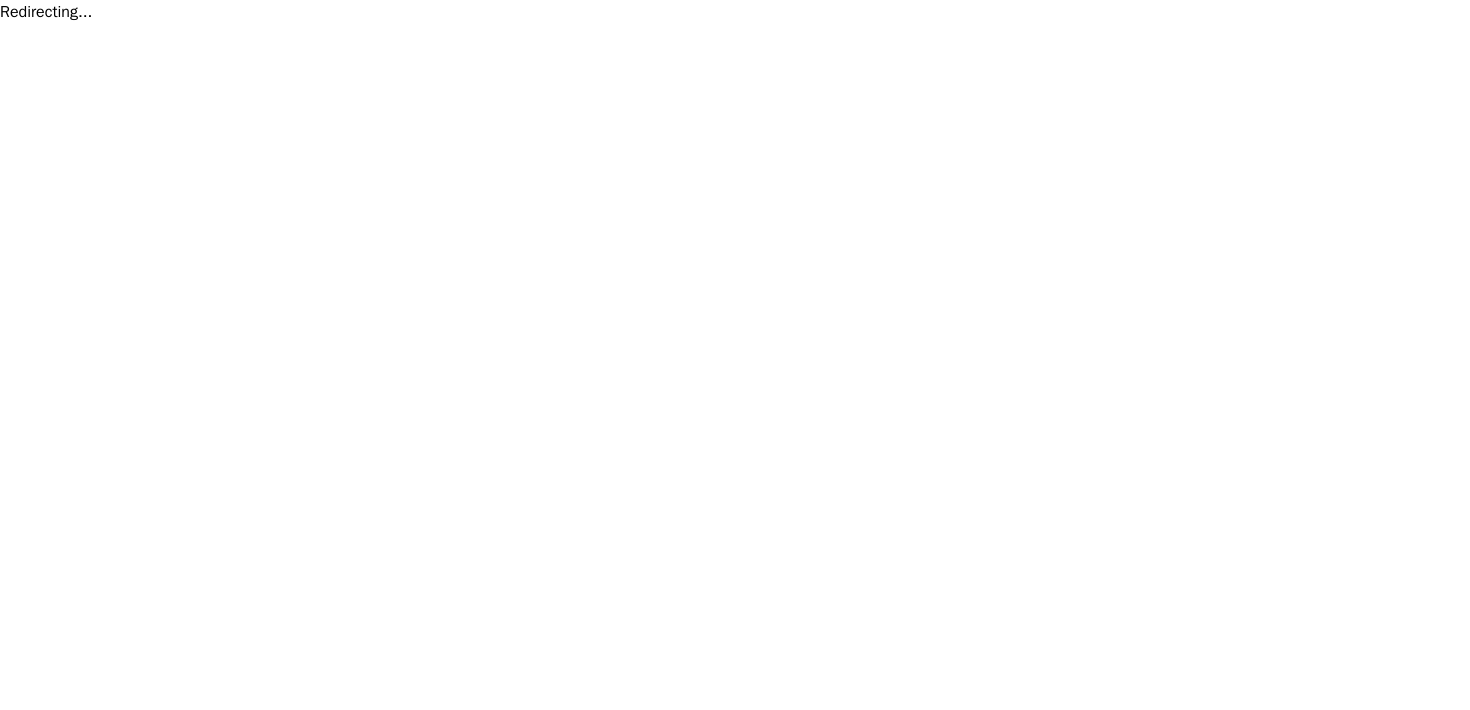 scroll, scrollTop: 0, scrollLeft: 0, axis: both 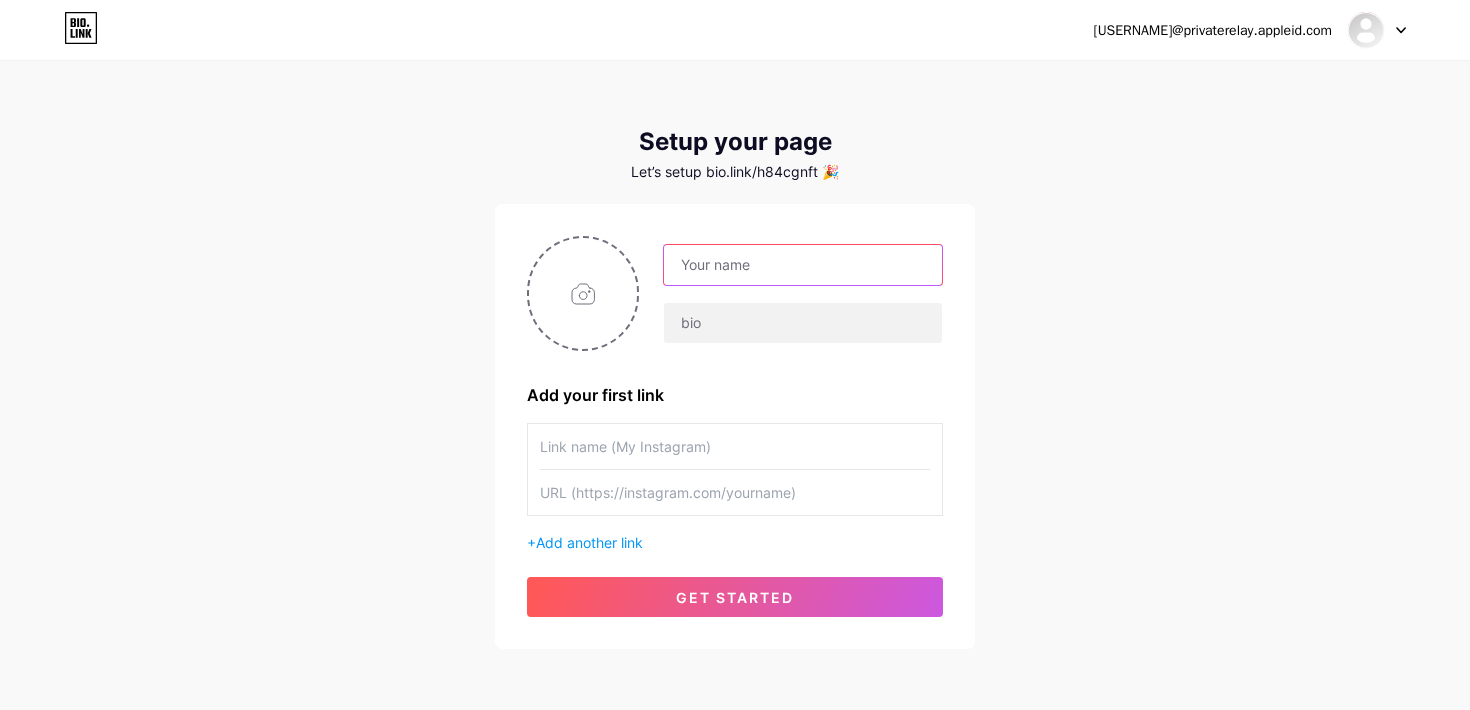 click at bounding box center [803, 265] 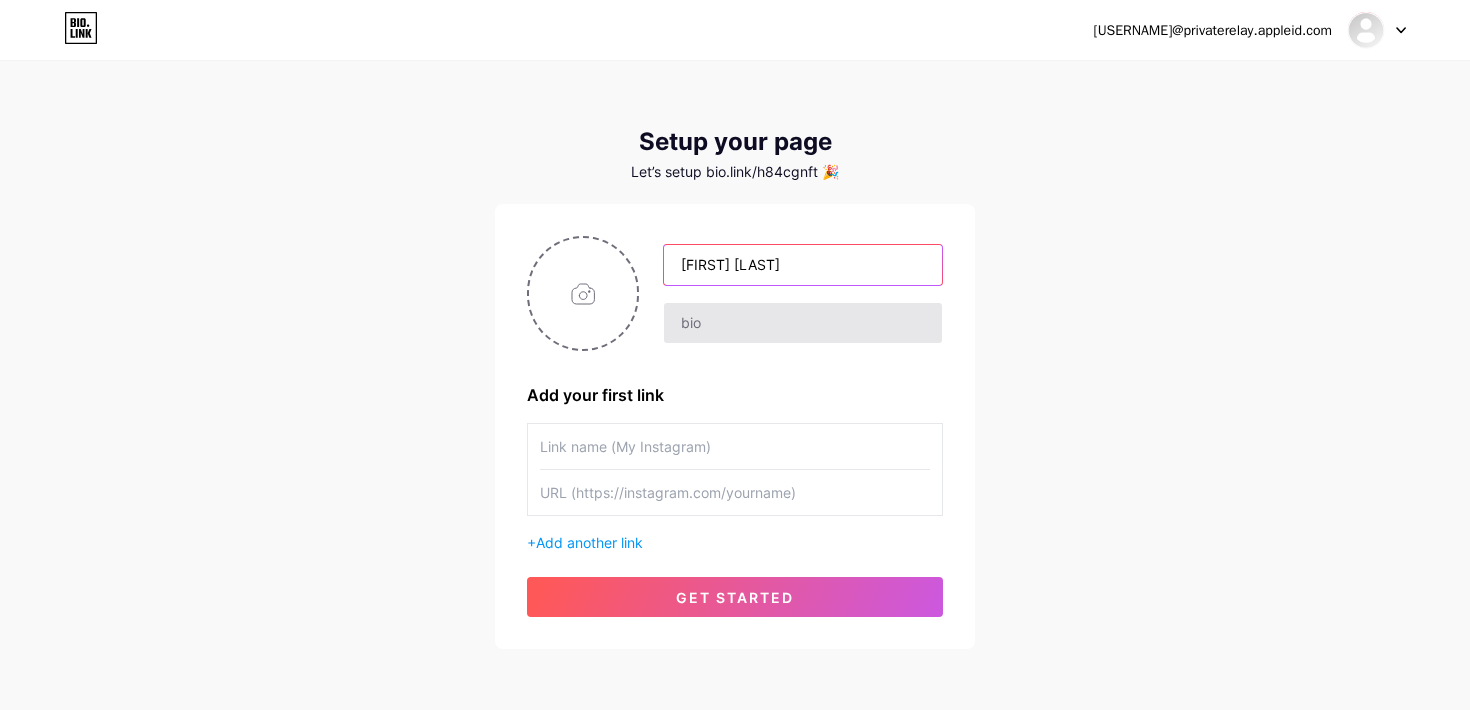 type on "[FIRST] [LAST]" 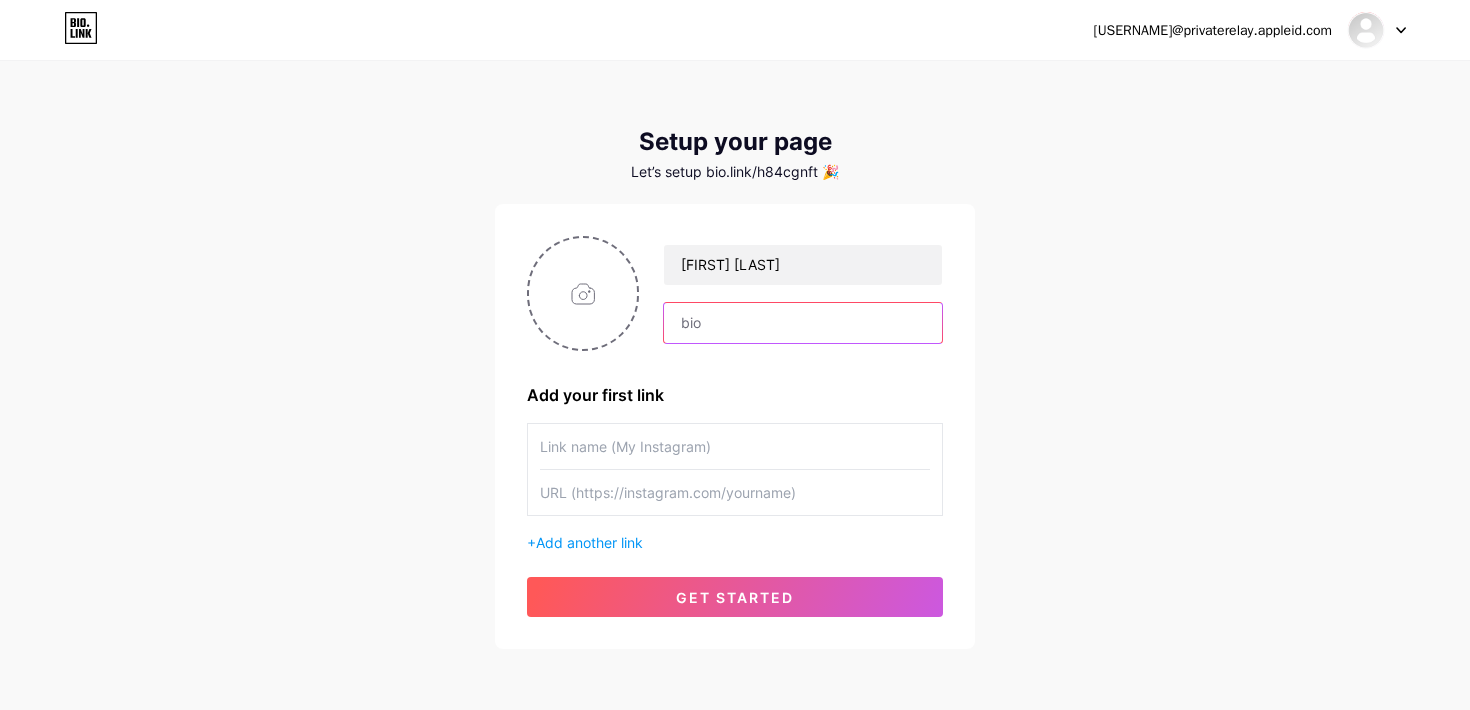 click at bounding box center [803, 323] 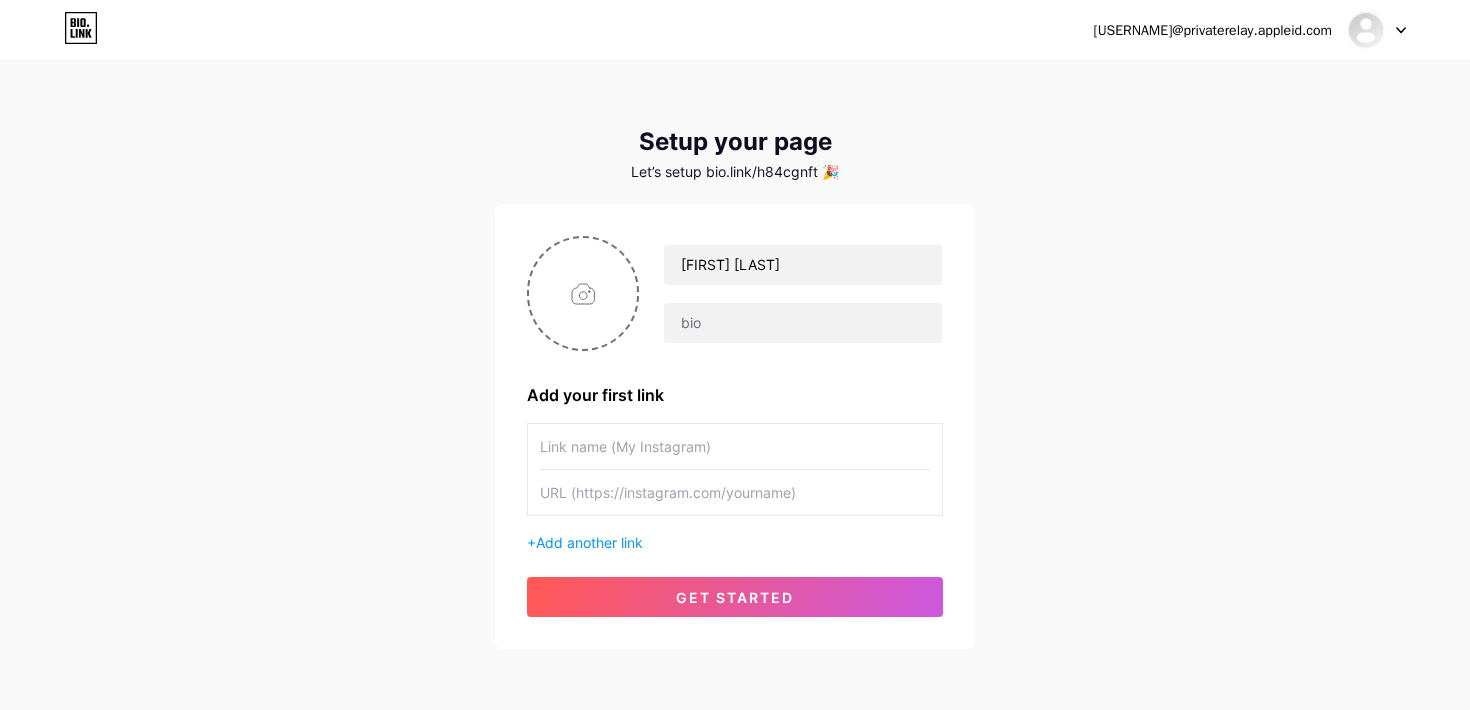click on "Add your first link" at bounding box center [735, 395] 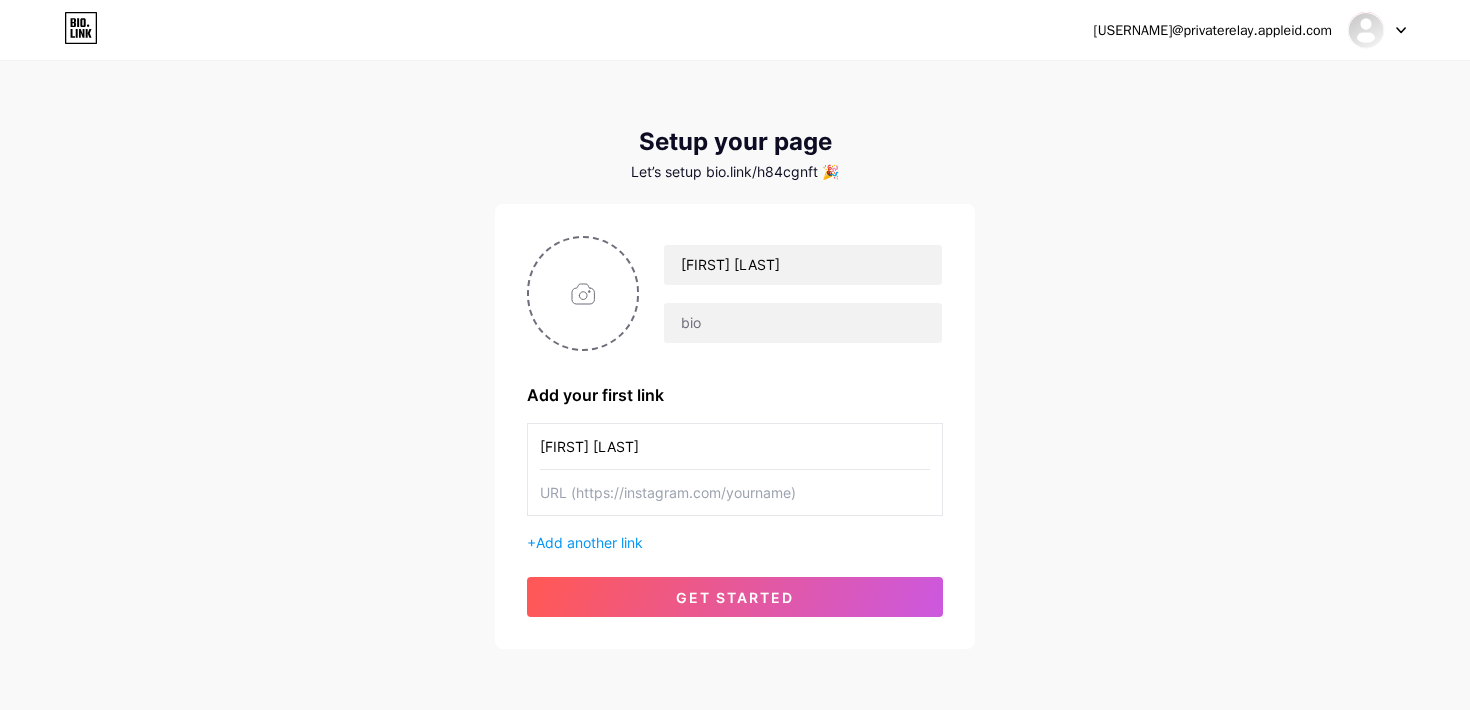 type on "Fran Drviš" 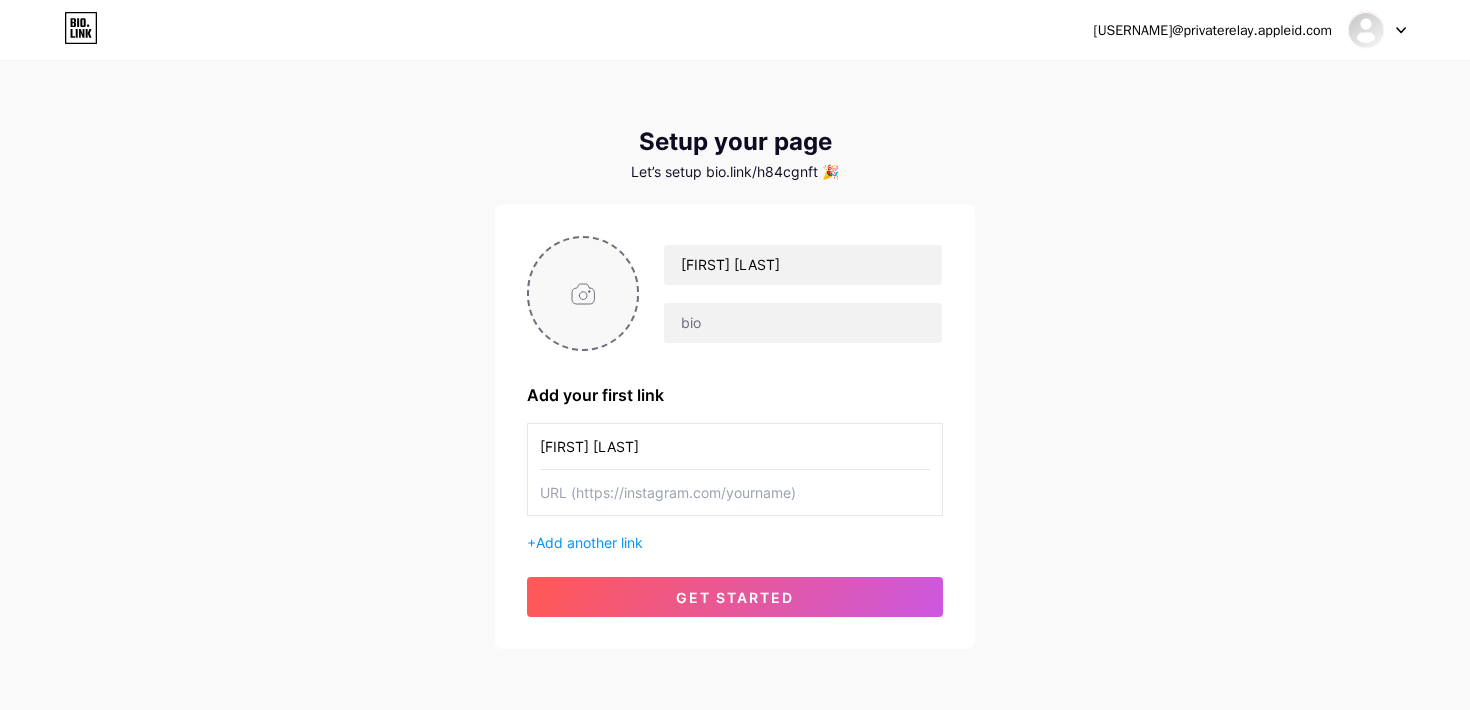 click at bounding box center (583, 293) 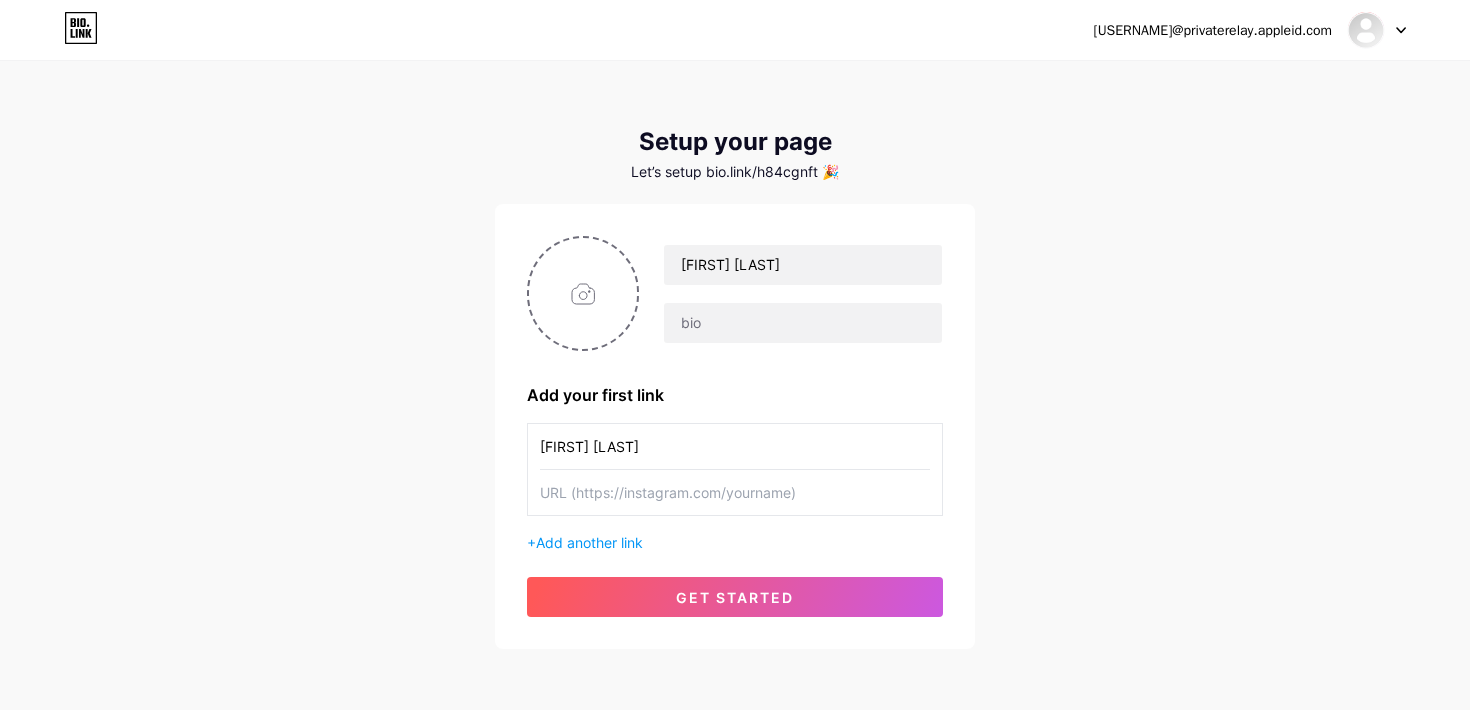 type on "C:\fakepath\PROFILNA.JPG" 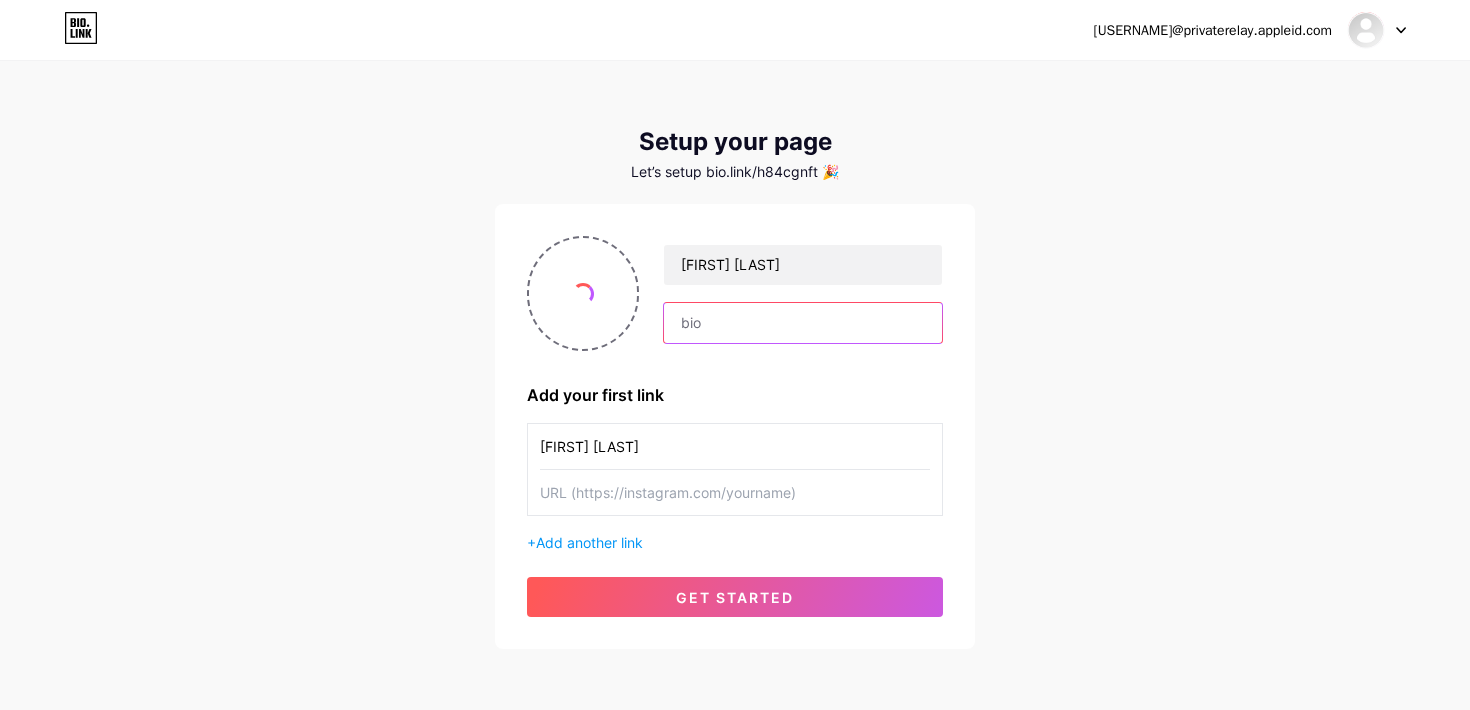 click at bounding box center (803, 323) 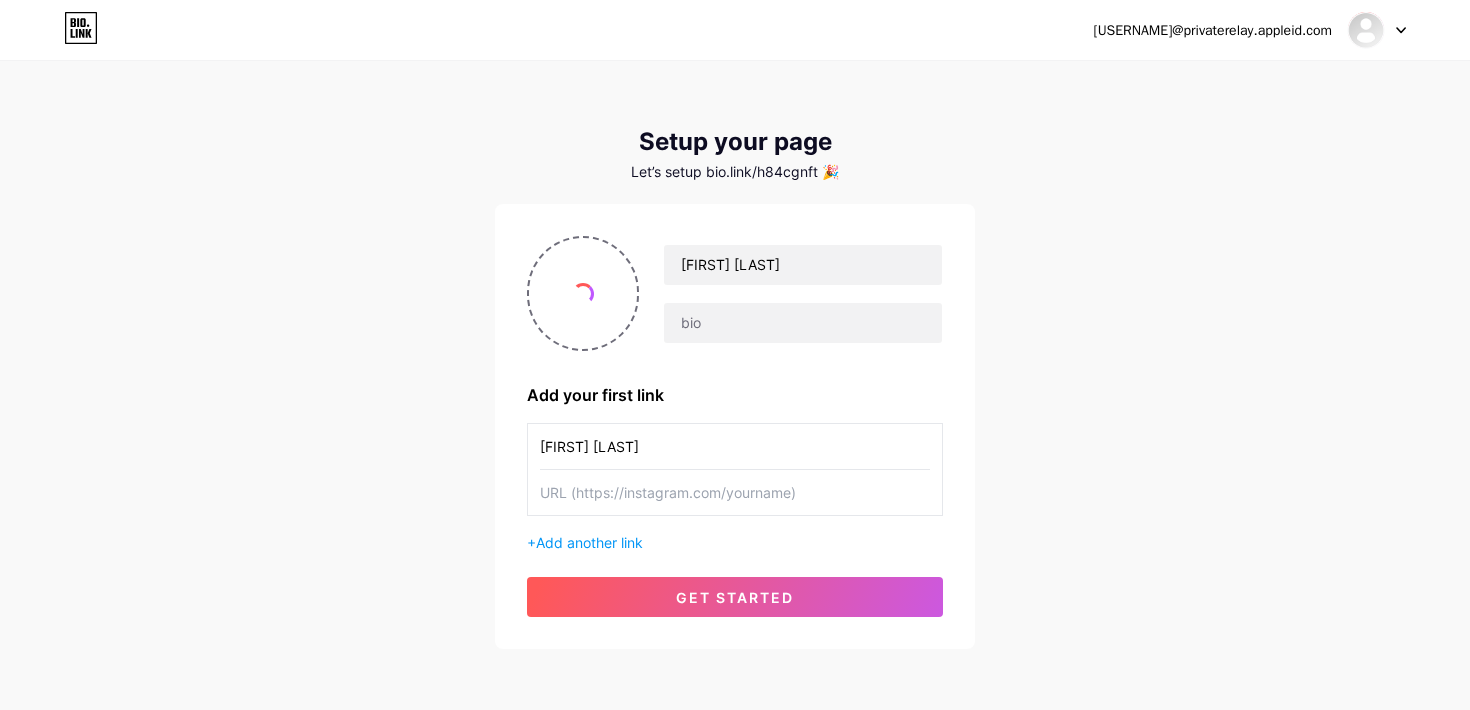 click on "Add your first link" at bounding box center [735, 395] 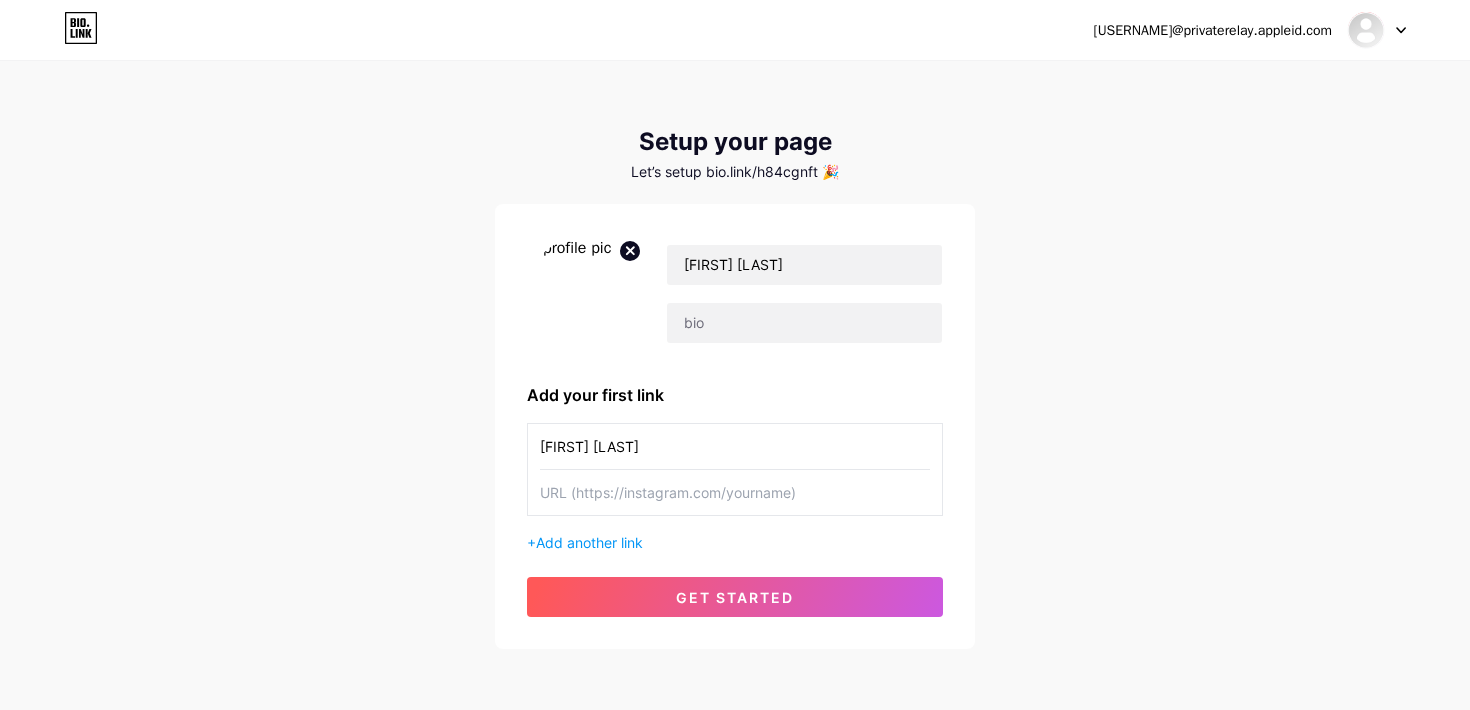 click at bounding box center (735, 492) 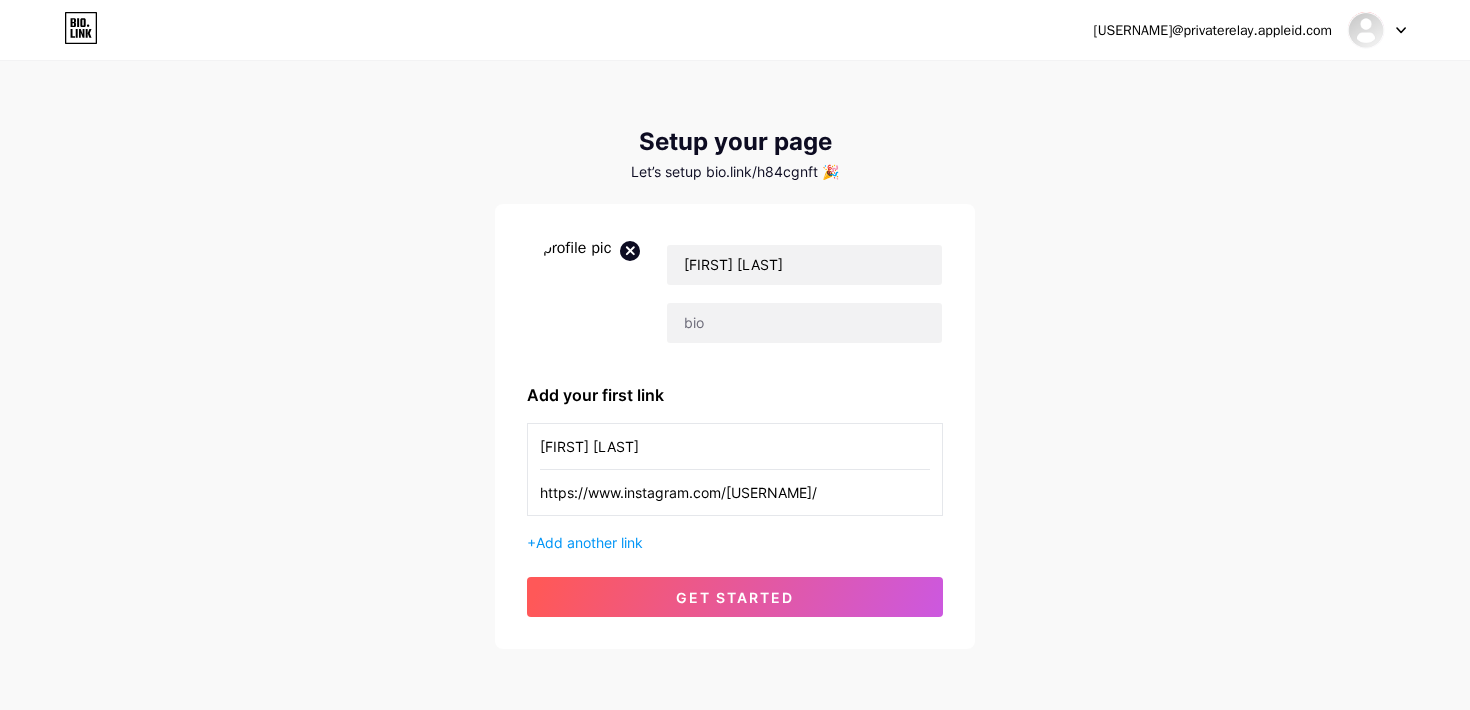 click on "https://www.instagram.com/frandrvis/" at bounding box center [735, 492] 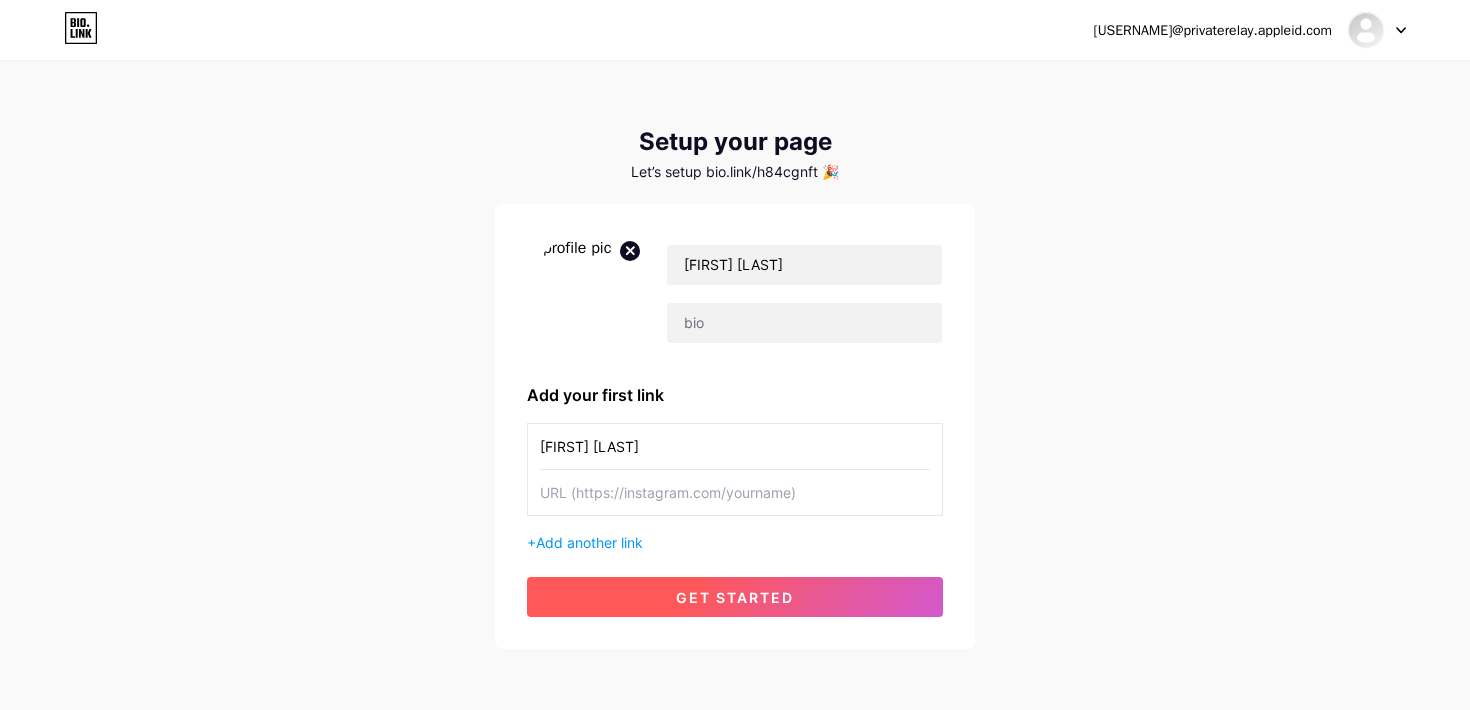 click on "get started" at bounding box center [735, 597] 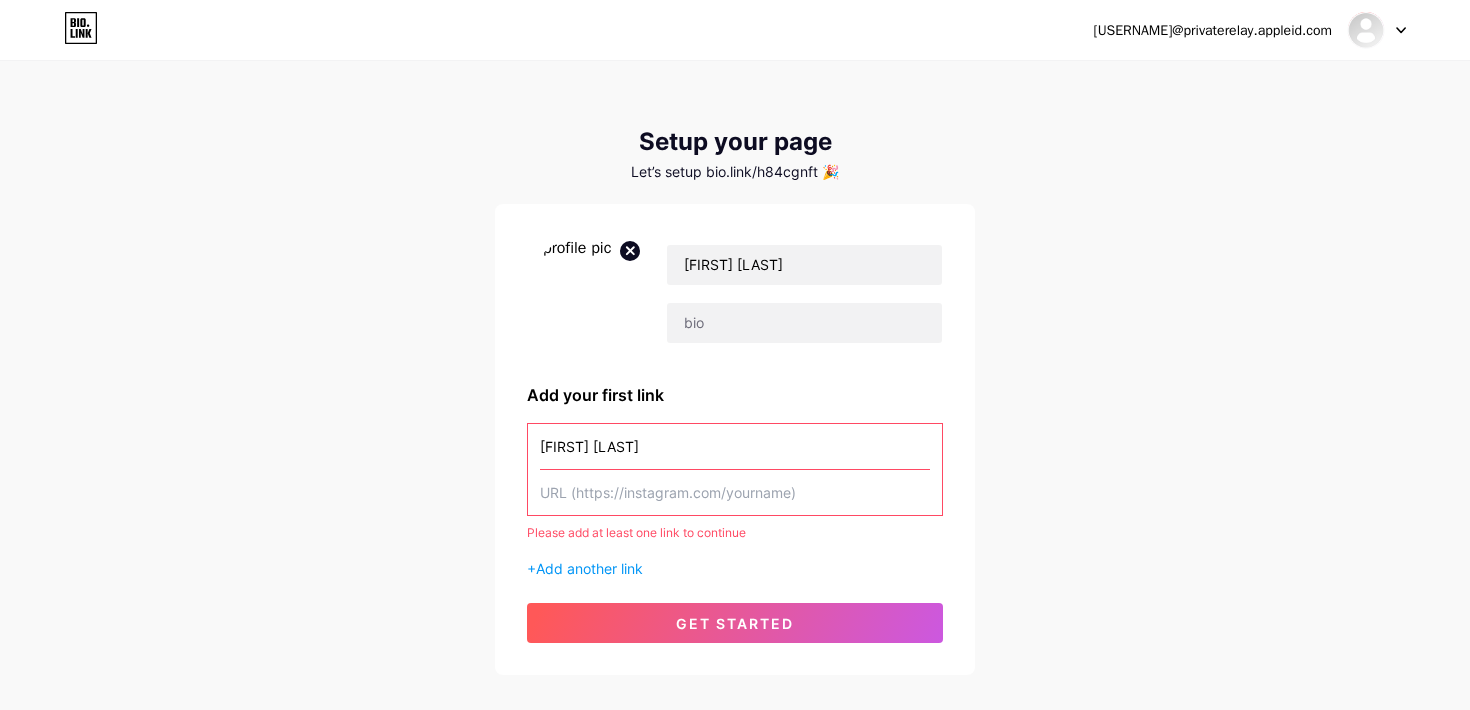 click at bounding box center [735, 492] 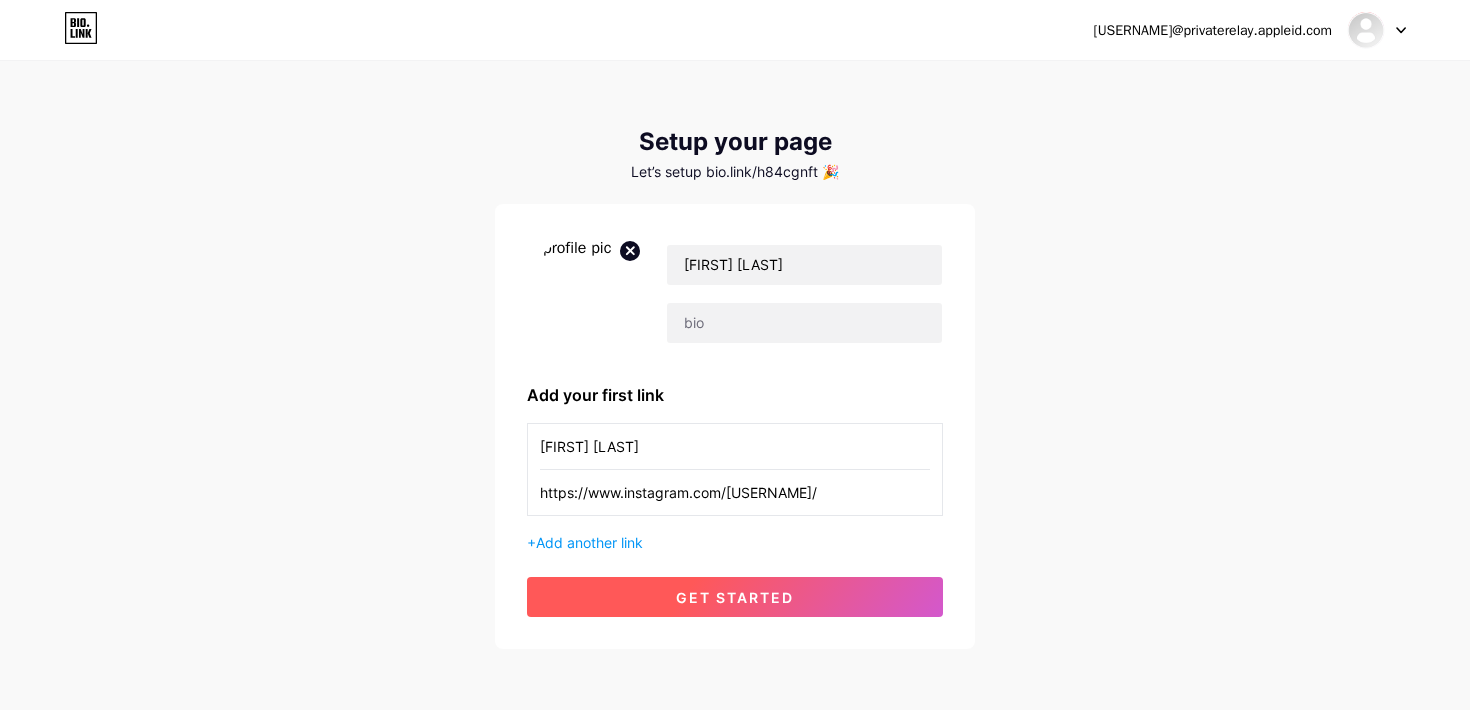 type on "https://www.instagram.com/frandrvis/" 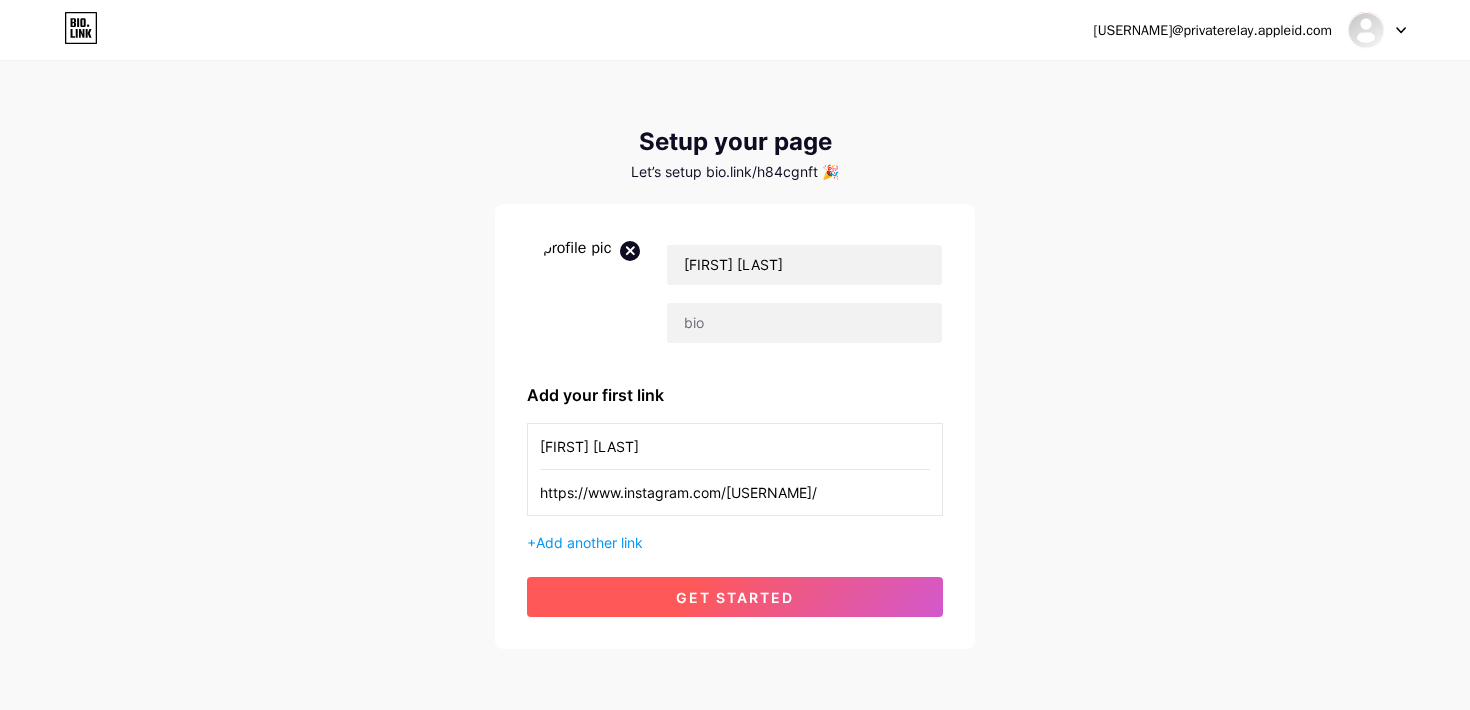 click on "get started" at bounding box center (735, 597) 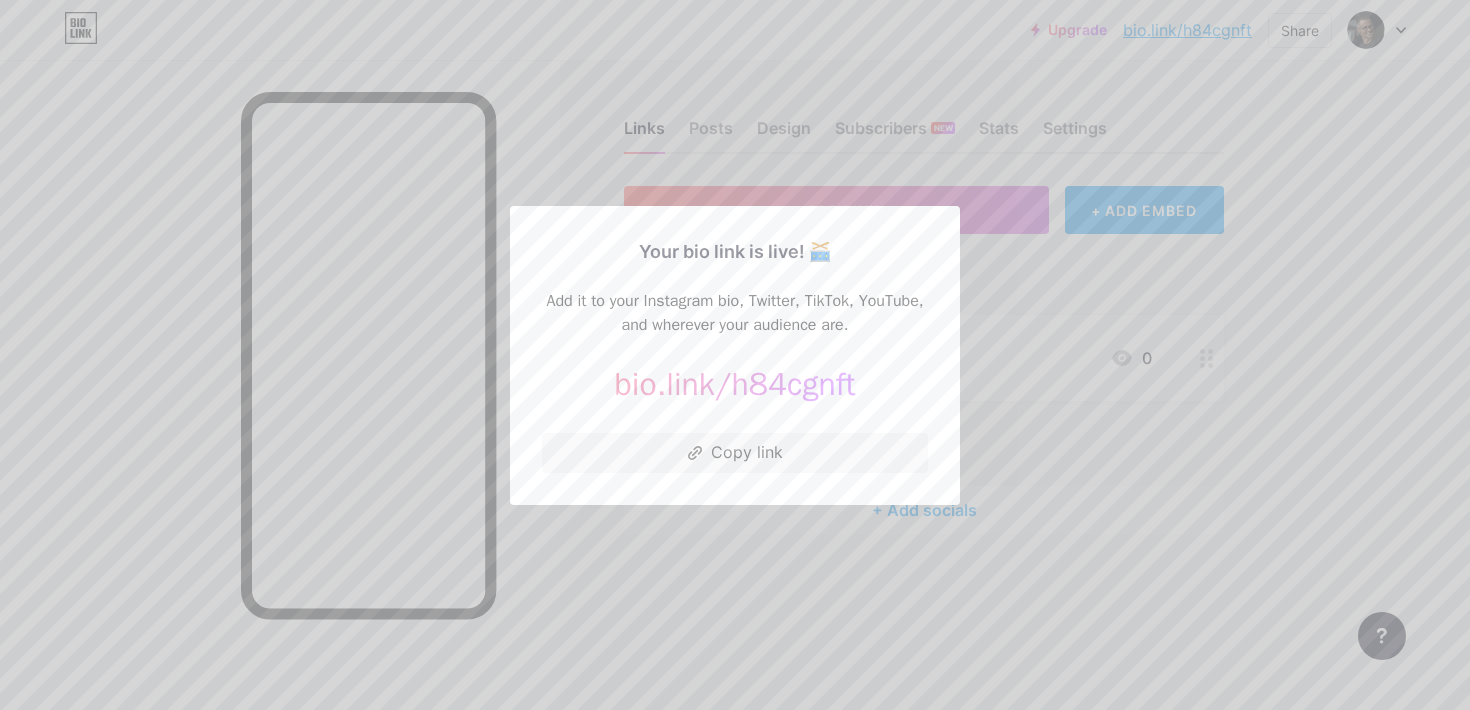 click at bounding box center (735, 355) 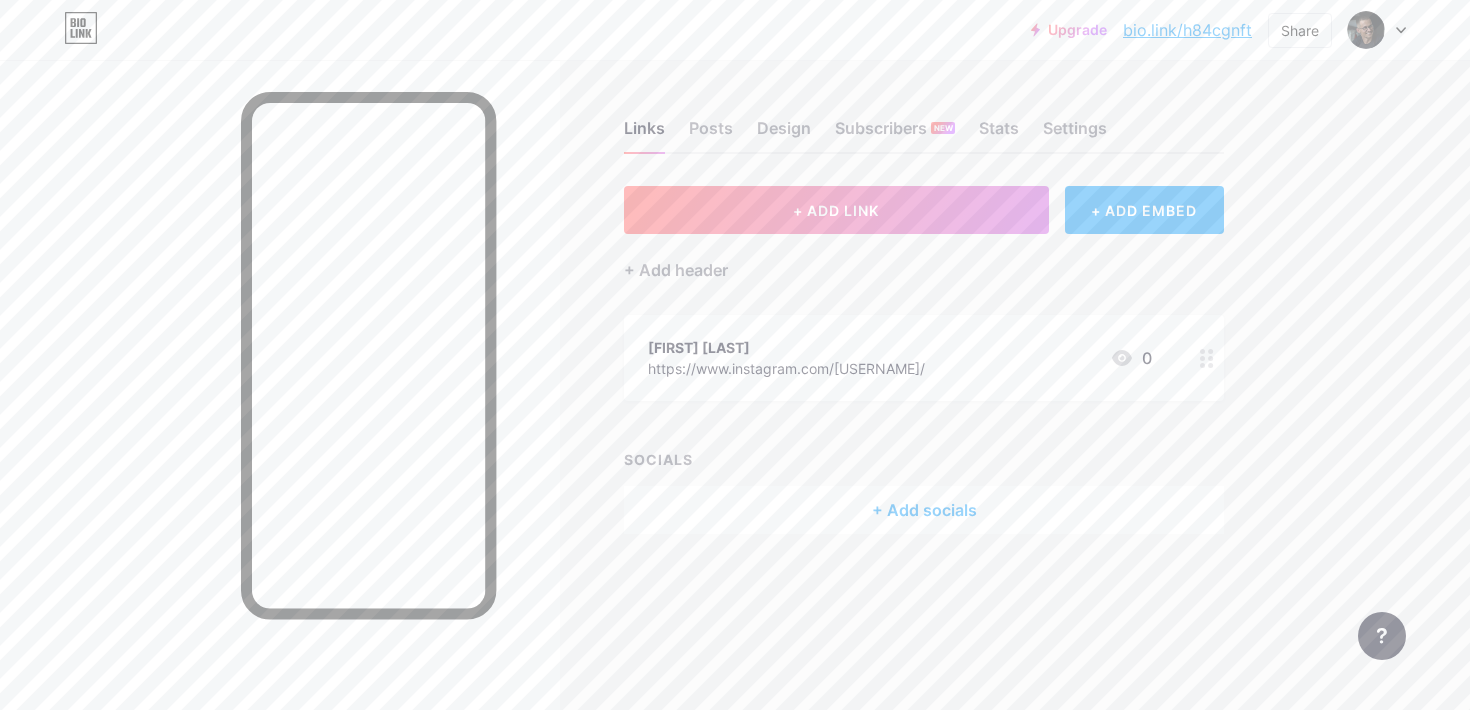 click 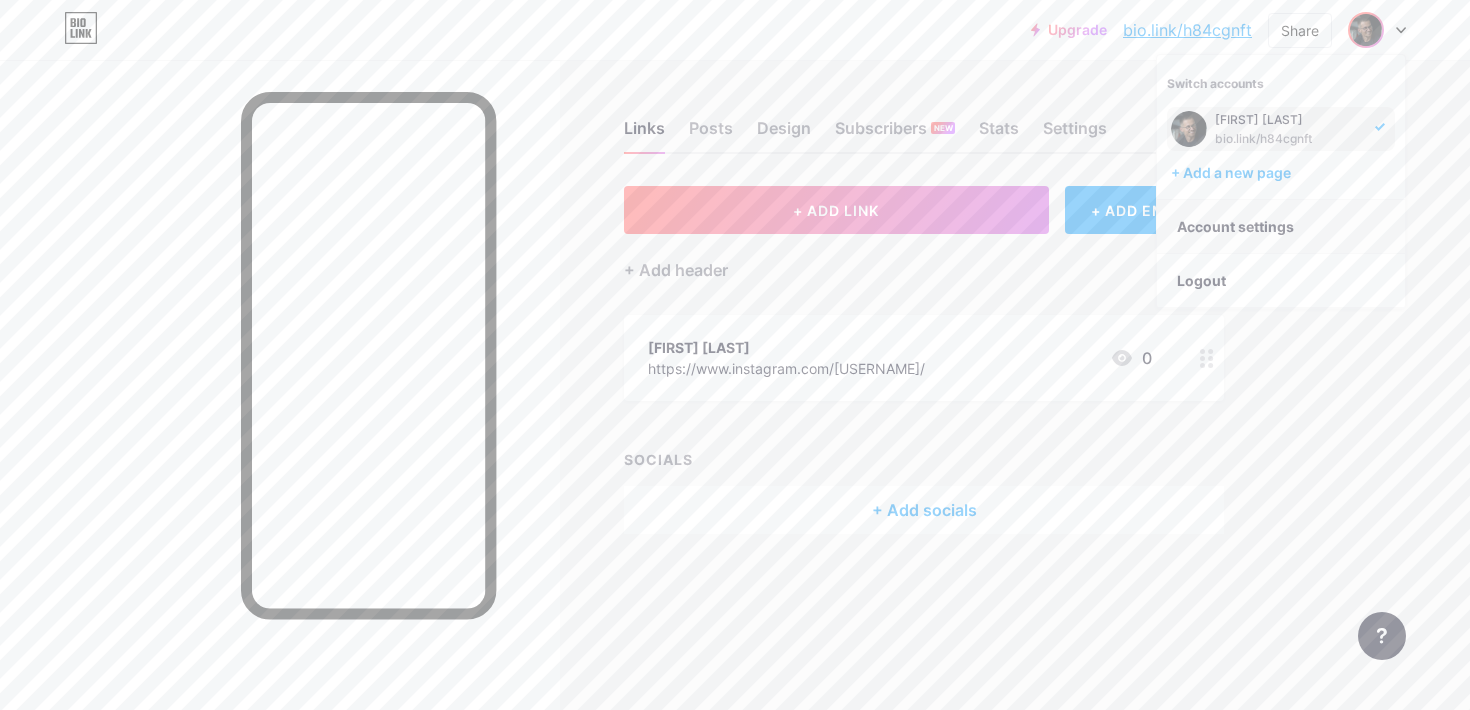 click on "Account settings" at bounding box center [1281, 227] 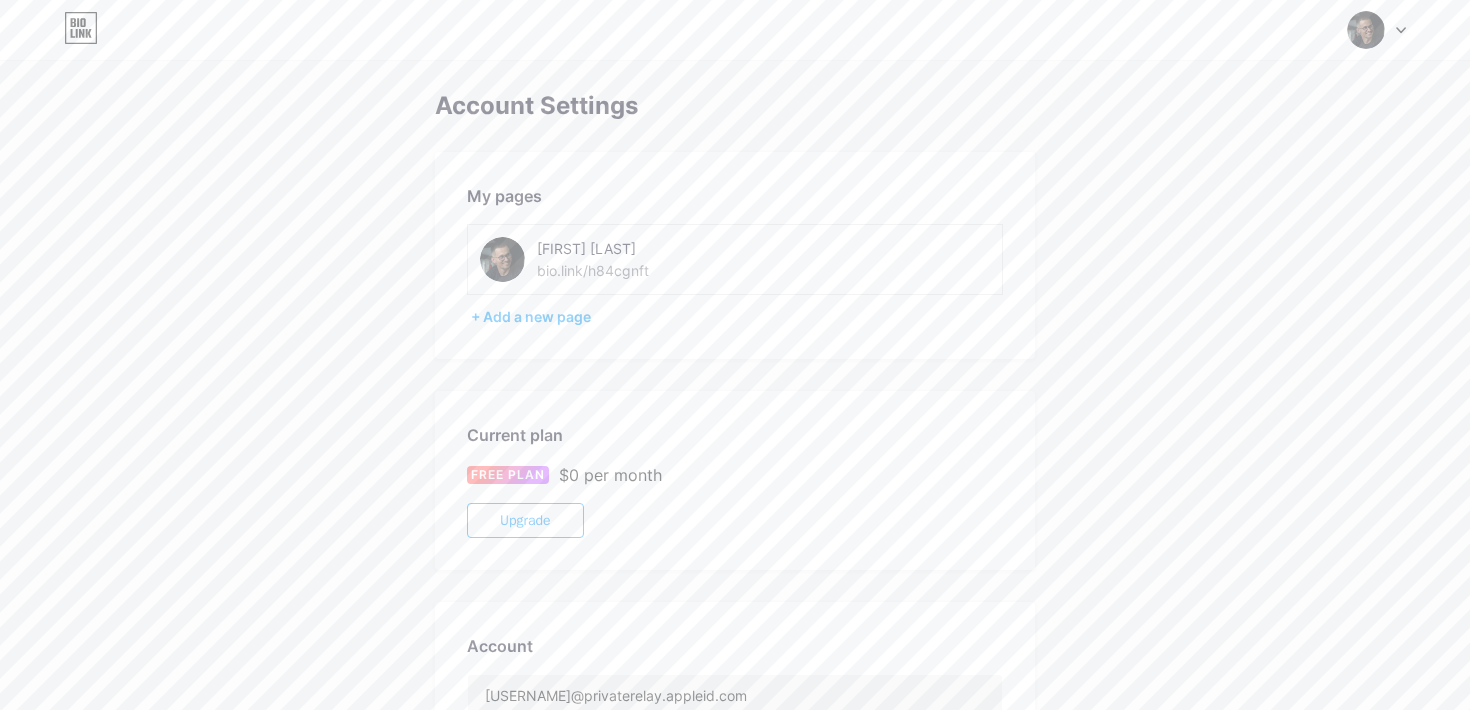 click on "bio.link/h84cgnft" at bounding box center (593, 270) 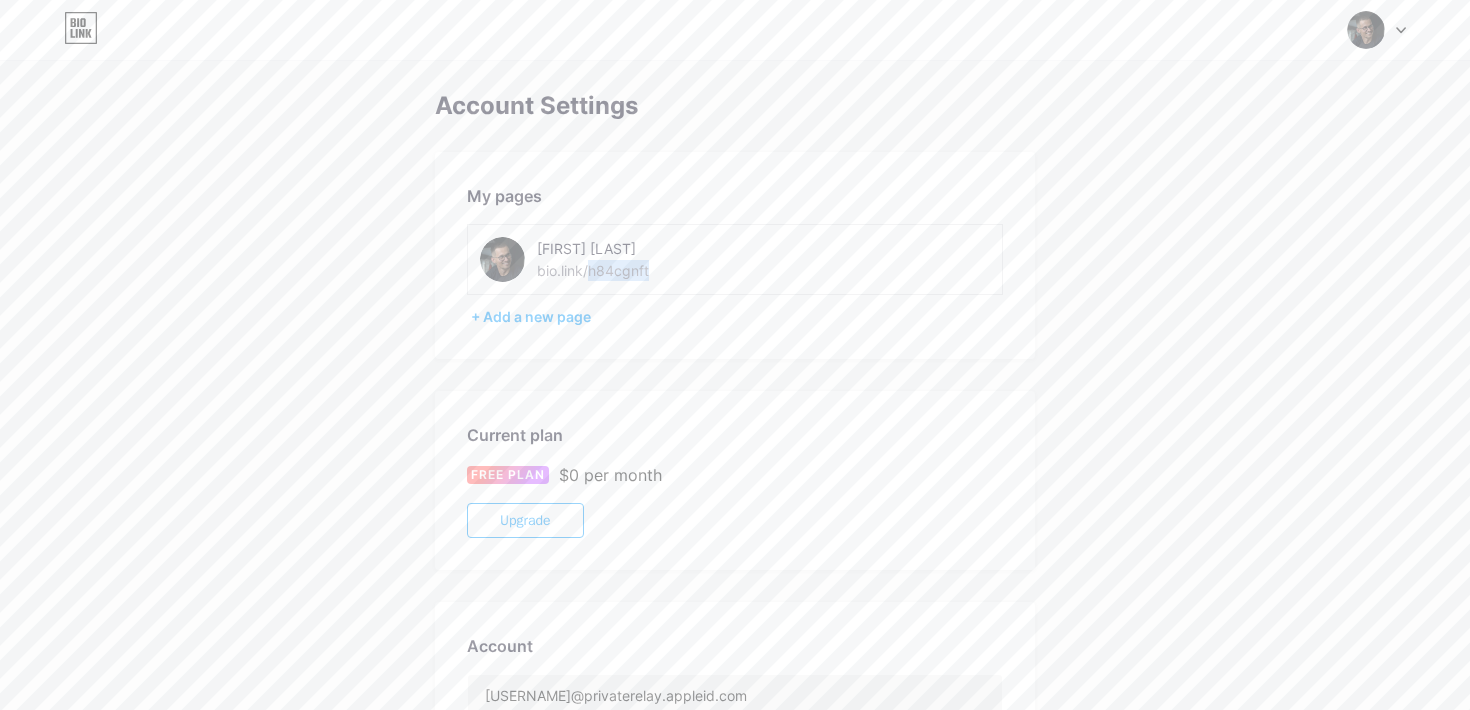 click on "bio.link/h84cgnft" at bounding box center [593, 270] 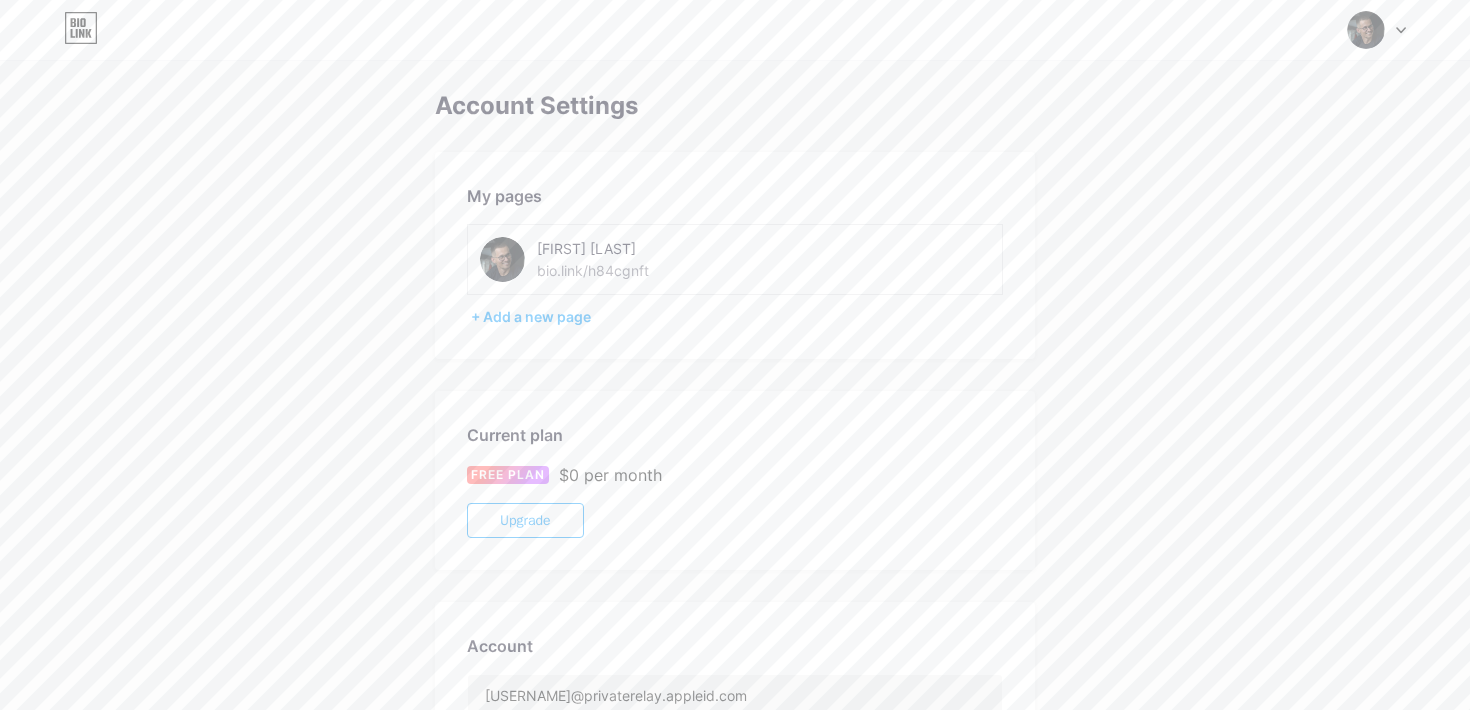 click on "My pages     Fran Drviš   bio.link/h84cgnft      + Add a new page" at bounding box center [735, 255] 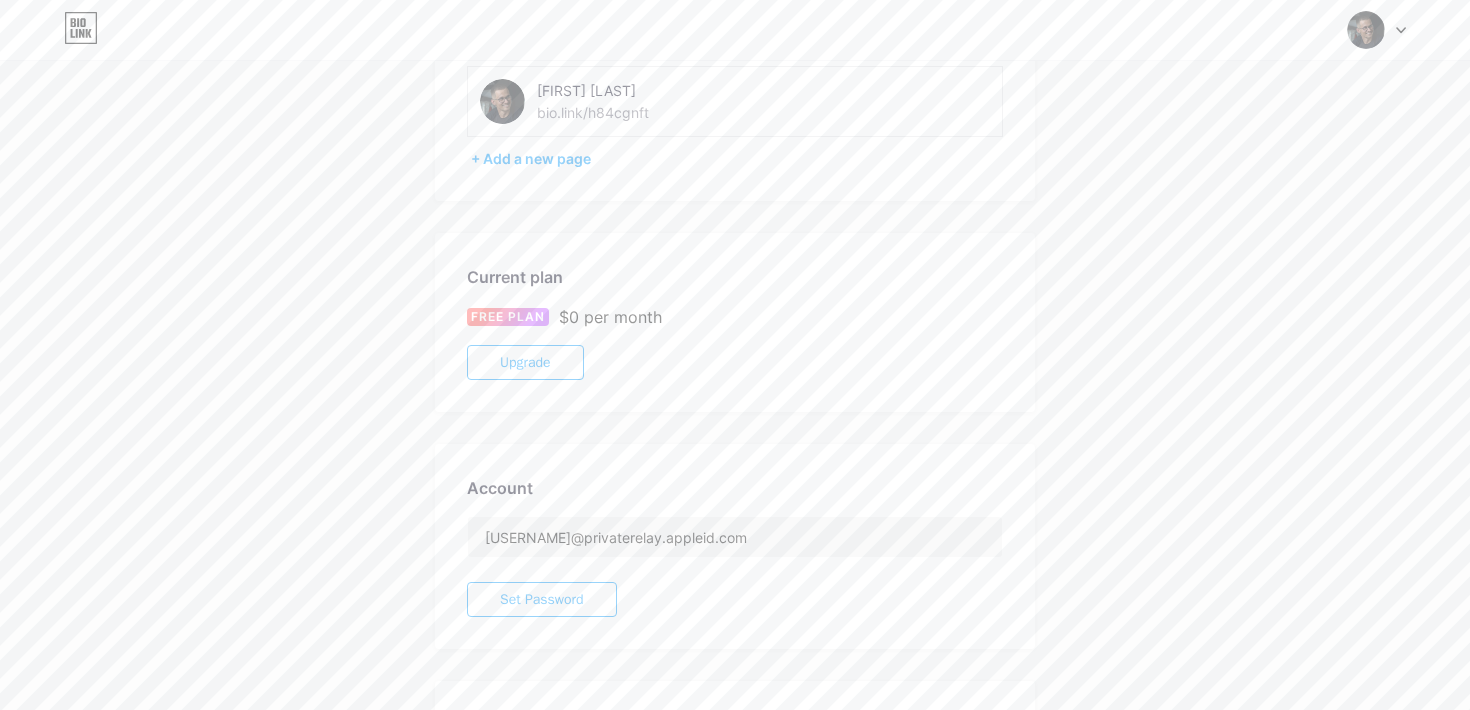 scroll, scrollTop: 0, scrollLeft: 0, axis: both 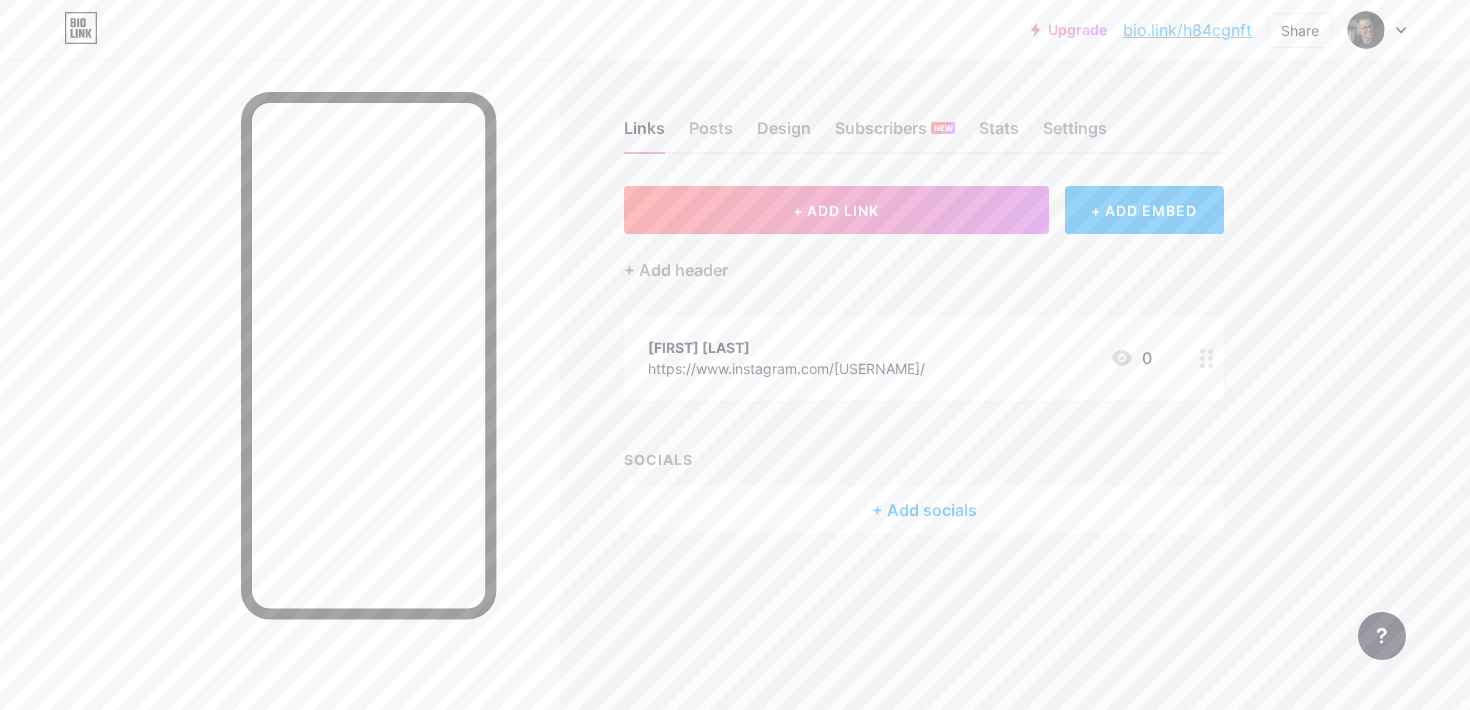 click at bounding box center (1377, 30) 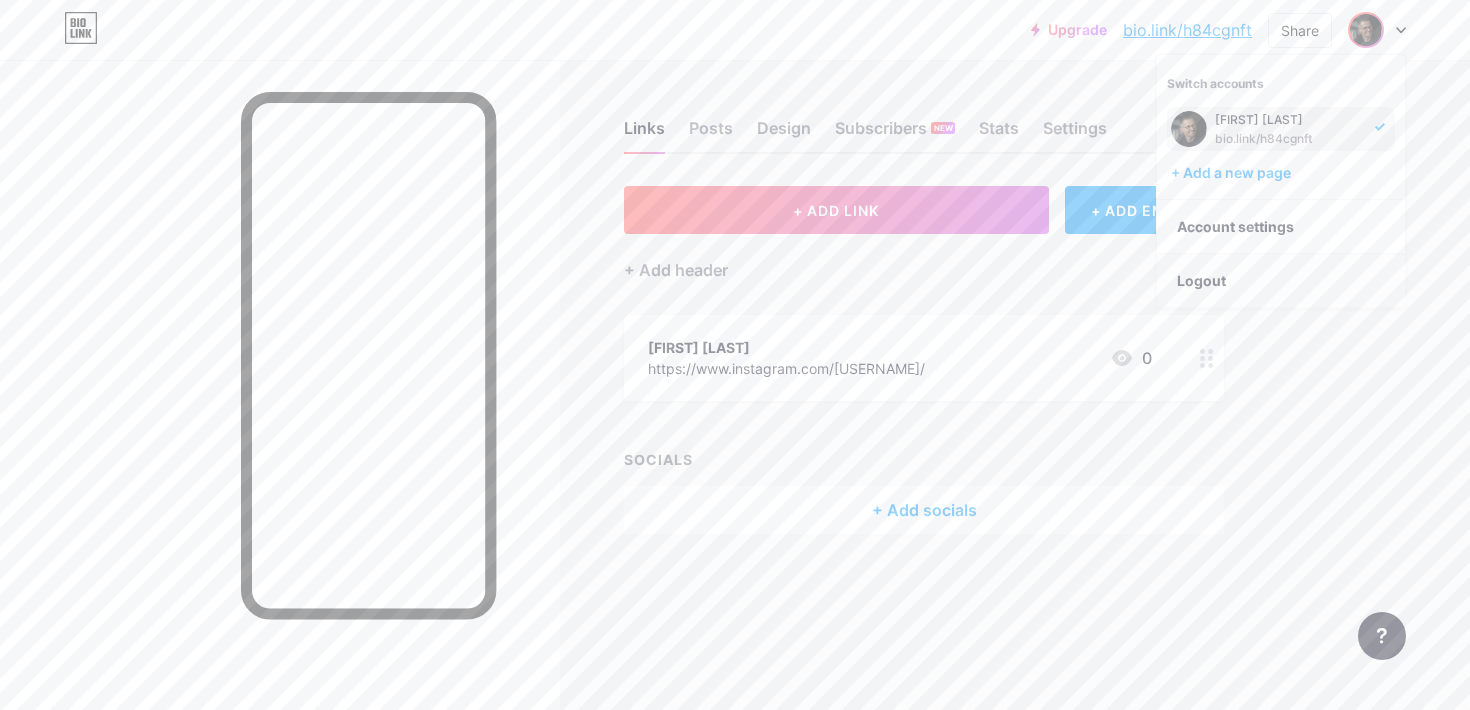 click on "Logout" at bounding box center [1281, 281] 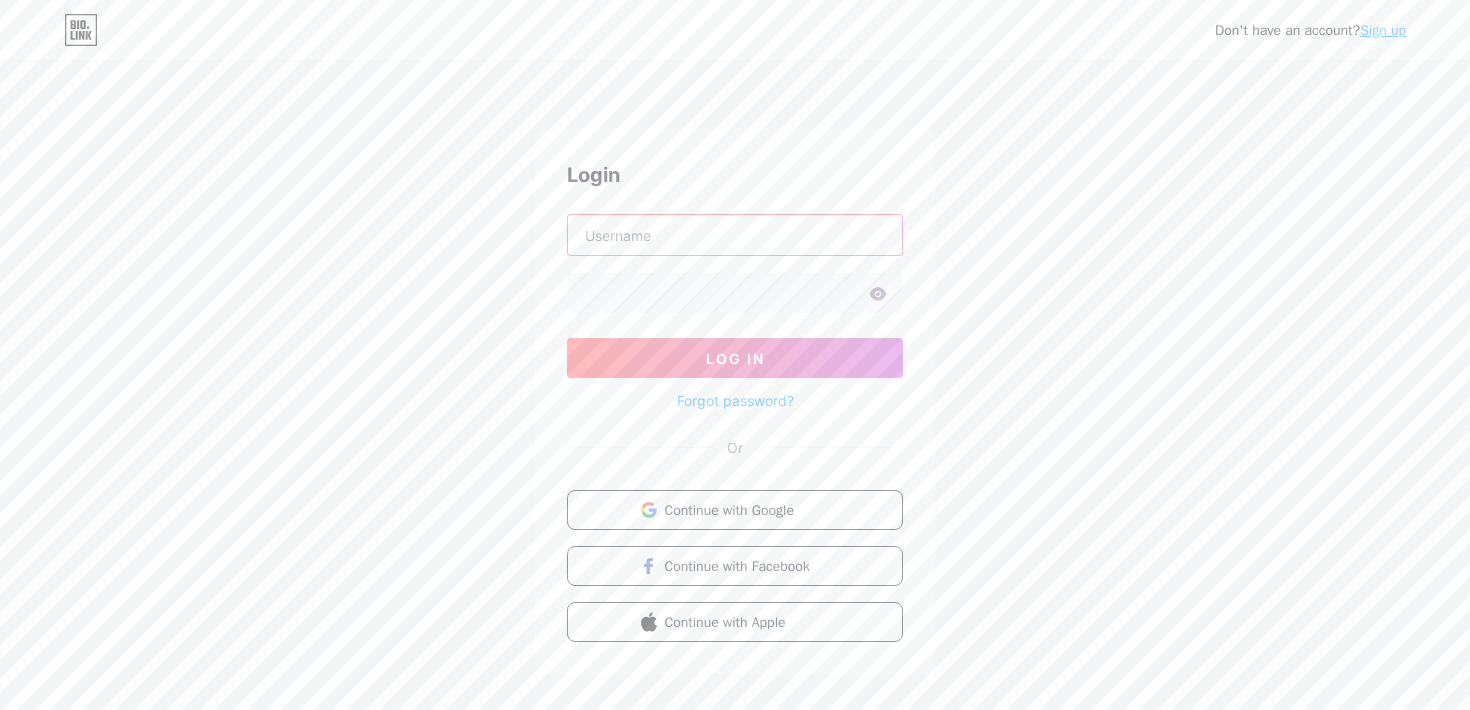 click at bounding box center [735, 235] 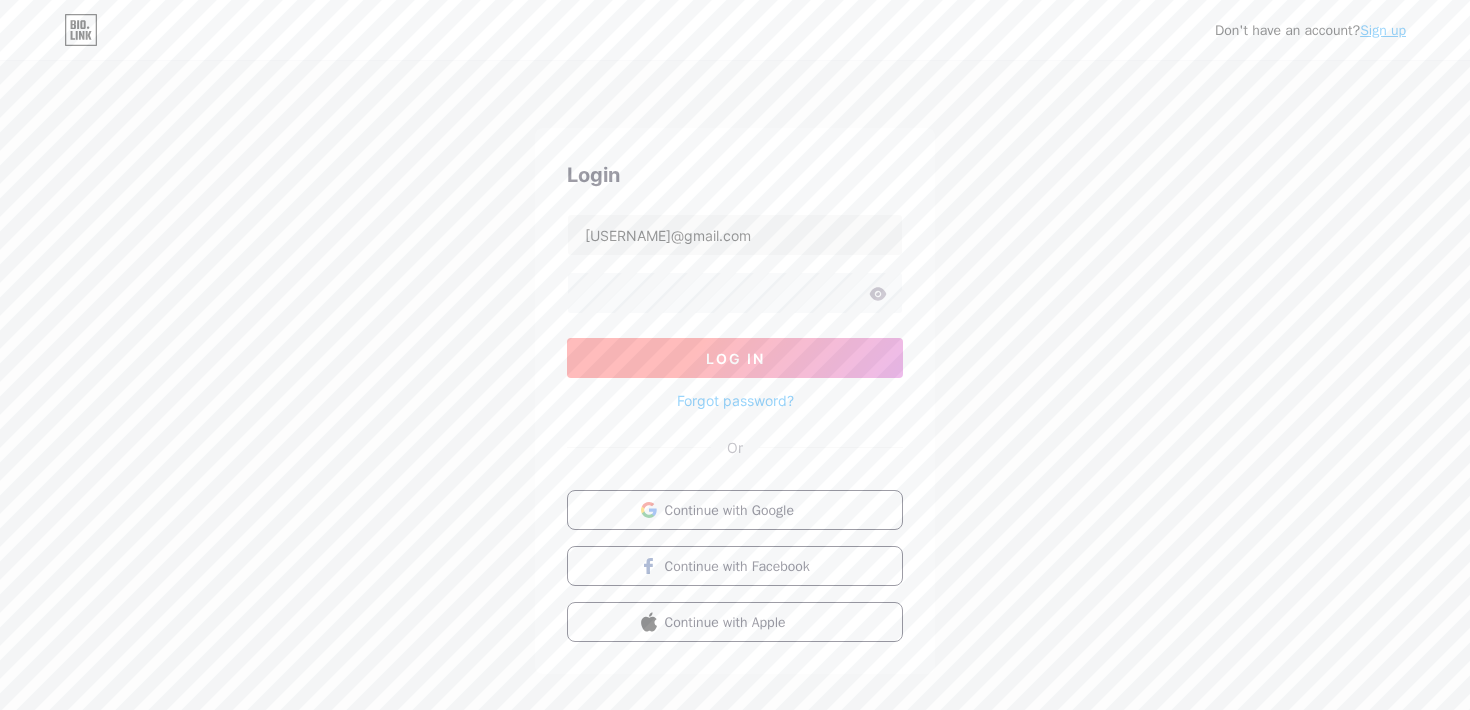 click on "Log In" at bounding box center (735, 358) 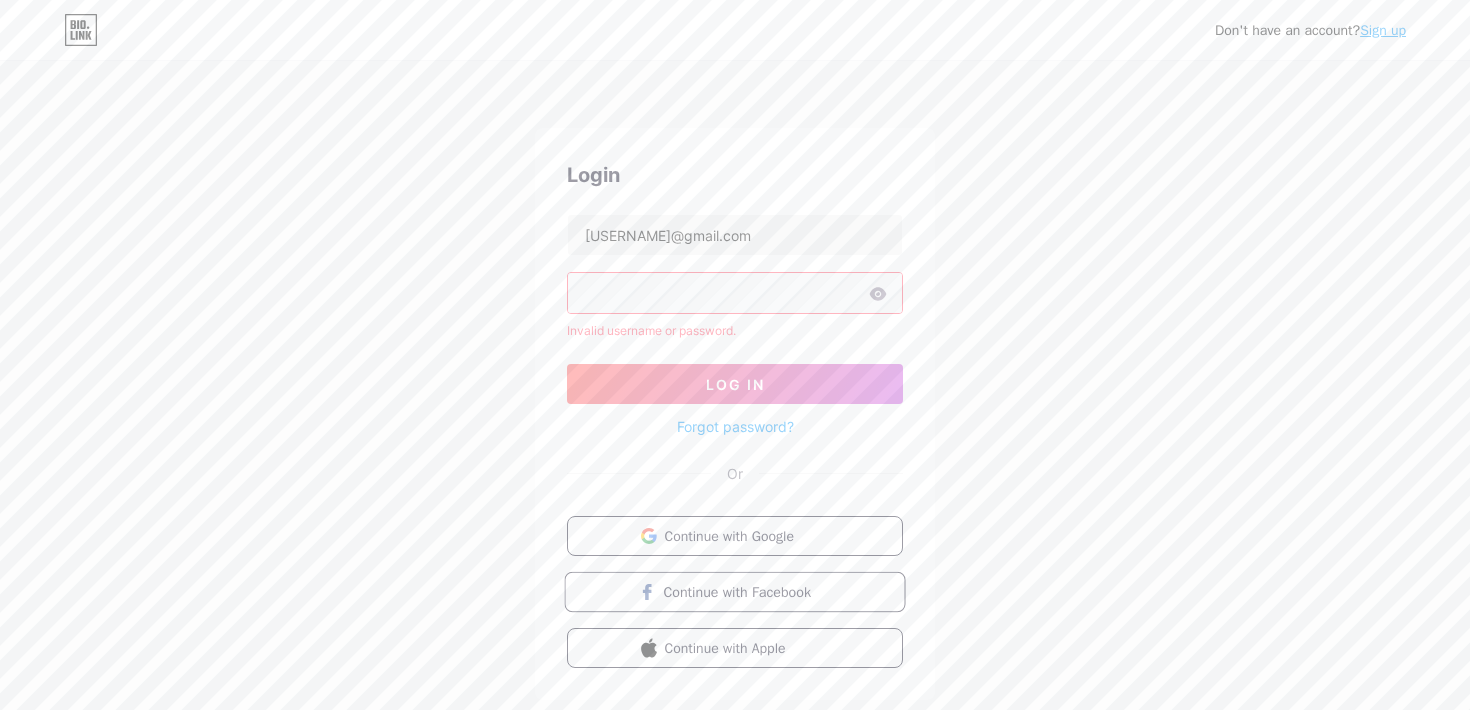 click on "Continue with Facebook" at bounding box center (746, 591) 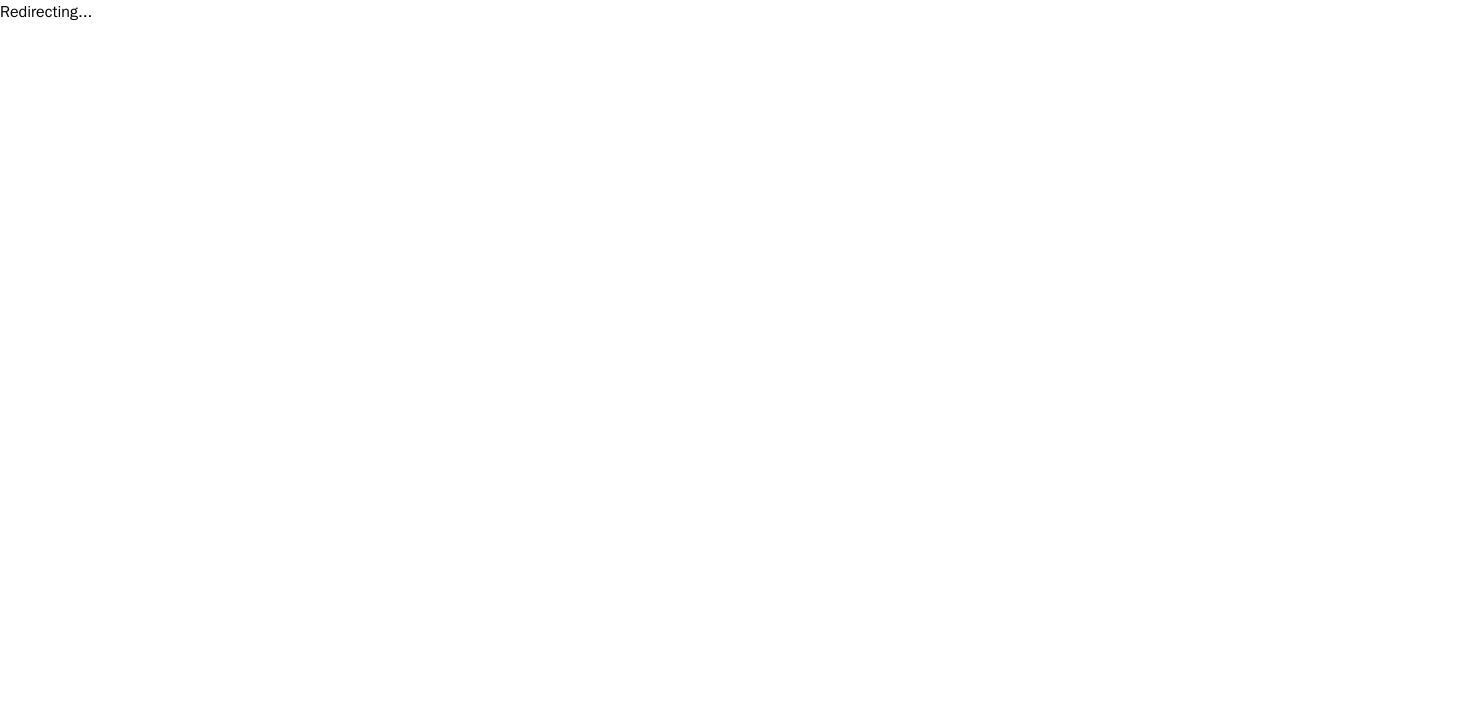 scroll, scrollTop: 0, scrollLeft: 0, axis: both 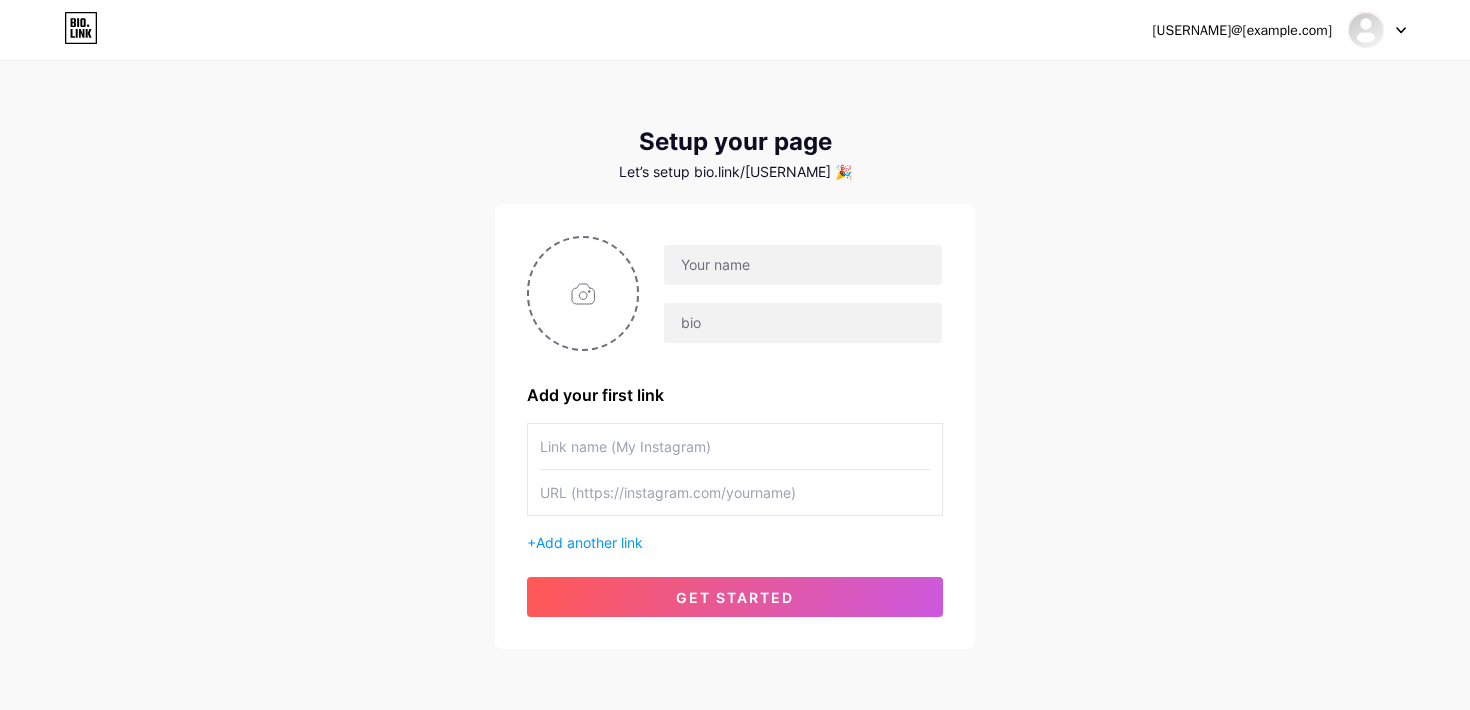 click on "Setup your page   Let’s setup bio.link/frandrvi 🎉" at bounding box center (735, 154) 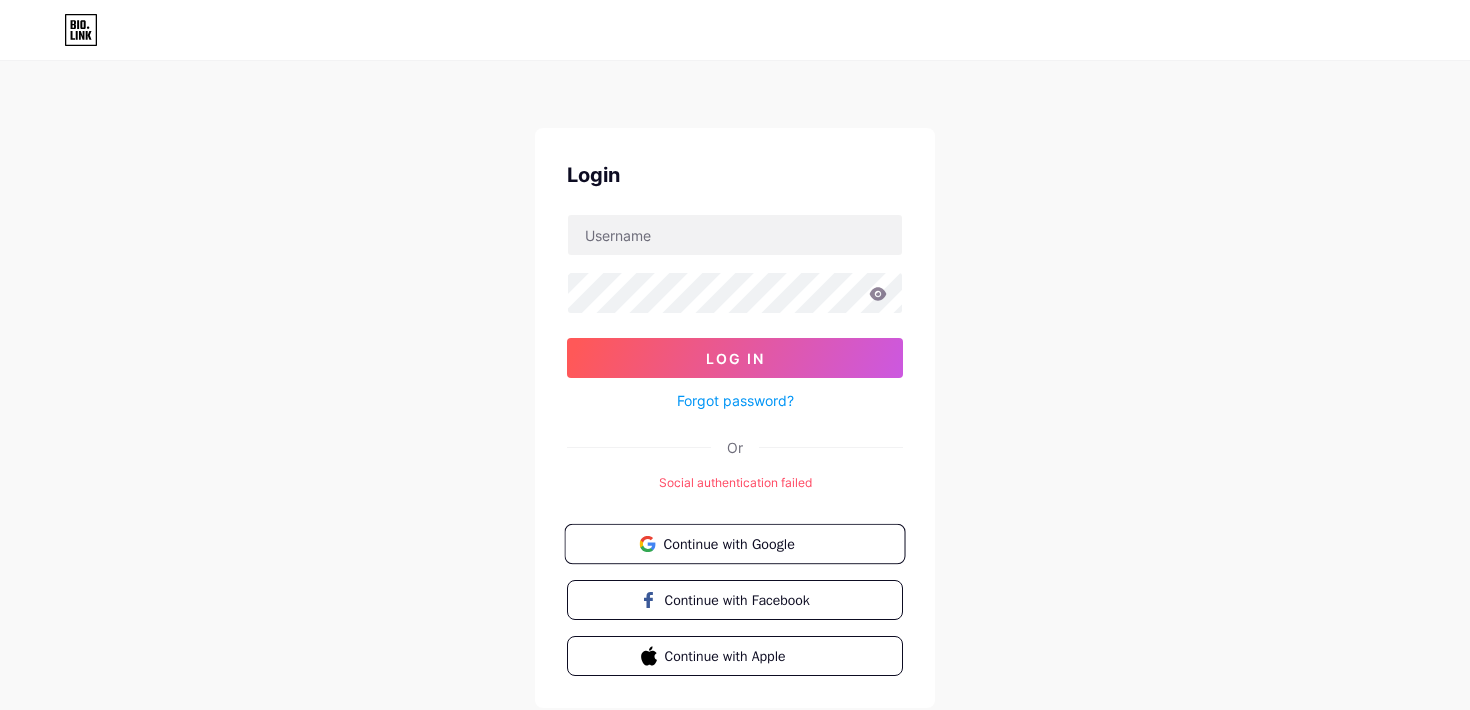 click on "Continue with Google" at bounding box center [746, 543] 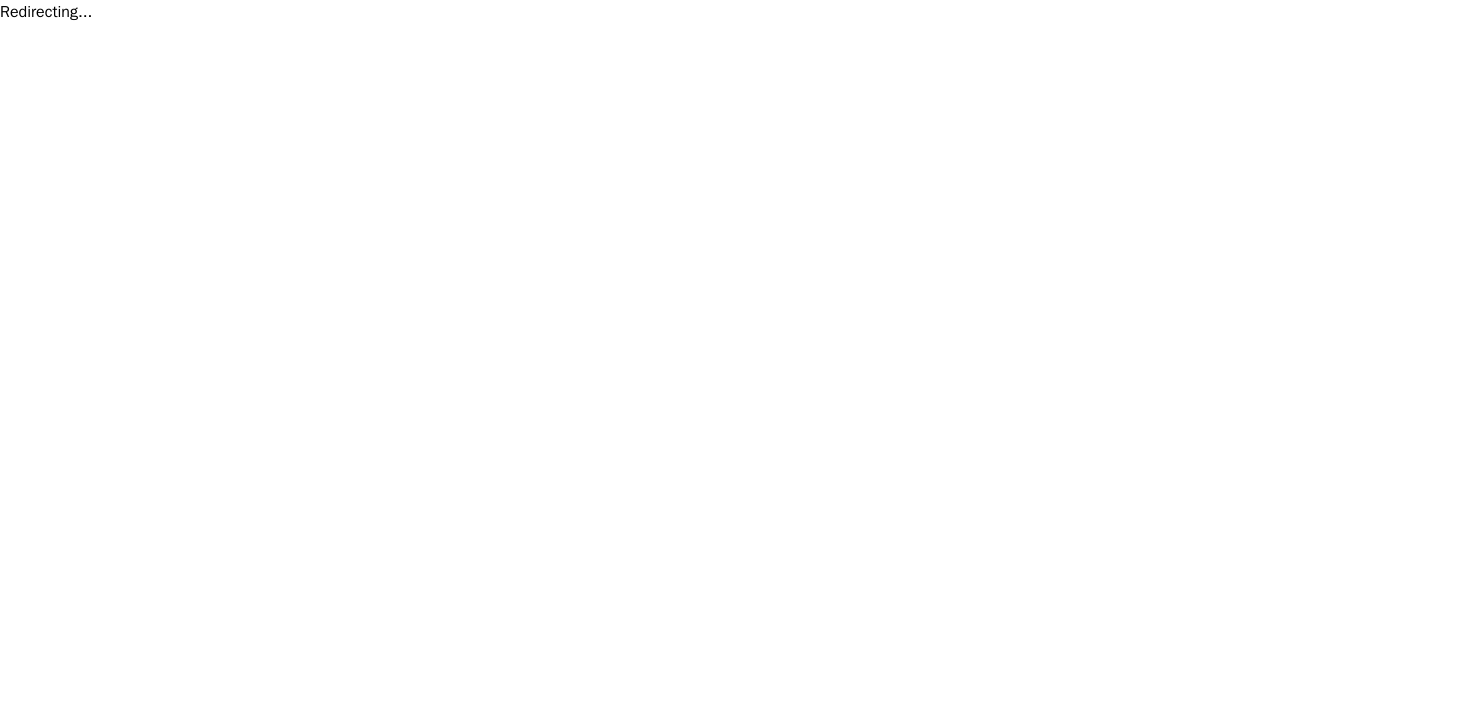 scroll, scrollTop: 0, scrollLeft: 0, axis: both 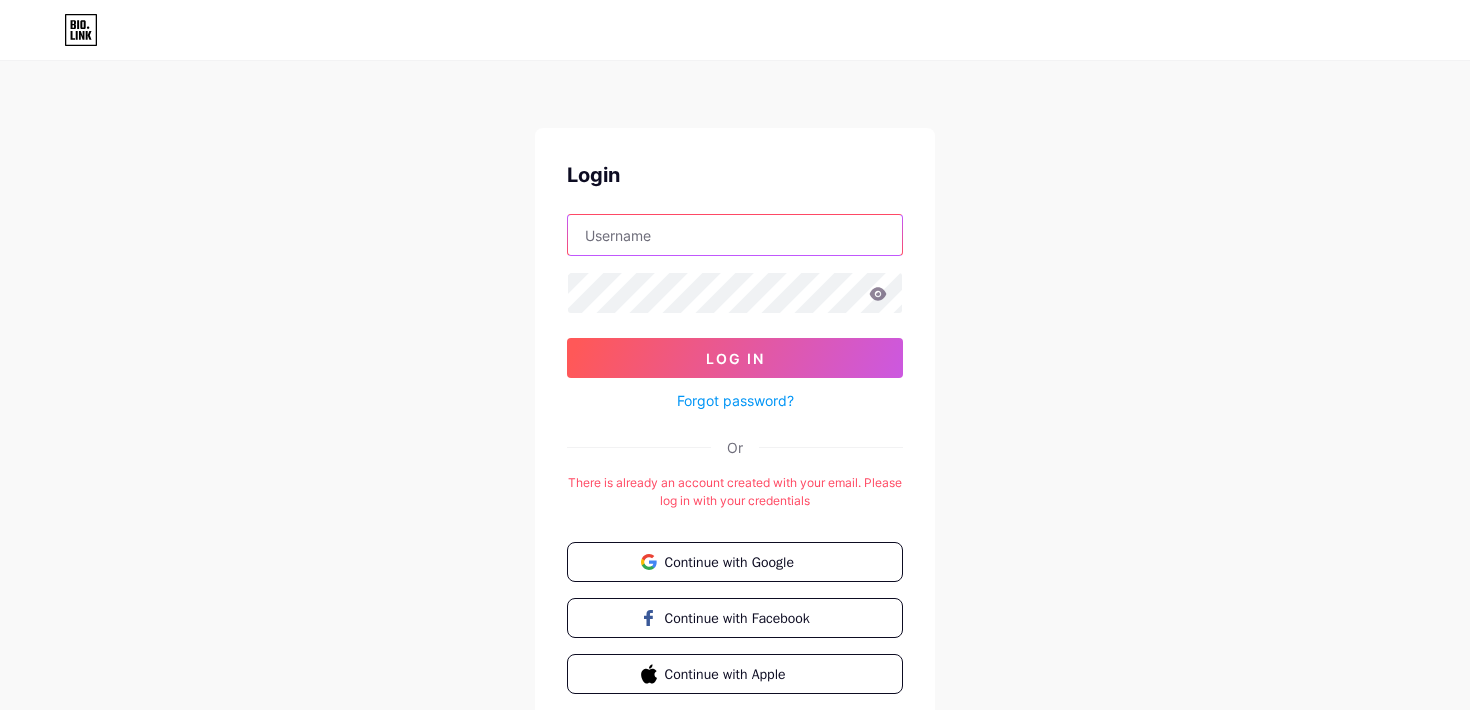 click at bounding box center (735, 235) 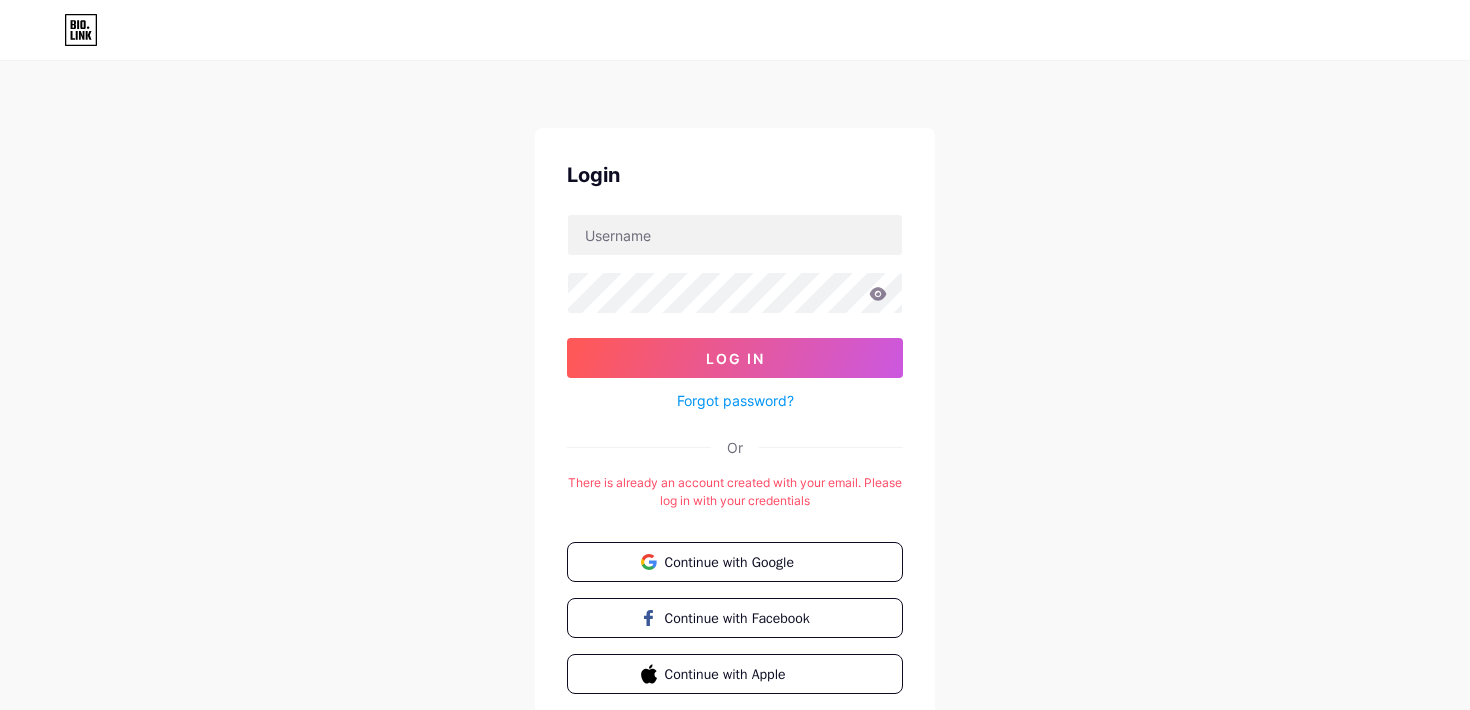 drag, startPoint x: 462, startPoint y: 407, endPoint x: 471, endPoint y: 392, distance: 17.492855 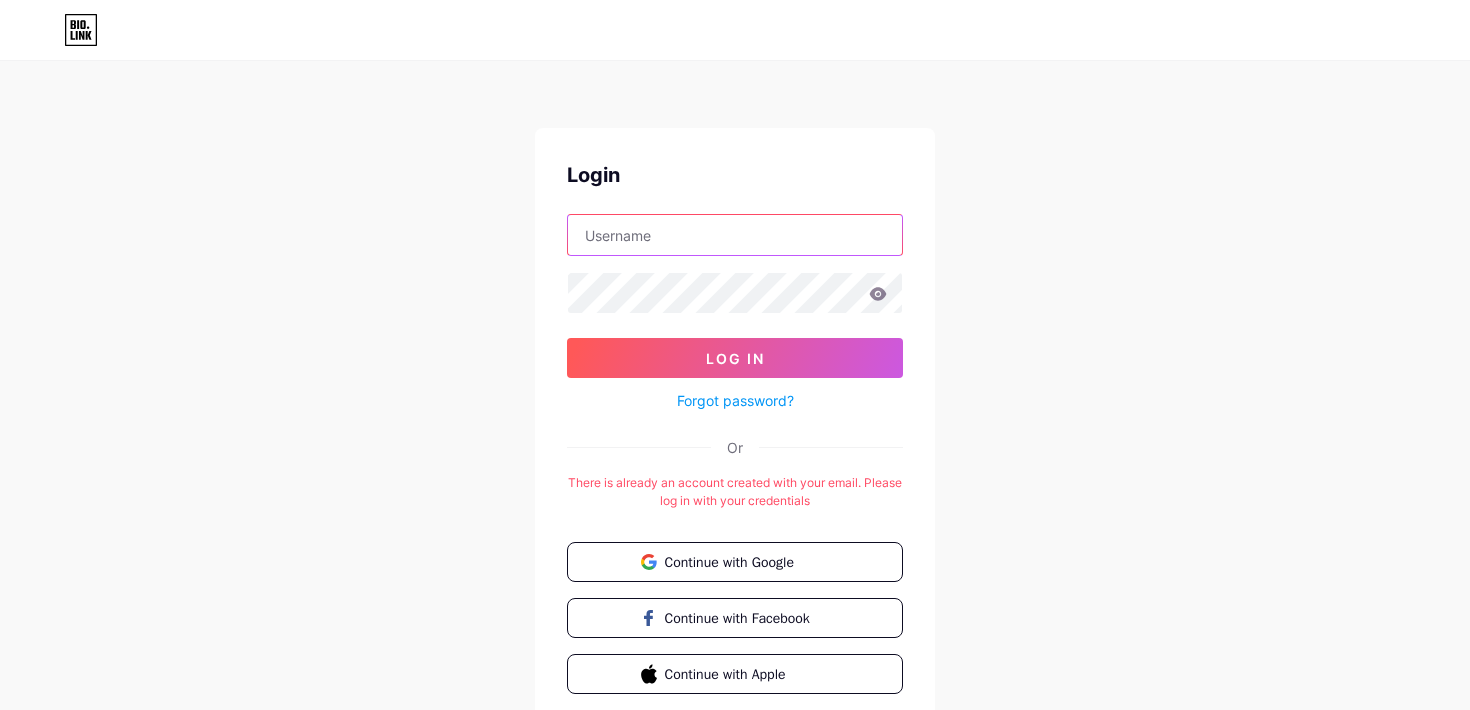 click at bounding box center (735, 235) 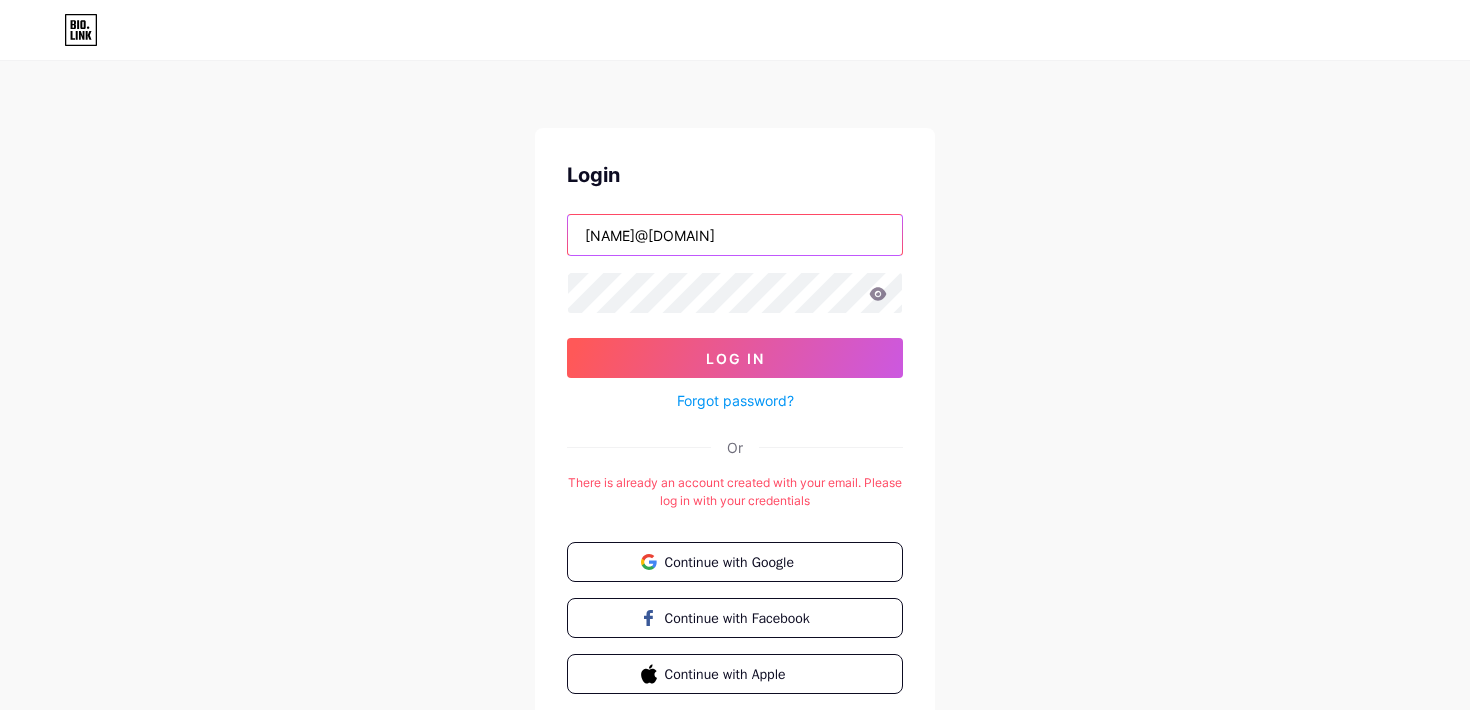 type on "[USERNAME]@[example.com]" 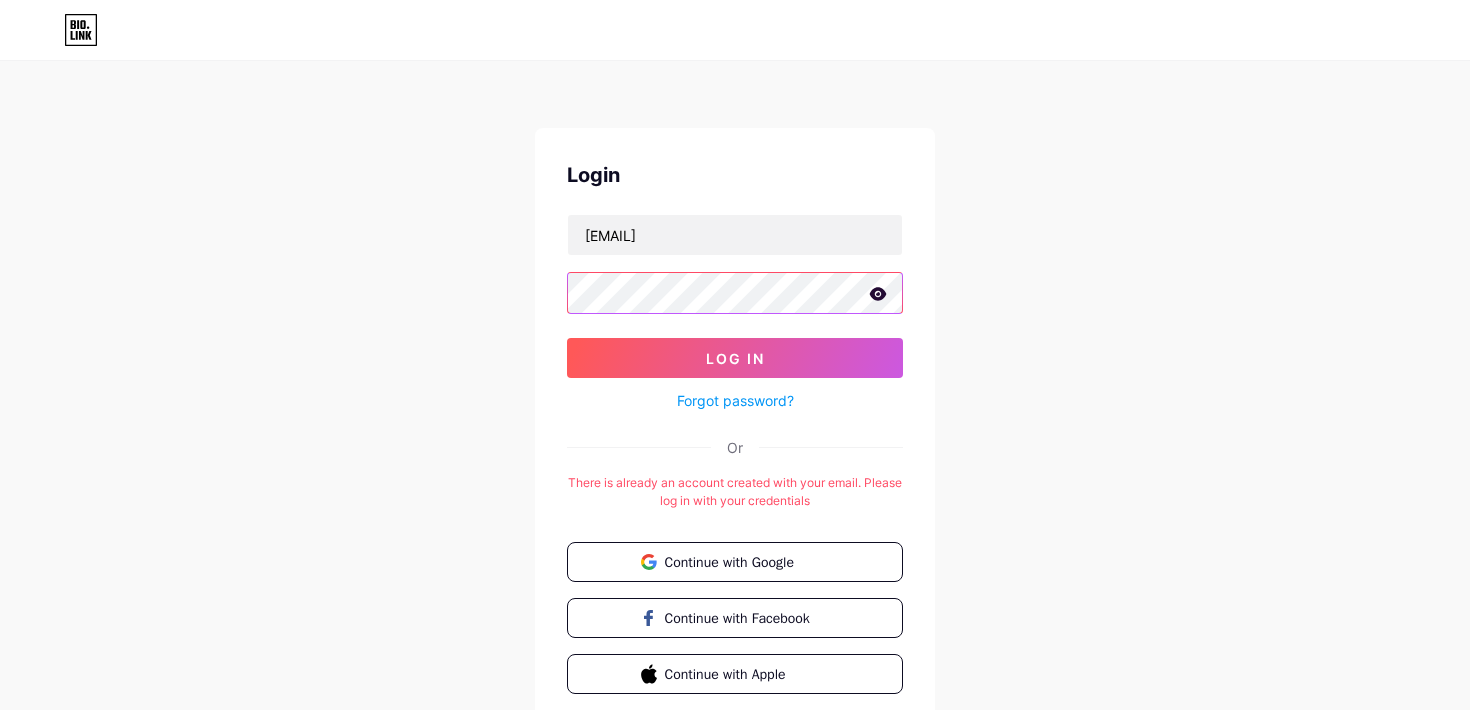click on "Log In" at bounding box center (735, 358) 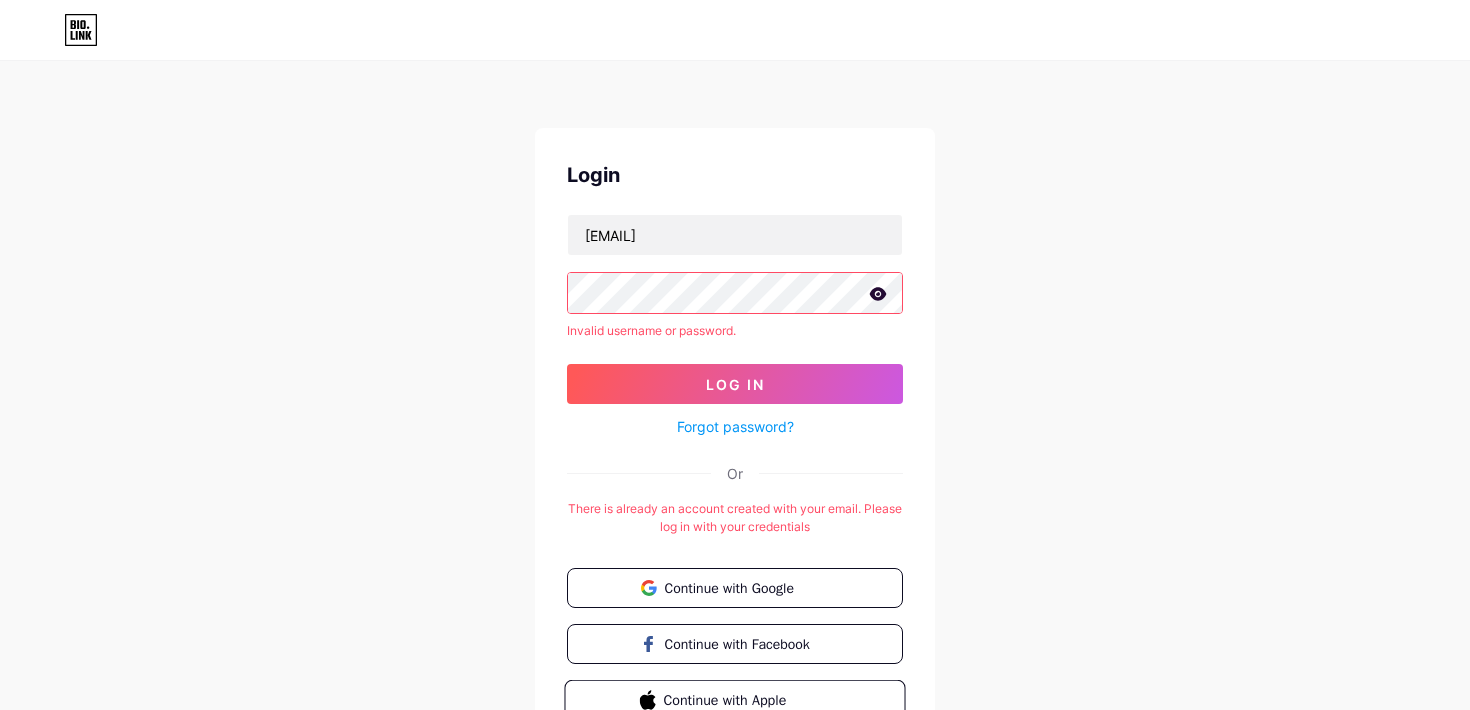 click on "Continue with Apple" at bounding box center [746, 699] 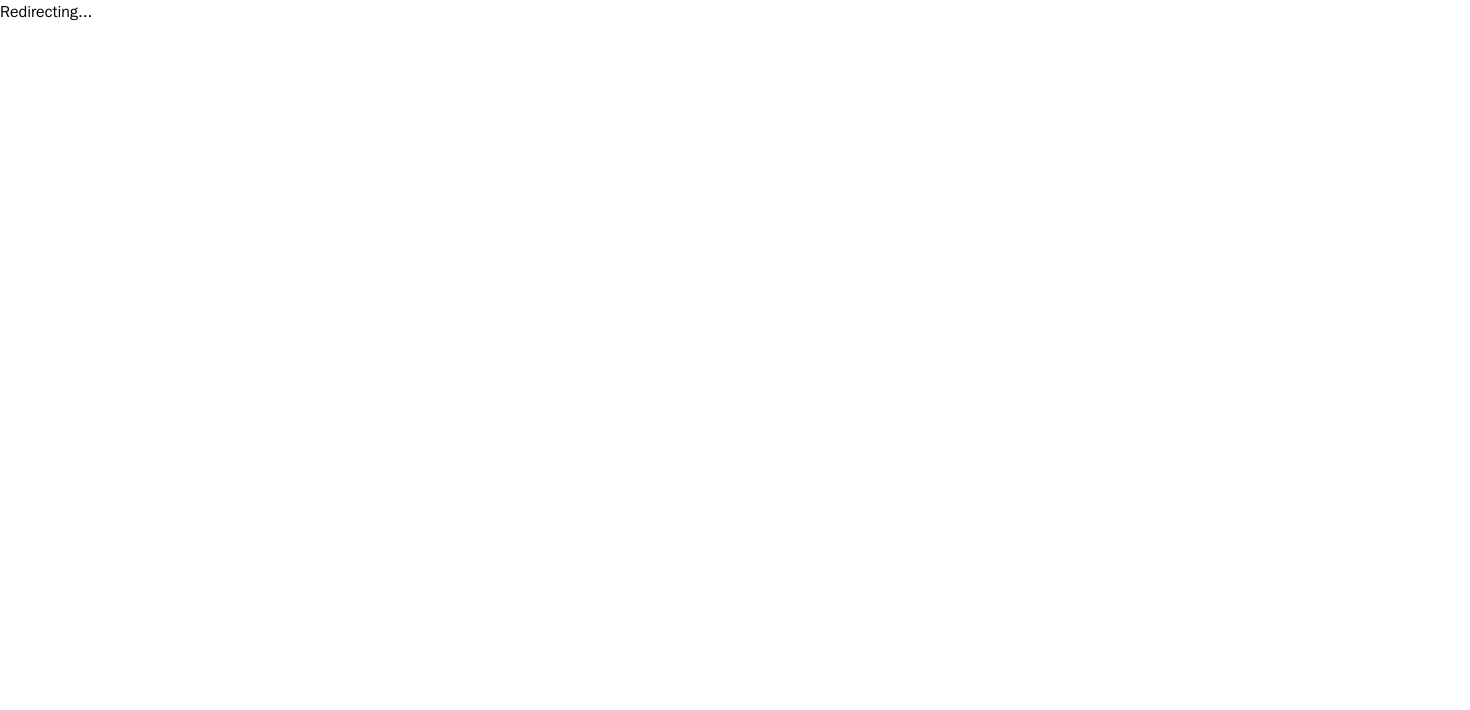 scroll, scrollTop: 0, scrollLeft: 0, axis: both 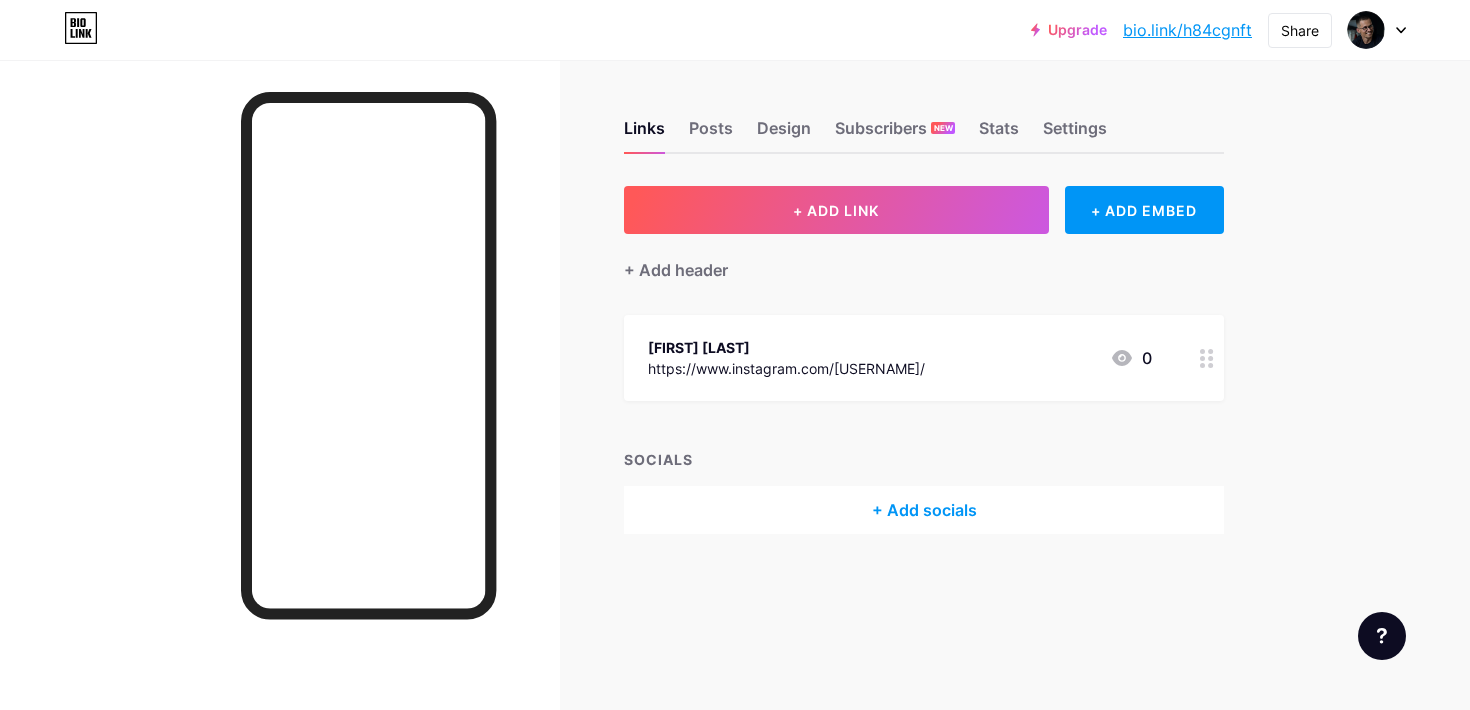click 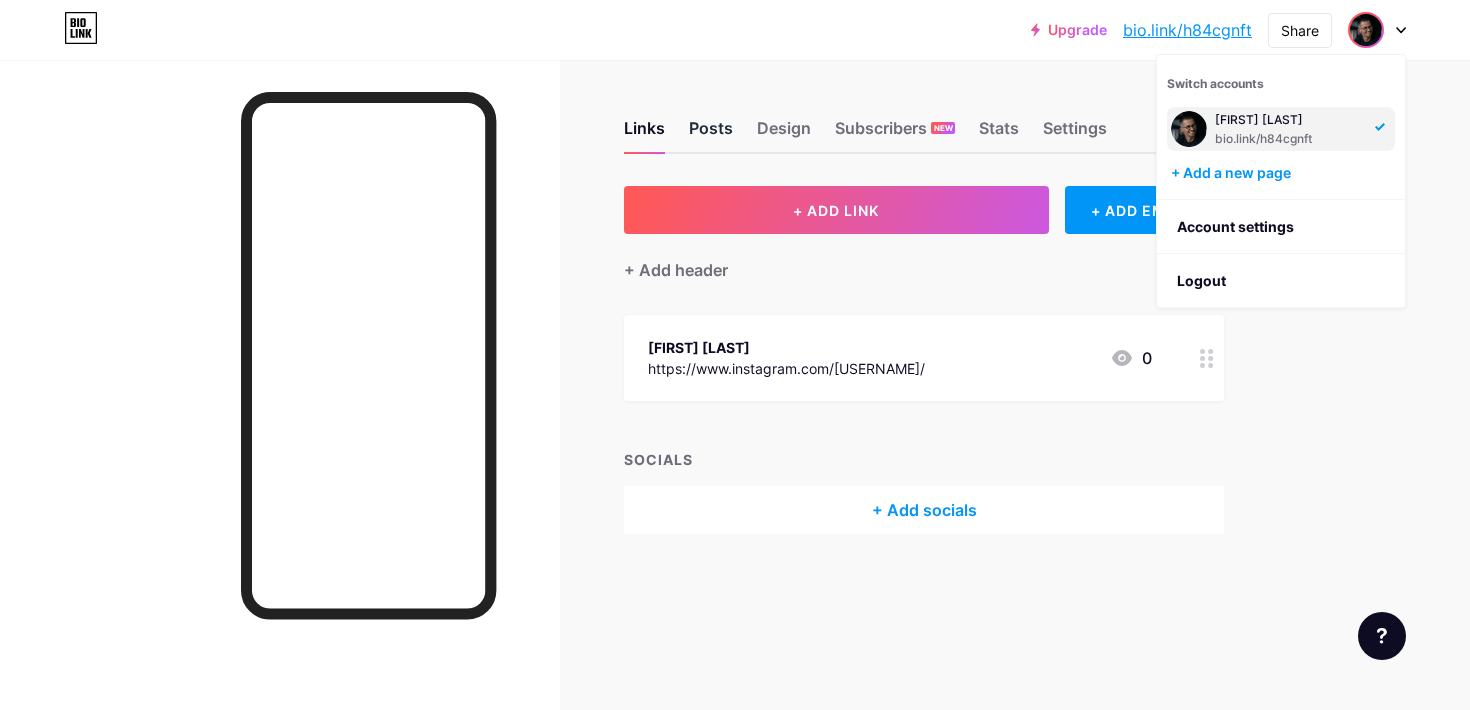 click on "Posts" at bounding box center [711, 134] 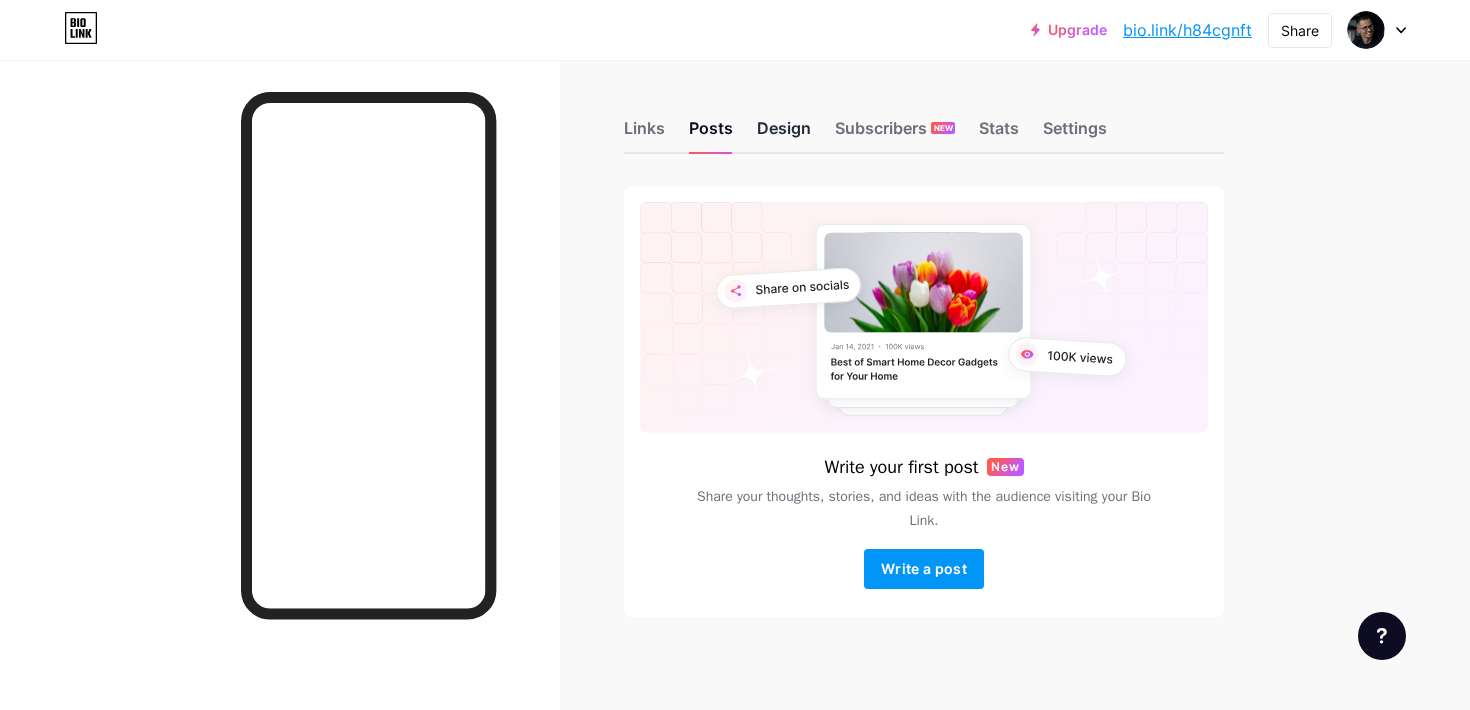 click on "Design" at bounding box center (784, 134) 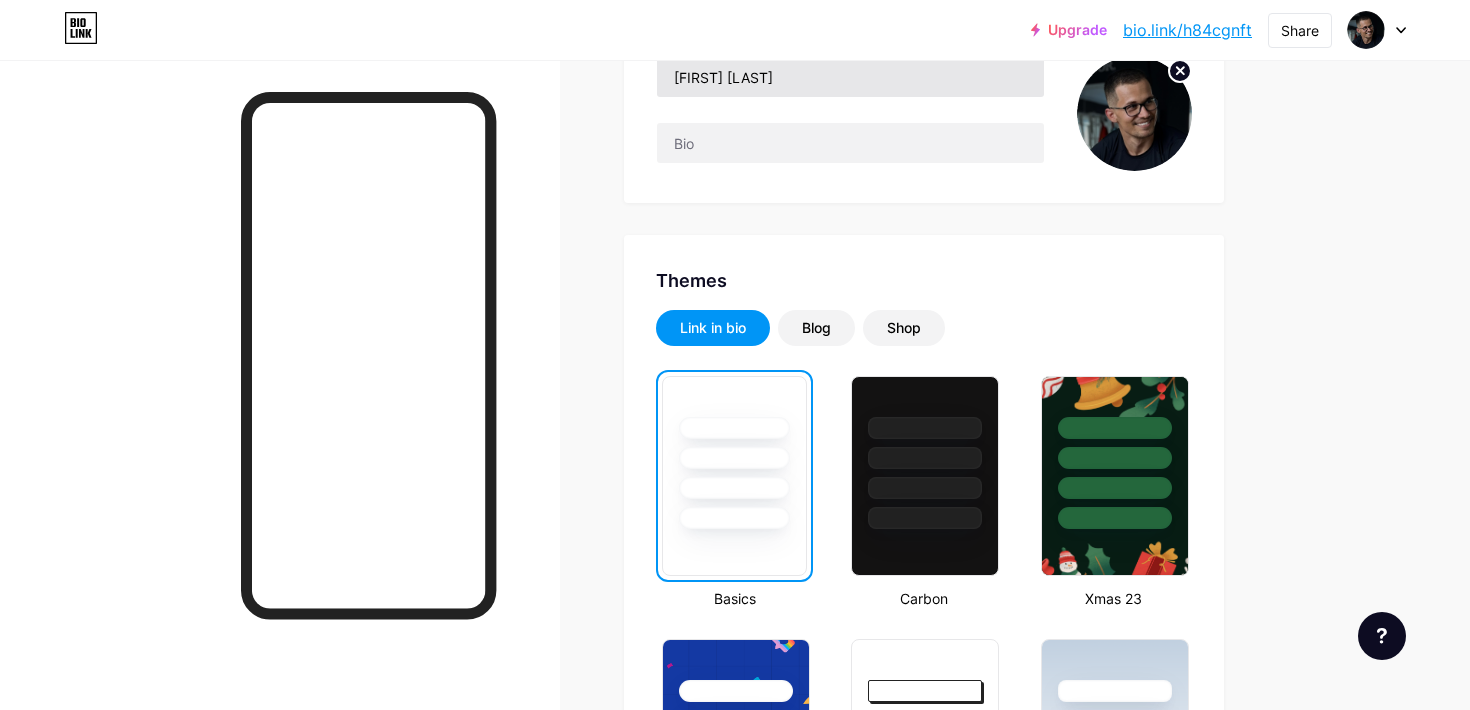 scroll, scrollTop: 0, scrollLeft: 0, axis: both 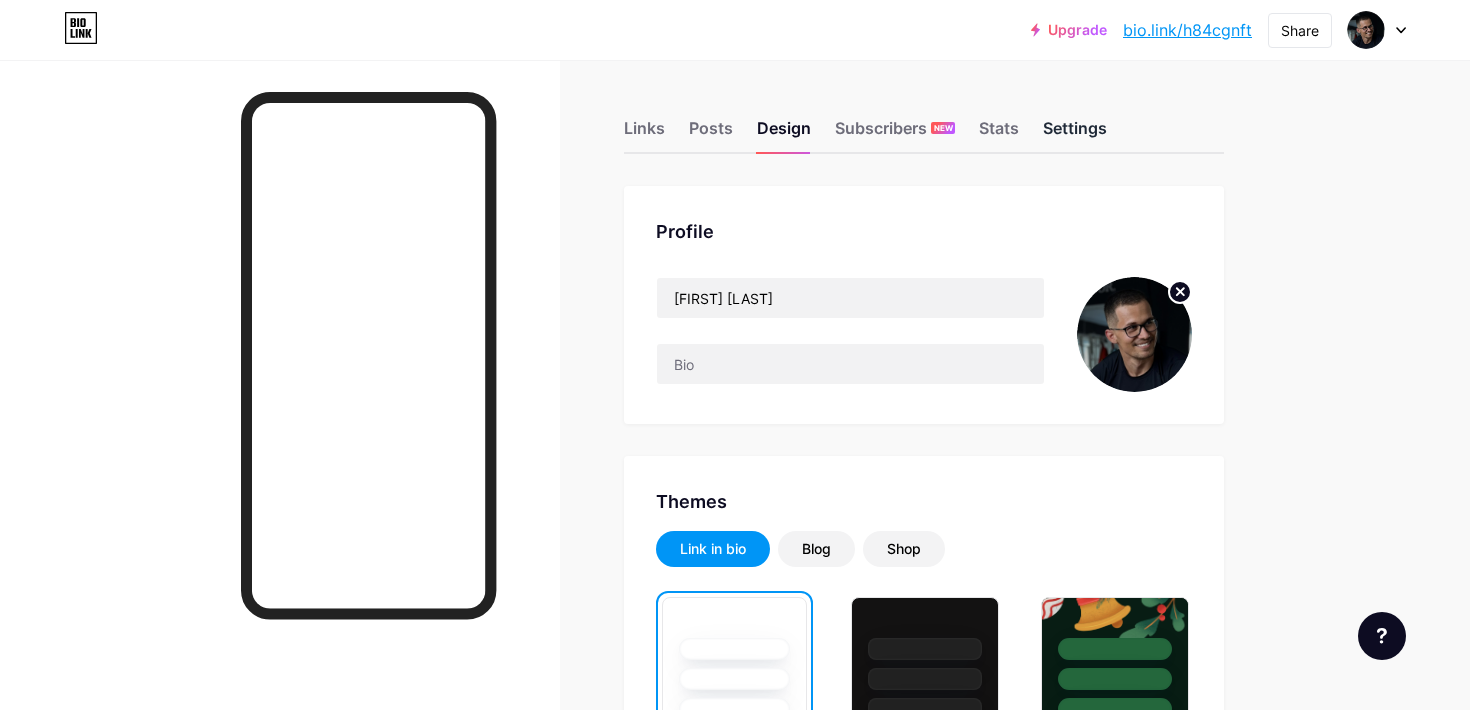 click on "Settings" at bounding box center (1075, 134) 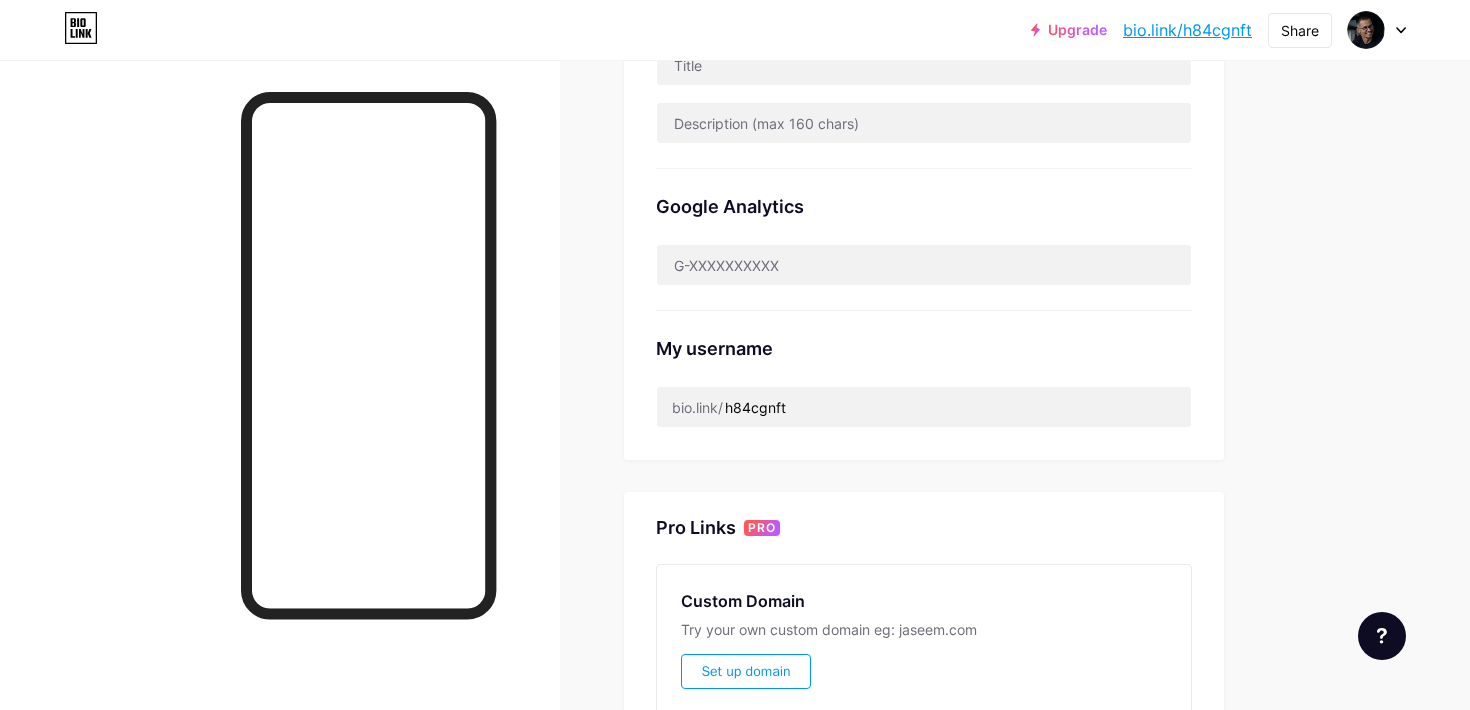 scroll, scrollTop: 569, scrollLeft: 0, axis: vertical 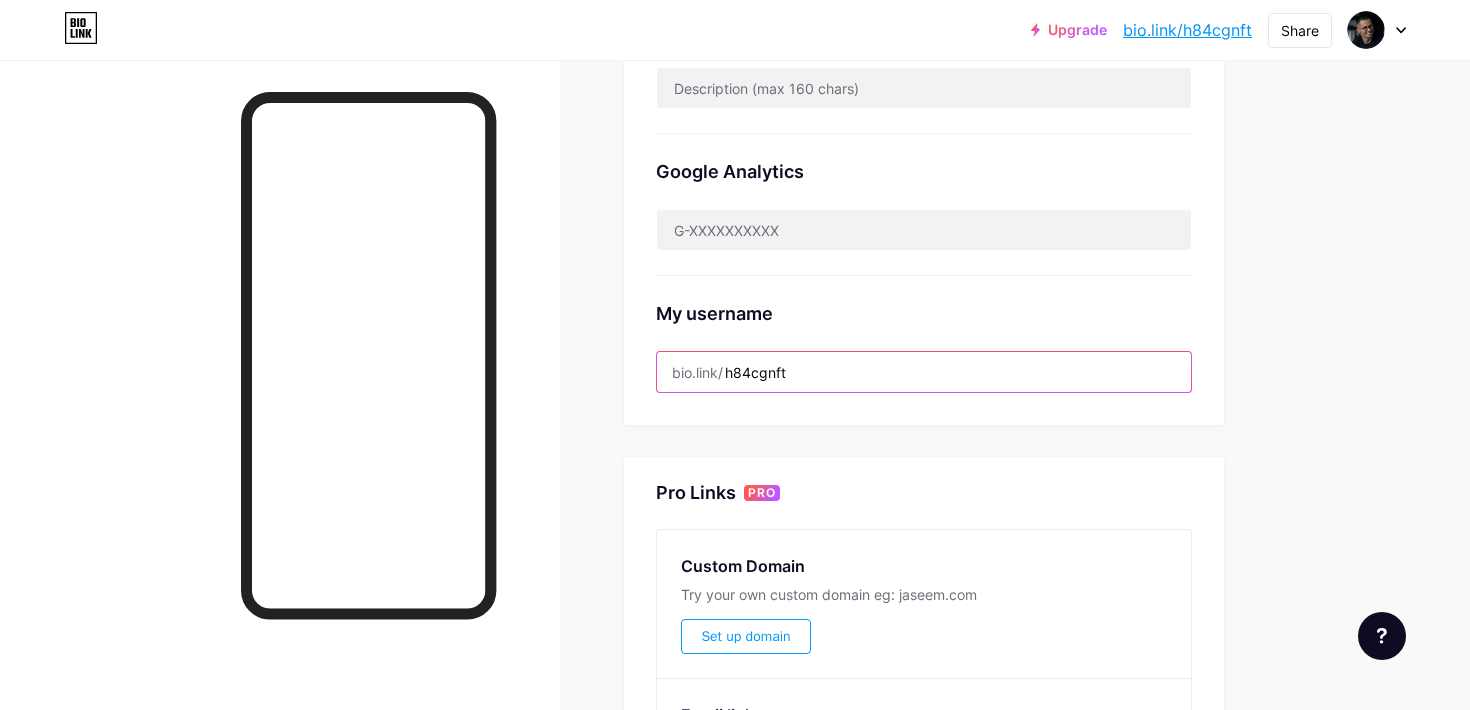 click on "h84cgnft" at bounding box center (924, 372) 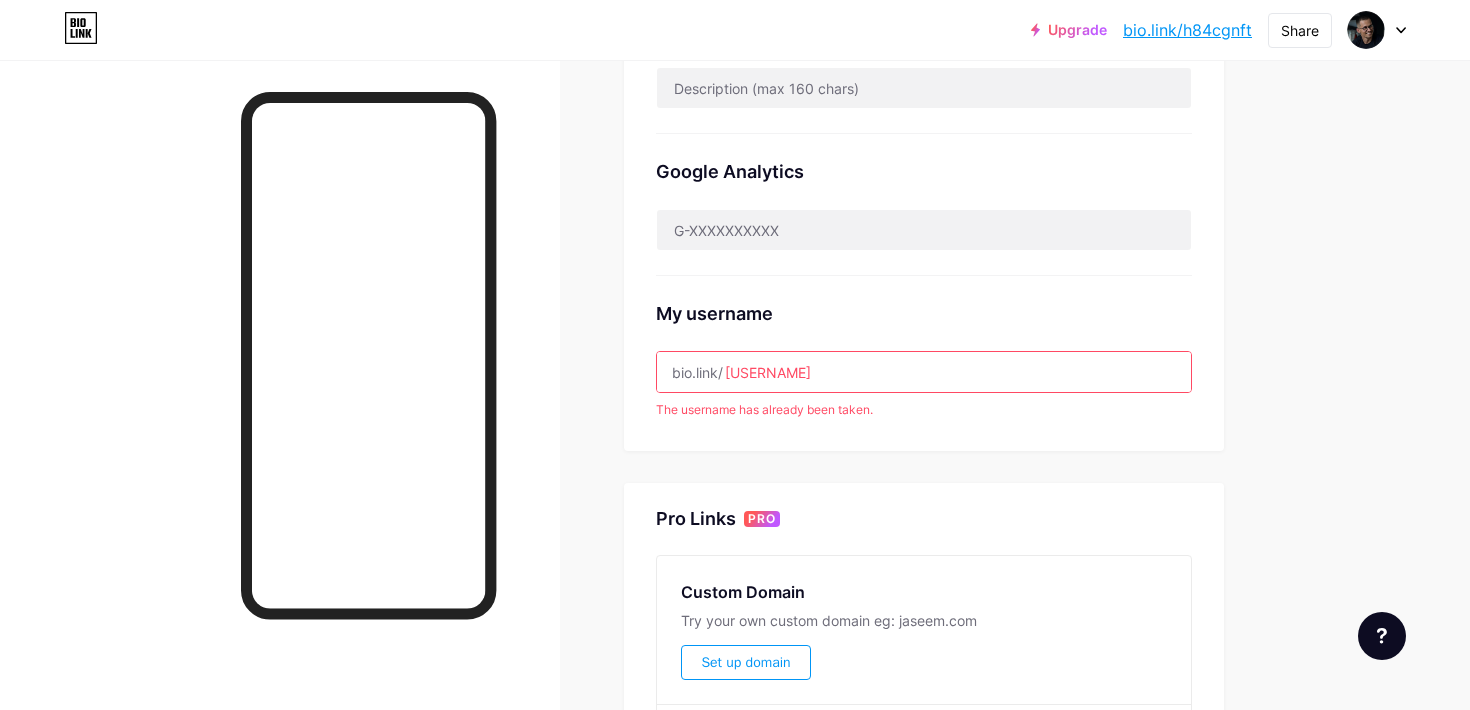 type on "[USERNAME]" 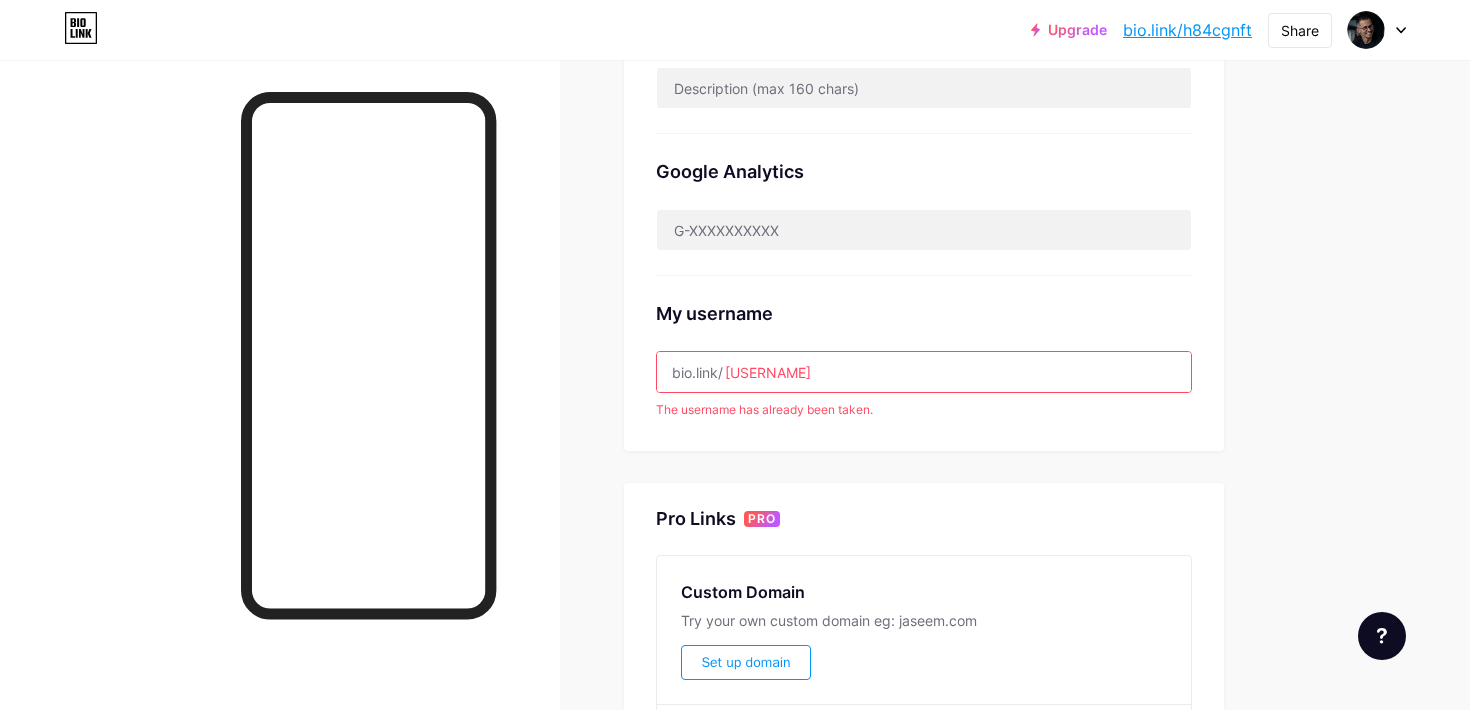 click on "[USERNAME]" at bounding box center (924, 372) 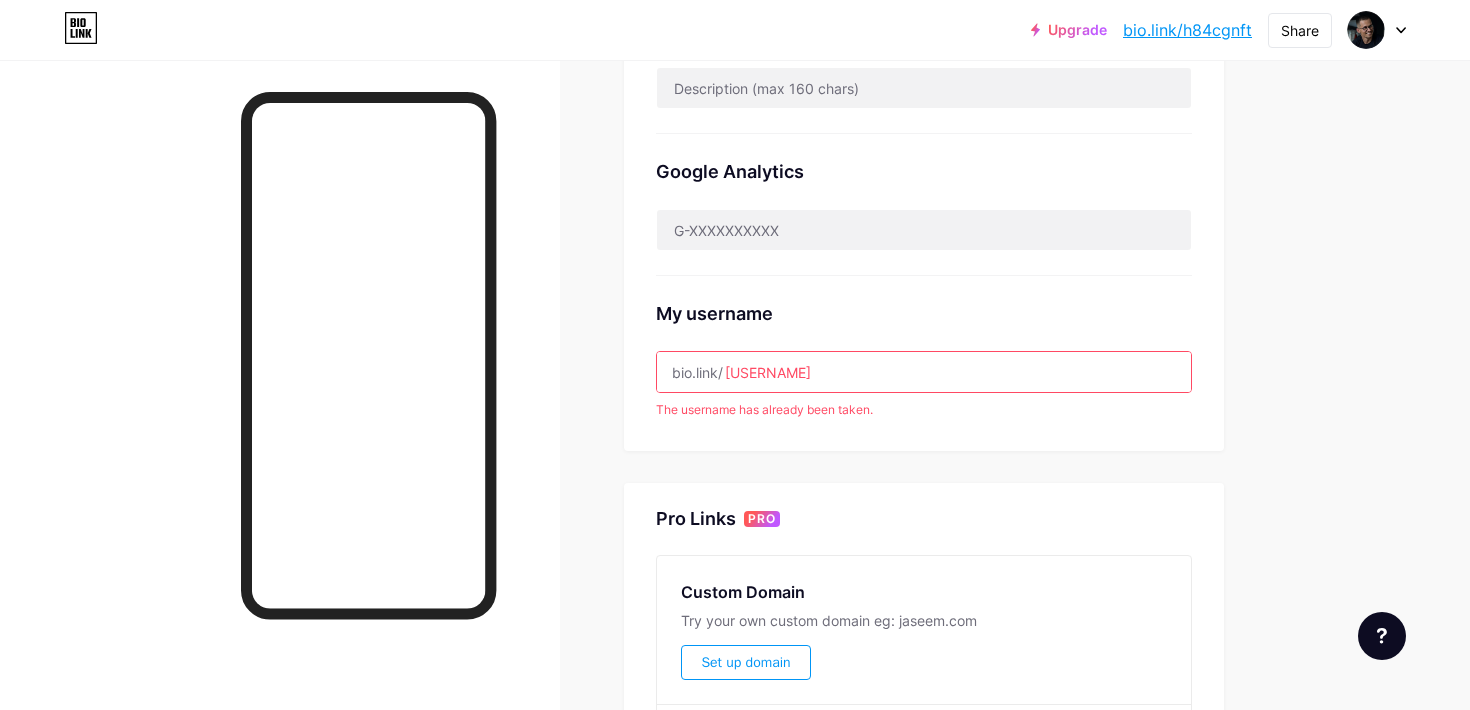 click on "bio.link/" at bounding box center [697, 372] 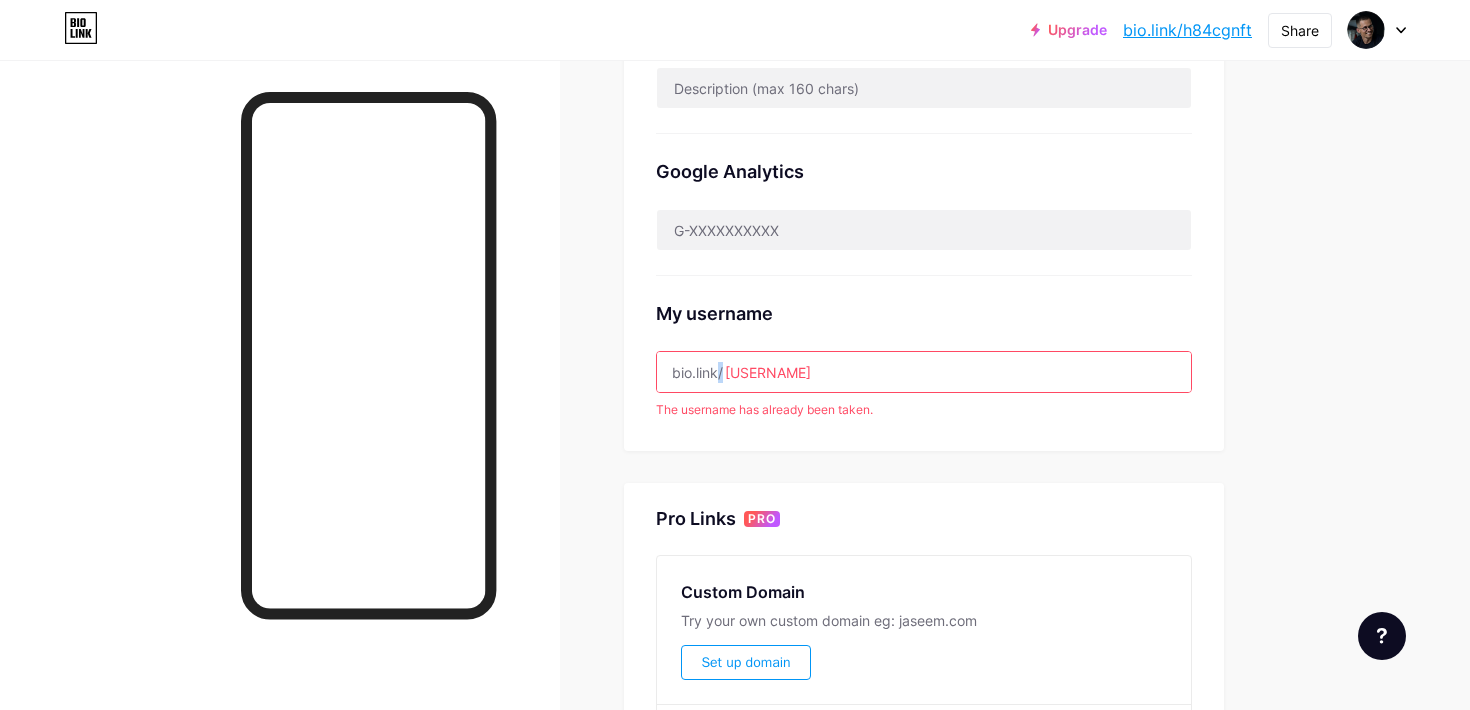 click on "bio.link/" at bounding box center (697, 372) 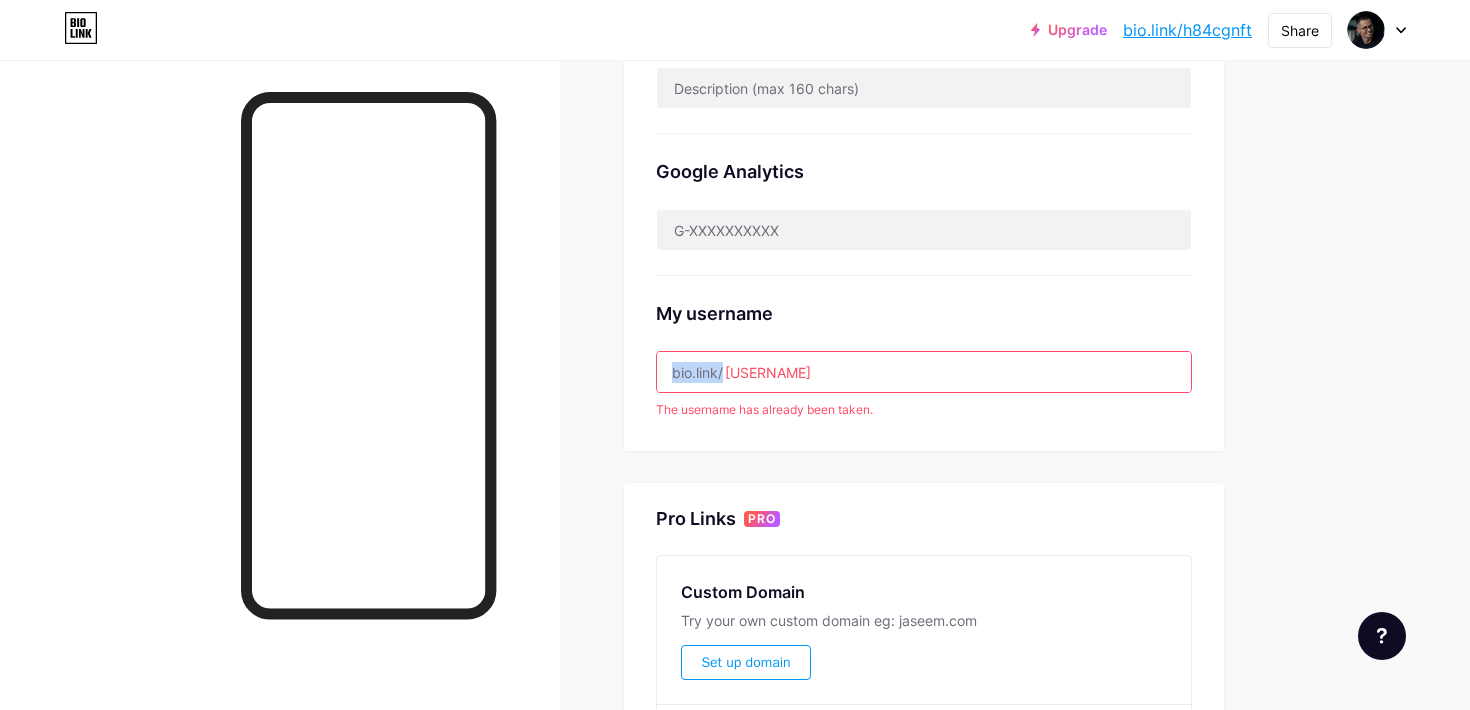 click on "bio.link/" at bounding box center (697, 372) 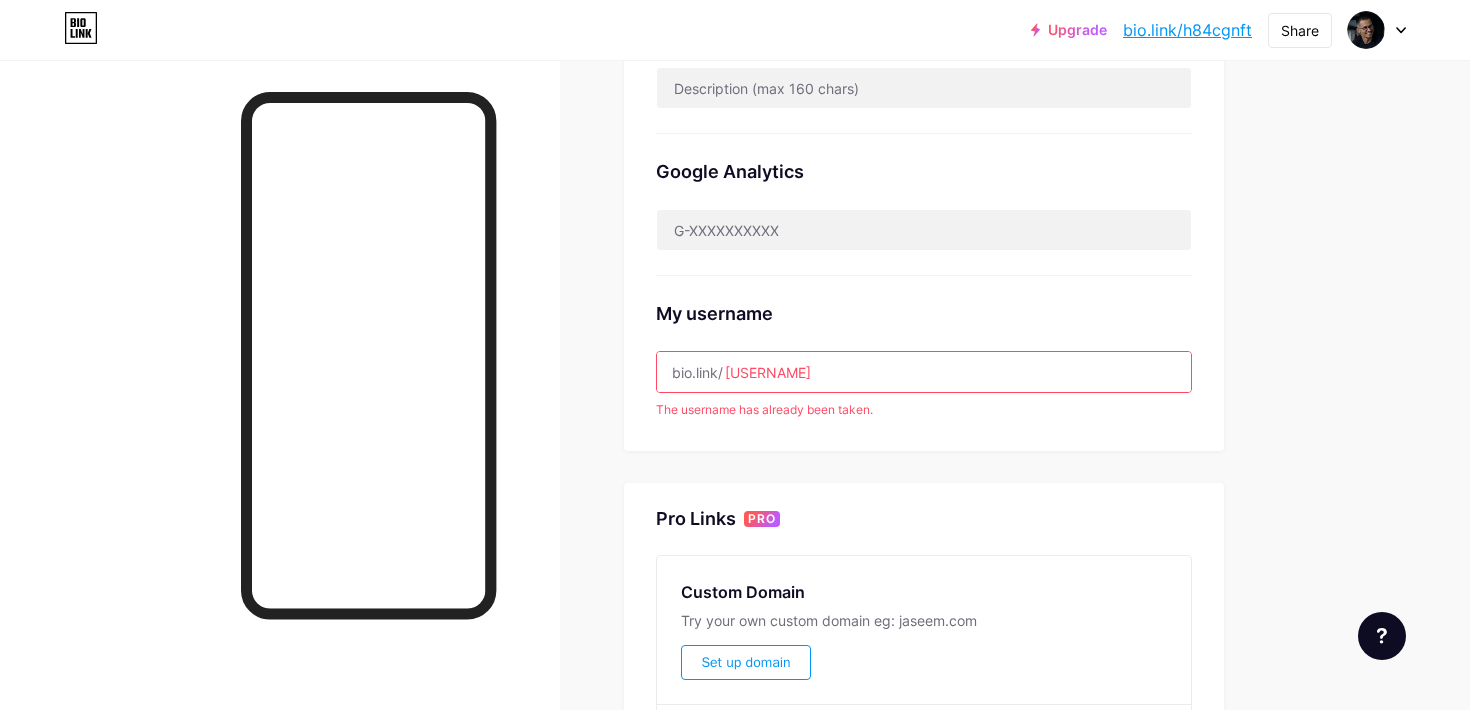 click on "Preferred link   This is an aesthetic choice. Both links are usable.
bio.link/ [USERNAME]       [USERNAME] .bio.link
NSFW warning       Show a warning before displaying your page.     SEO   Choose the title and description to appear on search engines and social posts.           Google Analytics       My username   bio.link/   [USERNAME]     The username has already been taken." at bounding box center (924, 34) 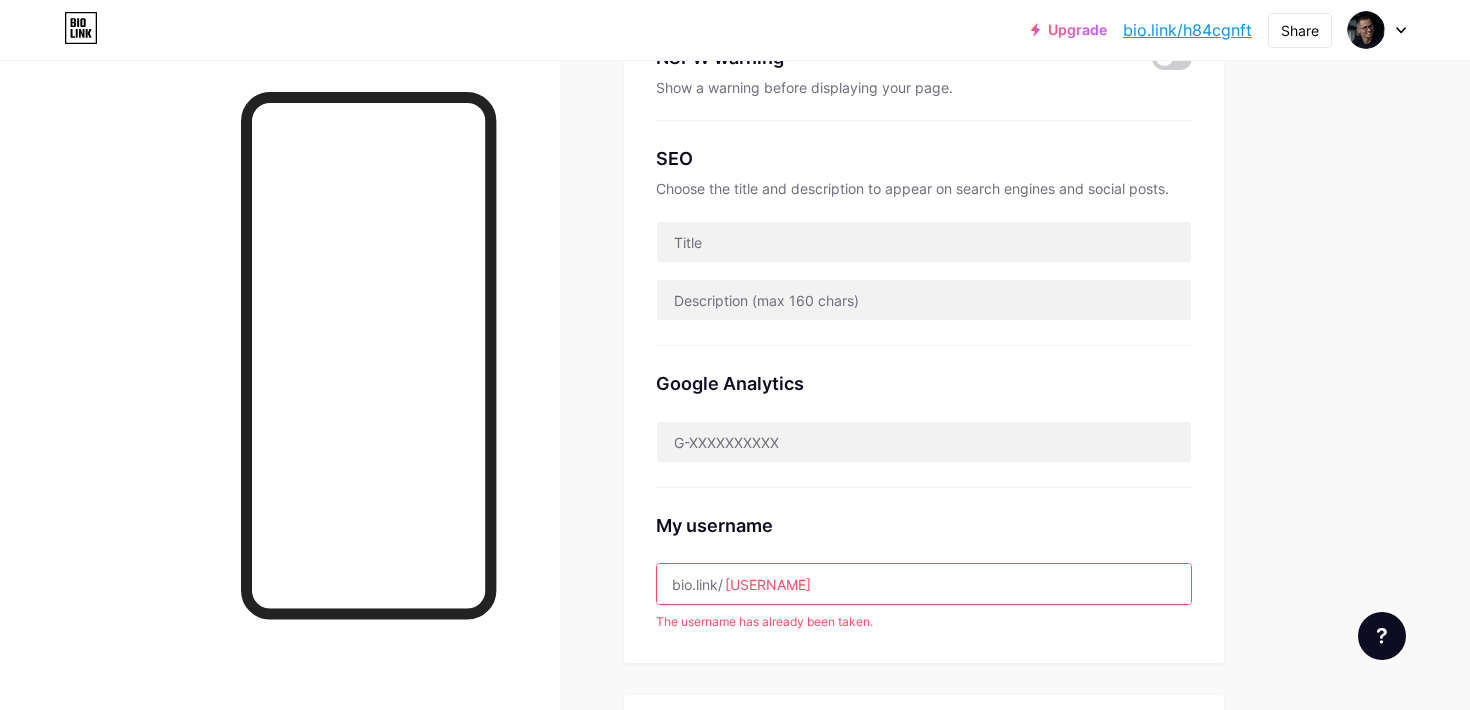scroll, scrollTop: 0, scrollLeft: 0, axis: both 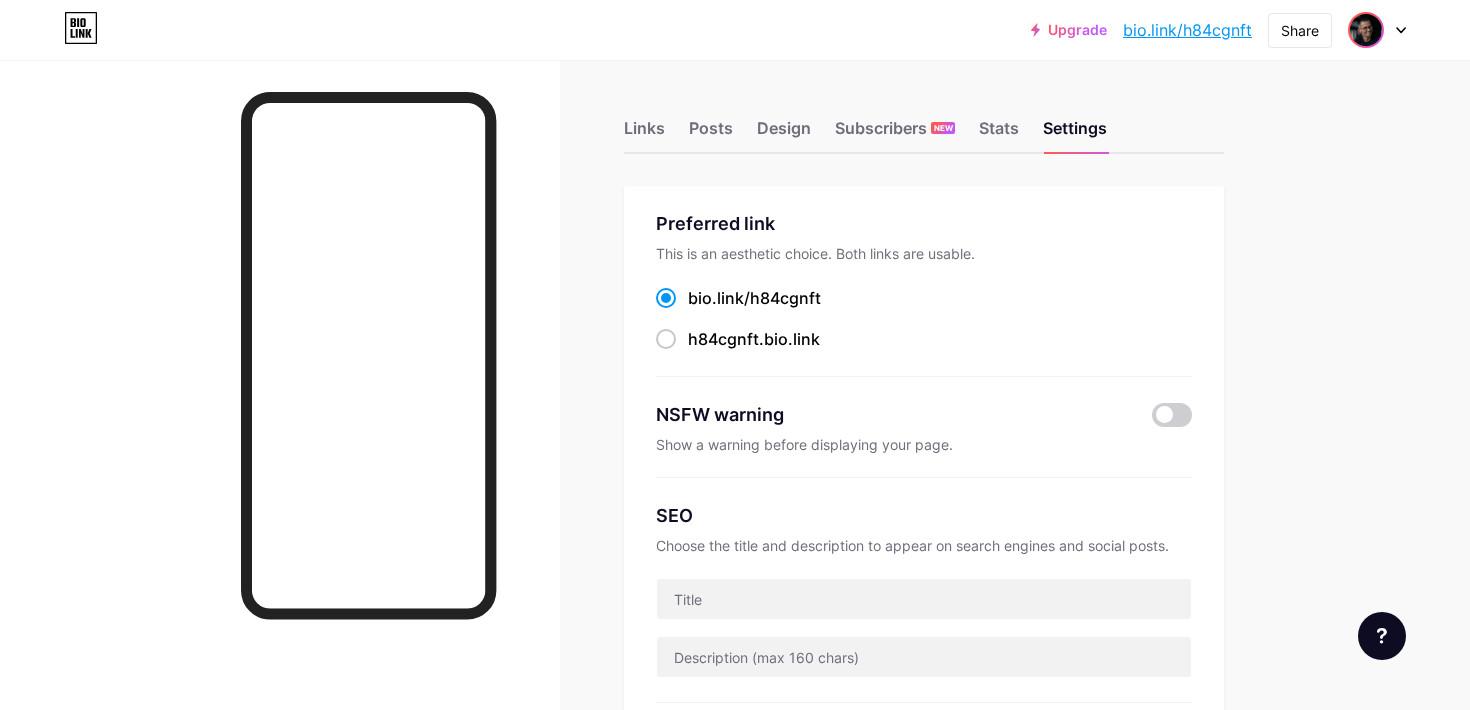 click at bounding box center (1366, 30) 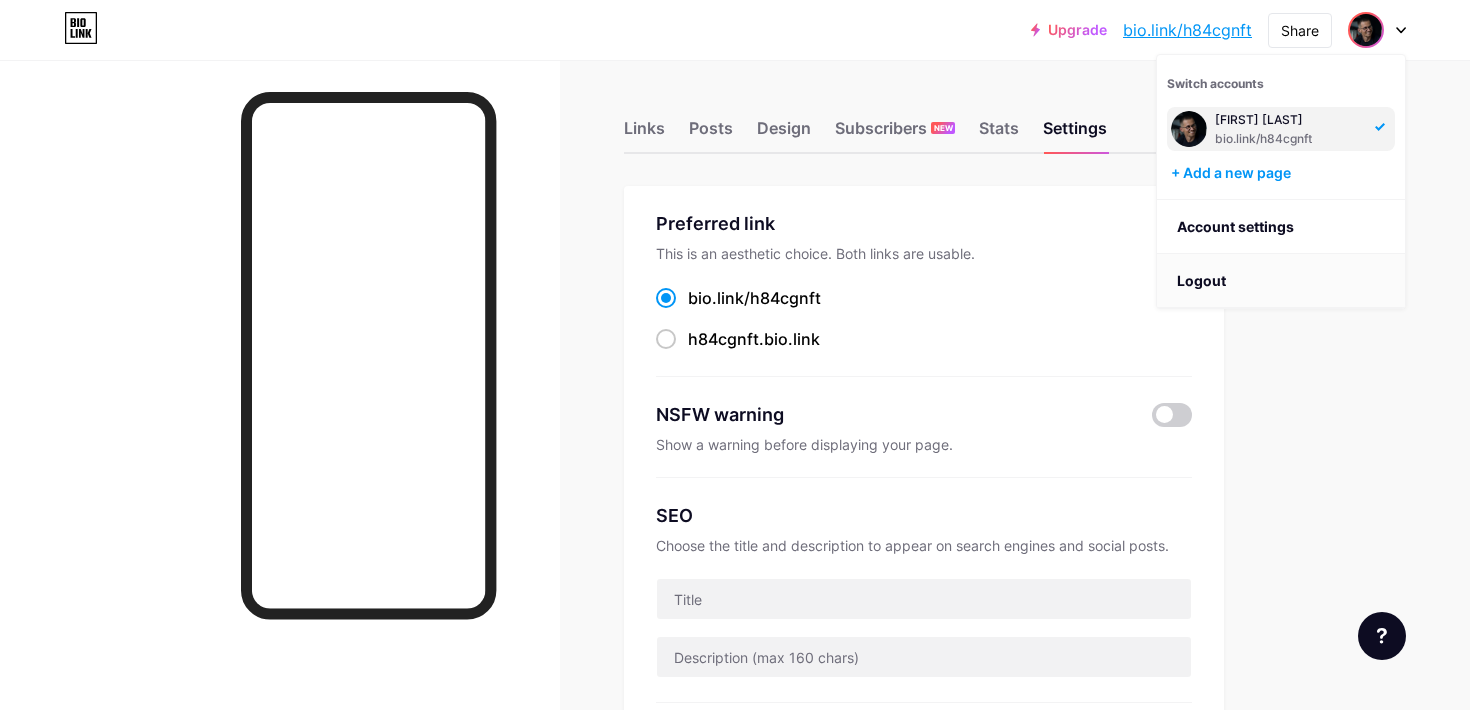 click on "Logout" at bounding box center (1281, 281) 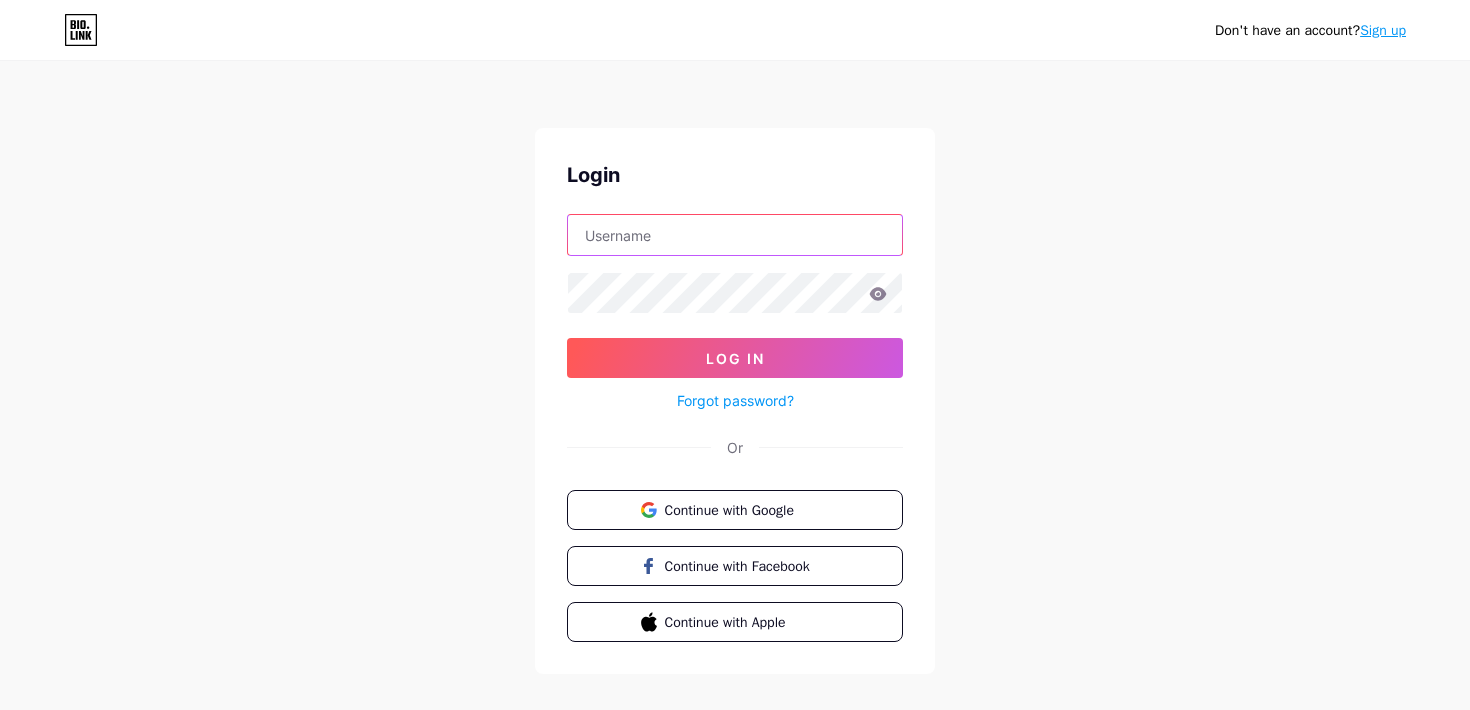 click at bounding box center [735, 235] 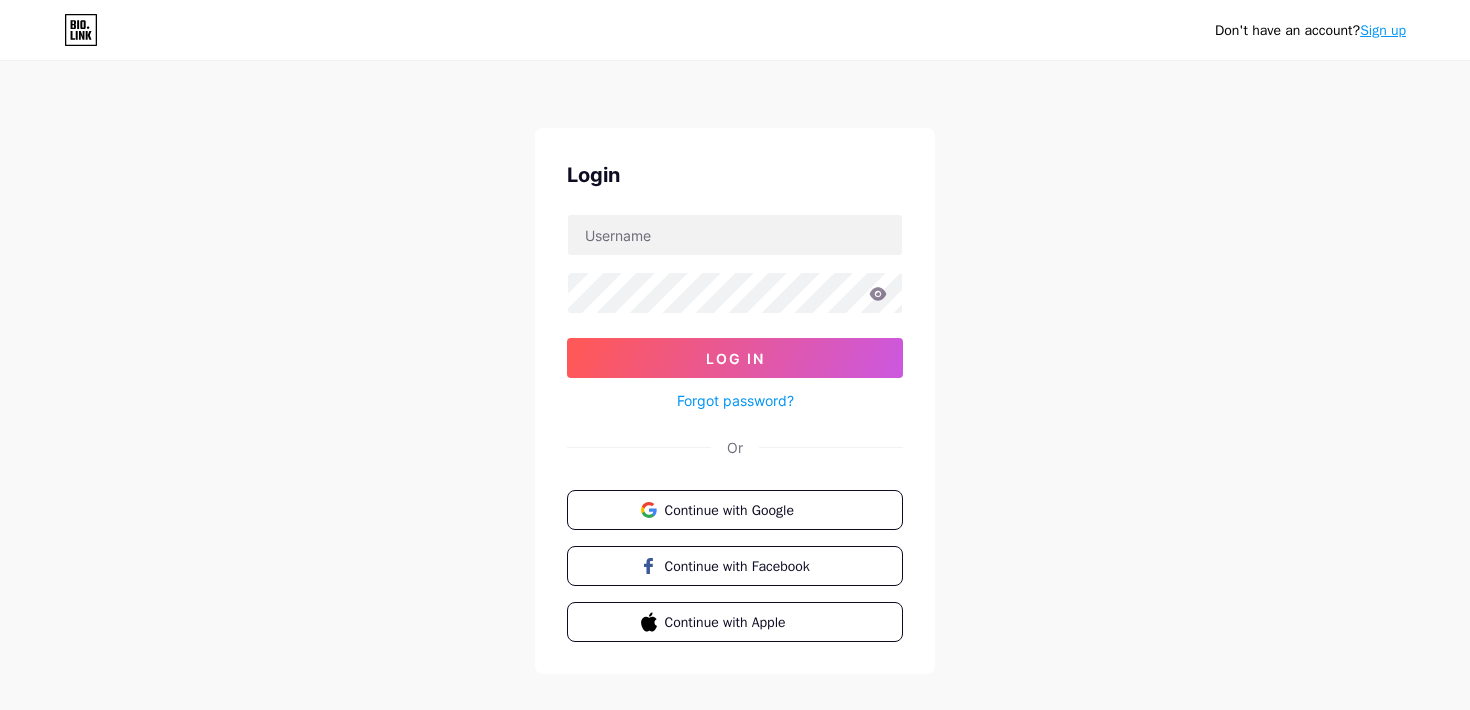 click on "Don't have an account?  Sign up   Login                   Log In
Forgot password?
Or       Continue with Google     Continue with Facebook
Continue with Apple" at bounding box center [735, 369] 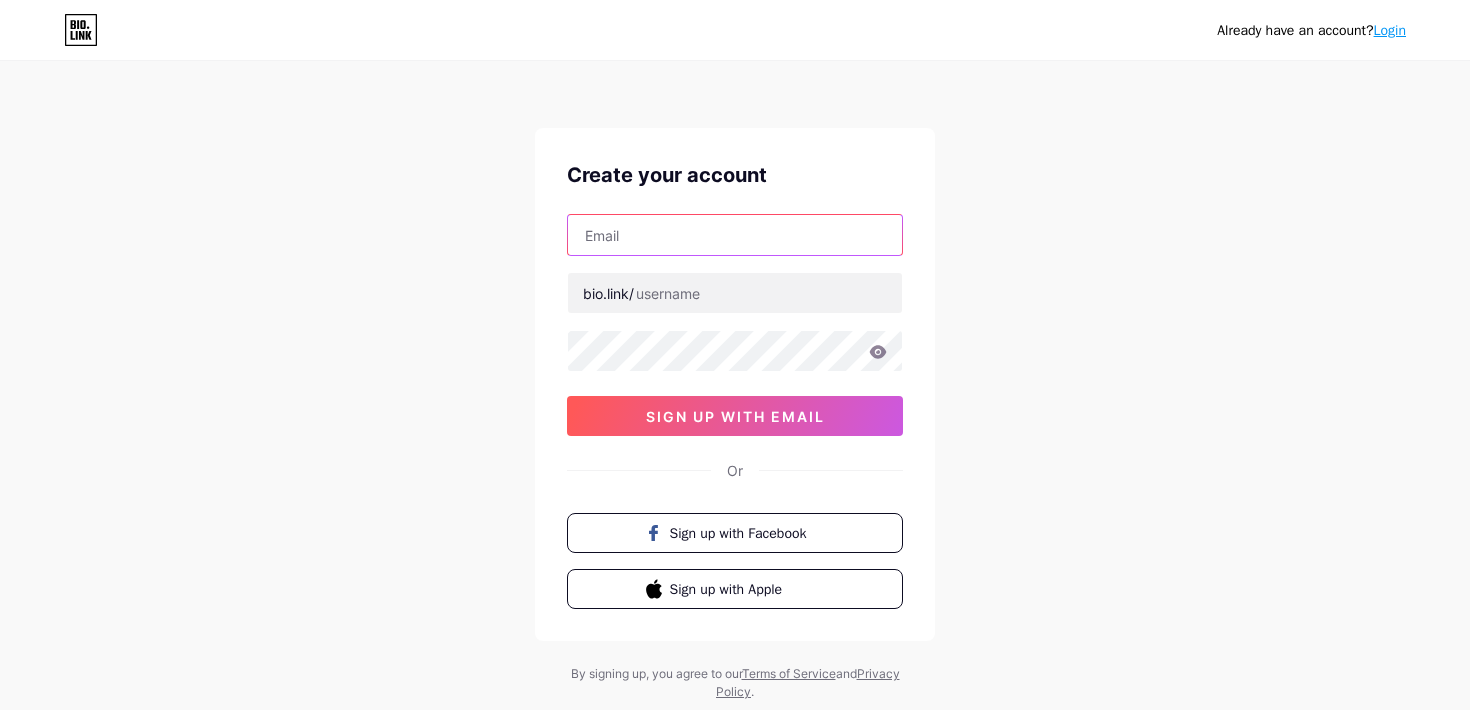 click at bounding box center (735, 235) 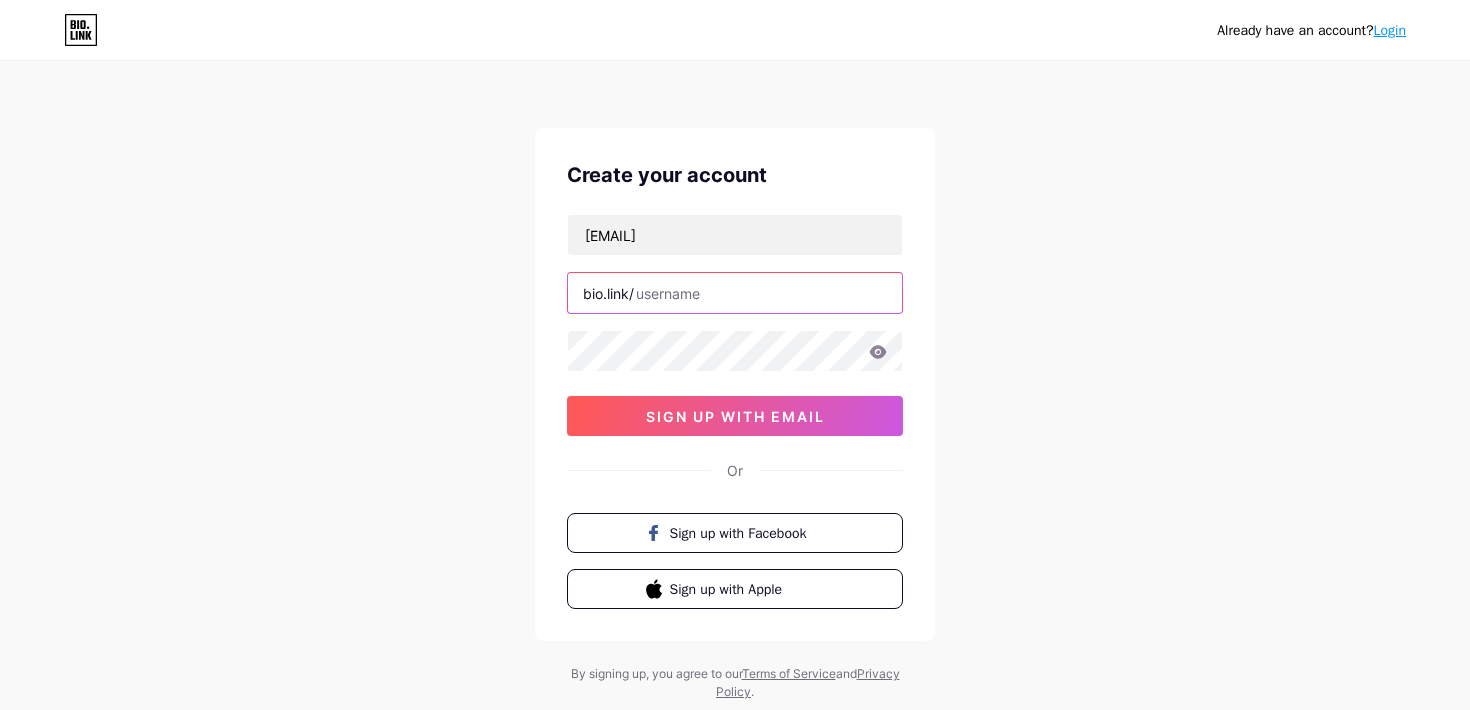 click at bounding box center [735, 293] 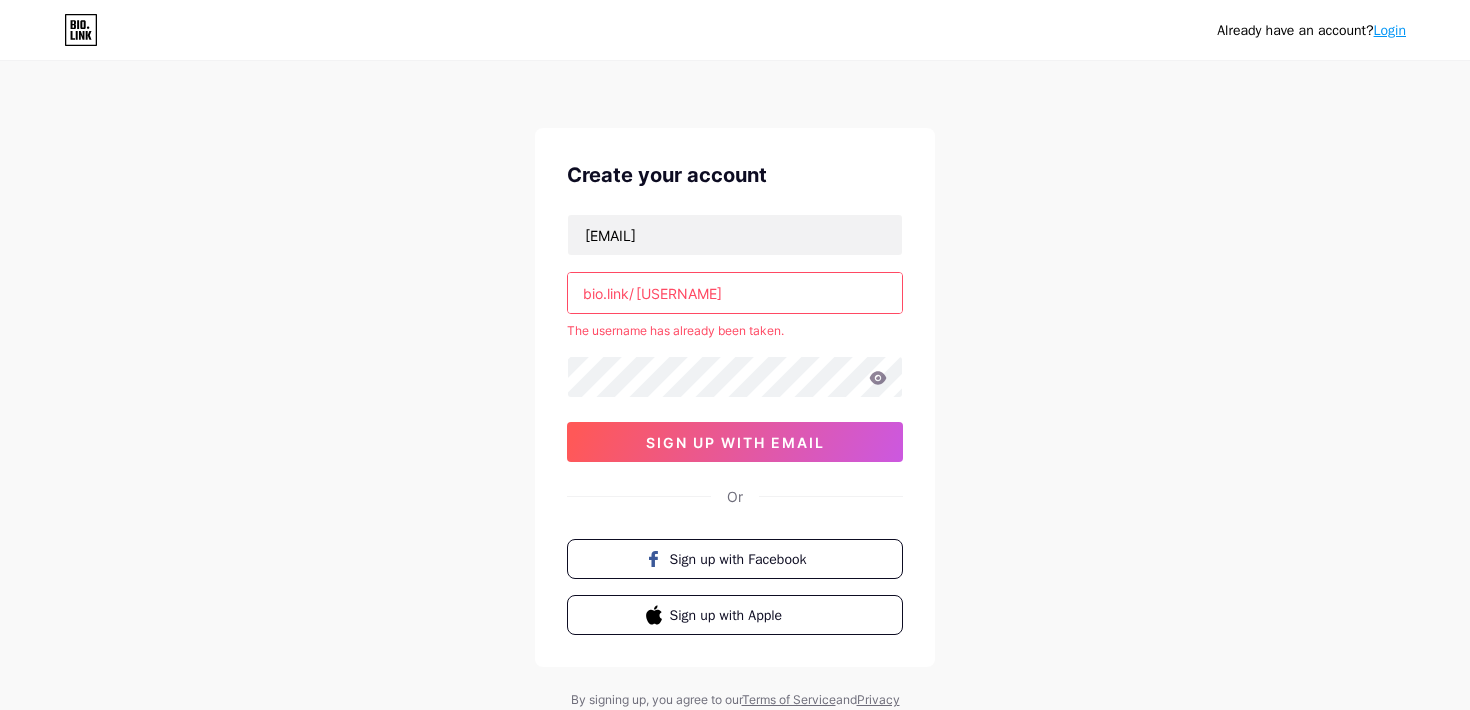 click on "frandrvis" at bounding box center (735, 293) 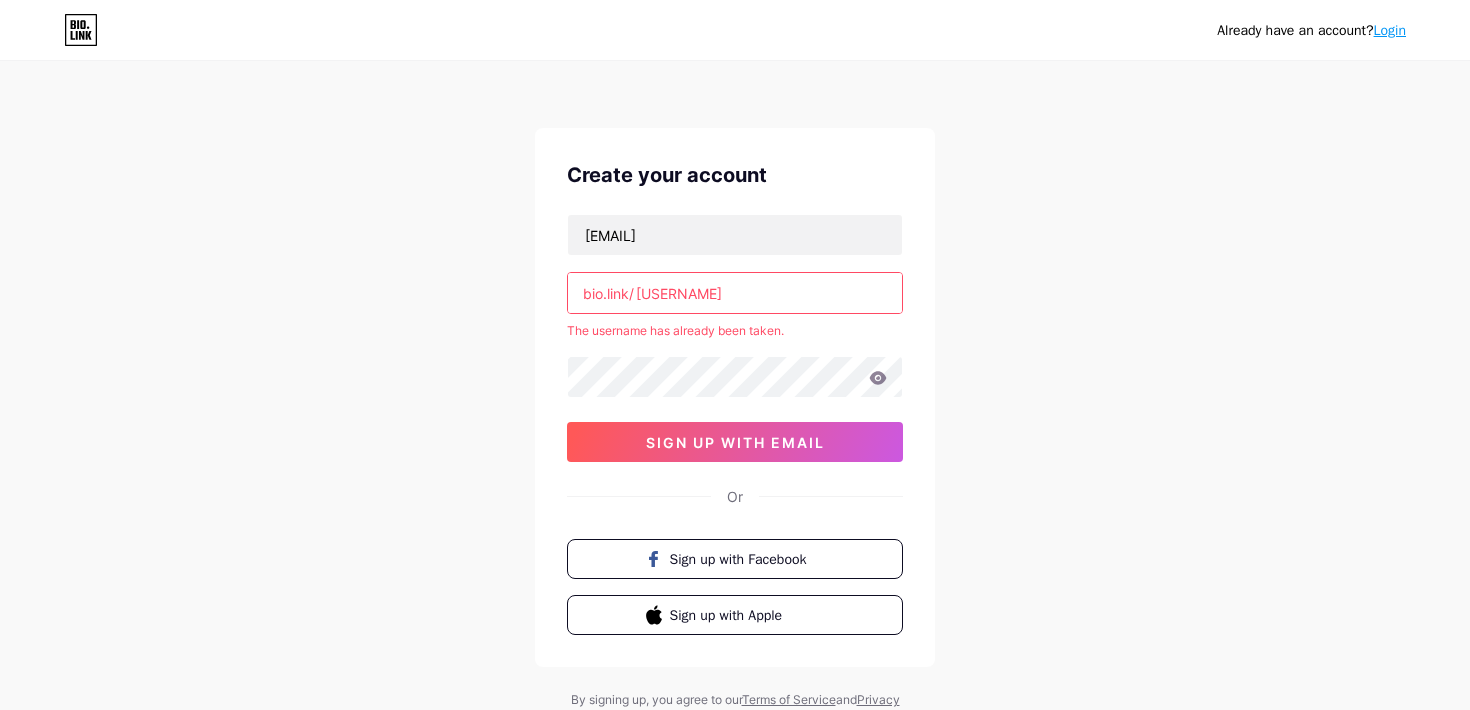click on "Already have an account?  Login   Create your account     frandrviscoaching@gmail.com     bio.link/   frandrvis     The username has already been taken.                 sign up with email         Or       Sign up with Facebook
Sign up with Apple
By signing up, you agree to our  Terms of Service  and  Privacy Policy ." at bounding box center [735, 395] 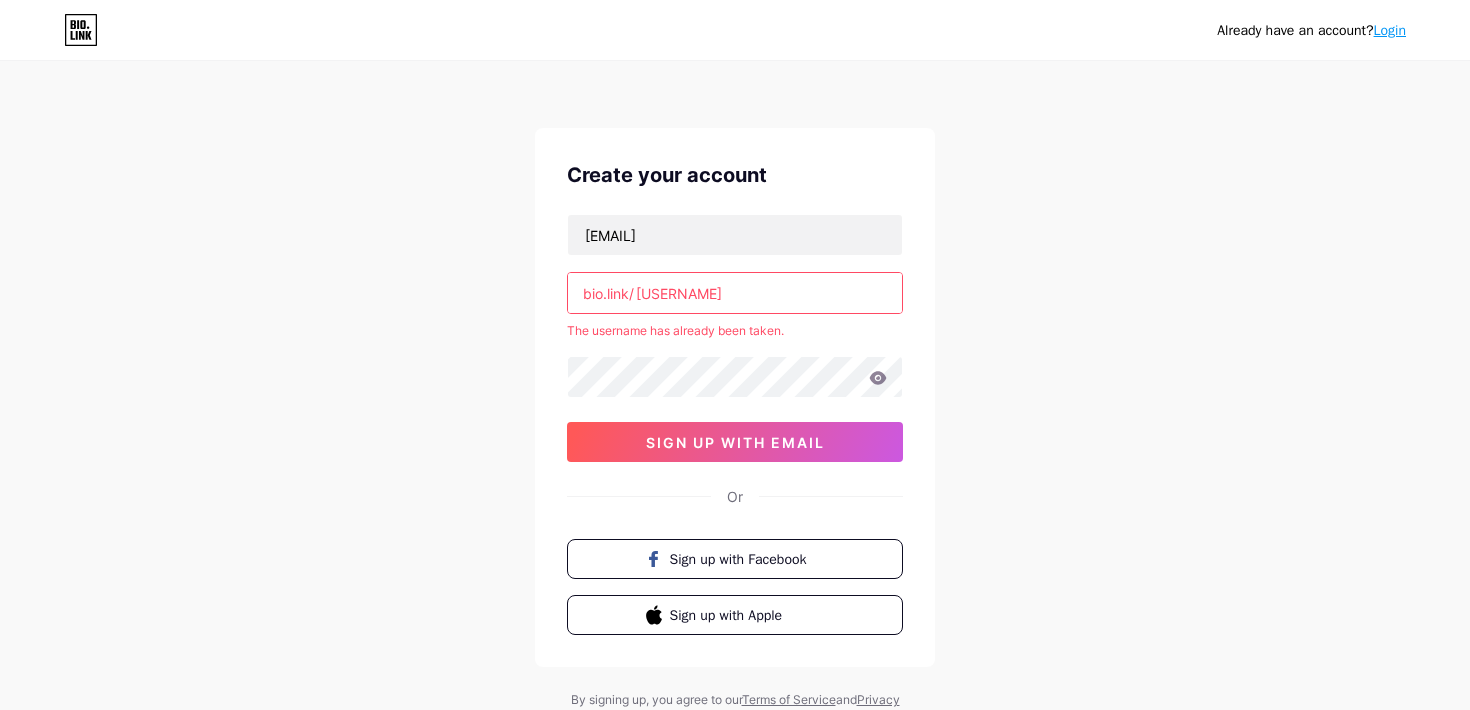 click 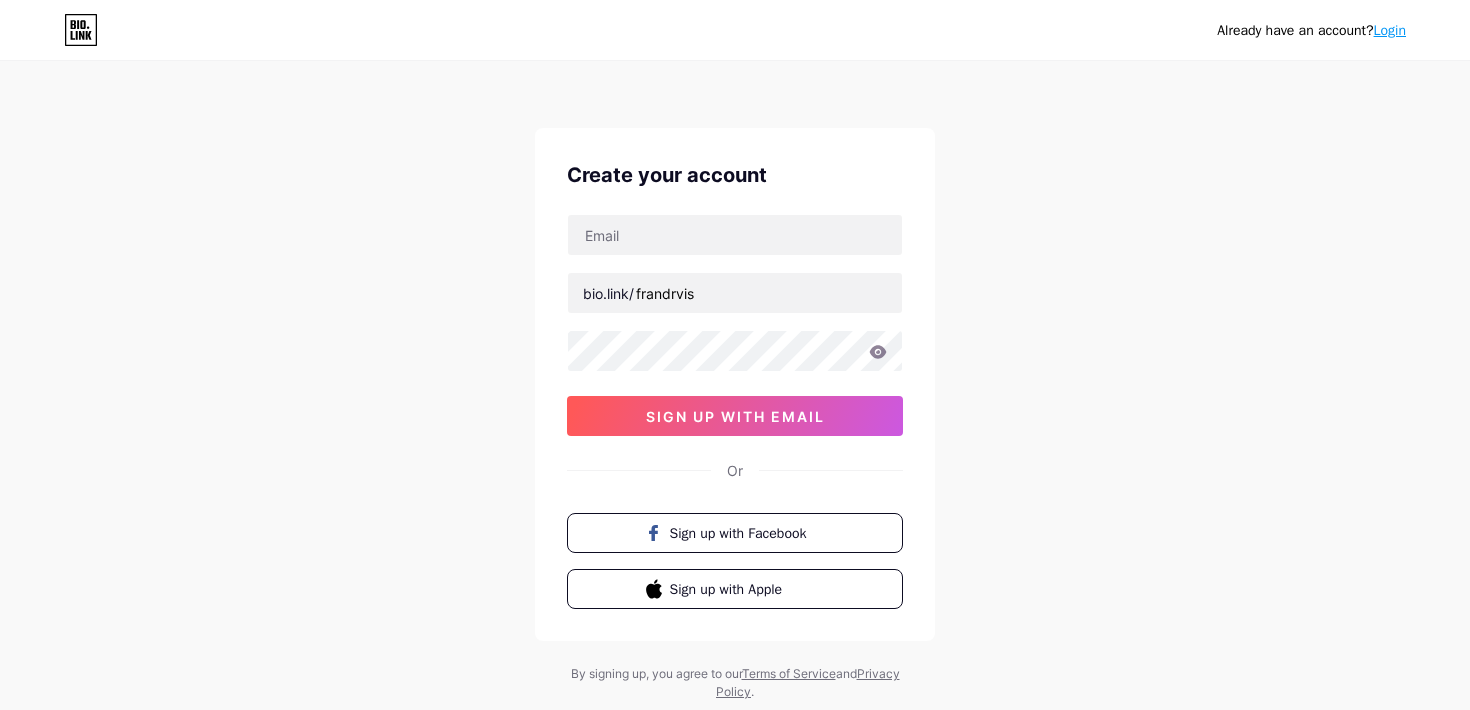 scroll, scrollTop: 0, scrollLeft: 0, axis: both 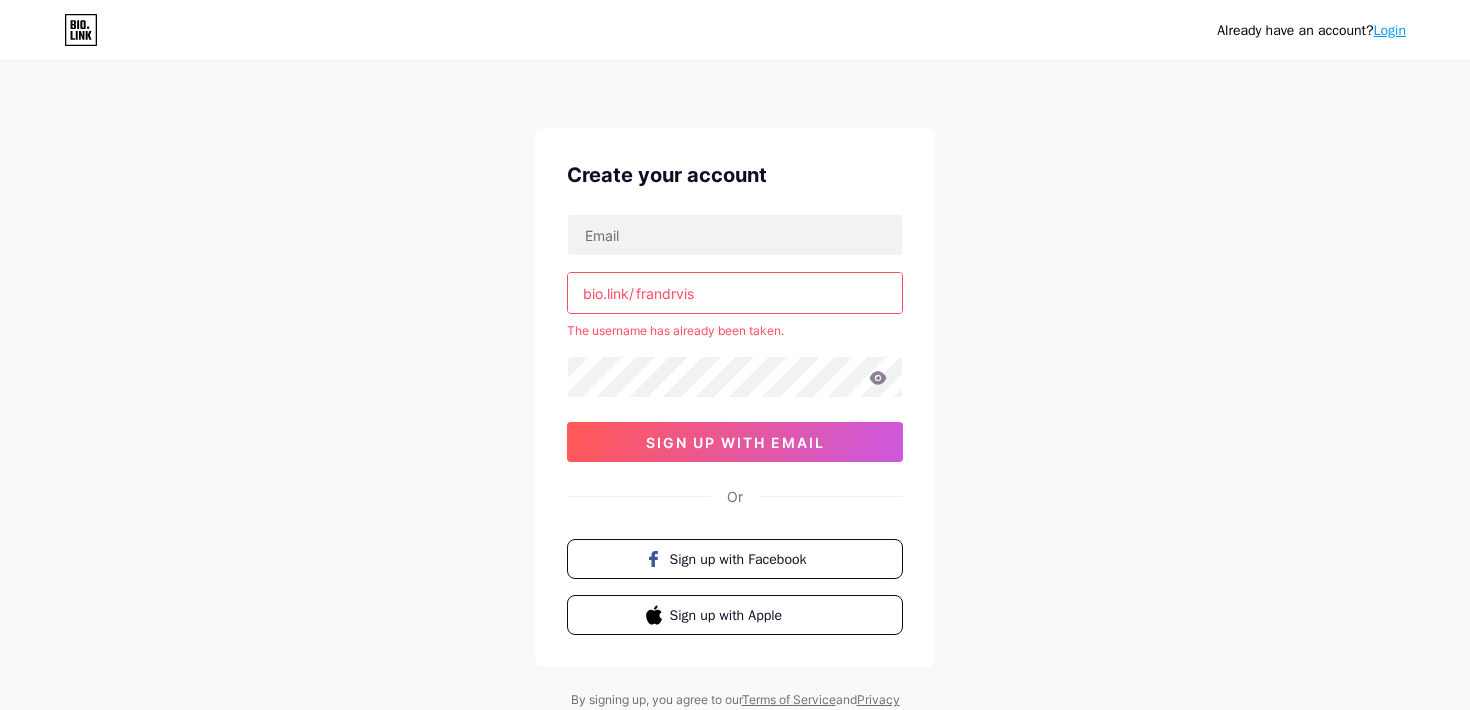 click on "Login" at bounding box center [1390, 30] 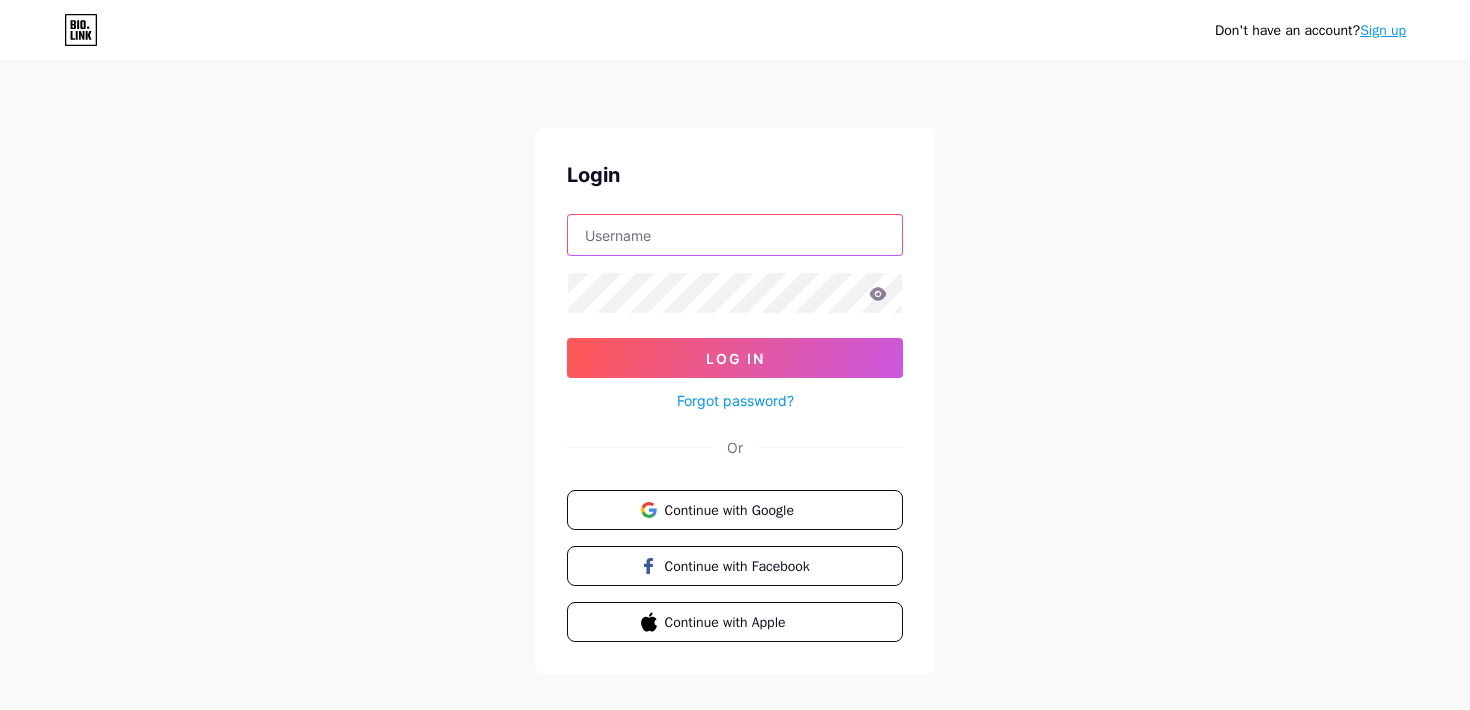 click at bounding box center (735, 235) 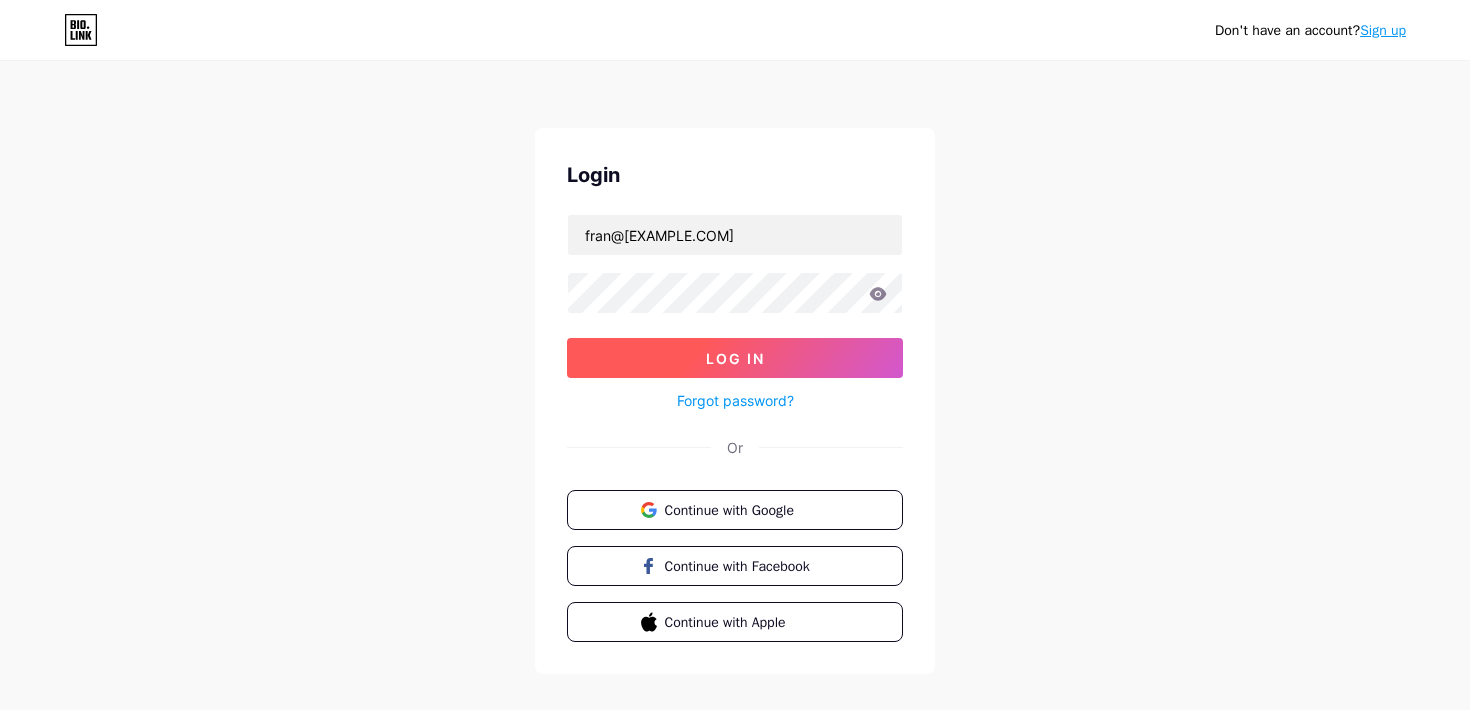 click on "Log In" at bounding box center (735, 358) 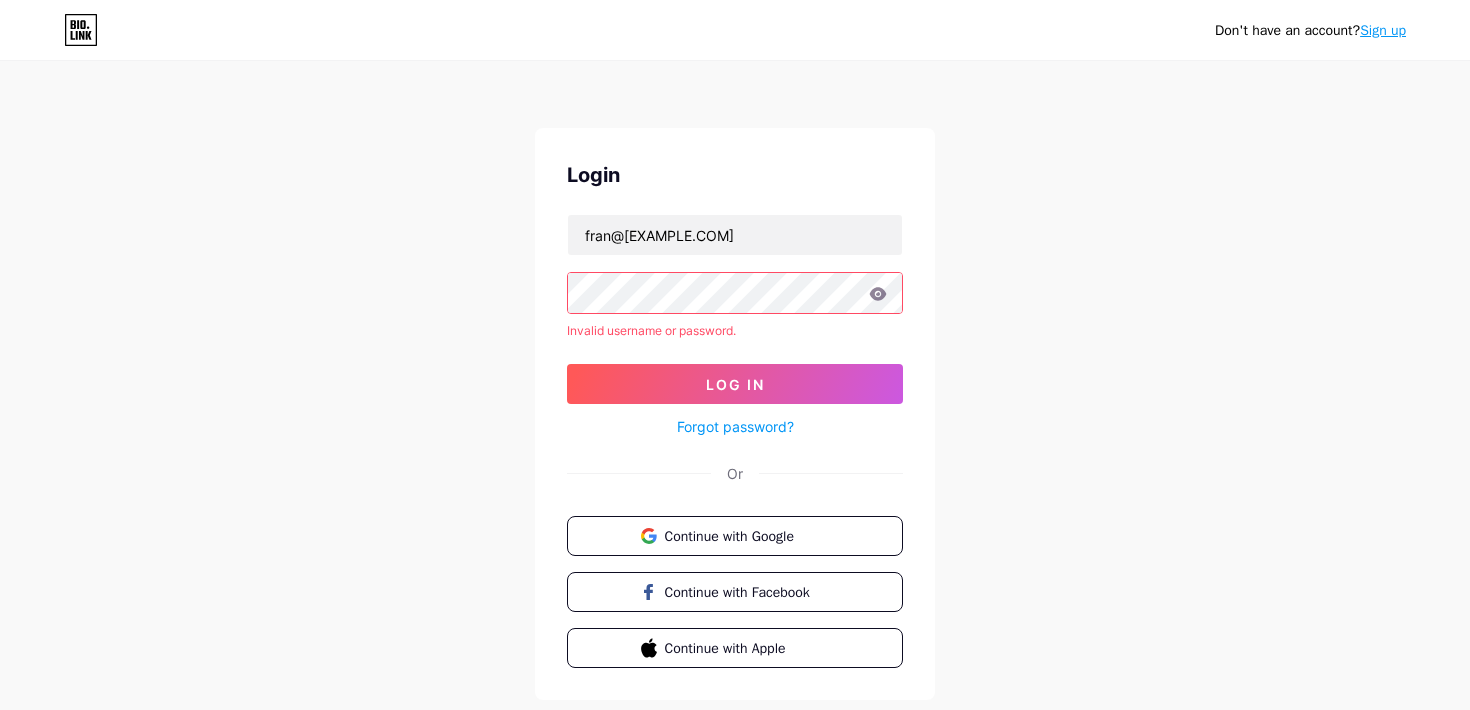click on "Forgot password?" at bounding box center (735, 426) 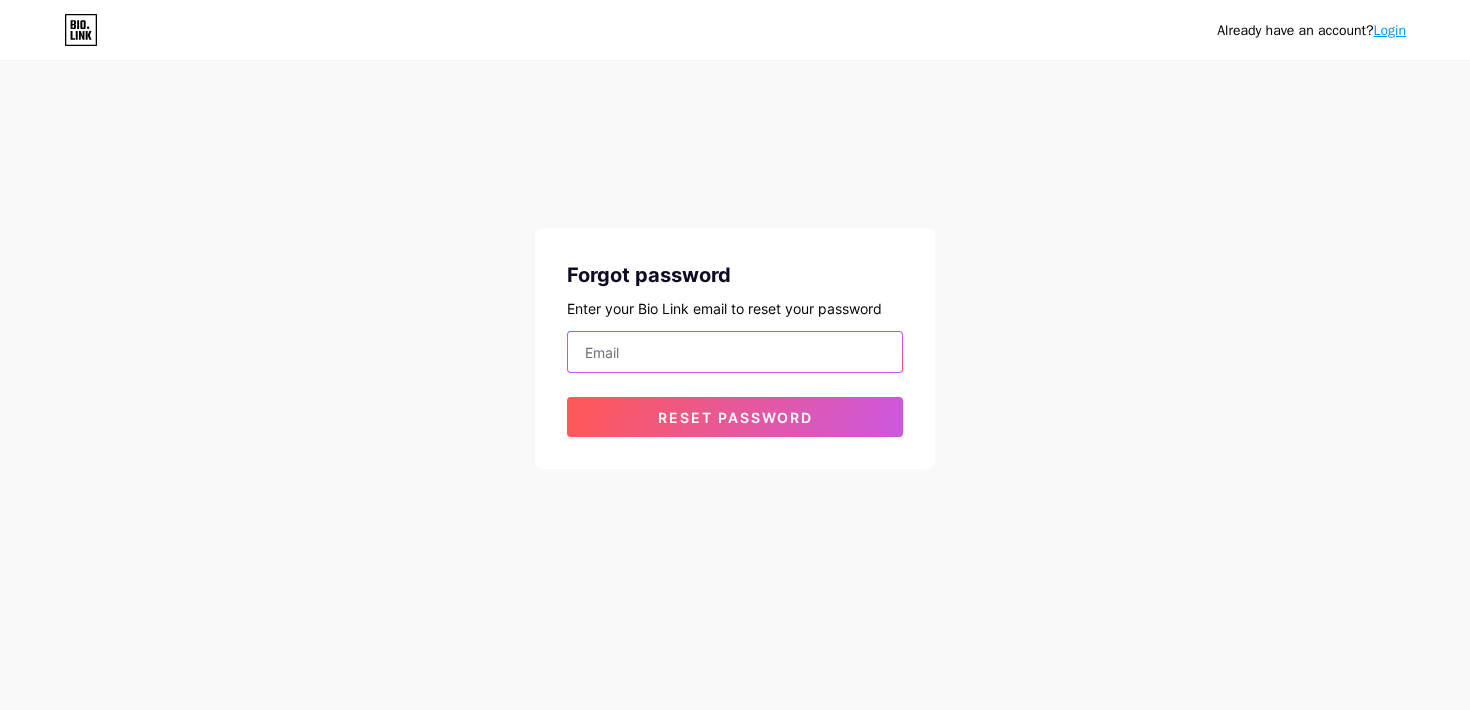 click at bounding box center (735, 352) 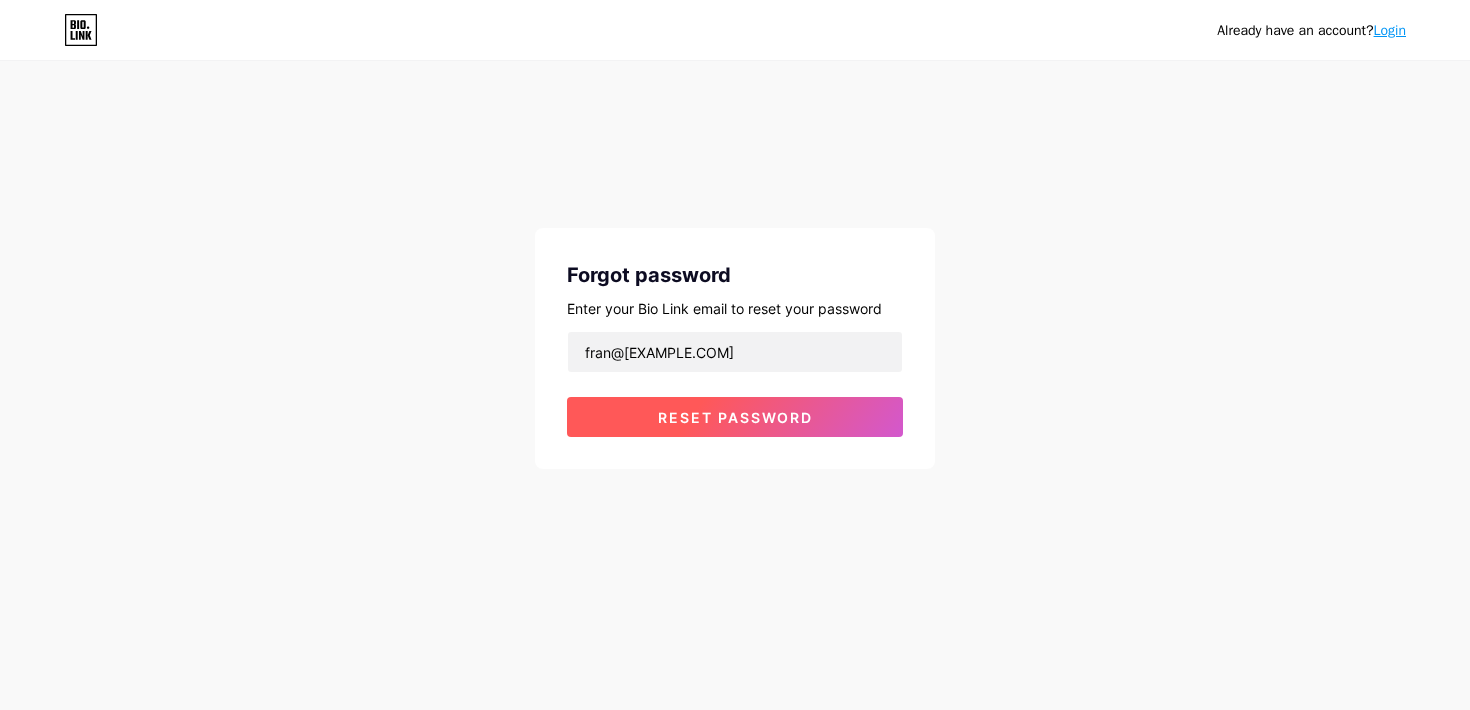 click on "Reset password" at bounding box center [735, 417] 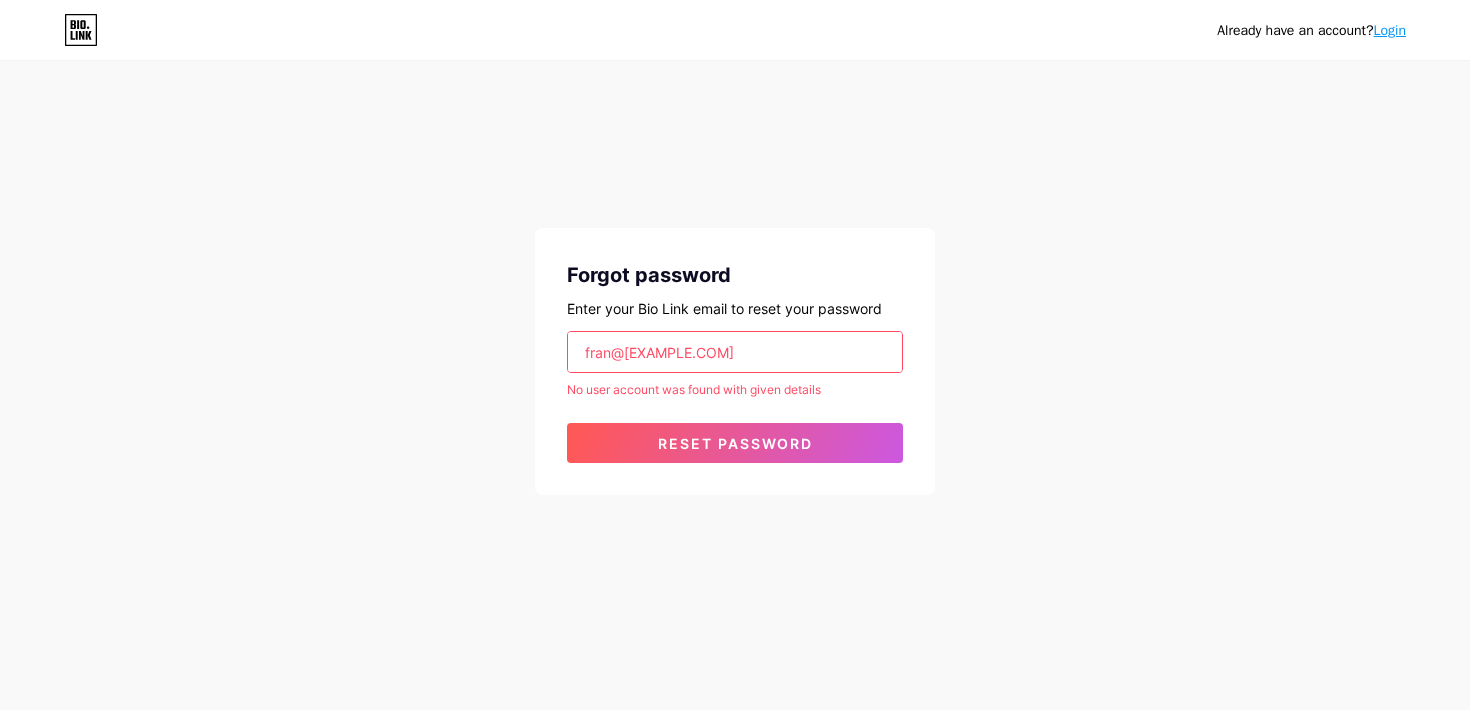 click on "frandrviscoaching@gmail.com" at bounding box center (735, 352) 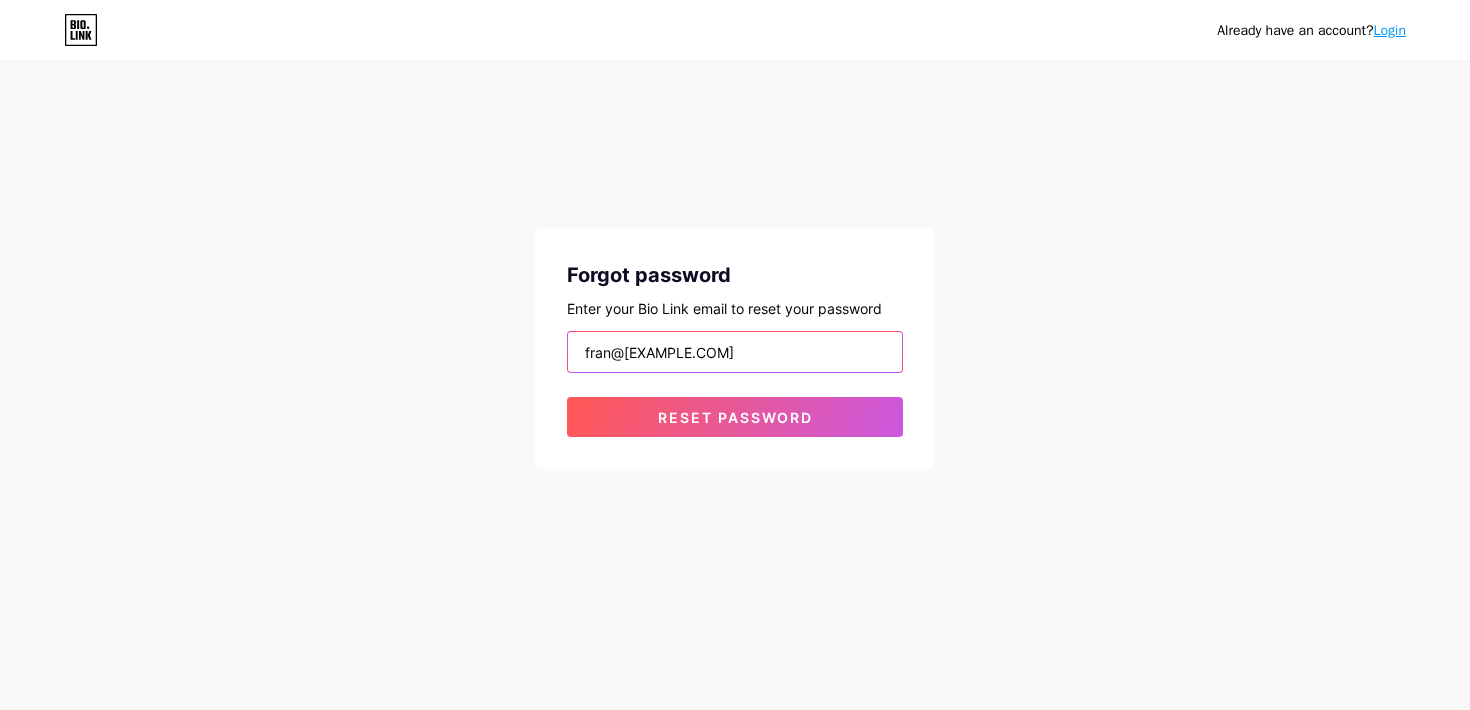 type on "[EMAIL]" 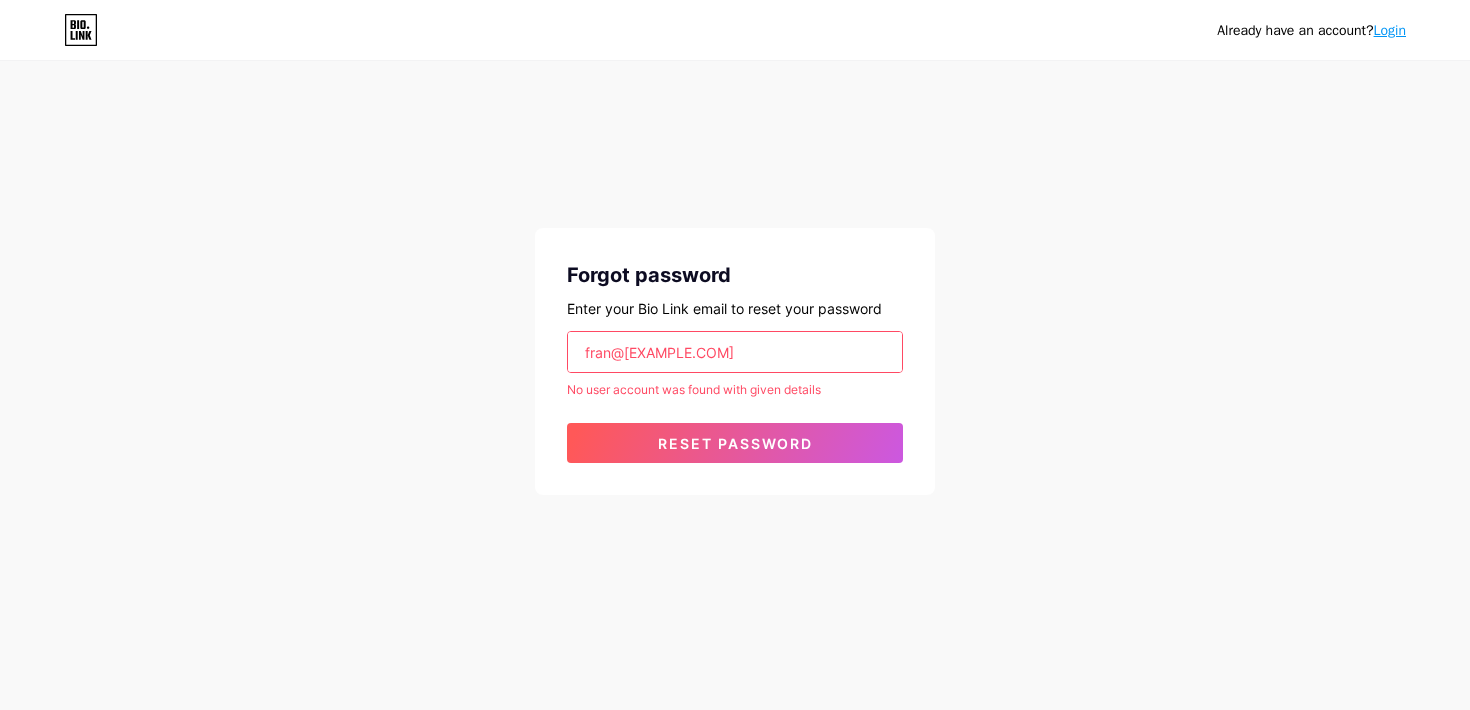 click on "Login" at bounding box center [1390, 30] 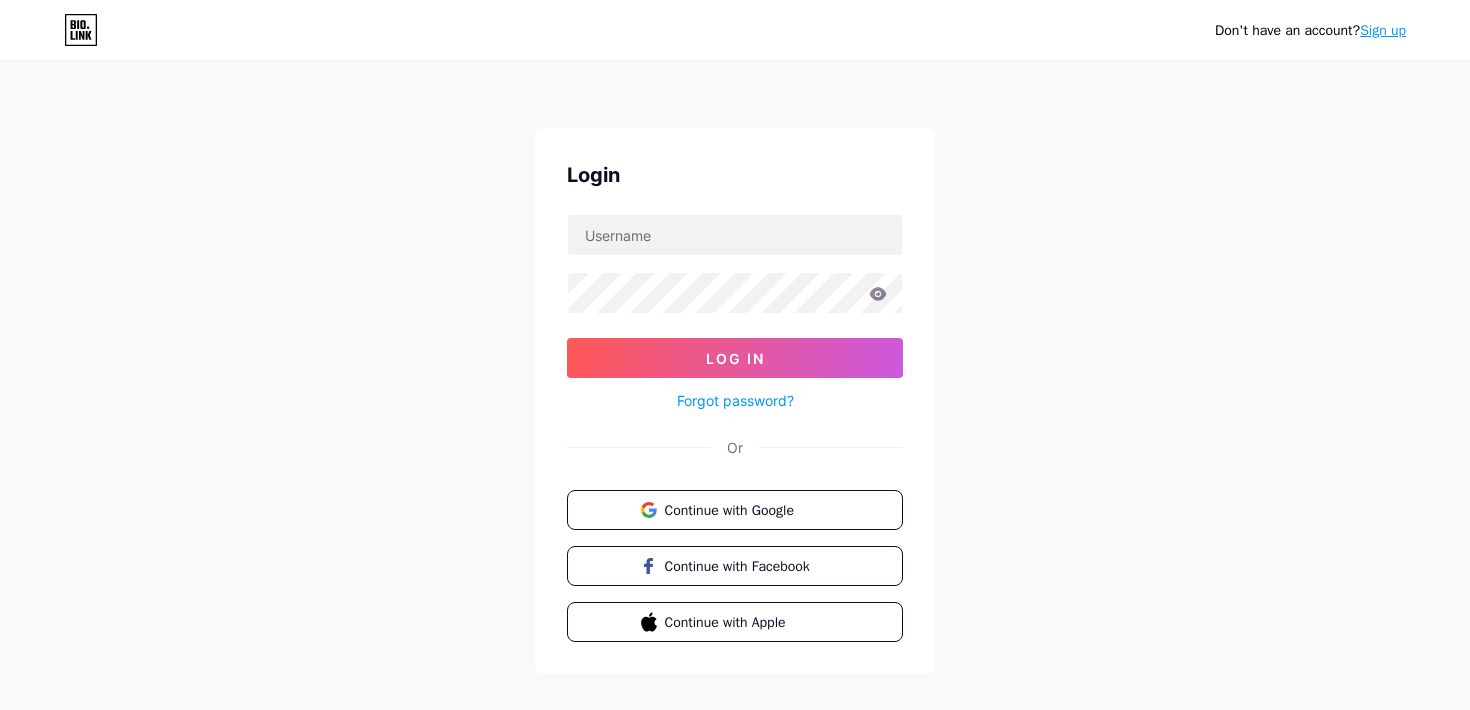 click on "Don't have an account?  Sign up   Login                   Log In
Forgot password?
Or       Continue with Google     Continue with Facebook
Continue with Apple" at bounding box center (735, 369) 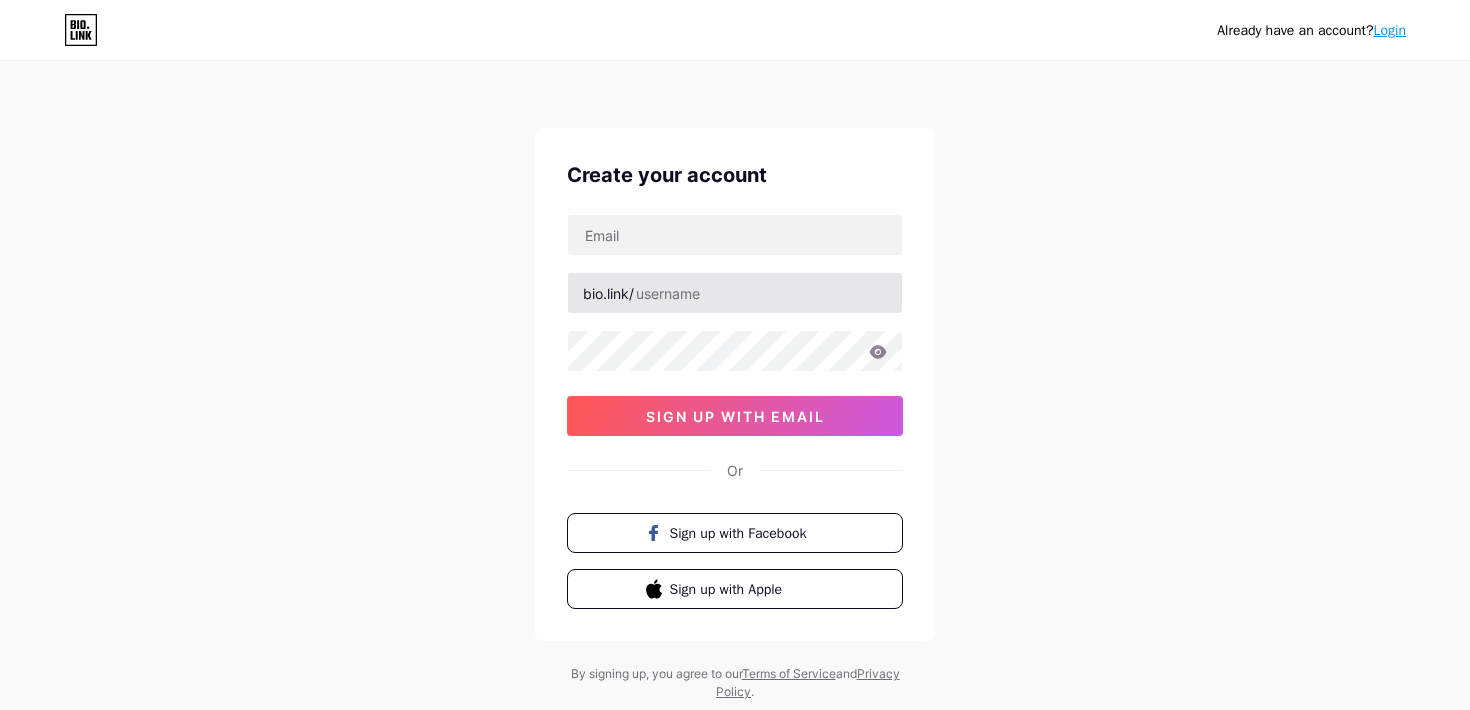 scroll, scrollTop: 0, scrollLeft: 0, axis: both 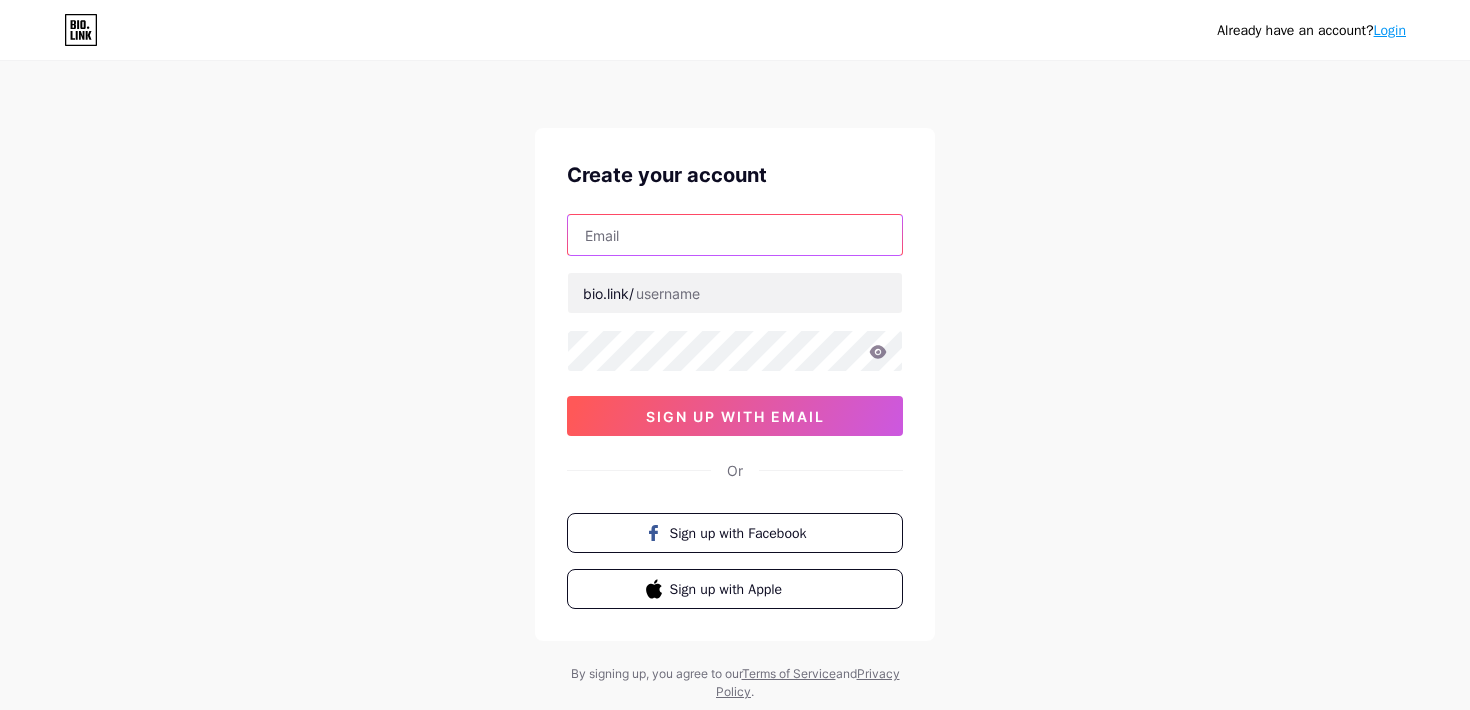 click at bounding box center (735, 235) 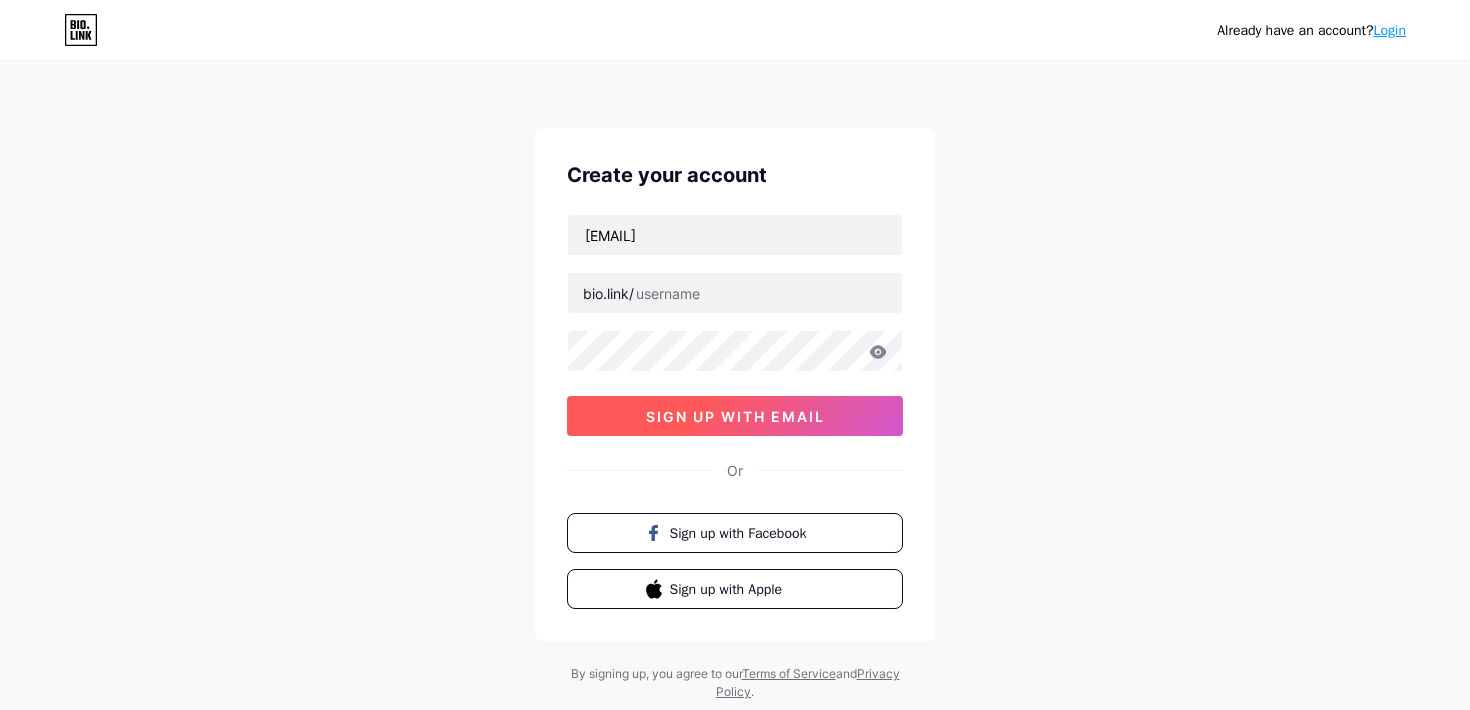 click on "sign up with email" at bounding box center (735, 416) 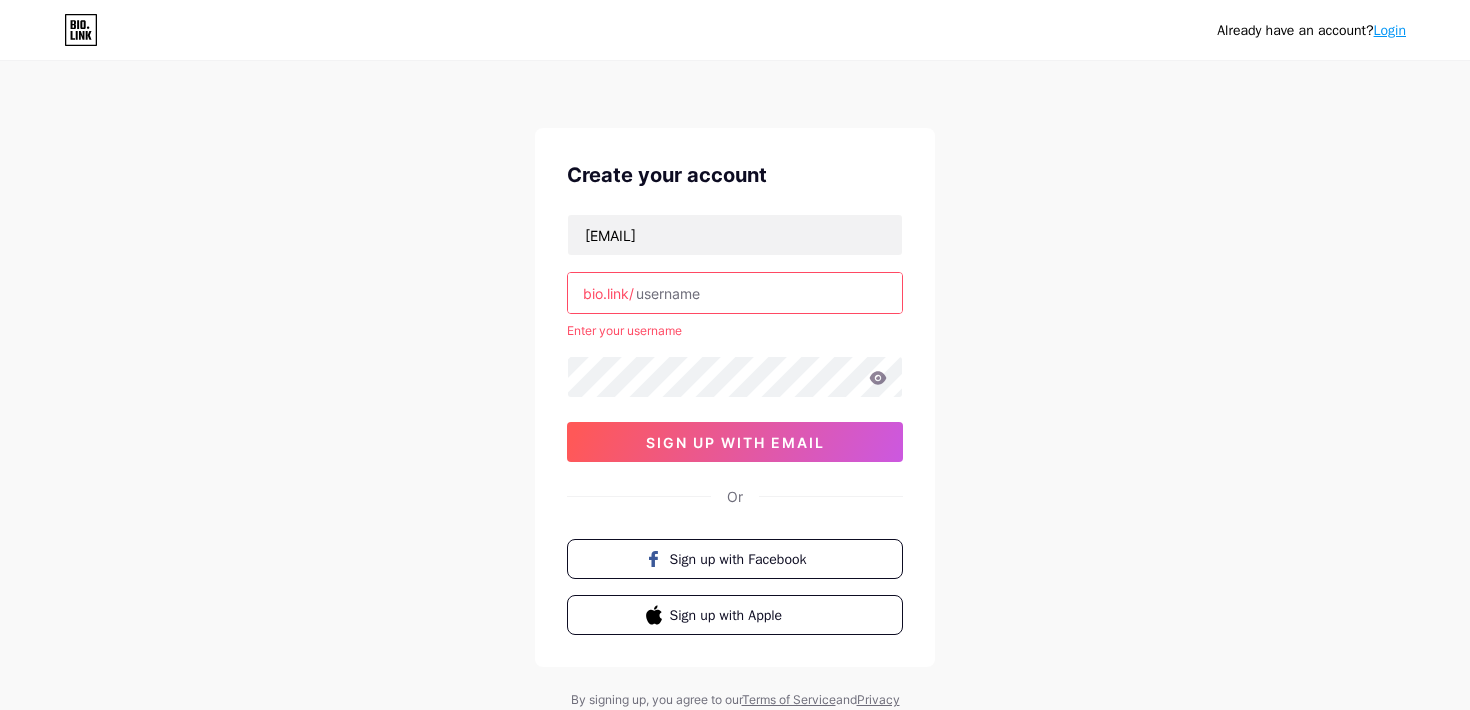click at bounding box center [735, 293] 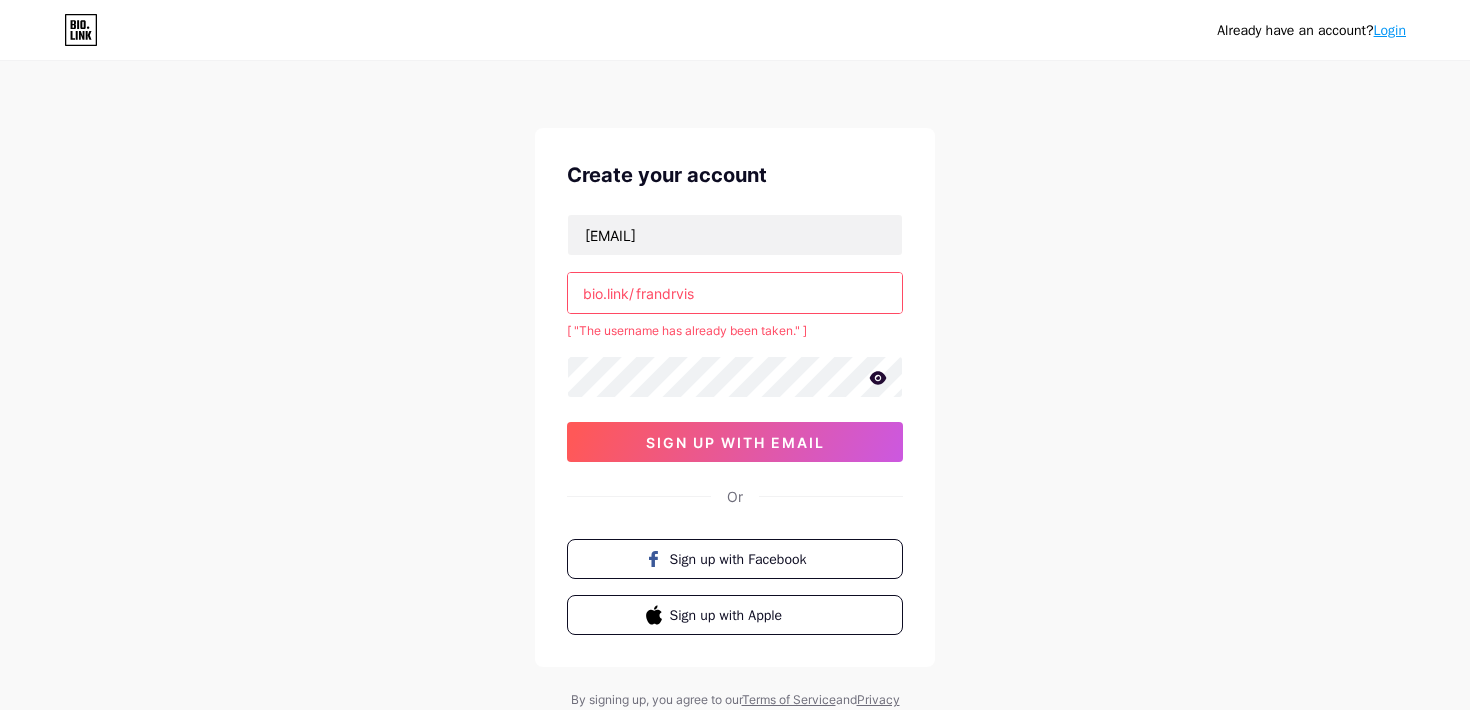 type on "frandrvis" 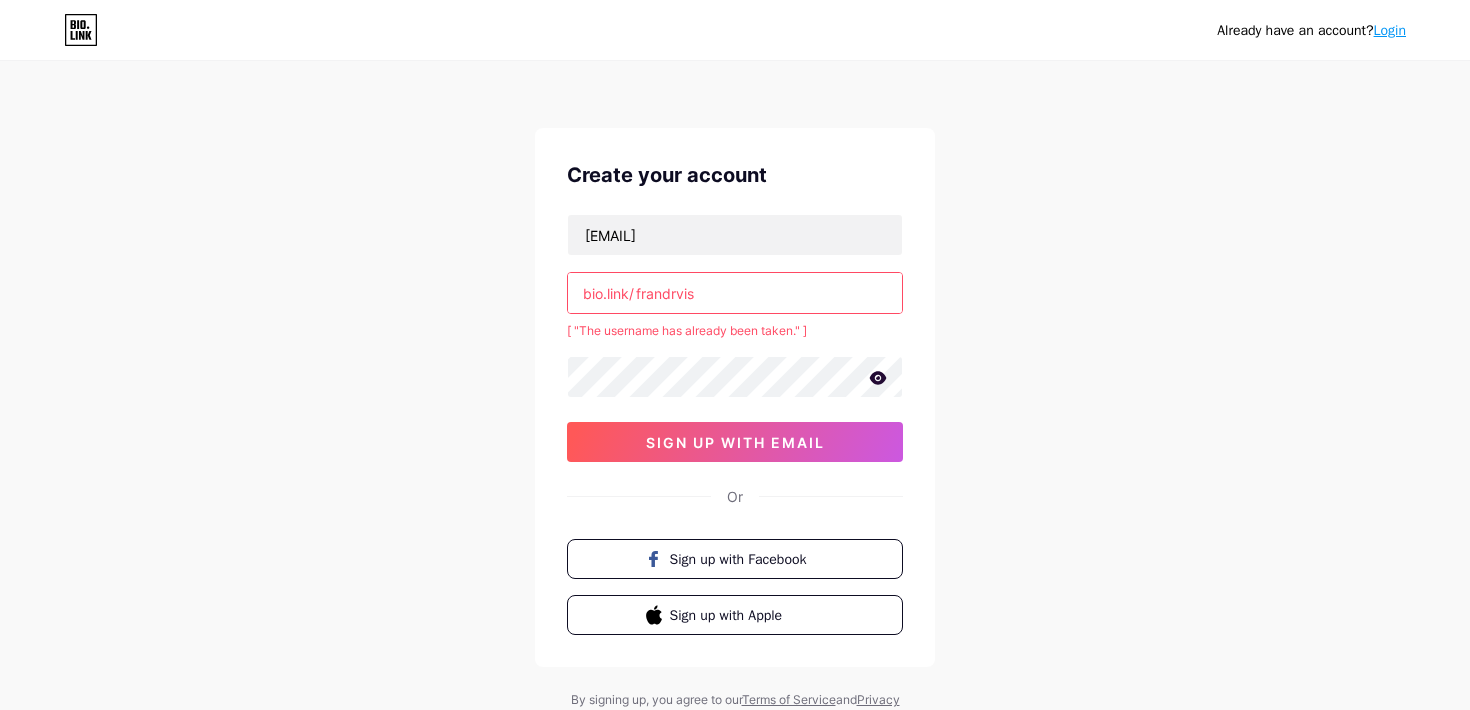 click on "Already have an account?  Login   Create your account     frandrviscoaching@gmail.com     bio.link/   frandrvis     [
"The username has already been taken."
]                 sign up with email         Or       Sign up with Facebook
Sign up with Apple
By signing up, you agree to our  Terms of Service  and  Privacy Policy ." at bounding box center [735, 395] 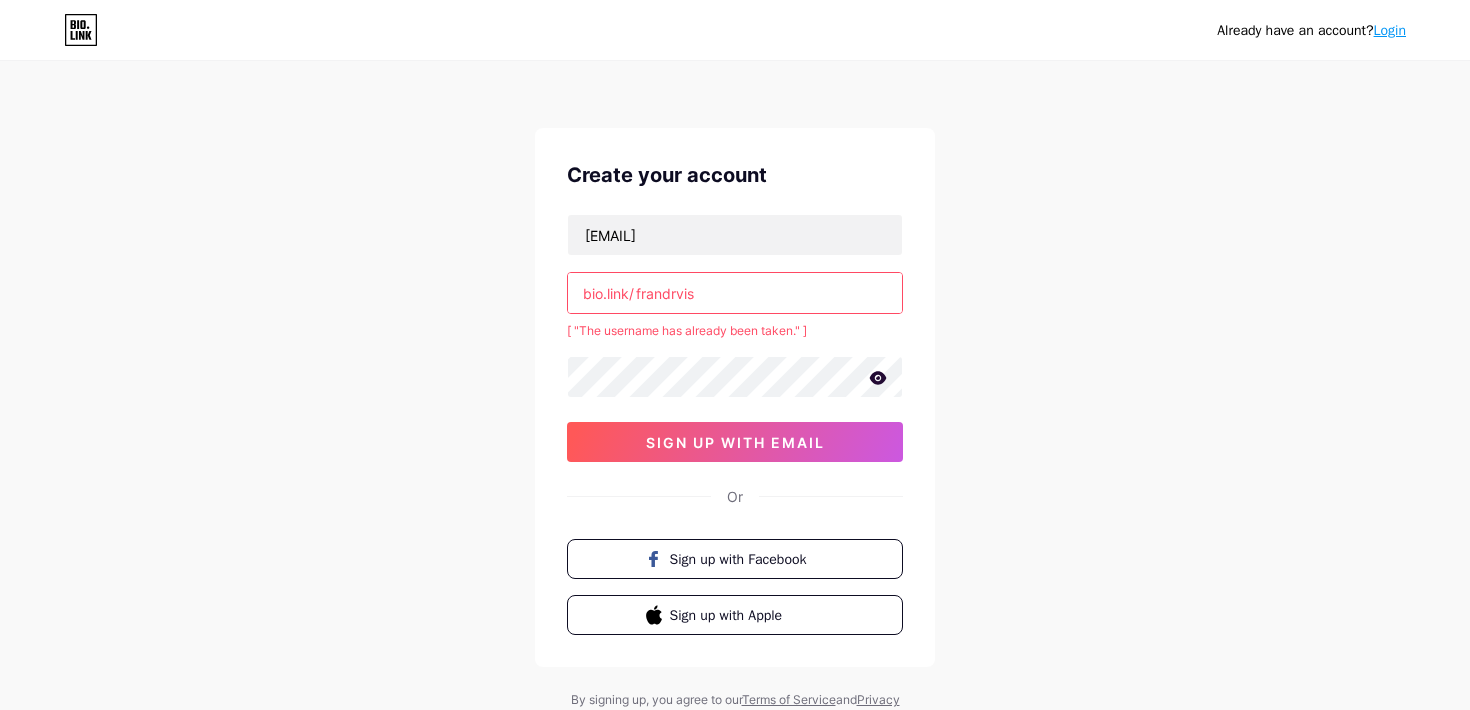 click on "Login" at bounding box center [1390, 30] 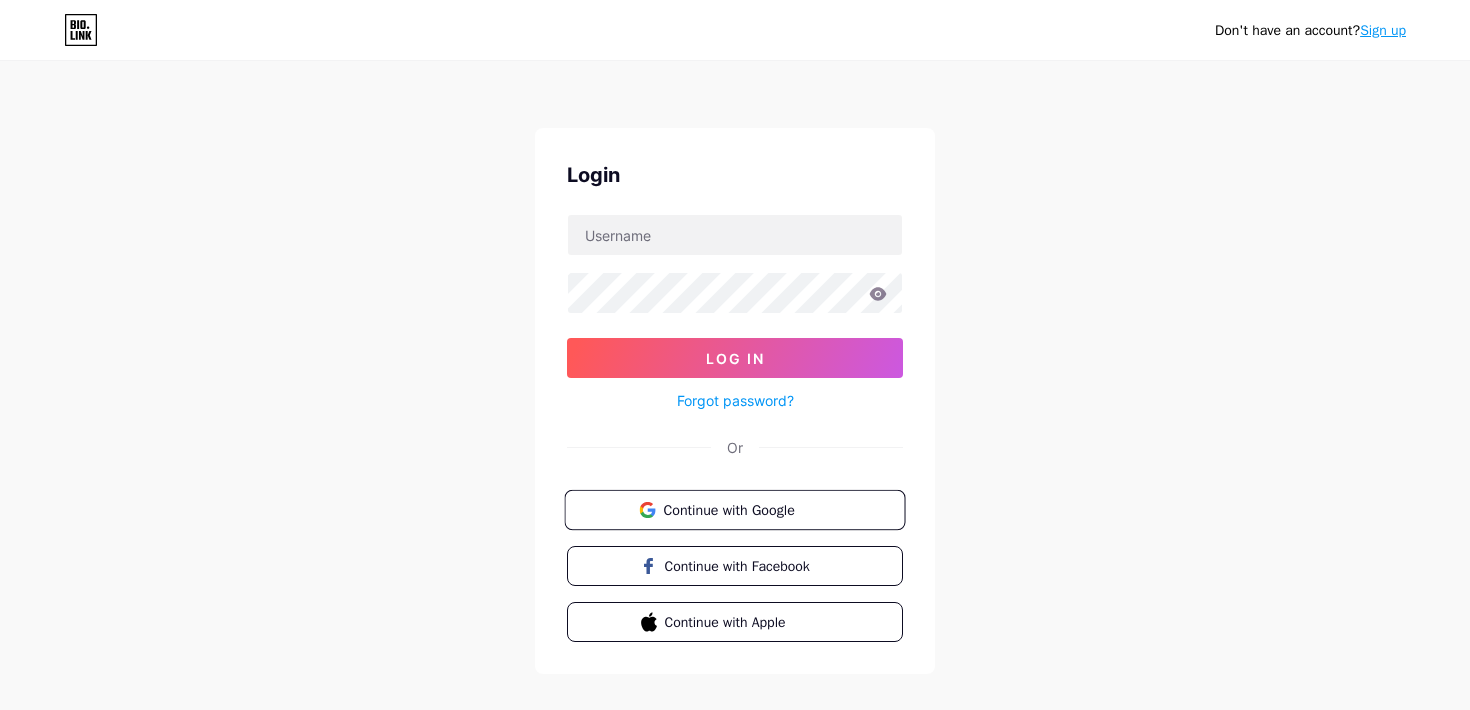 click on "Continue with Google" at bounding box center [746, 509] 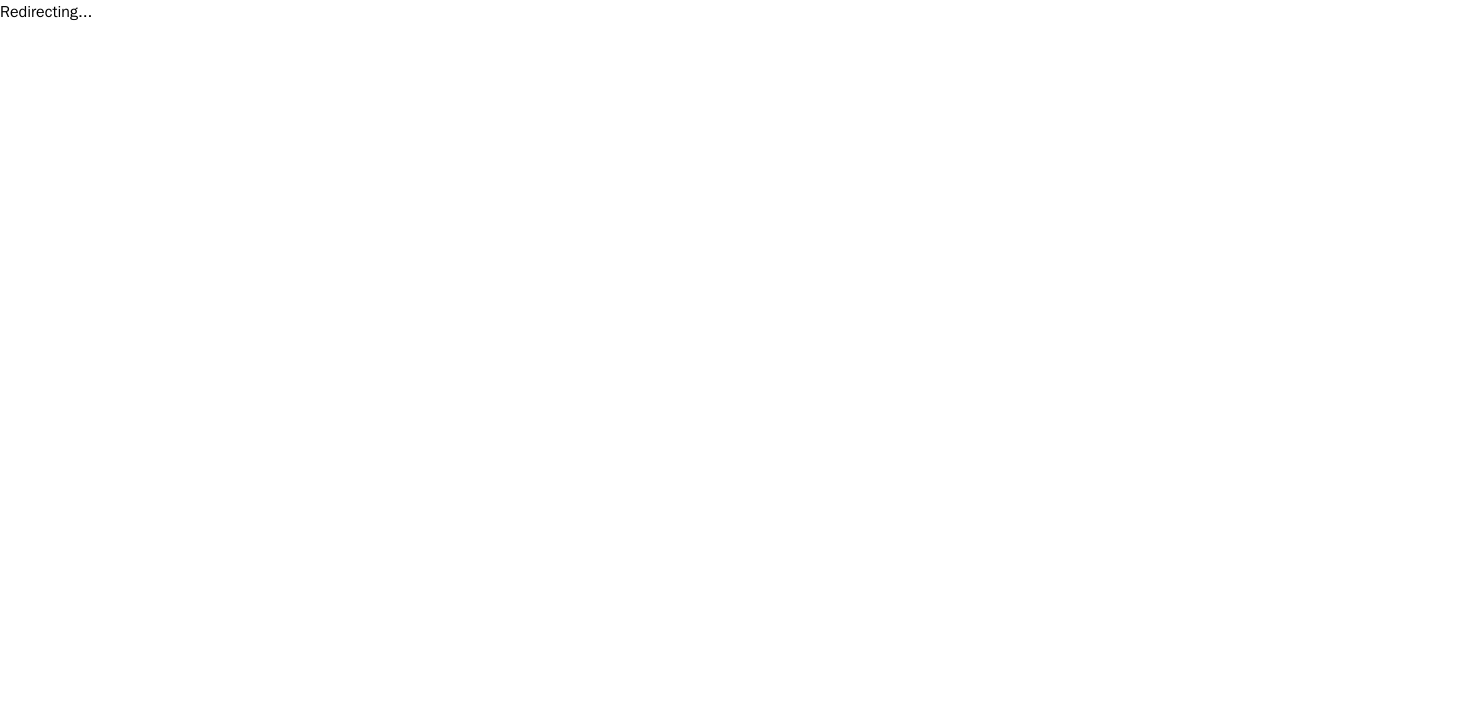 scroll, scrollTop: 0, scrollLeft: 0, axis: both 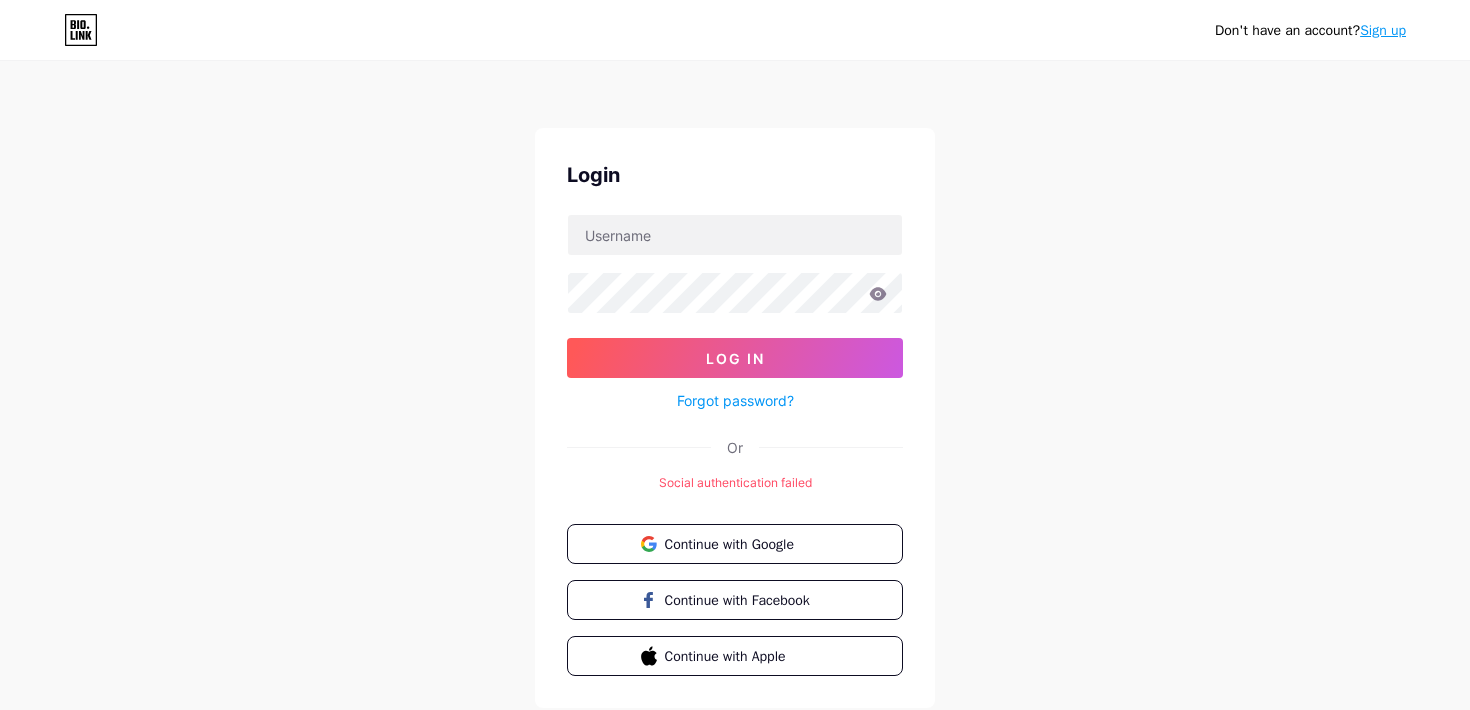 click on "Sign up" at bounding box center [1383, 30] 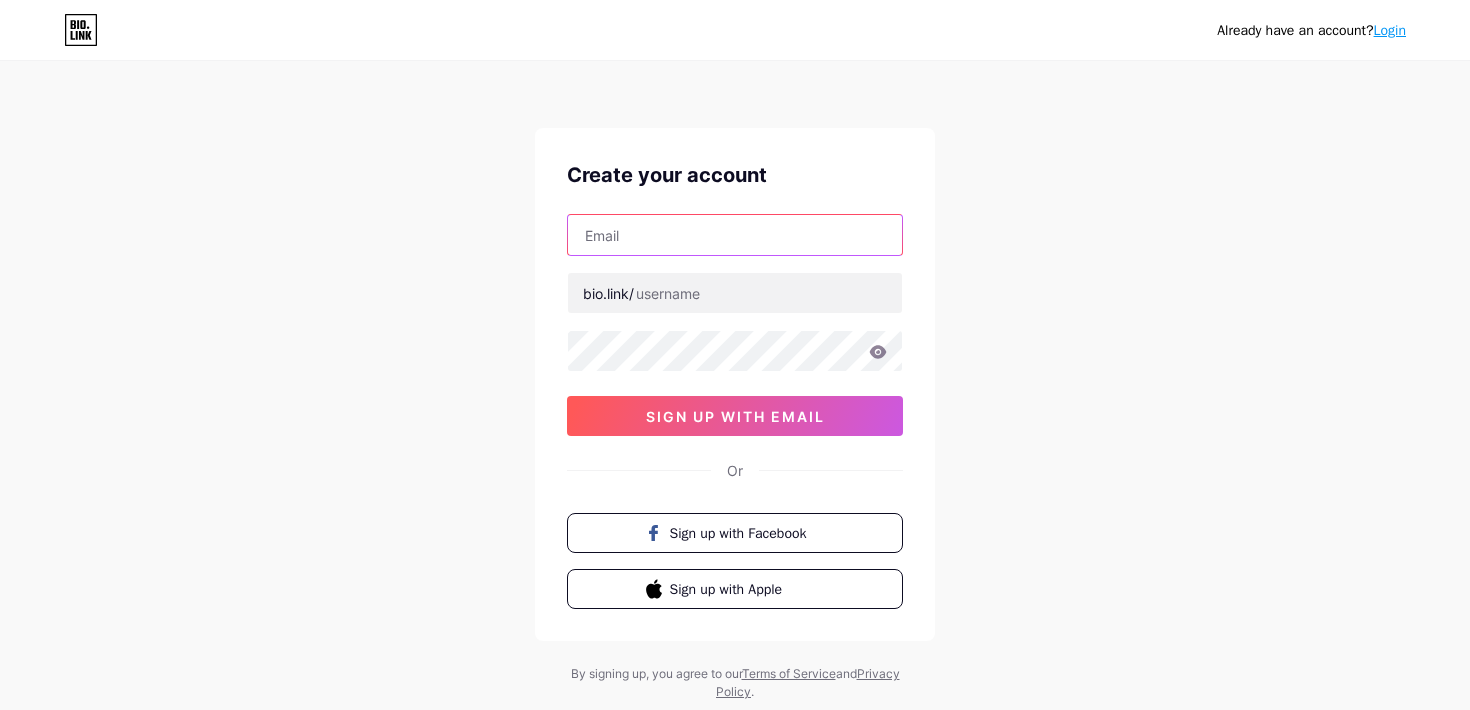 click at bounding box center (735, 235) 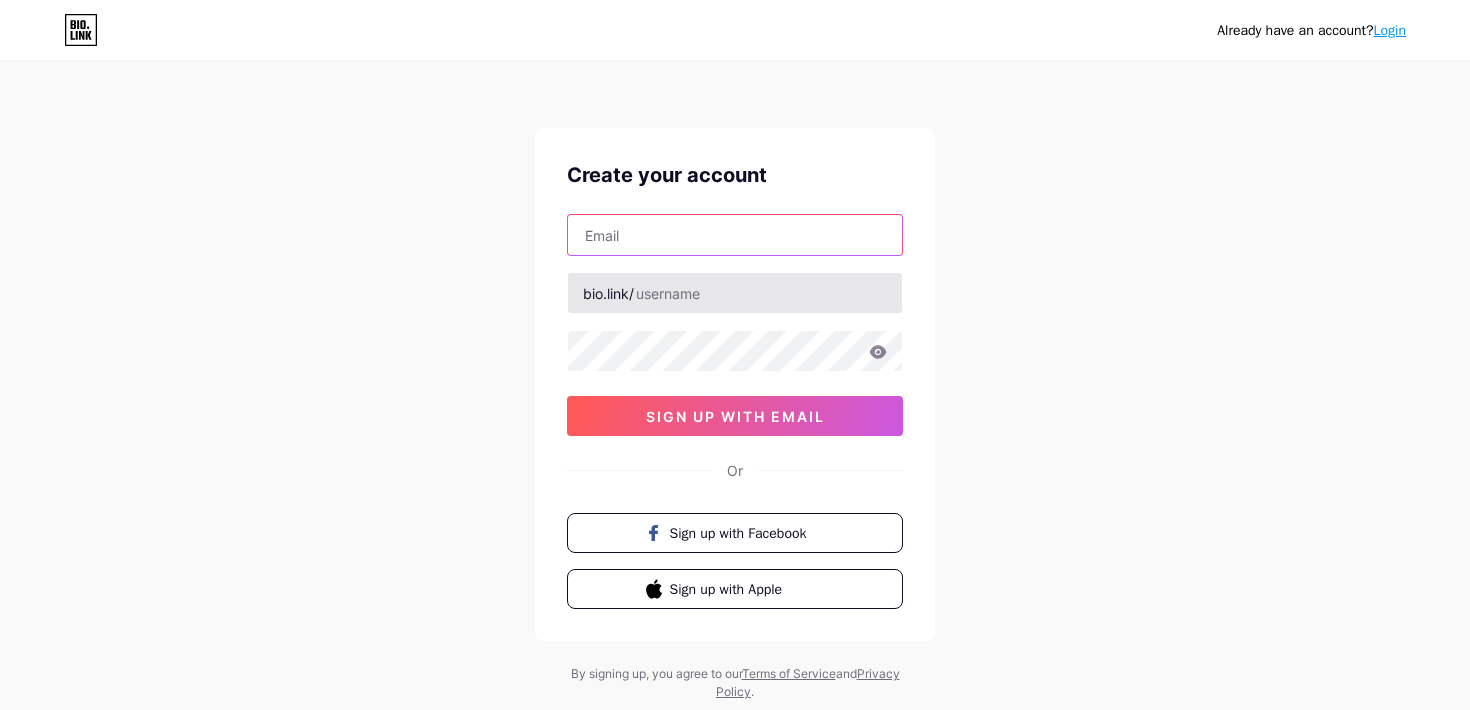 type on "frandrviscoaching@gmail.com" 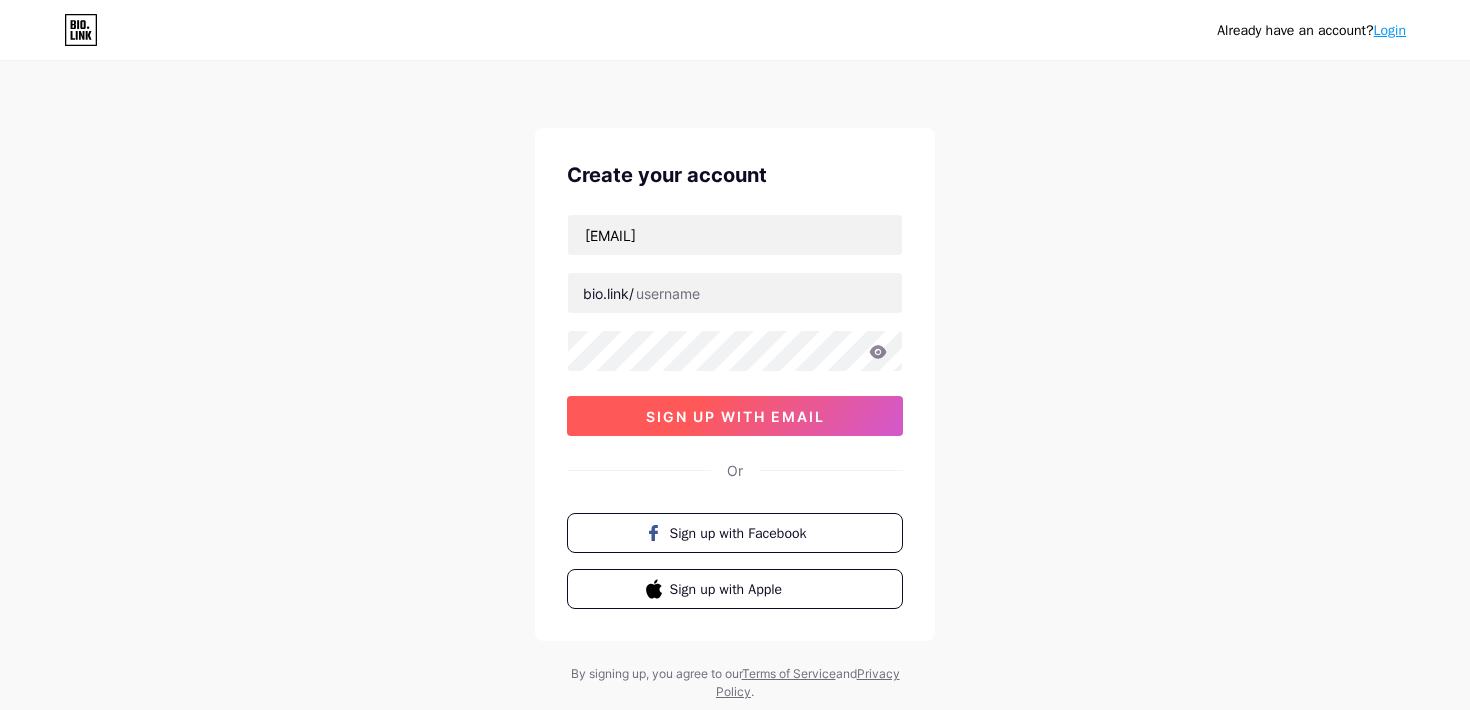 click on "sign up with email" at bounding box center [735, 416] 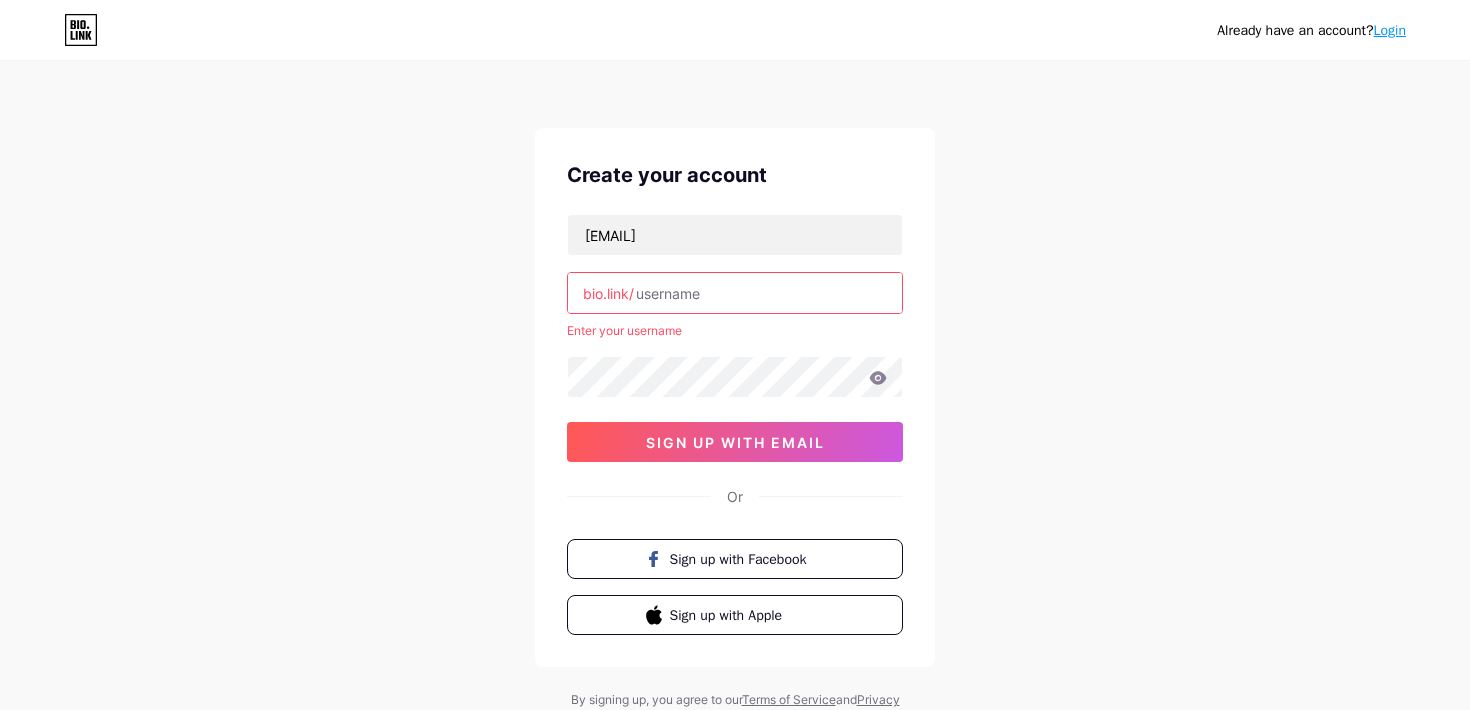 click at bounding box center [735, 293] 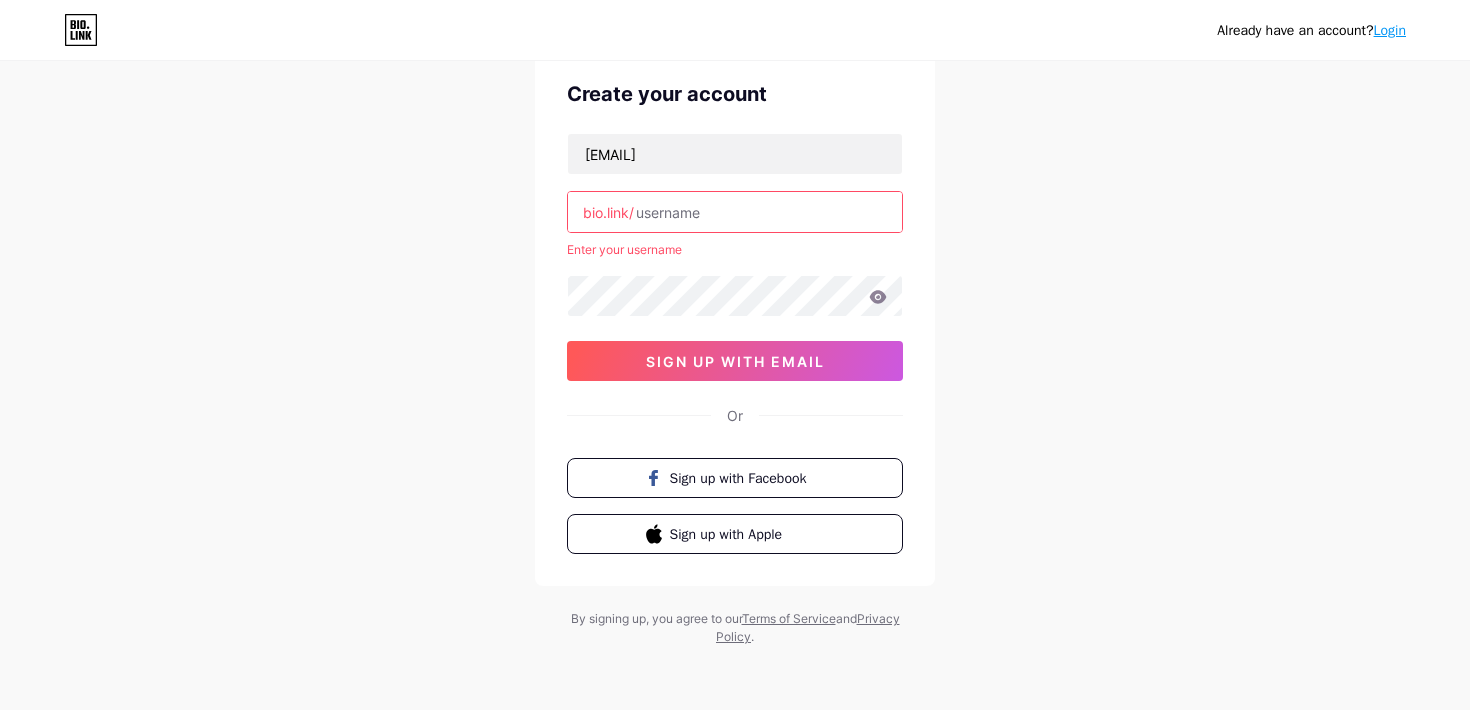 scroll, scrollTop: 0, scrollLeft: 0, axis: both 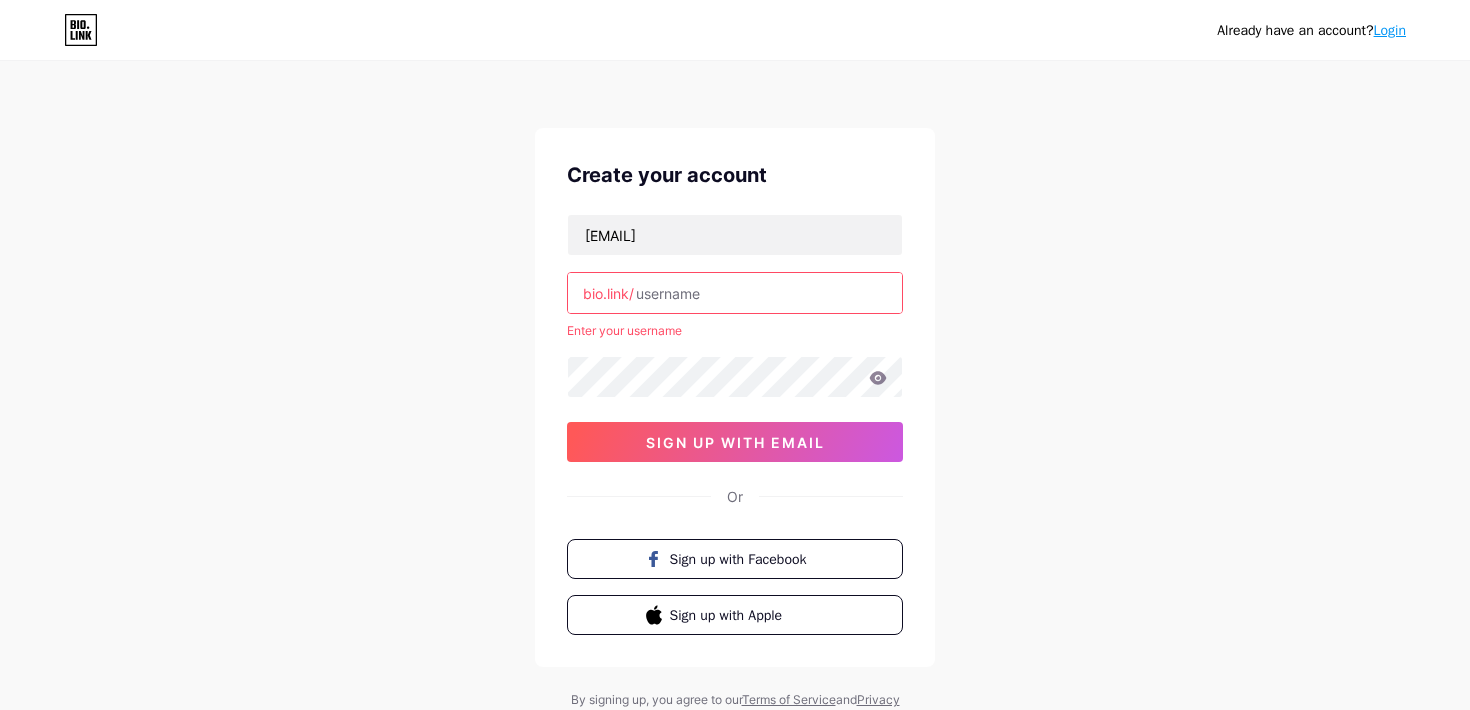 click on "Login" at bounding box center (1390, 30) 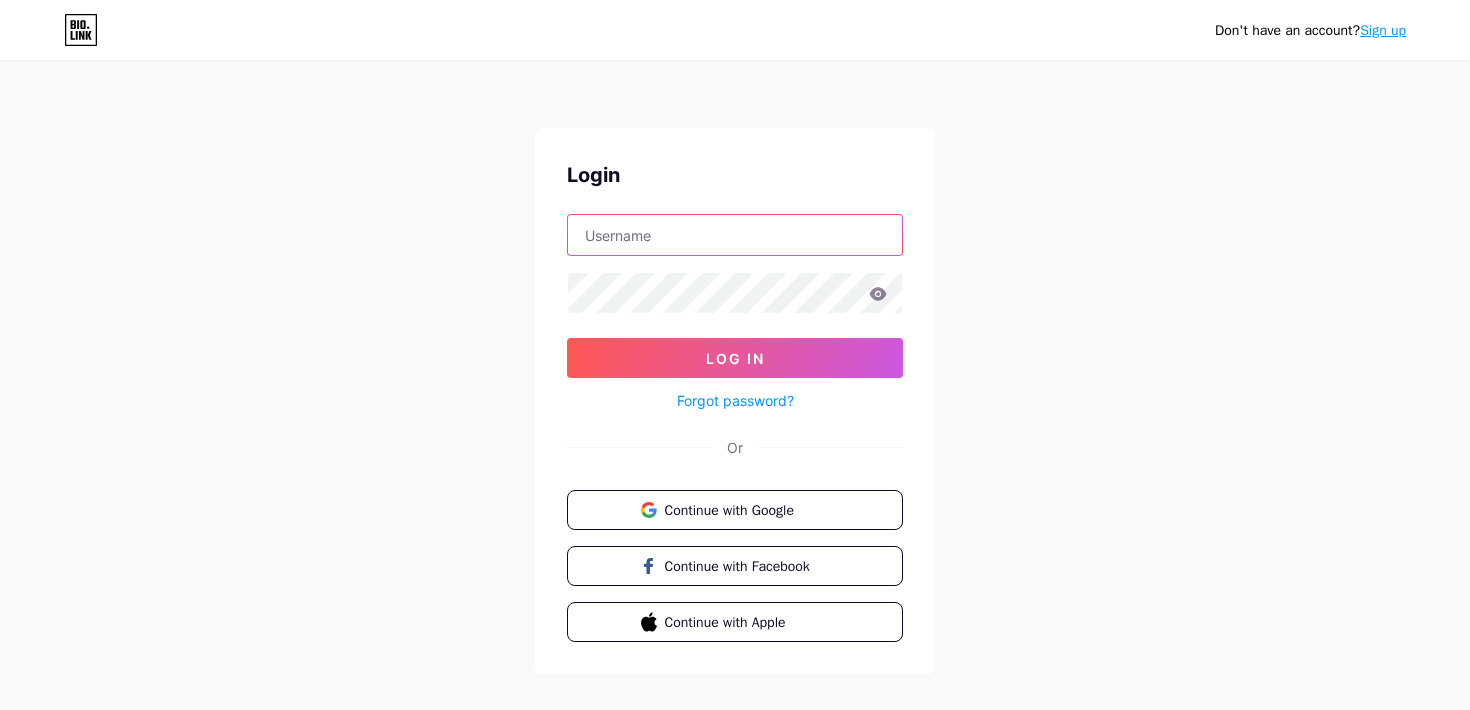 click at bounding box center (735, 235) 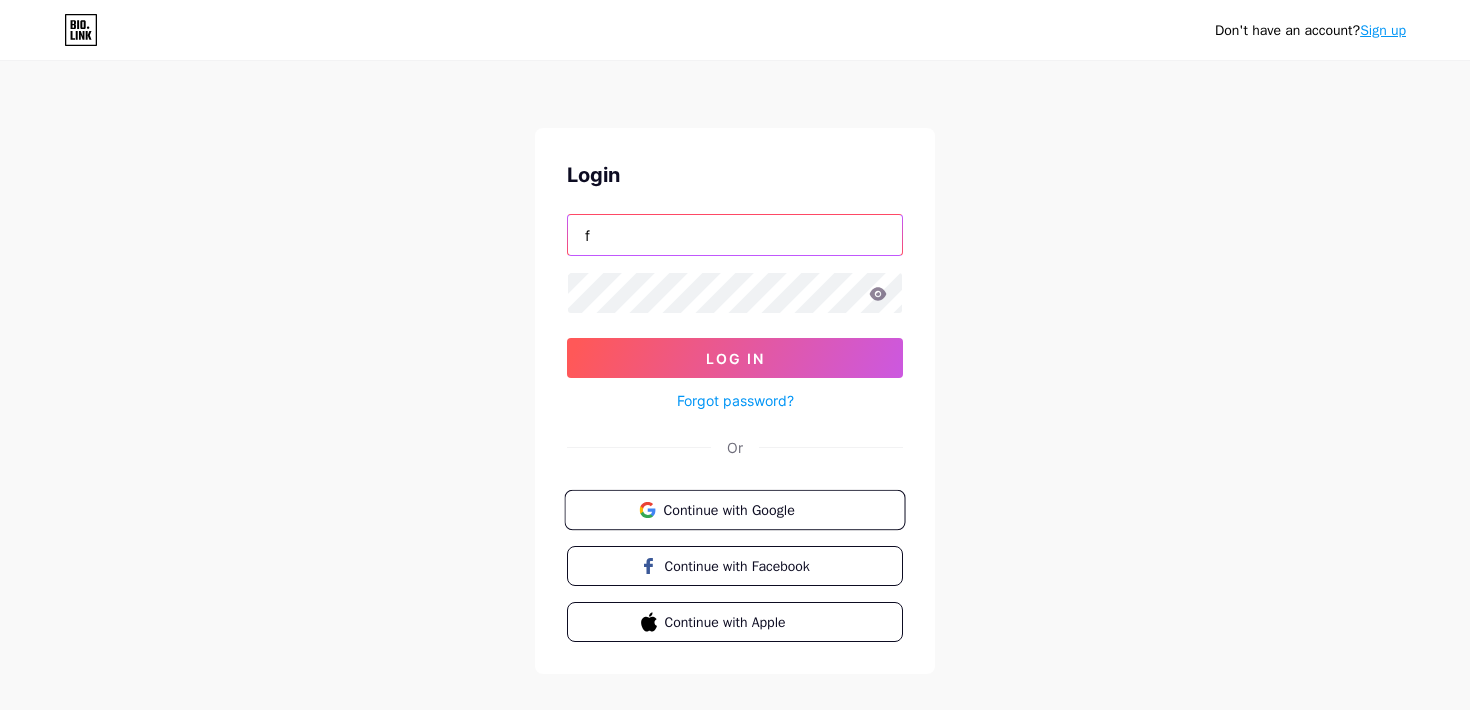 type on "f" 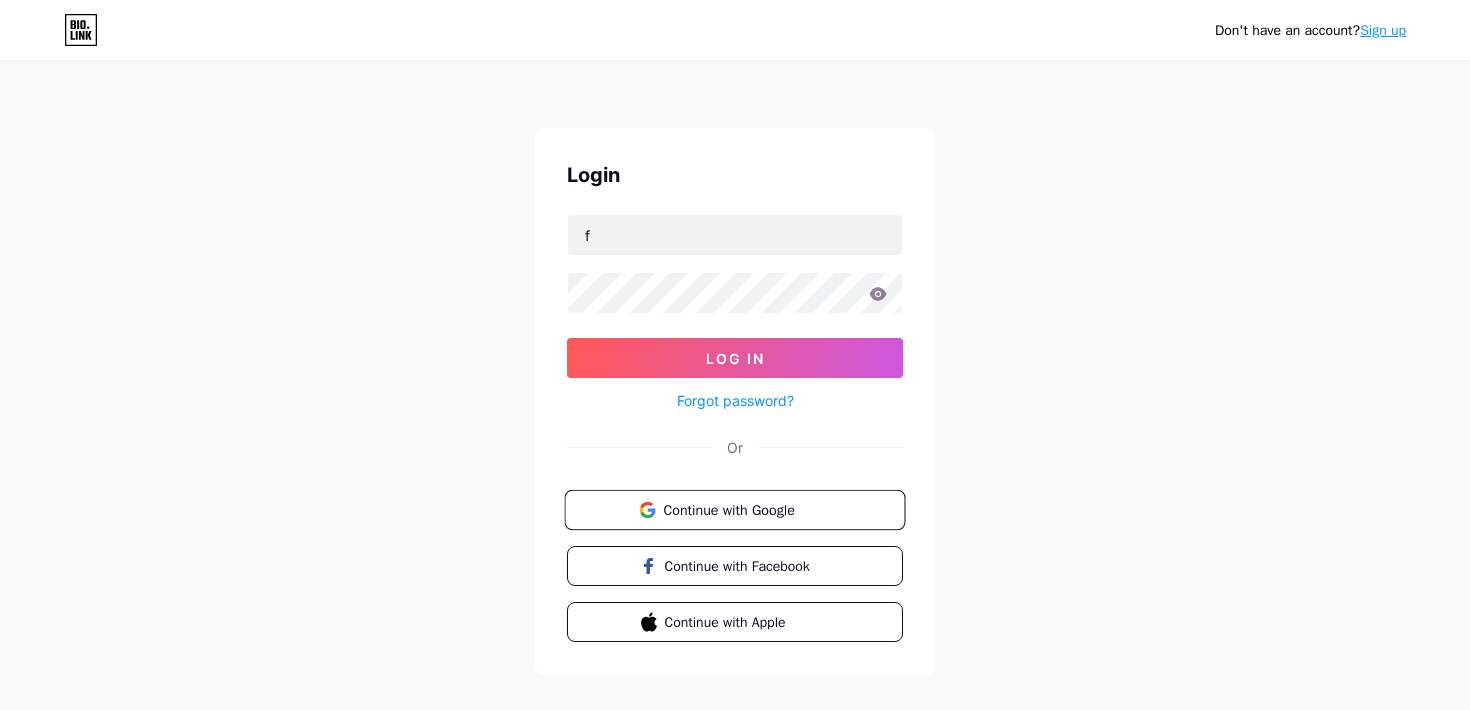 click on "Continue with Google" at bounding box center [746, 509] 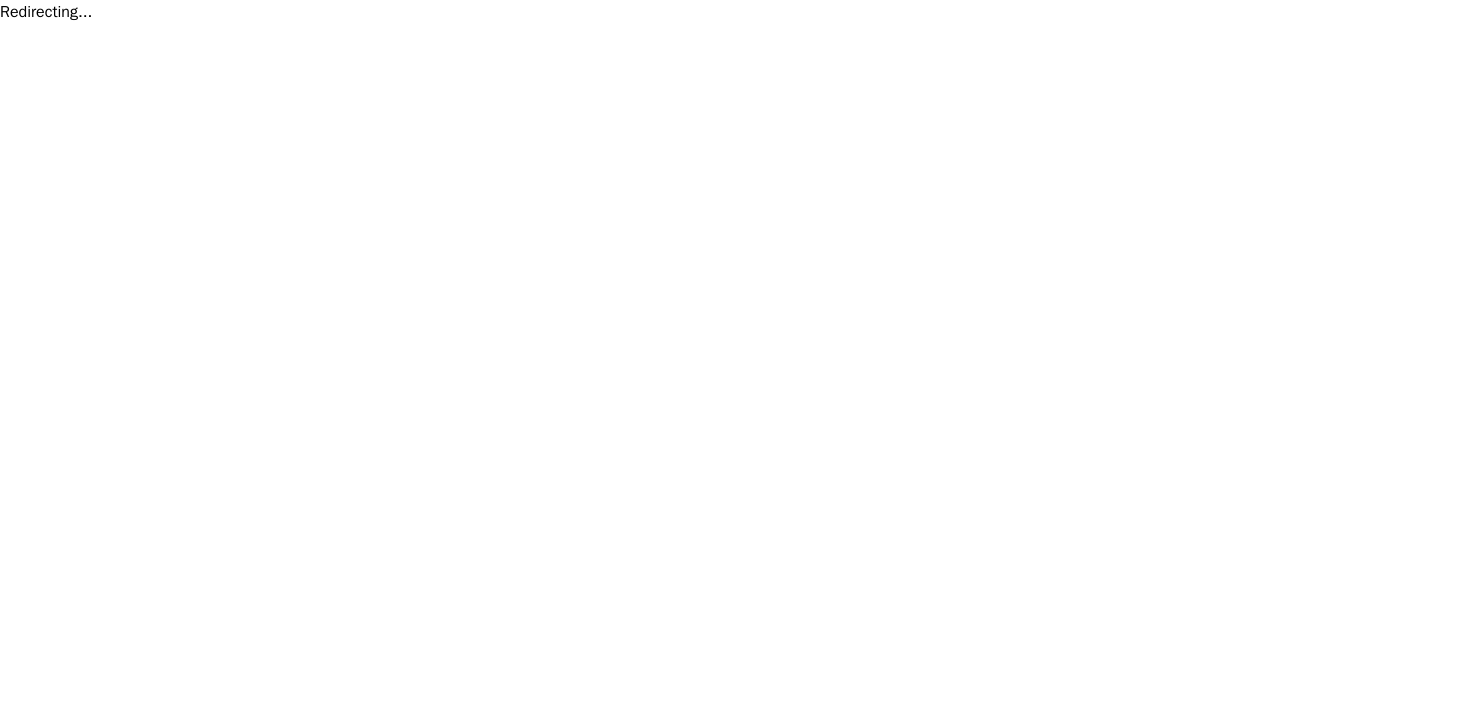 scroll, scrollTop: 0, scrollLeft: 0, axis: both 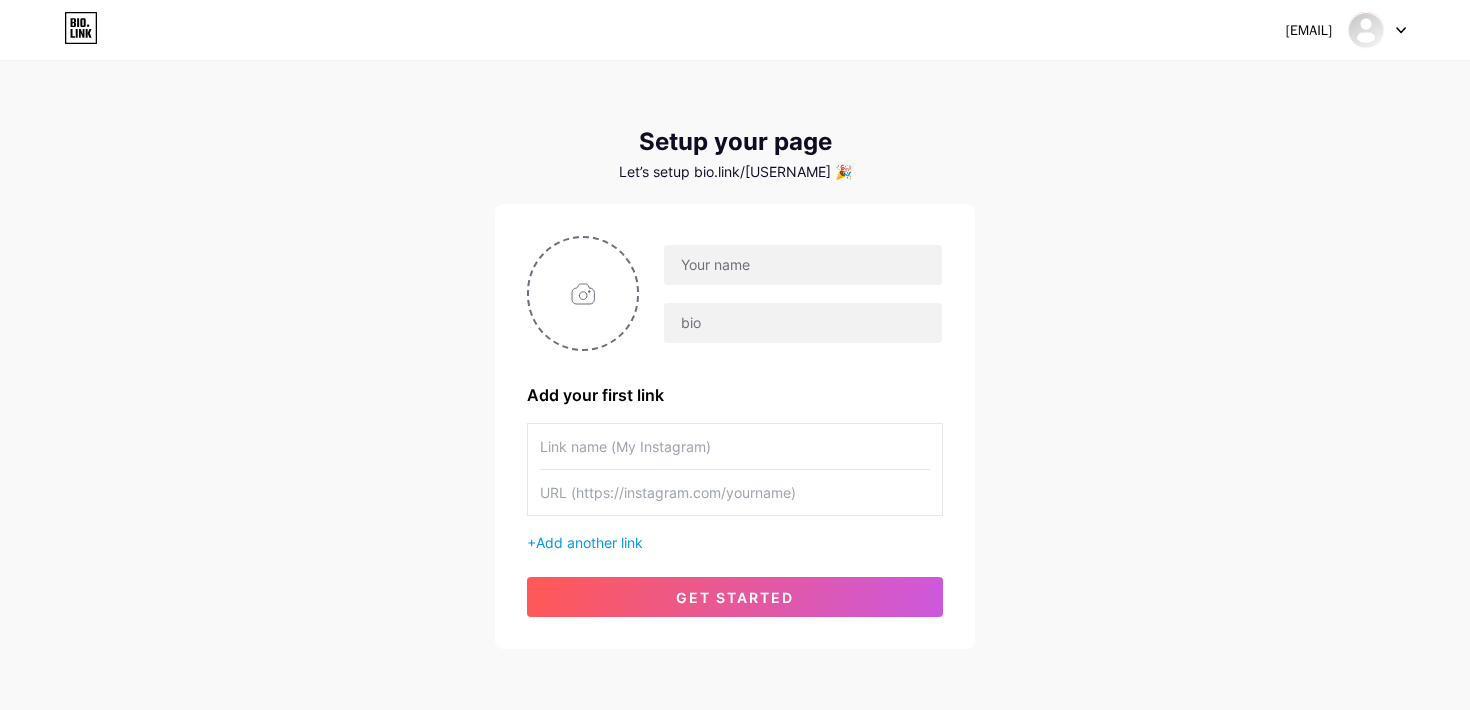 click on "Let’s setup bio.link/frandrvig9 🎉" at bounding box center (735, 172) 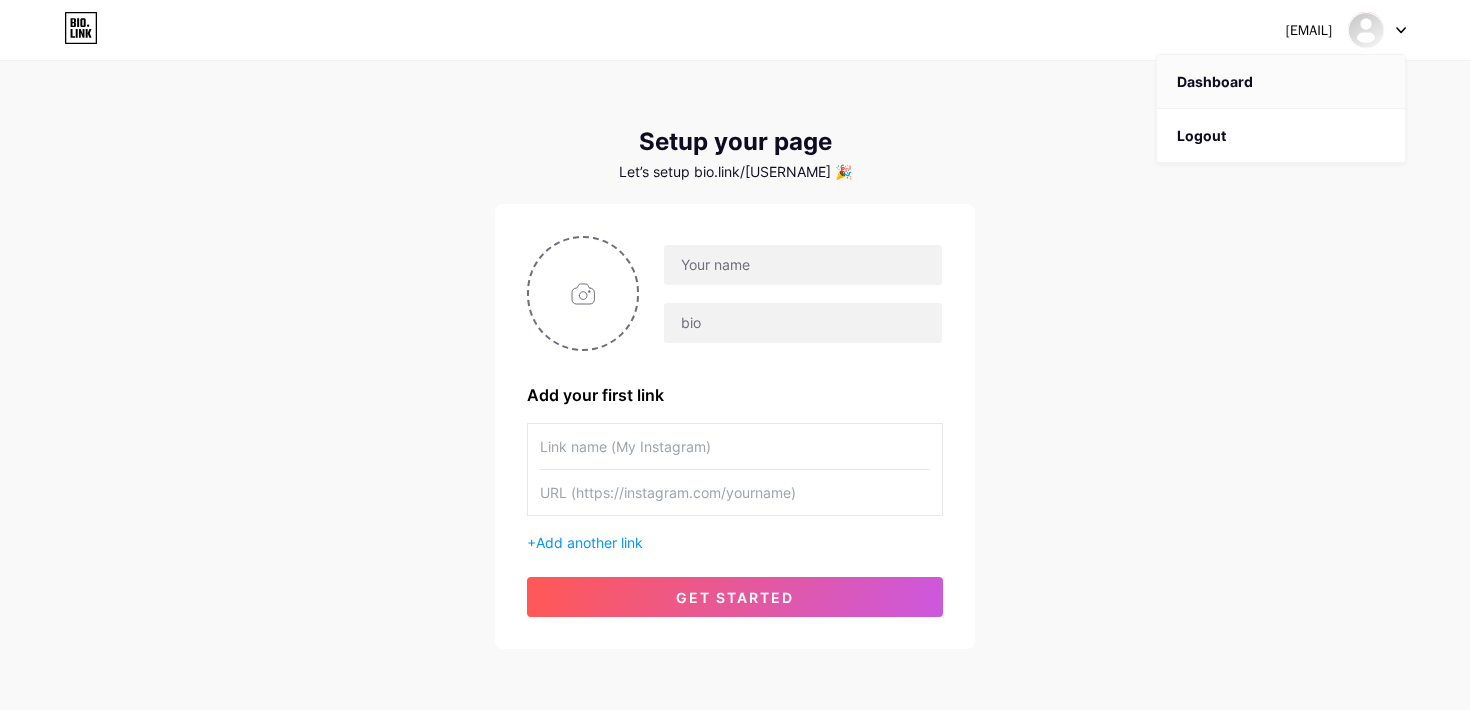 click on "Dashboard" at bounding box center (1281, 82) 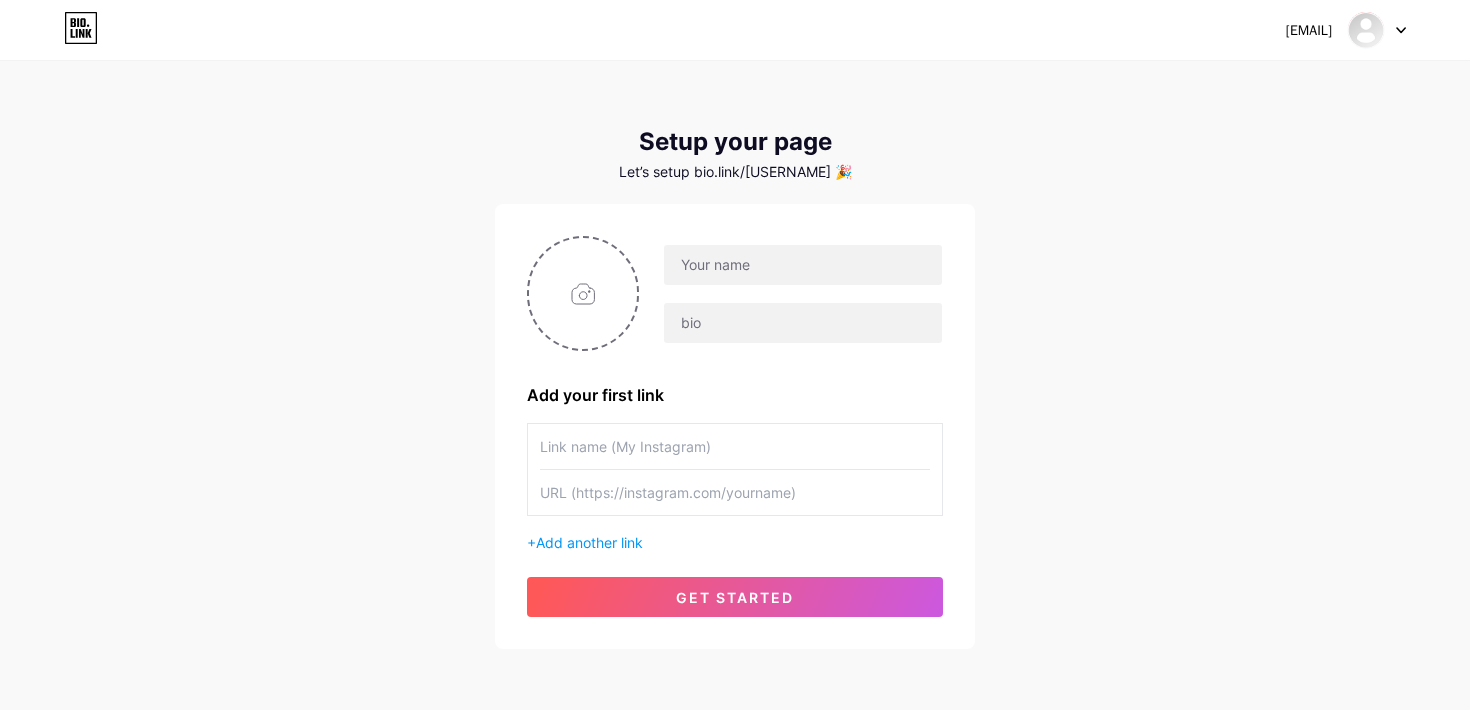 click on "fran@frandrviscoaching.hr" at bounding box center (1309, 30) 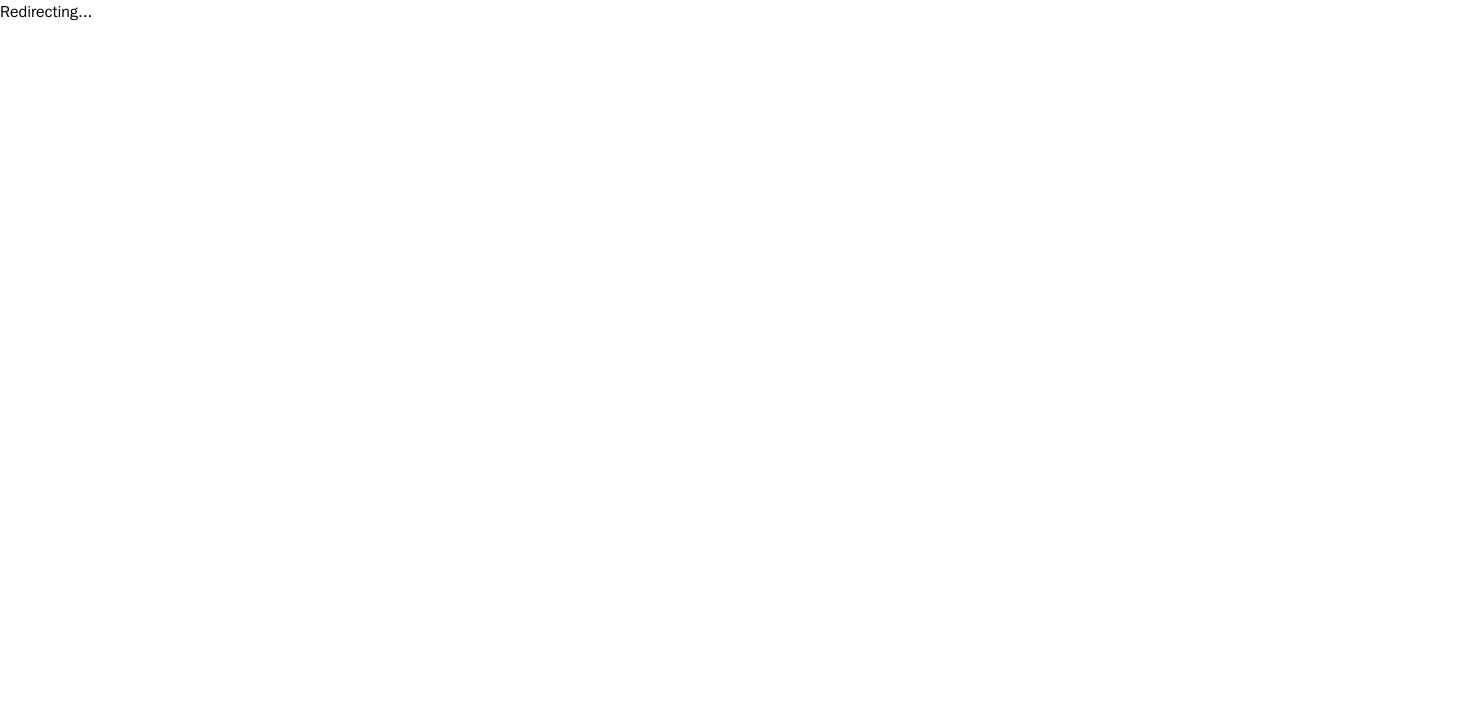 scroll, scrollTop: 0, scrollLeft: 0, axis: both 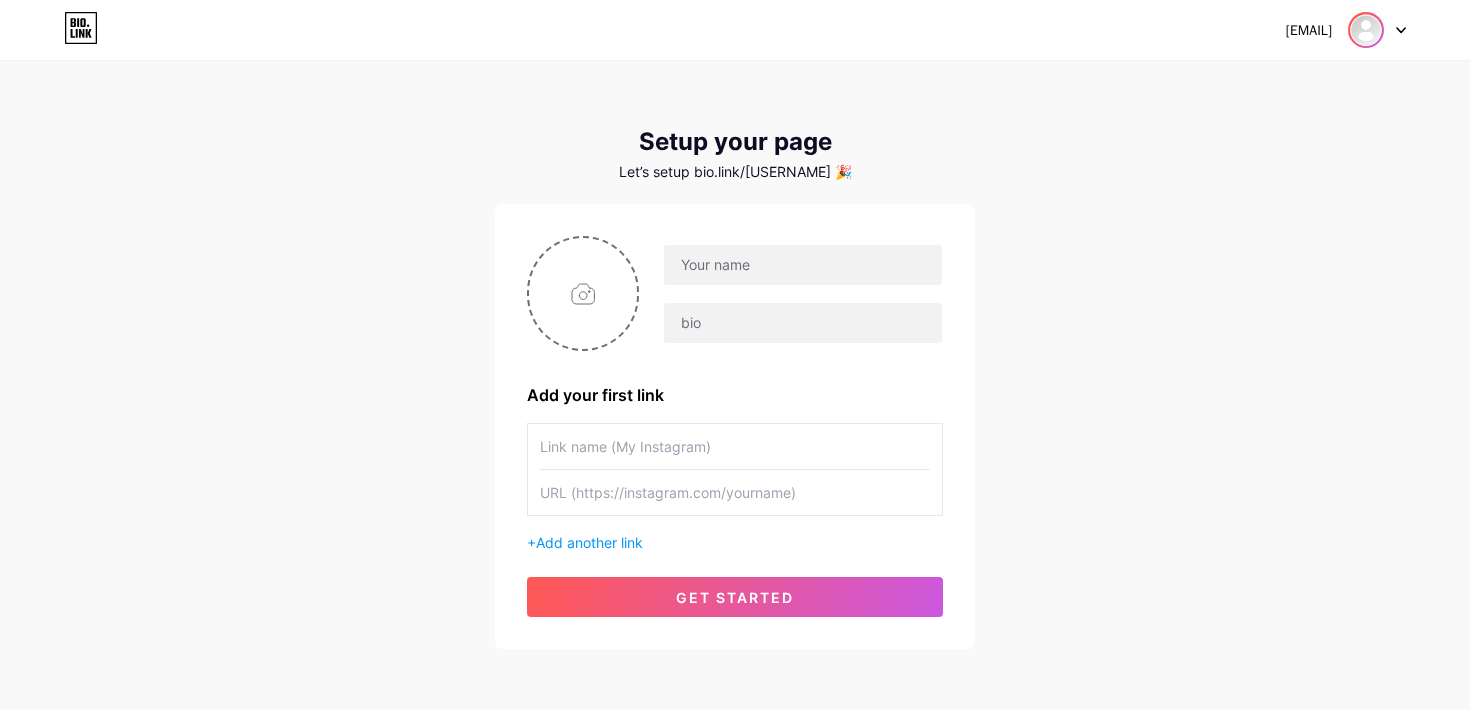 click at bounding box center (1366, 30) 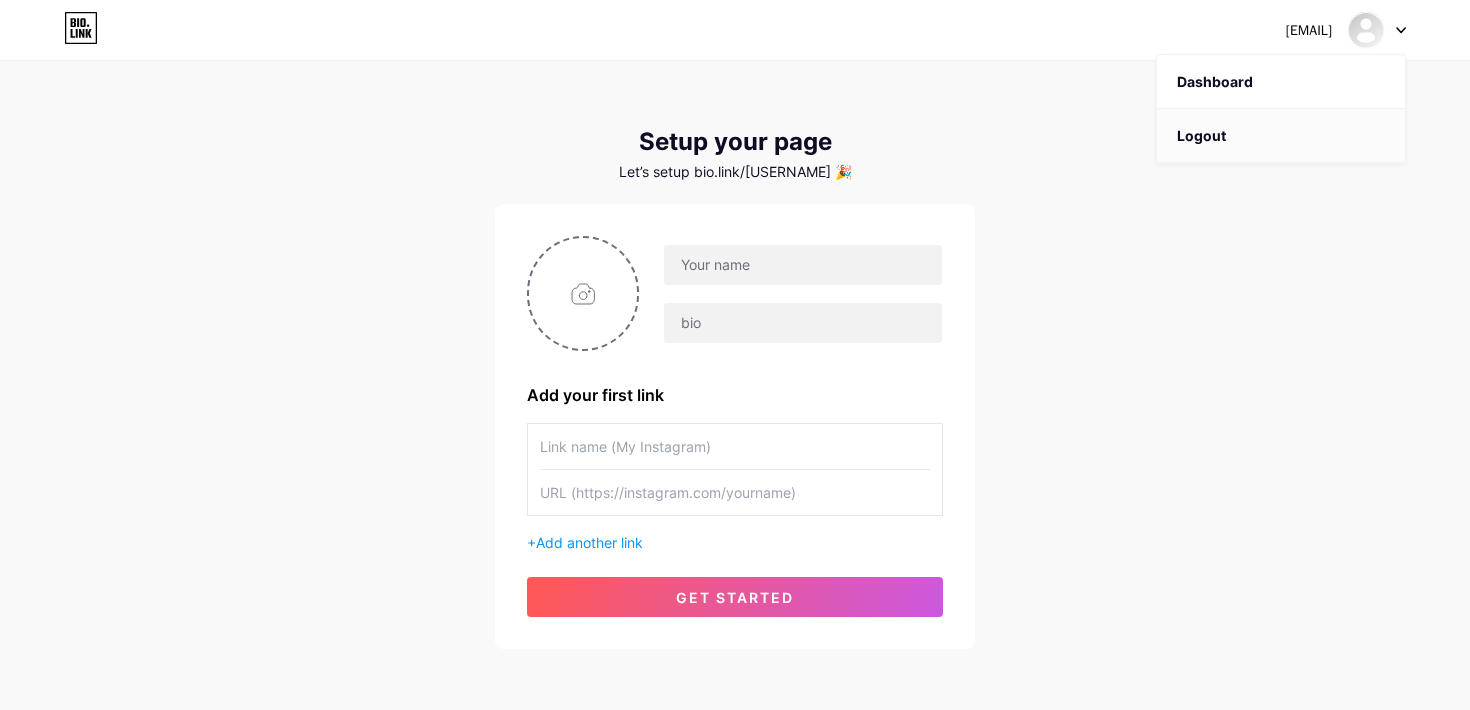 click on "Logout" at bounding box center [1281, 136] 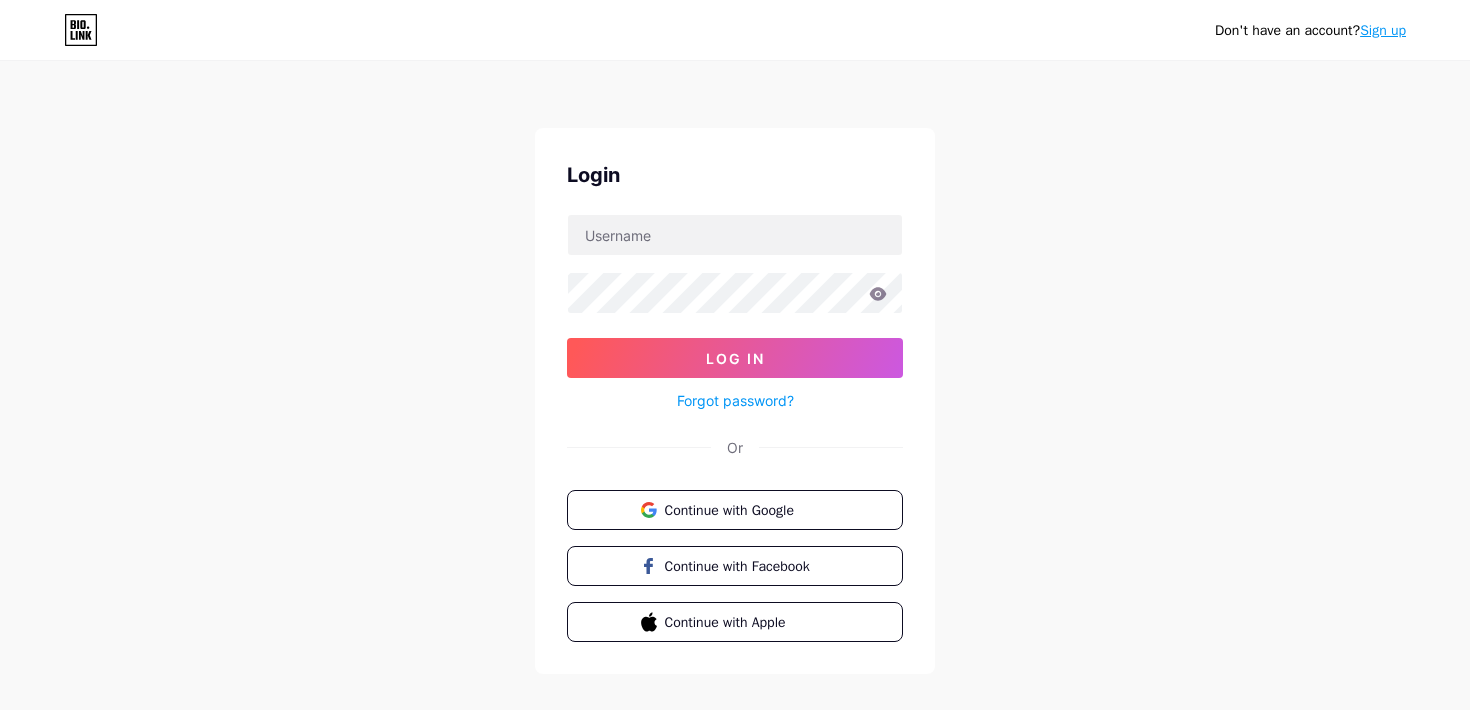 click on "Sign up" at bounding box center [1383, 30] 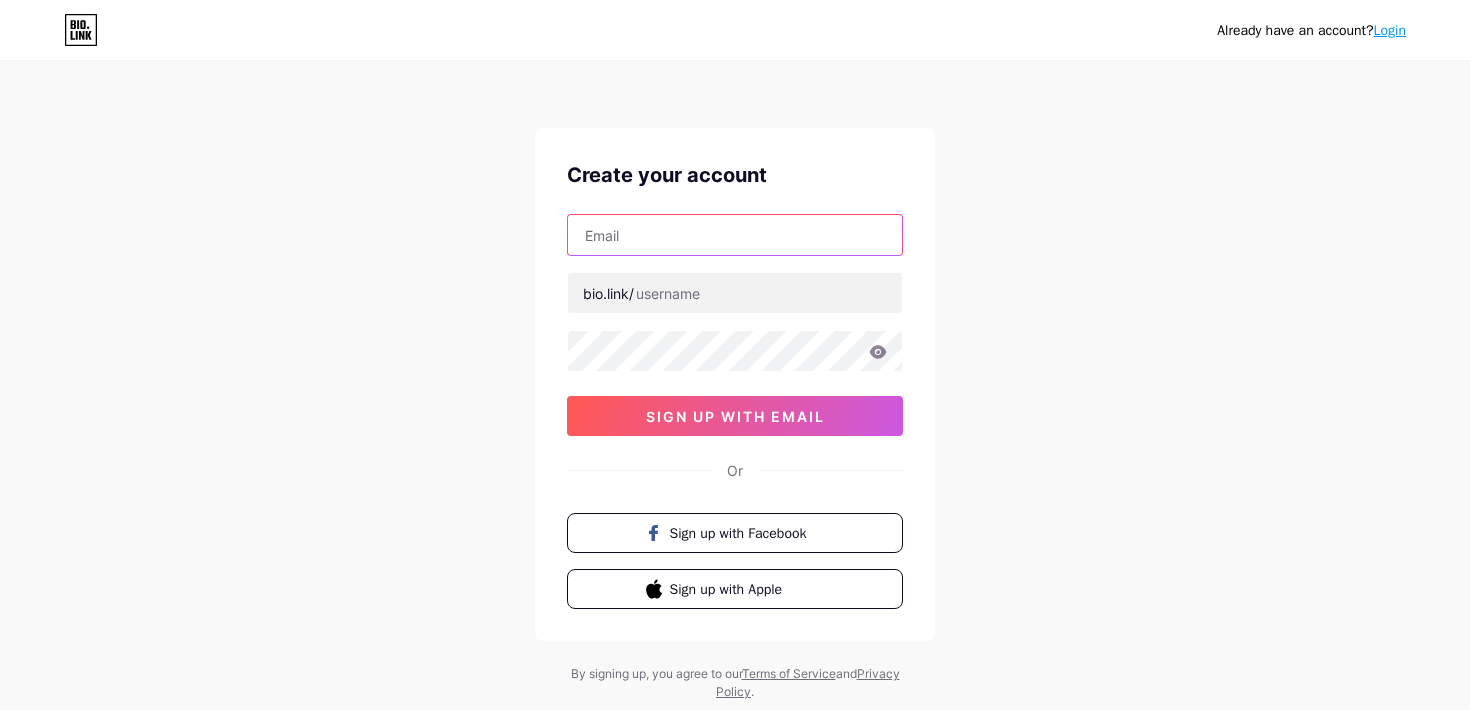 click at bounding box center (735, 235) 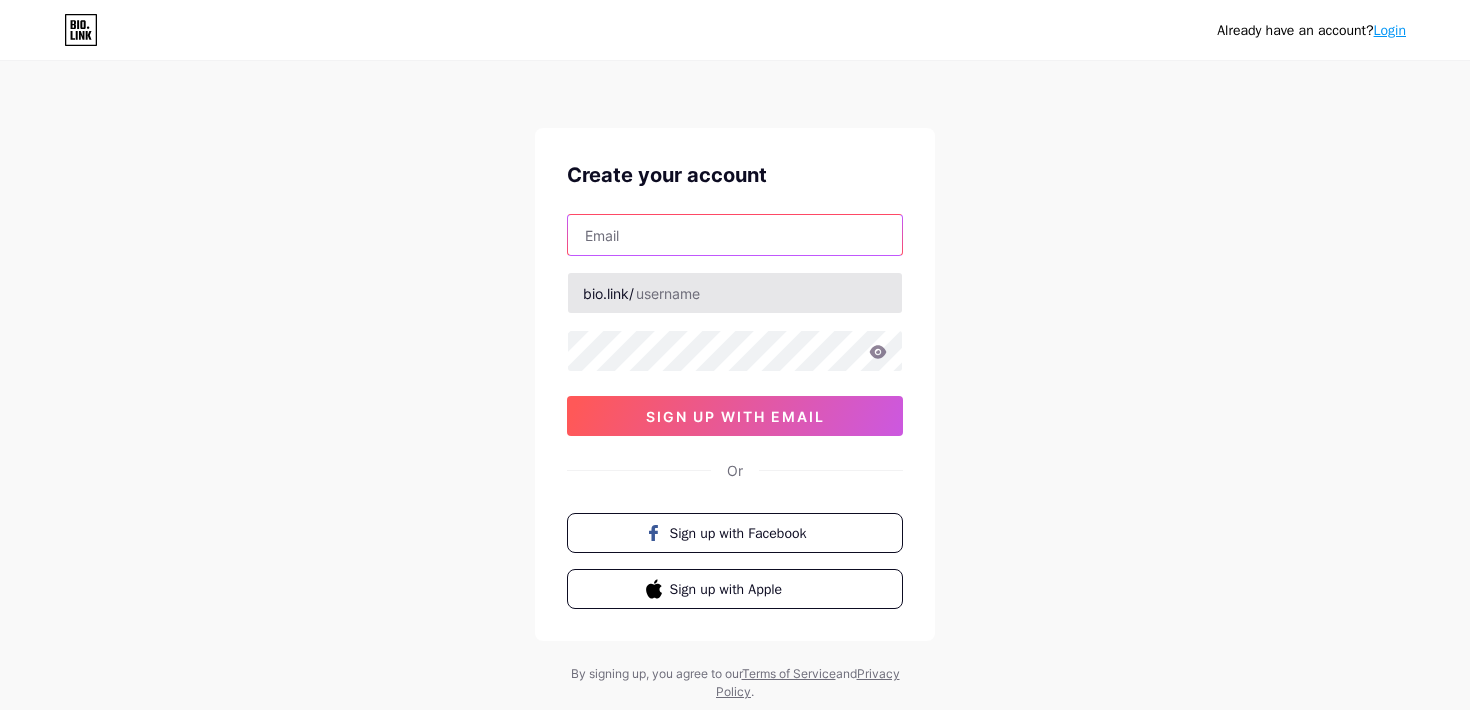 type on "frandrviscoaching@gmail.com" 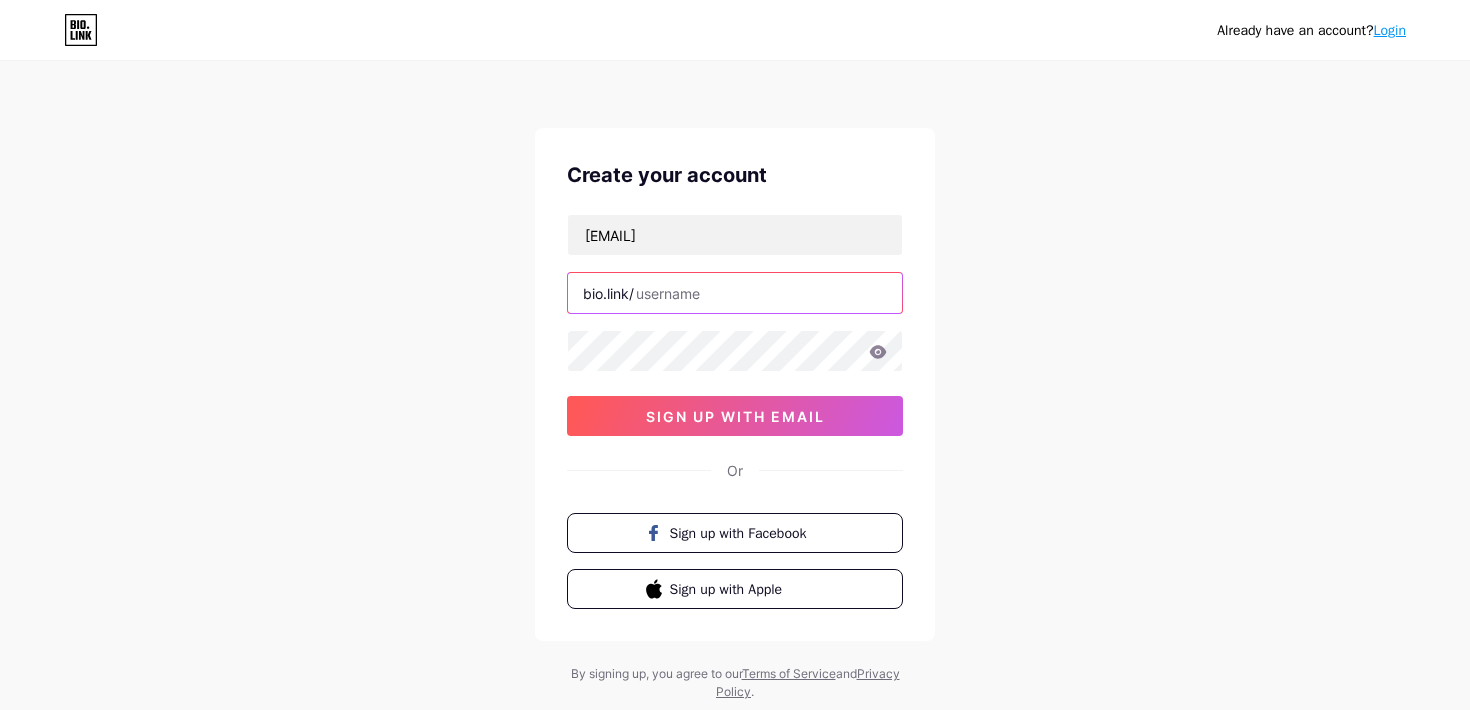 click at bounding box center [735, 293] 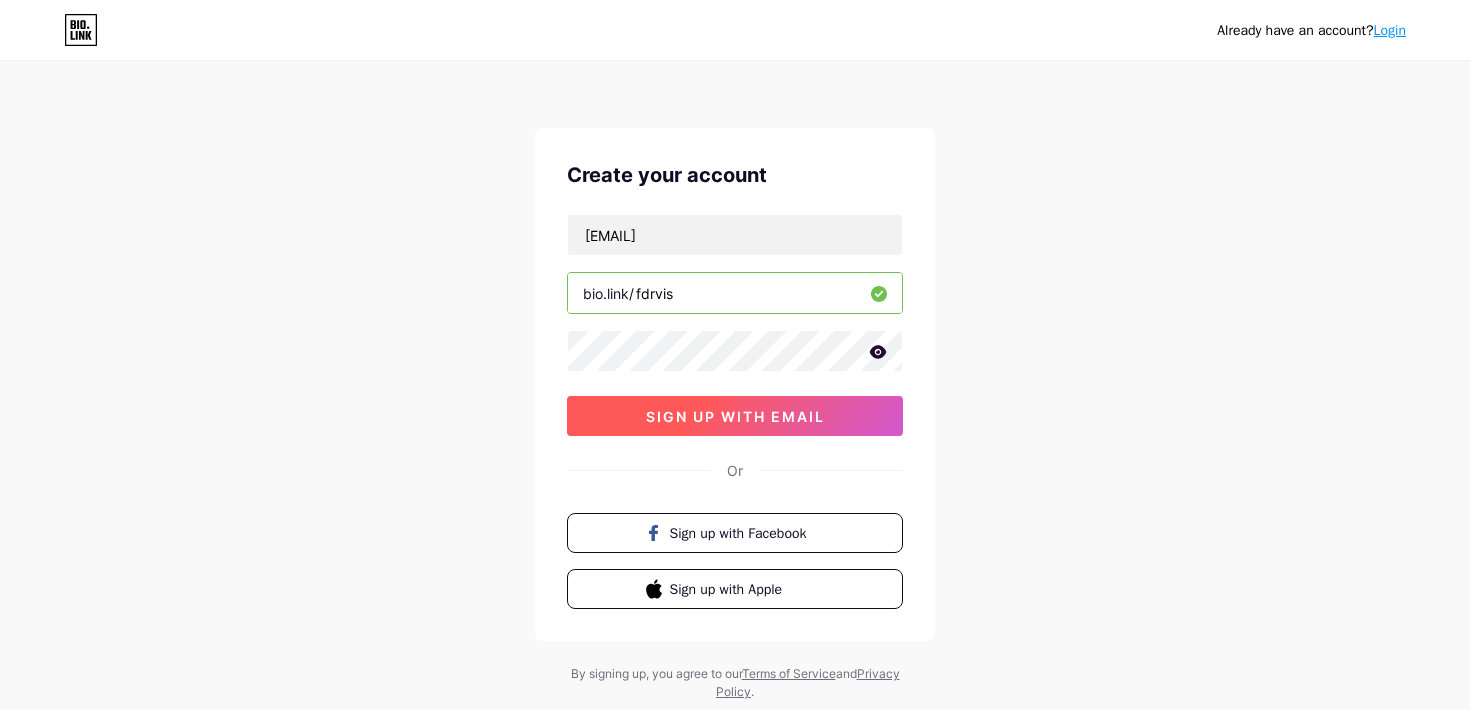 type on "fdrvis" 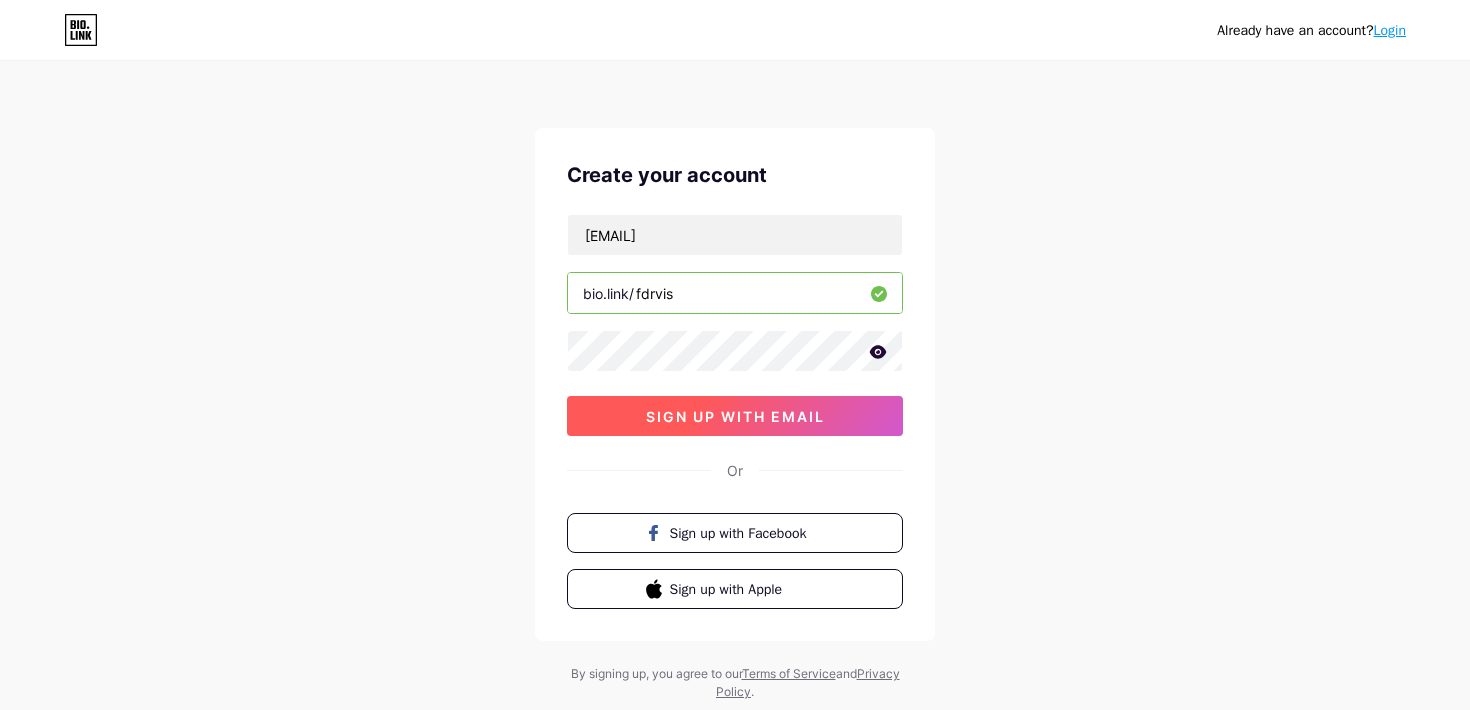 click on "sign up with email" at bounding box center (735, 416) 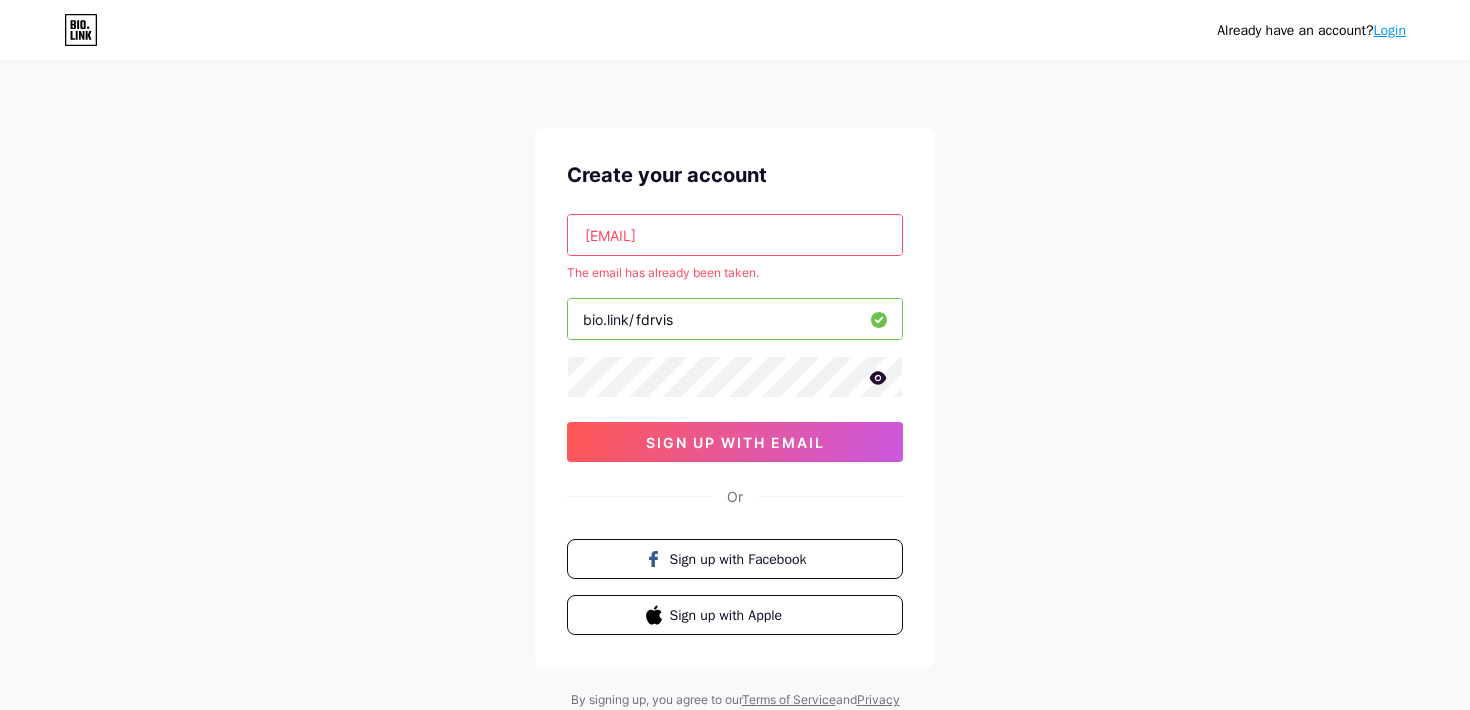 click on "Login" at bounding box center (1390, 30) 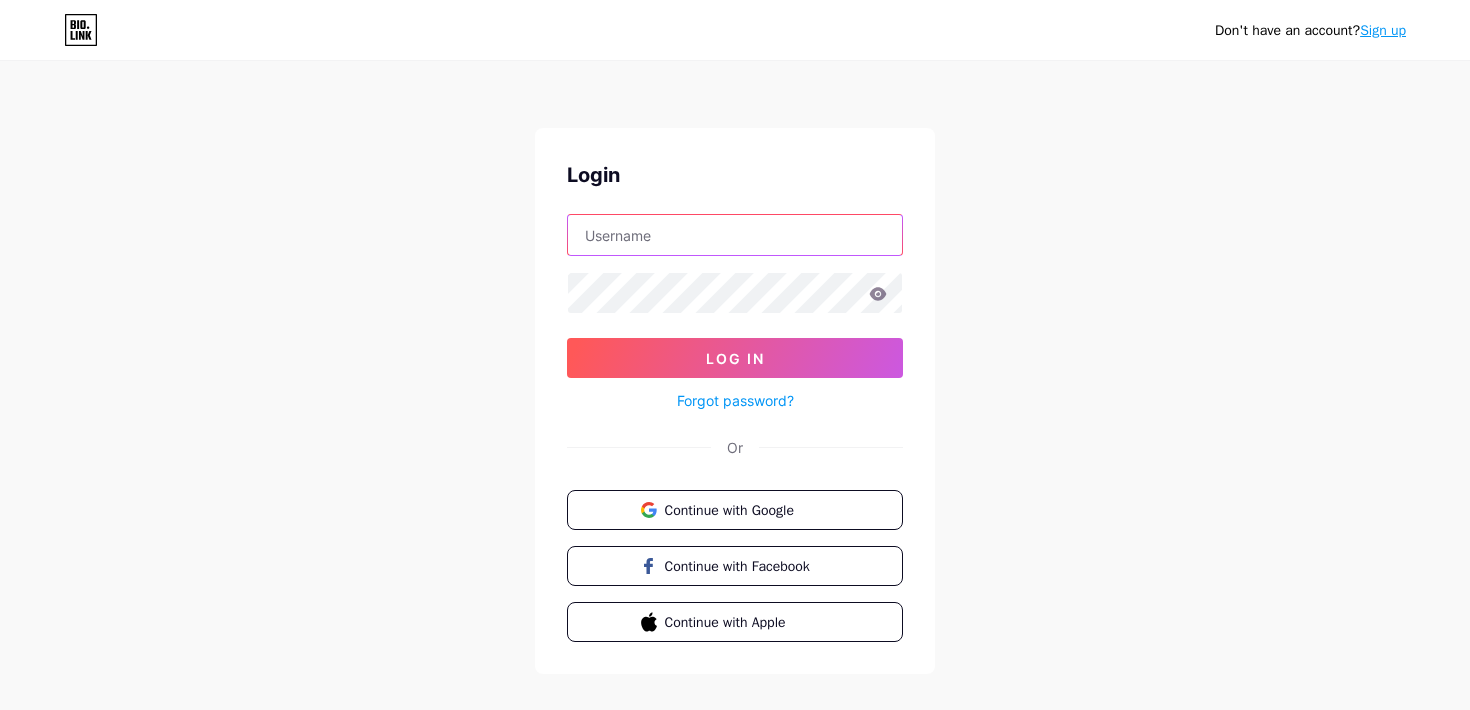 click at bounding box center [735, 235] 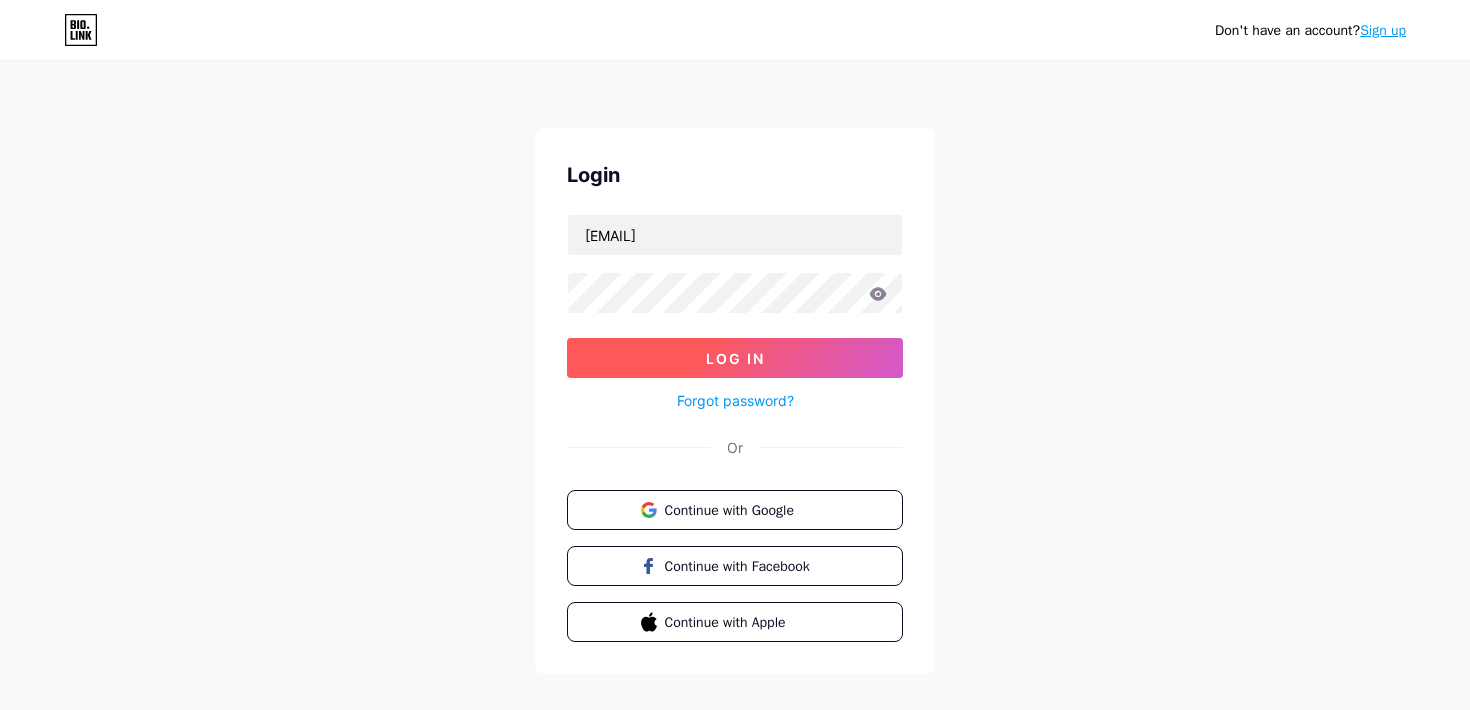 click on "Log In" at bounding box center [735, 358] 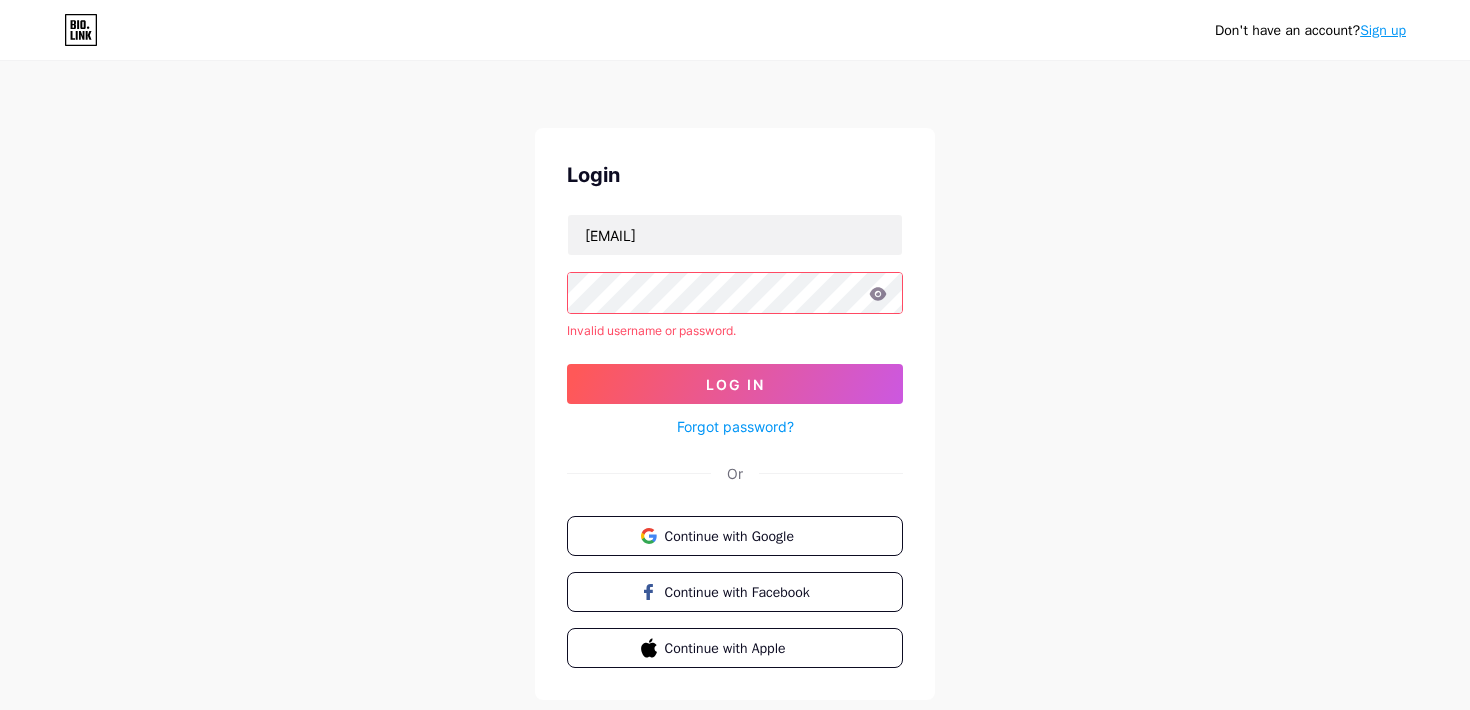 click on "Forgot password?" at bounding box center (735, 426) 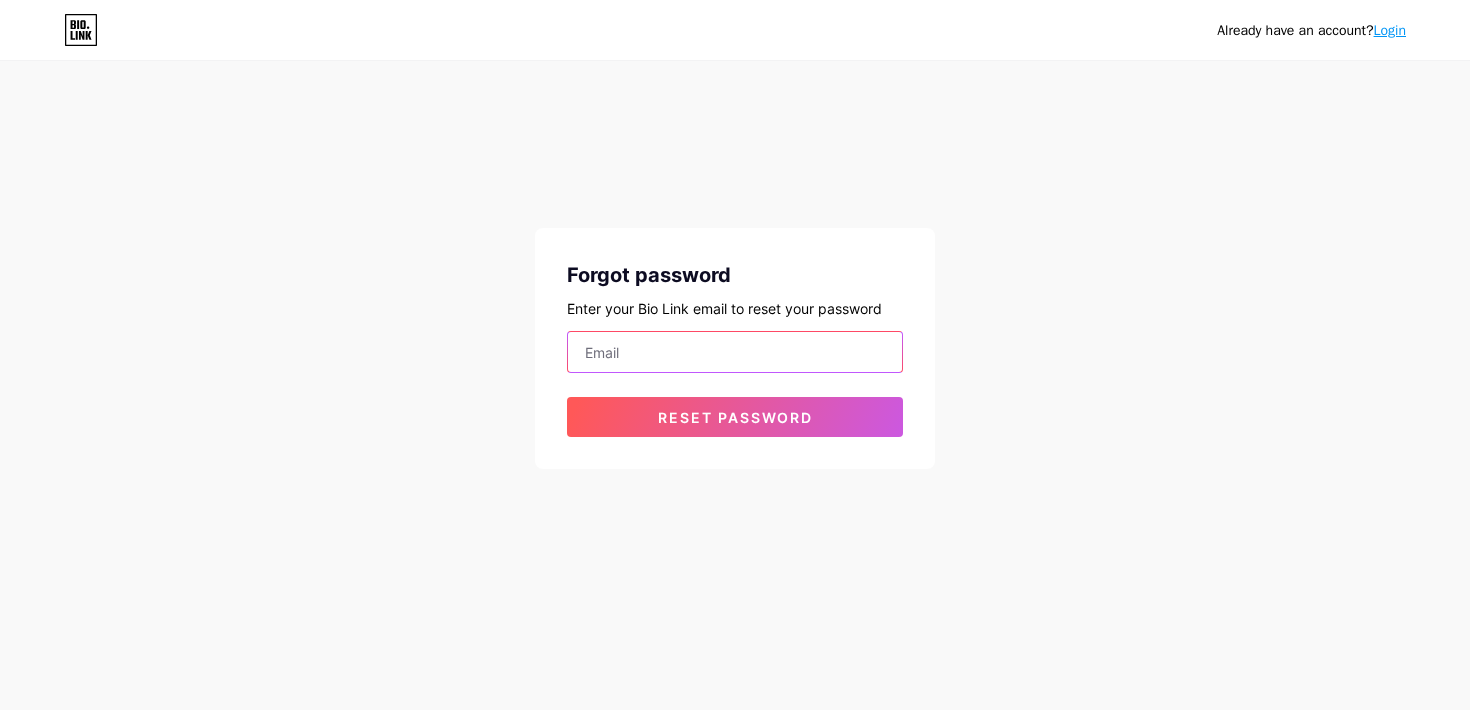 click at bounding box center [735, 352] 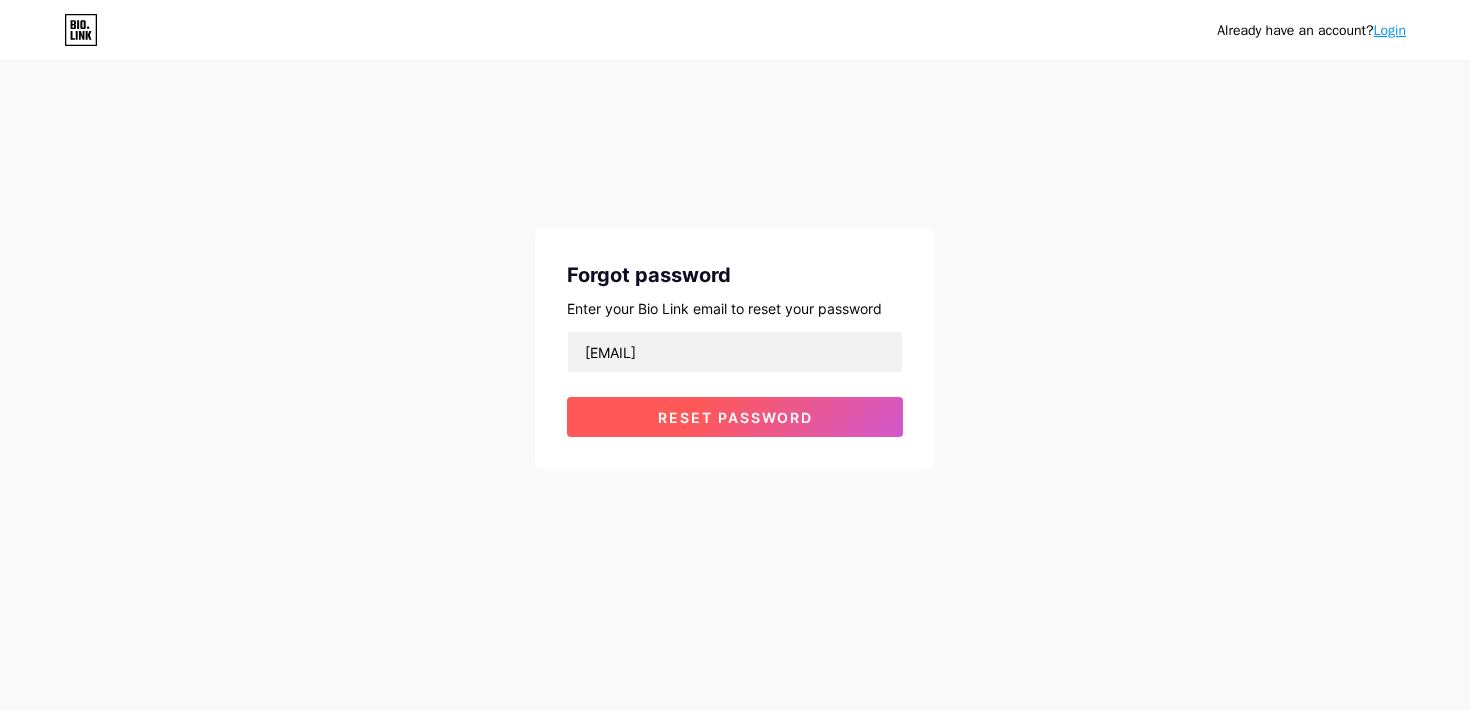 click on "Reset password" at bounding box center (735, 417) 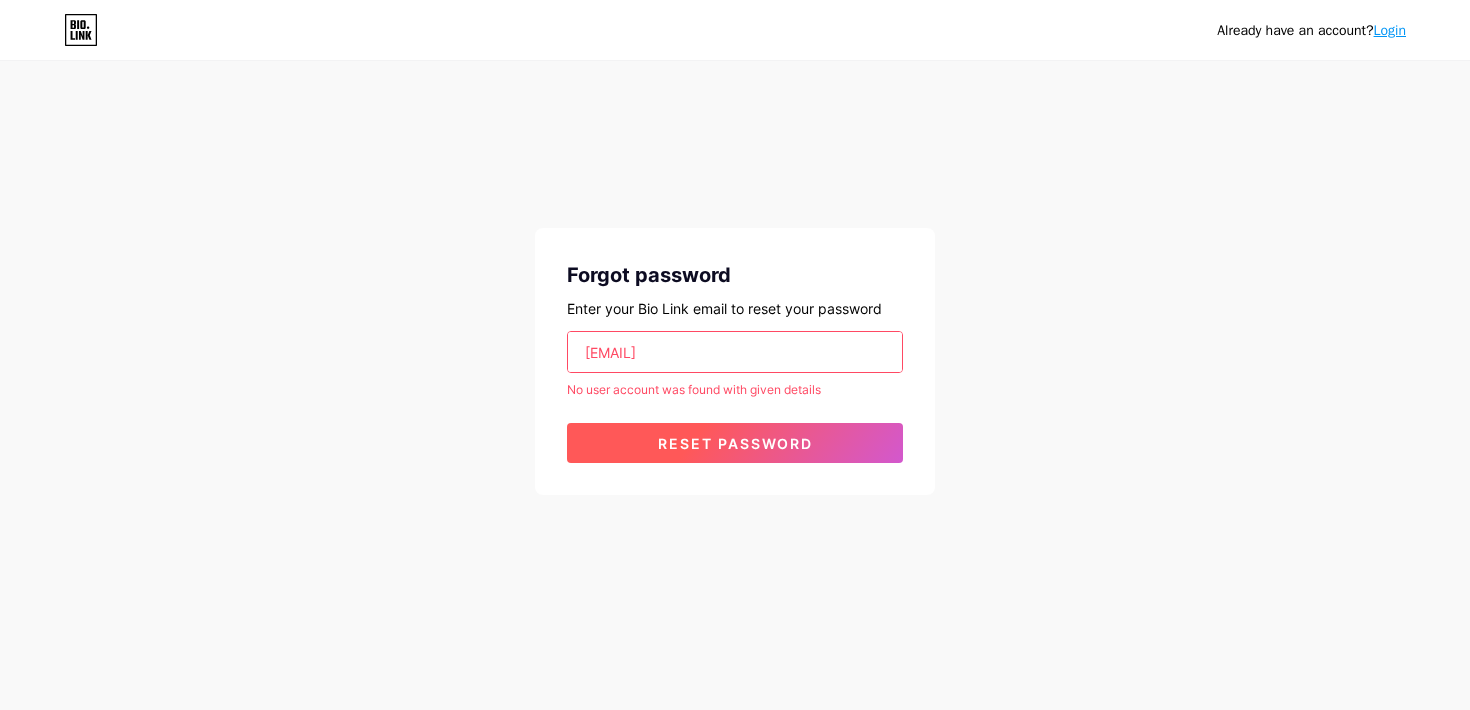 click on "Reset password" at bounding box center [735, 443] 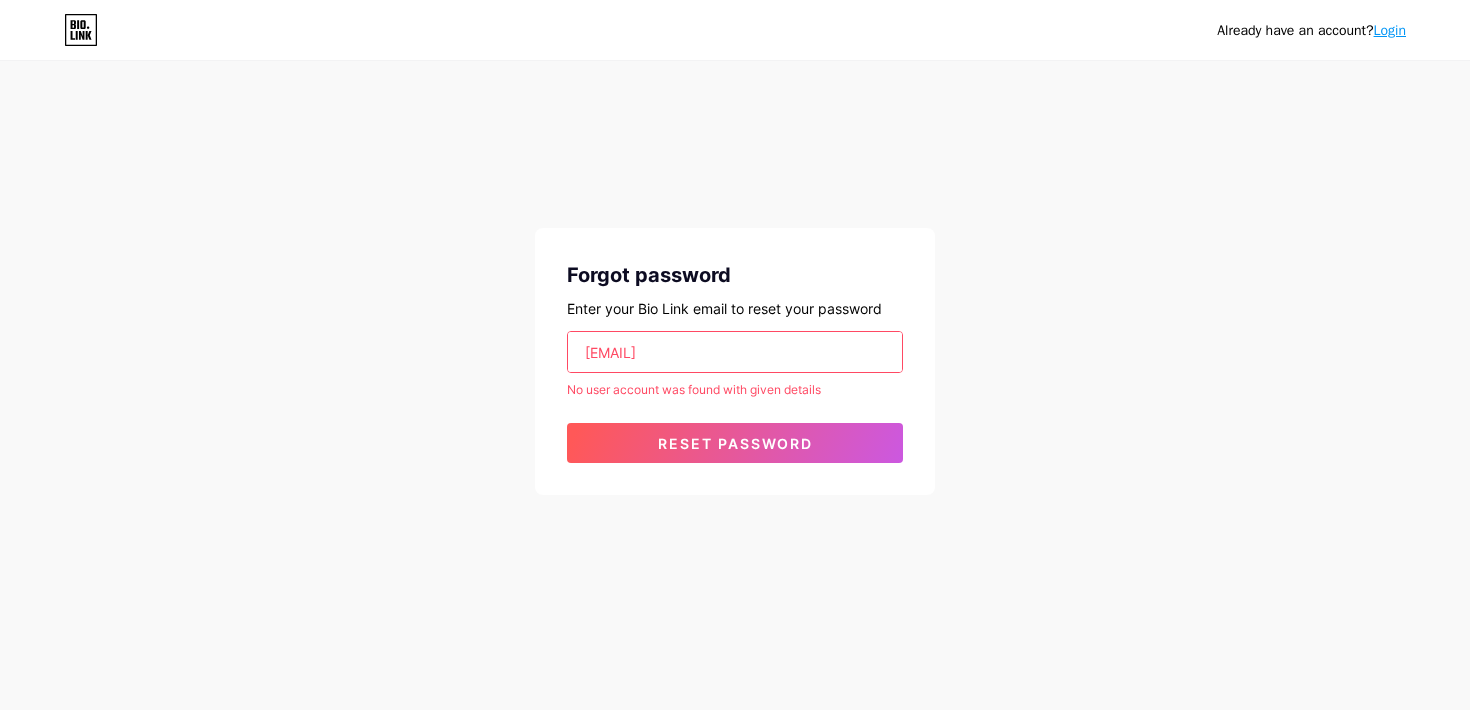click on "Login" at bounding box center [1390, 30] 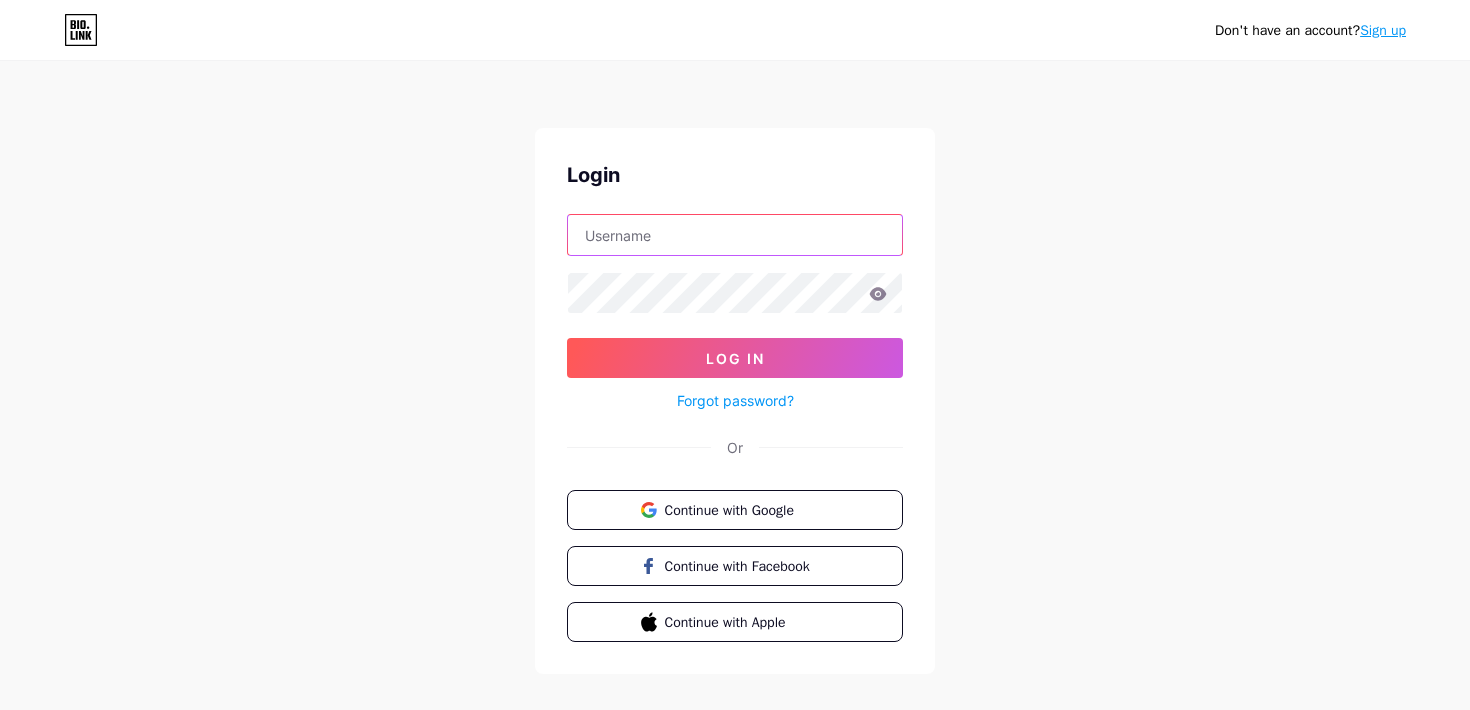 click at bounding box center (735, 235) 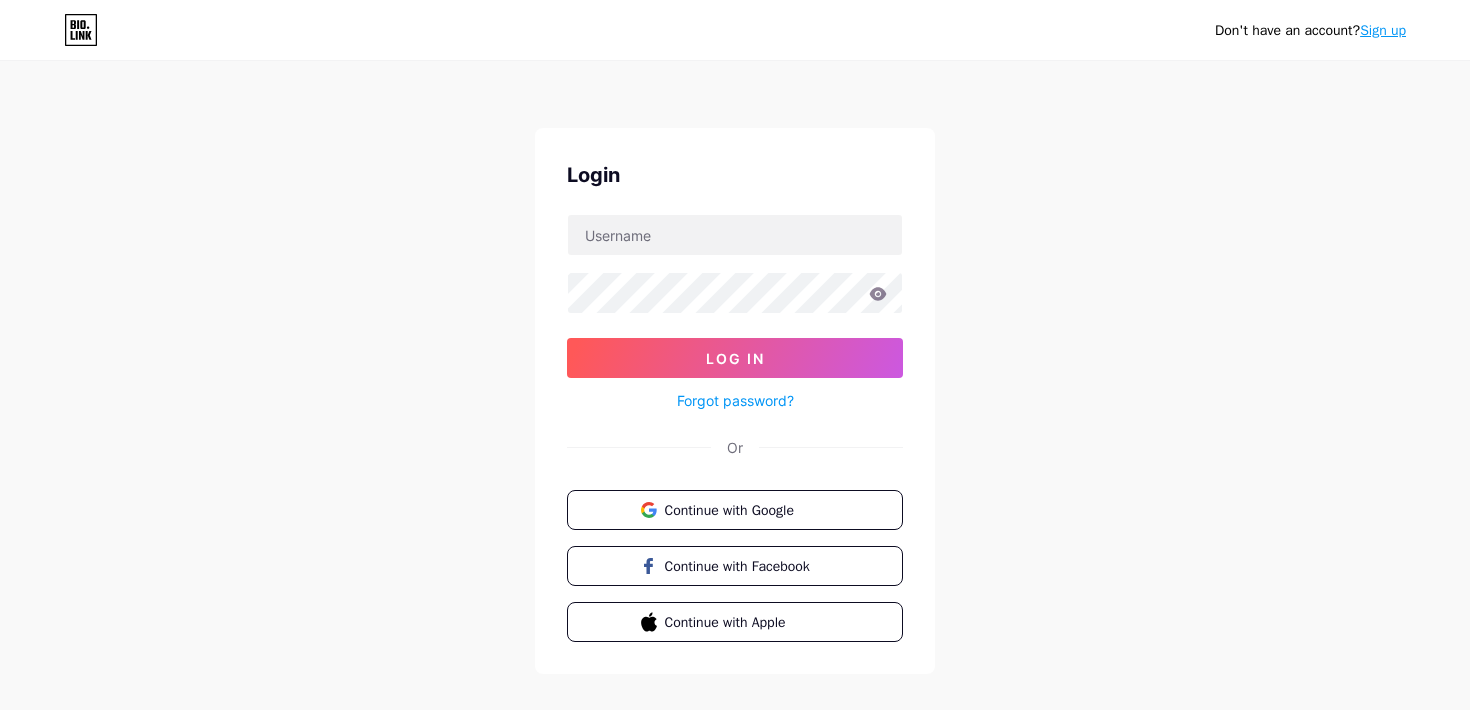 click on "Don't have an account?  Sign up   Login                   Log In
Forgot password?
Or       Continue with Google     Continue with Facebook
Continue with Apple" at bounding box center (735, 369) 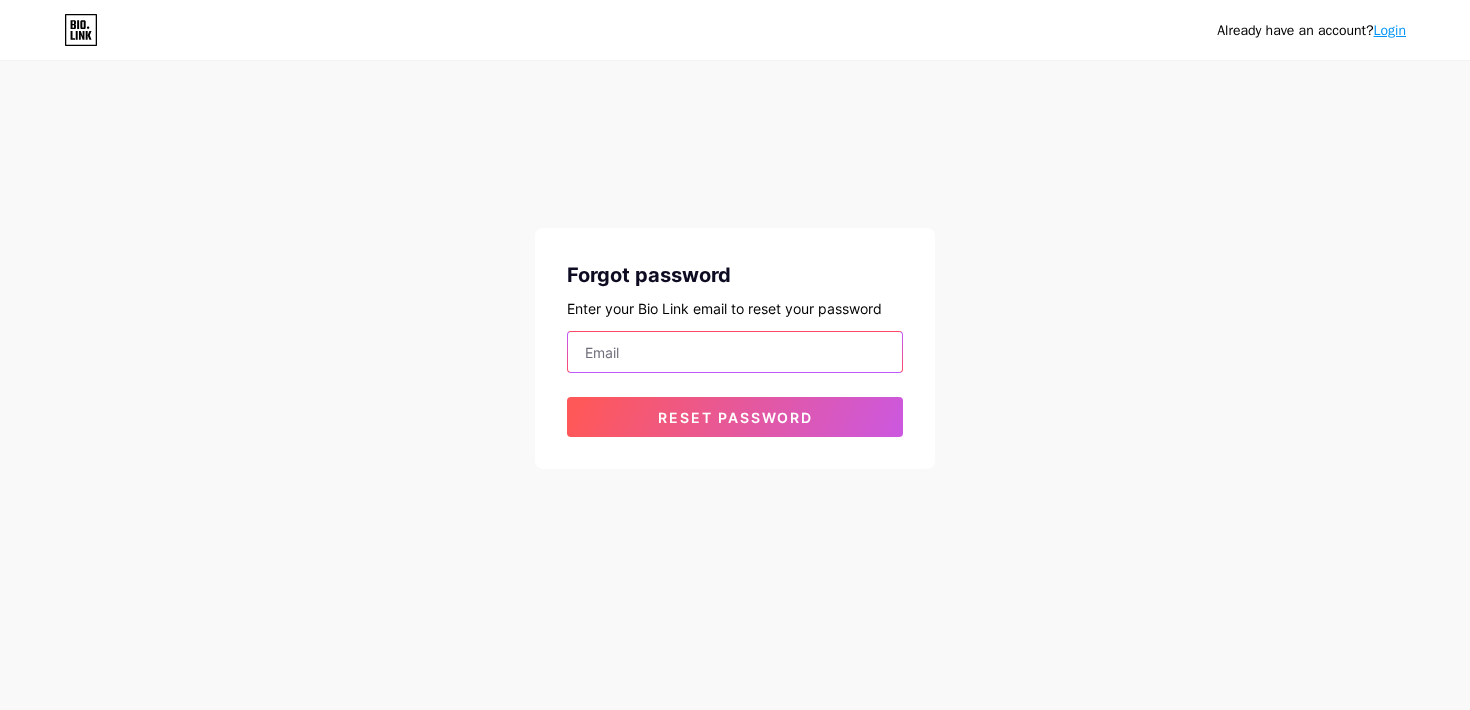click at bounding box center [735, 352] 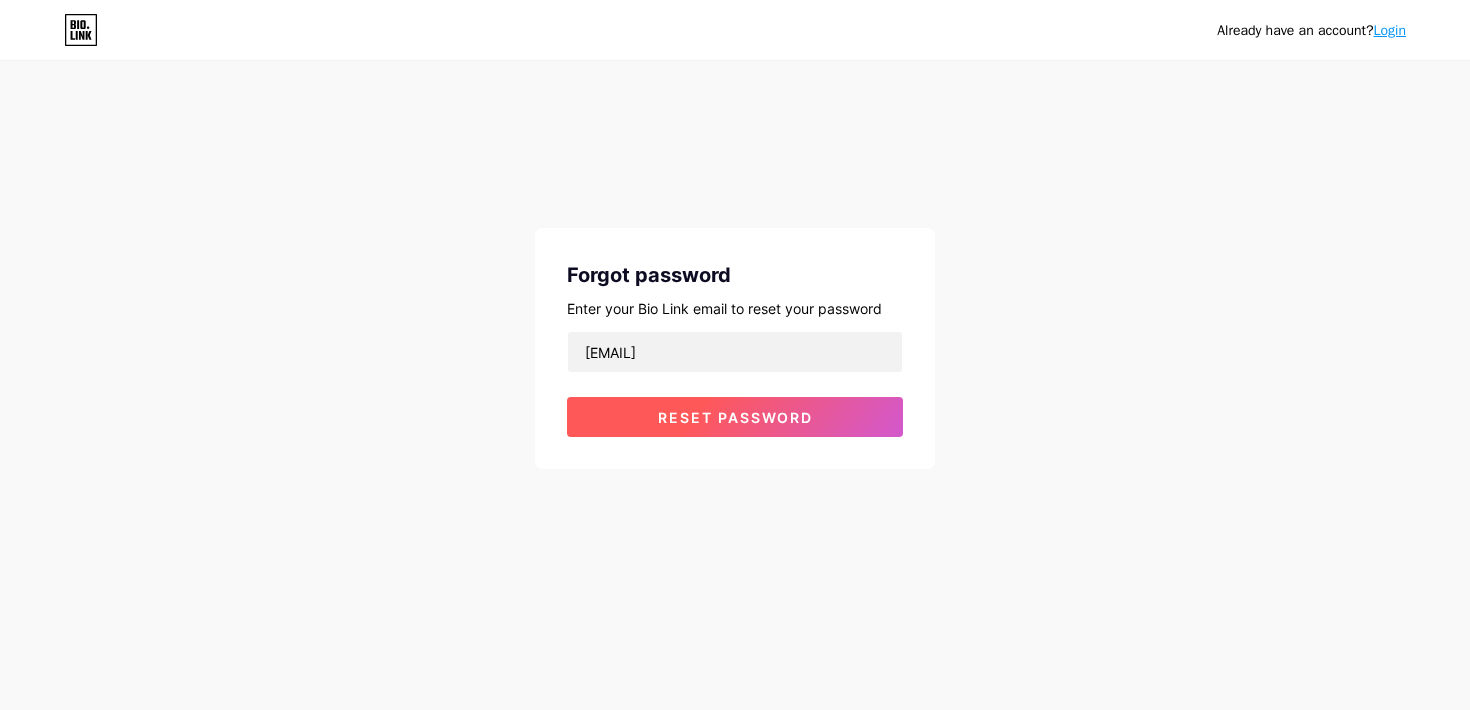 click on "Reset password" at bounding box center (735, 417) 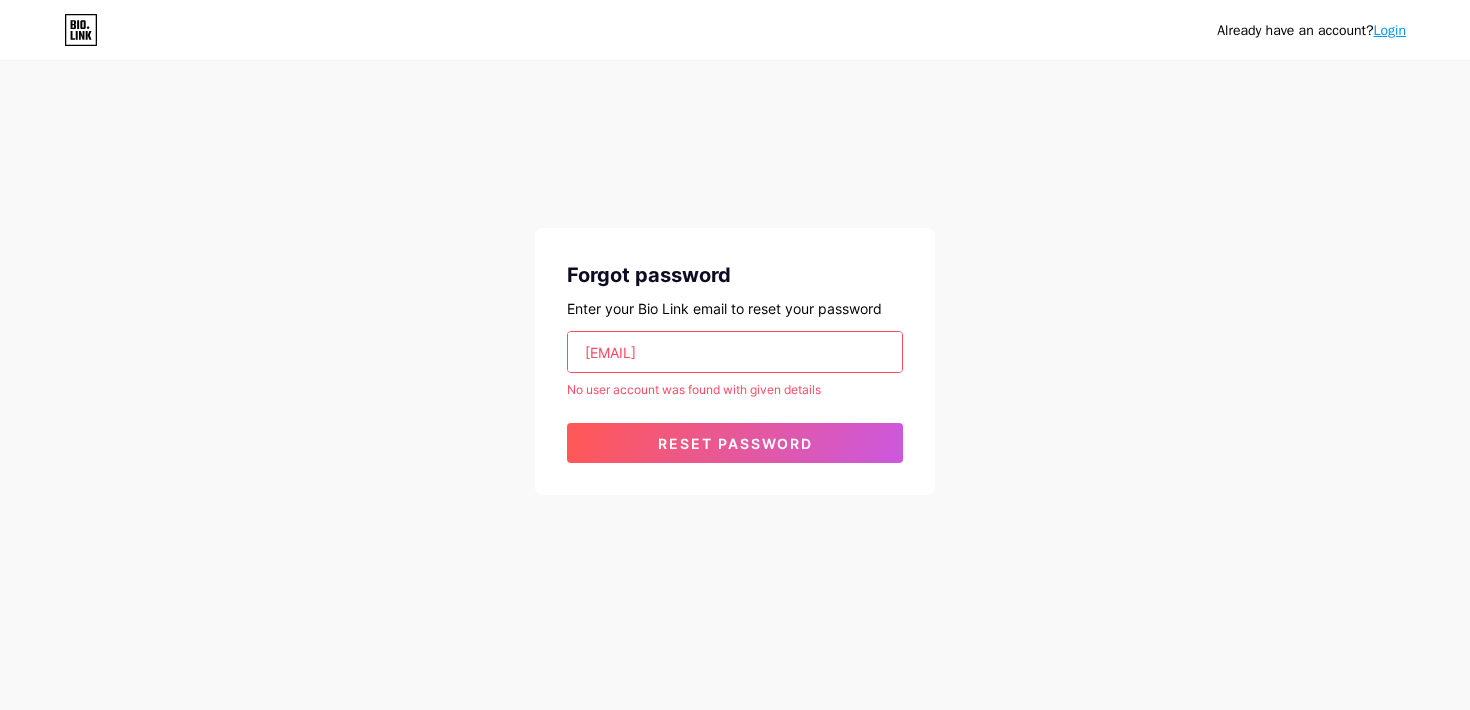 click on "Login" at bounding box center (1390, 30) 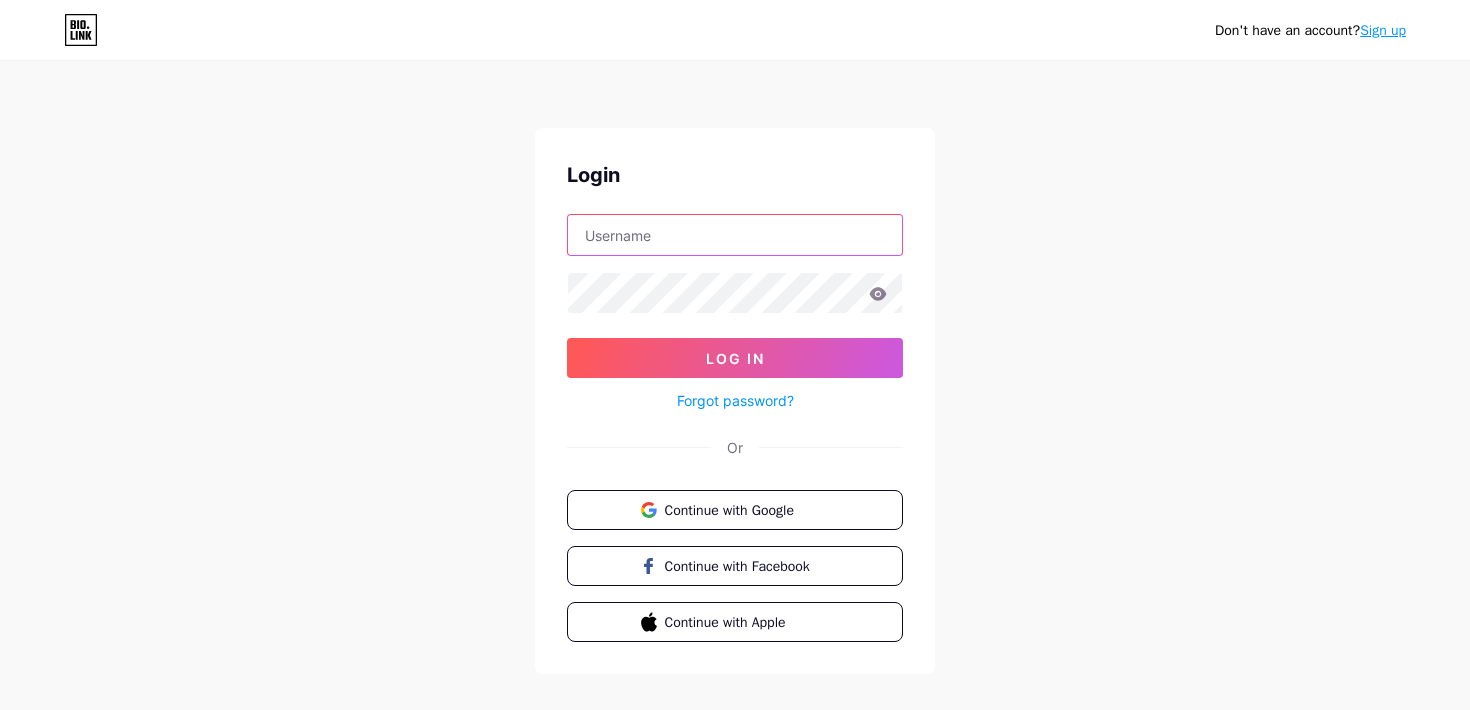 click at bounding box center [735, 235] 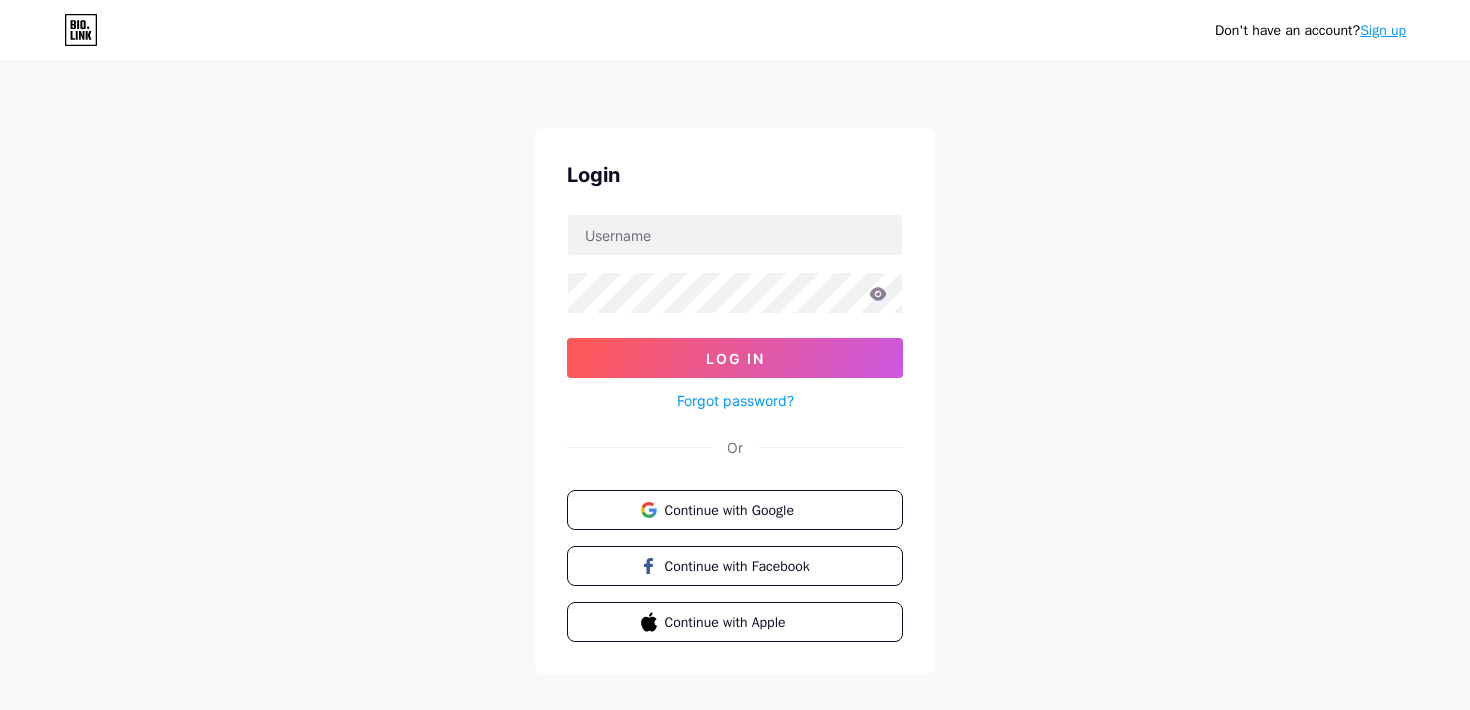 click on "Don't have an account?  Sign up   Login                   Log In
Forgot password?
Or       Continue with Google     Continue with Facebook
Continue with Apple" at bounding box center [735, 369] 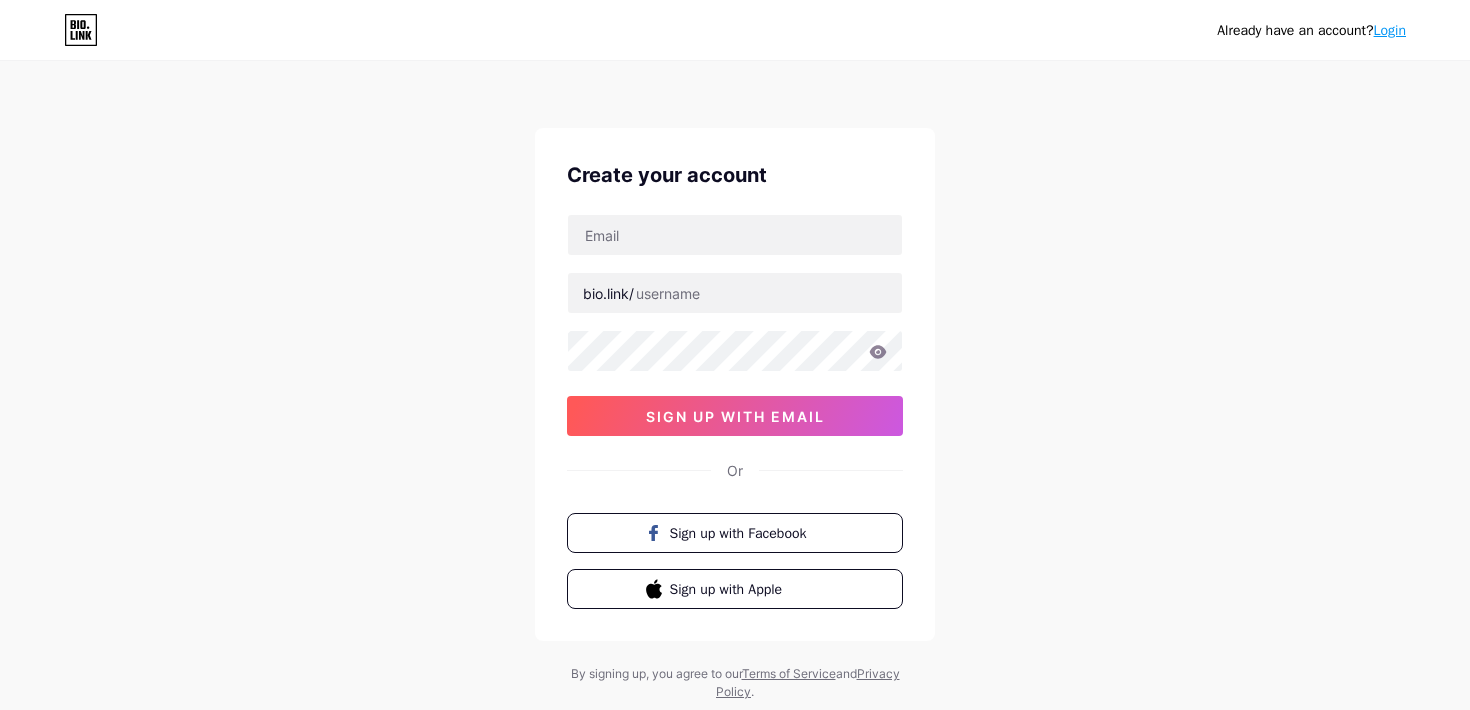click on "Create your account         bio.link/                   03AFcWeA6QBlHvYwFm6fV7BS3U2b3N4Jc-GN6-PHM_6bYfFw5zJca5fDf6XWmfDNW97sXdAPpOrUlim7IpkZwkTnQNb7wkXirZxDHuu5LchpNTWf7B1Bhr-9hw9mqjfLiZv6mRzToif9-OKO4dQEjmfNKuzUTyg0hBvFsgYXRZUffPHsaE9eQlDCvvGKqzWOzmMPtX6cxJJVjgHsKi4TVqHh5QVrhj2V-K4Z1eELr42YWCf8BSzT7gnVXxEA6uPaiTzRn9ZCn8_wse4Ybj7mEN6w44QsCBvCxmop_FQkYeqGggw39DC8ywFY1tBWj9JJahTwYXhVhvcBbiI0tNcNVYqvMjQDHHixbIiItlbUCfcQ4mEMktvc60L9t4uLchzqPL02Z6H2FsnPXy7k6eYnLDDXgyBw5yvAnxVTeONIhWsdCsxln06h1K5ZiNAewtbJZOe7hdCIcD3bugG0uIi9NQV2SuxZzpf3PEO1WwaXAcsnmFNjYHgPoAJ_6-MI2e9M0u8-wE_Lkcnck2Z1Bm5YK-PGCqwzhOghmRAhESLxBBYsBv4hhfd7kYGjhnXVDBaiL_20c9c6jWwq4iW3XrKGFetOXUgPXChFLWjORnVJdtZZKVDDK-9Wcpa5rCKFRuFucrXPnWgGGew6_sTUjWwwBJFTsaaEoqOxqAjnj6HQCt7UYyEcydvxC7hIcmN12U6_UA70aK5D9M0g_10bmhSGqicS1ZWQMoPy-Q1iN82B0Z8j9M0snKABjBC9n0AusTbP3q4jG0fMAVzzcNbhie53_dqJ98YMp63JuWKr4DLtM5arqaszAjexmYDkbk1oYBcC_VLte8NBxCkeAkhi27GxmReBZp8H-XkeWTHiVUas_g6VAmcRs2cq813cQZI_5scT8pTND5gwa1RHsfMa19zCMa365TaBkF9oBlsQ     sign up with email         Or" at bounding box center [735, 384] 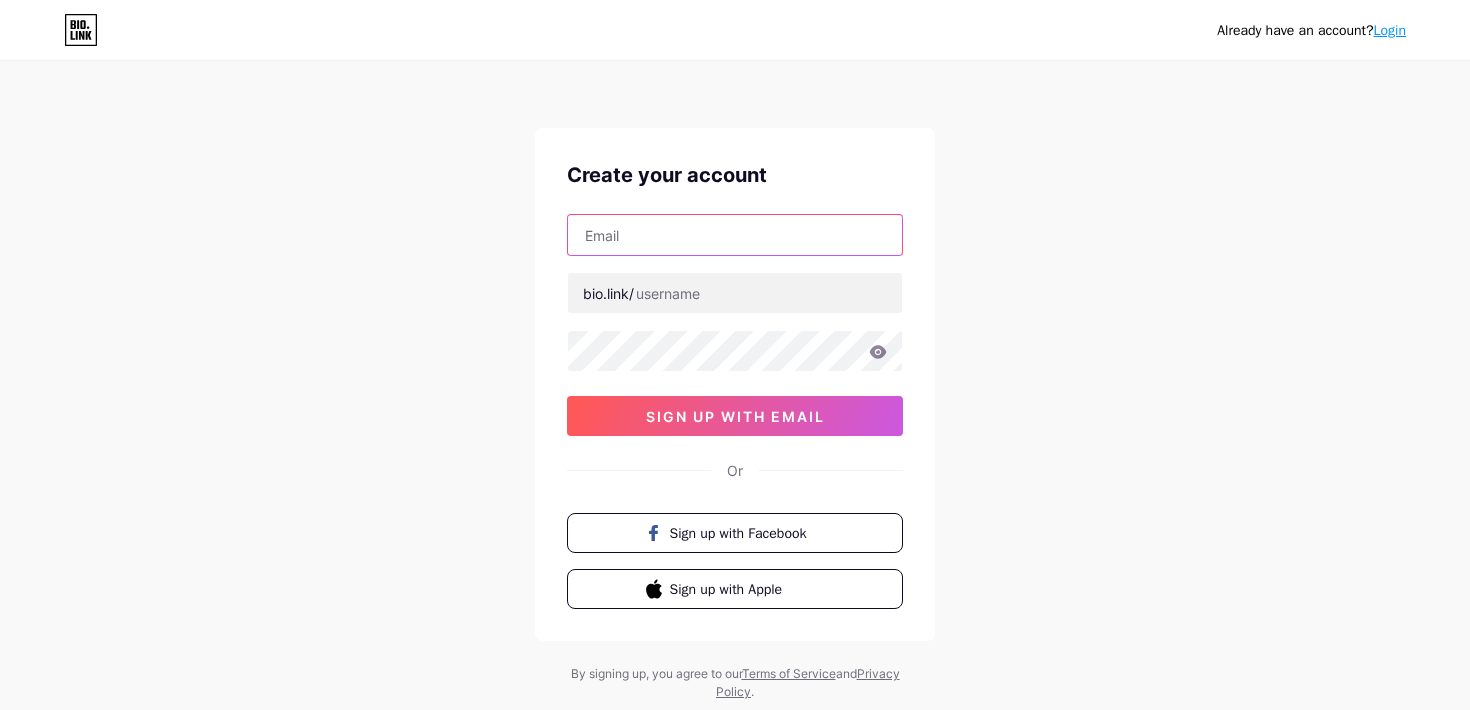 click at bounding box center (735, 235) 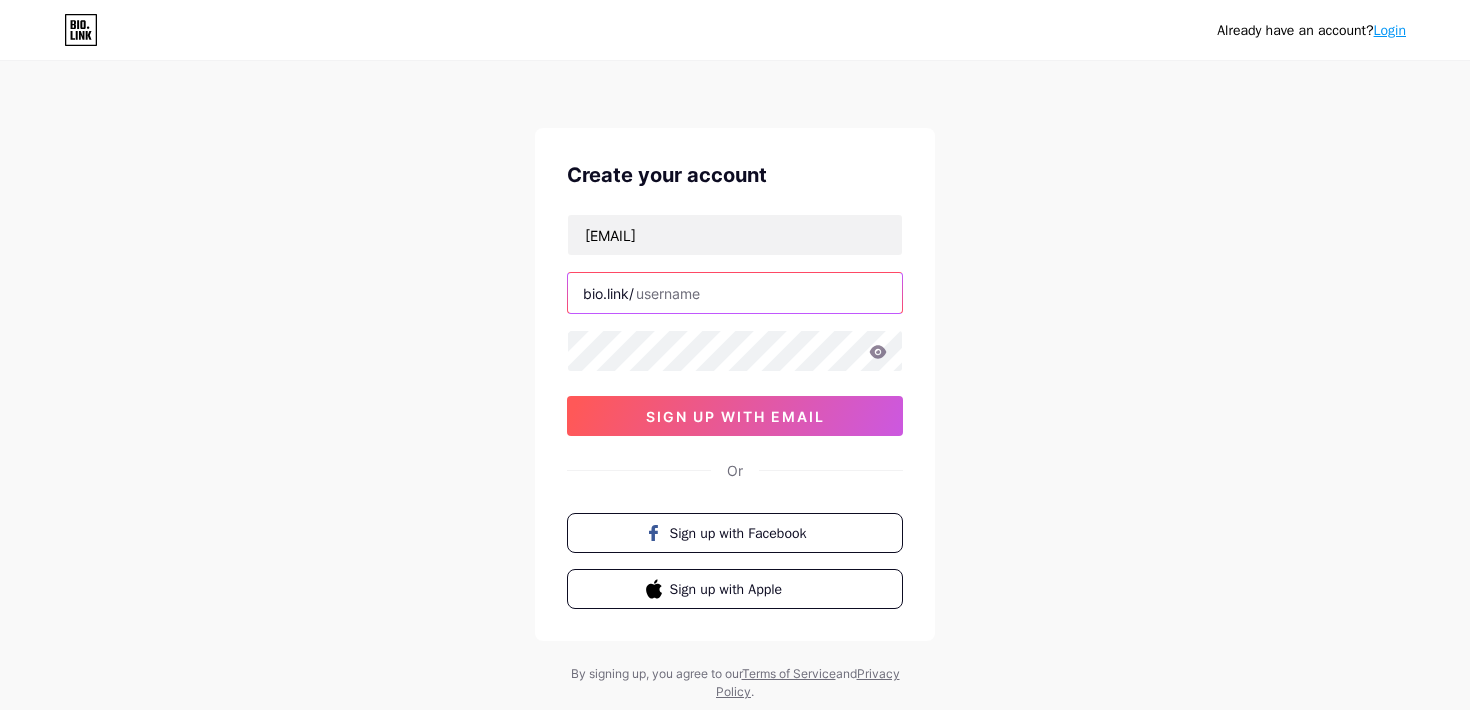 click at bounding box center [735, 293] 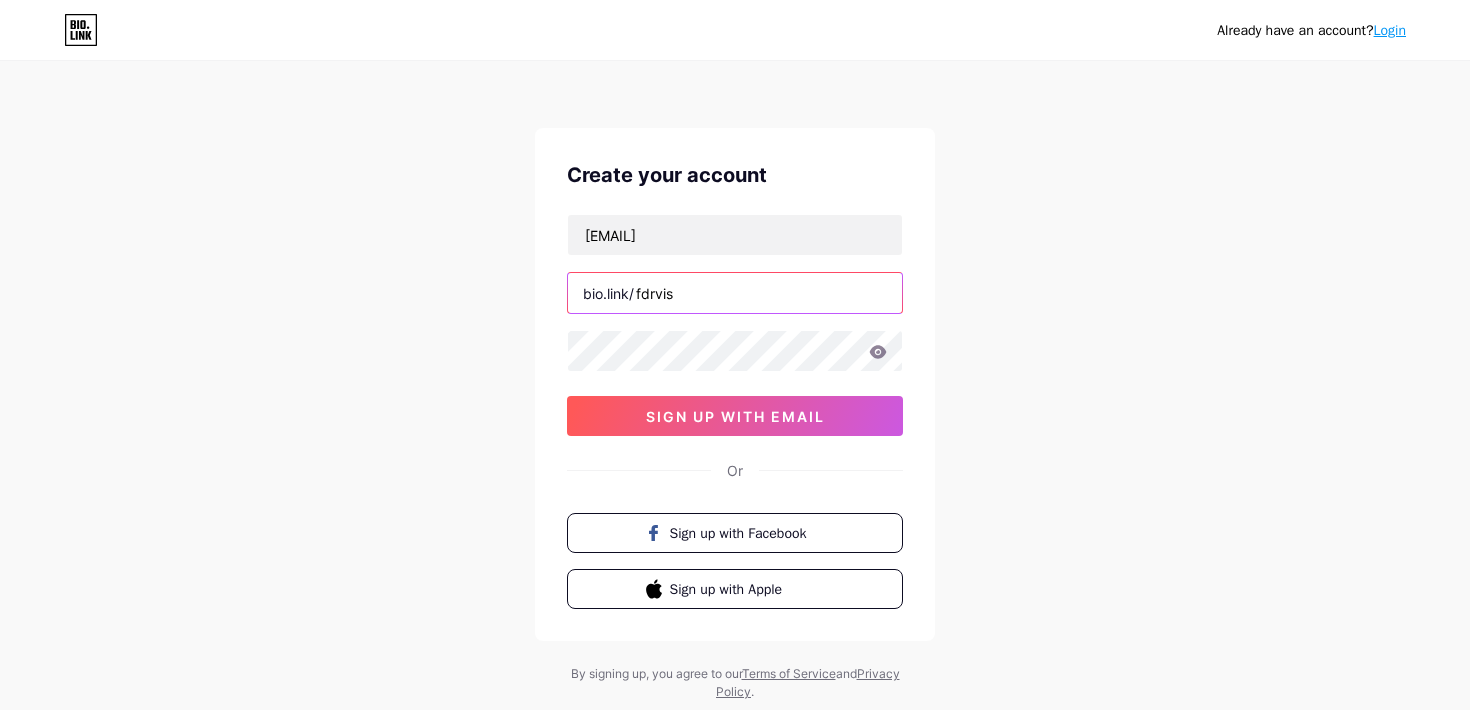 type on "fdrvis" 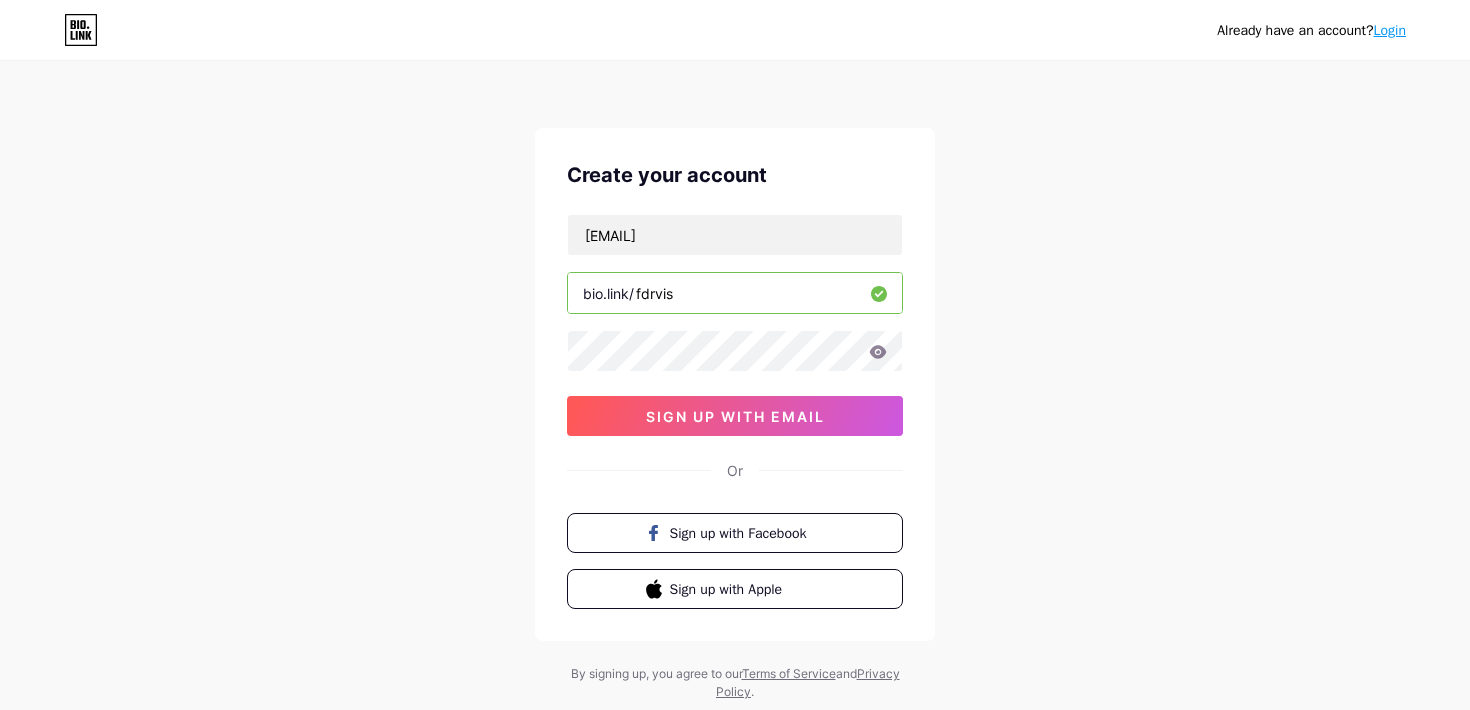 click 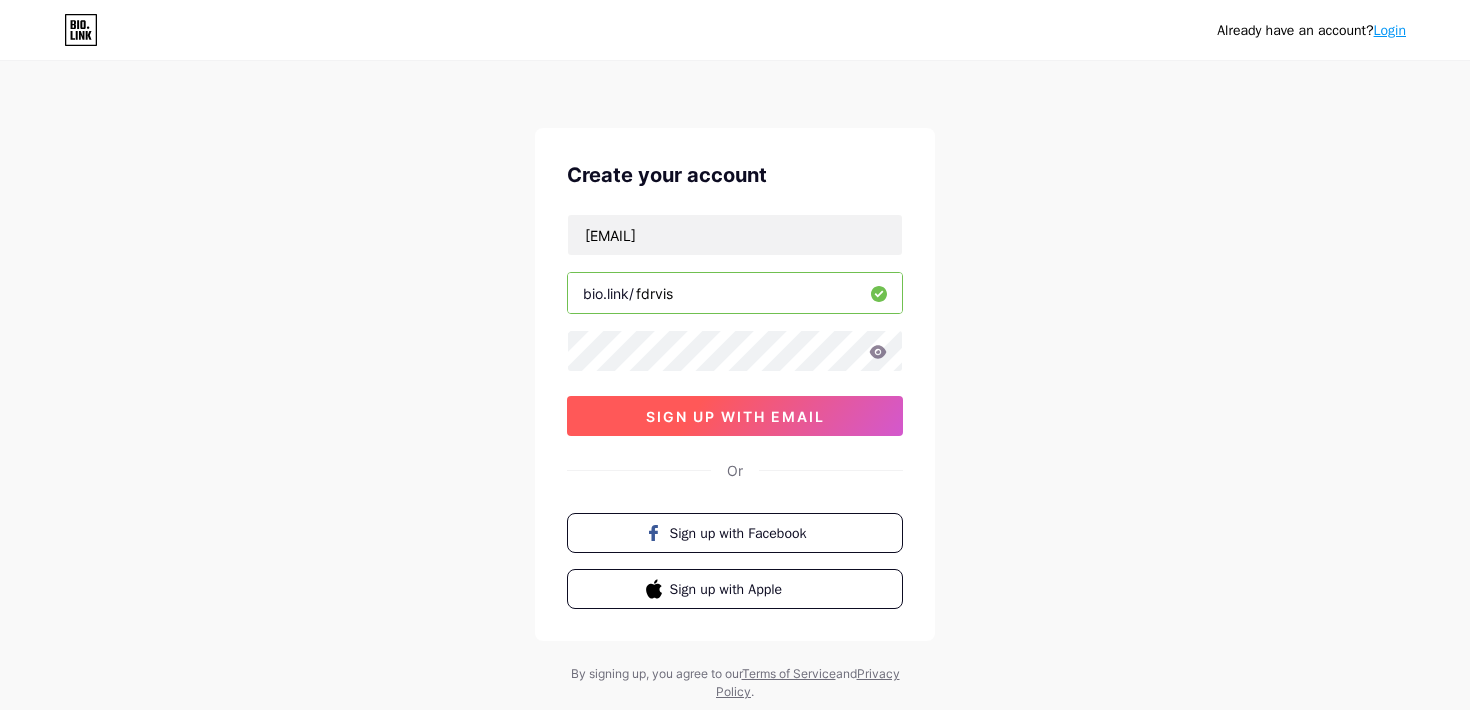 click on "sign up with email" at bounding box center [735, 416] 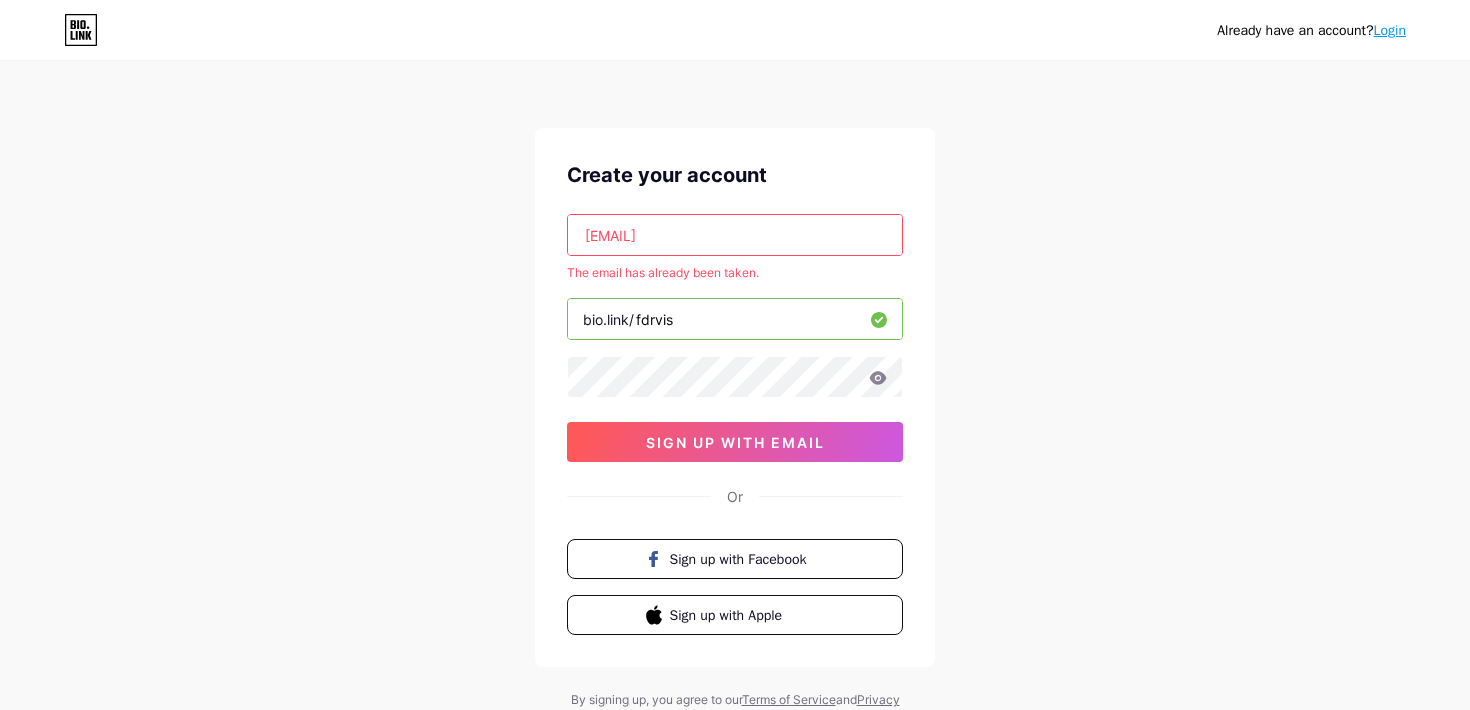 click on "Login" at bounding box center (1390, 30) 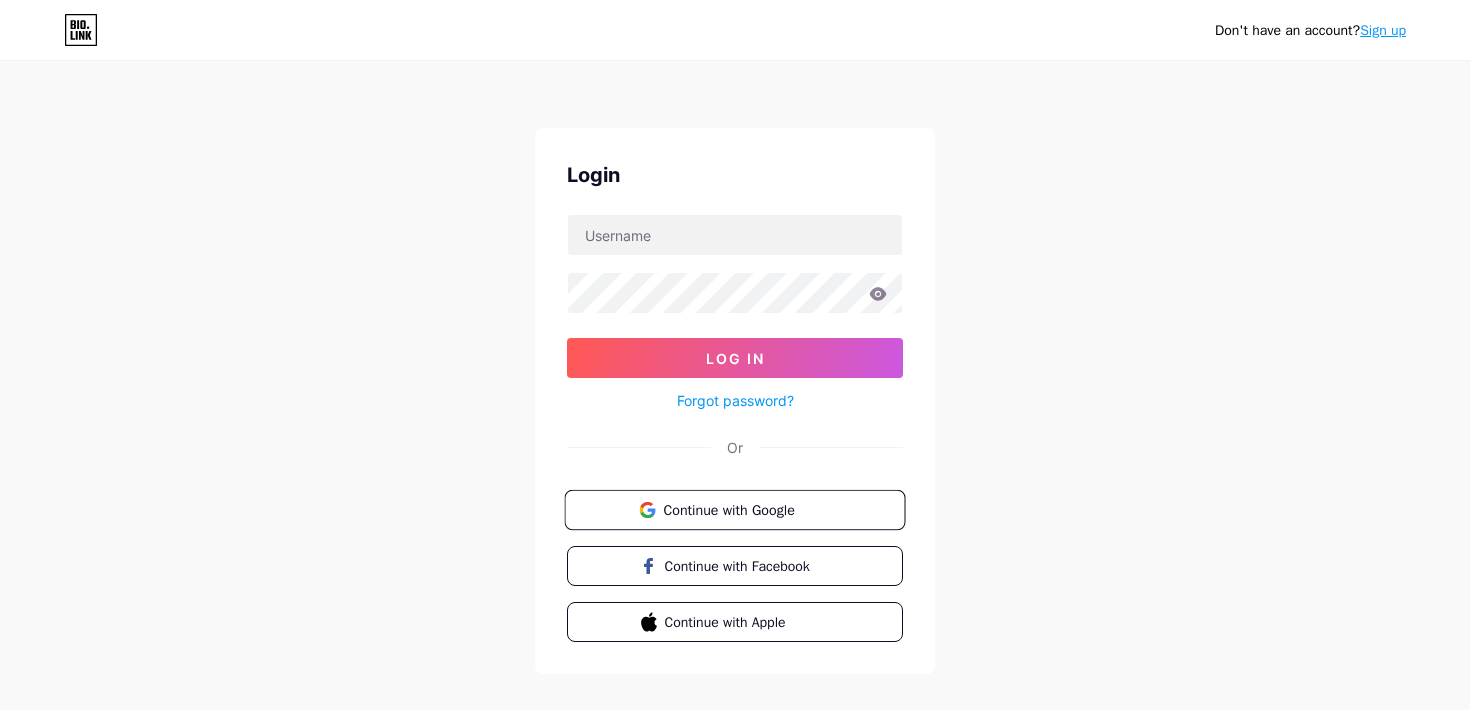 click on "Continue with Google" at bounding box center [746, 509] 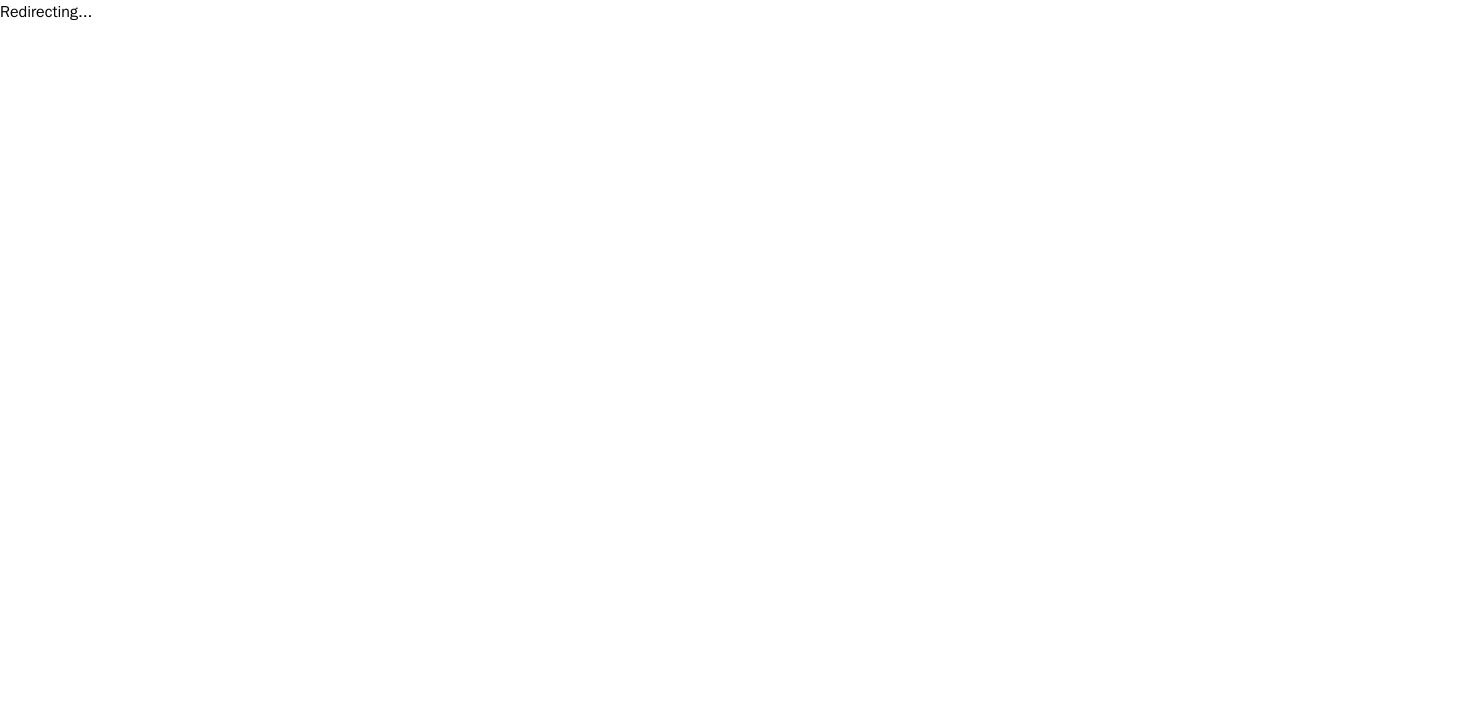 scroll, scrollTop: 0, scrollLeft: 0, axis: both 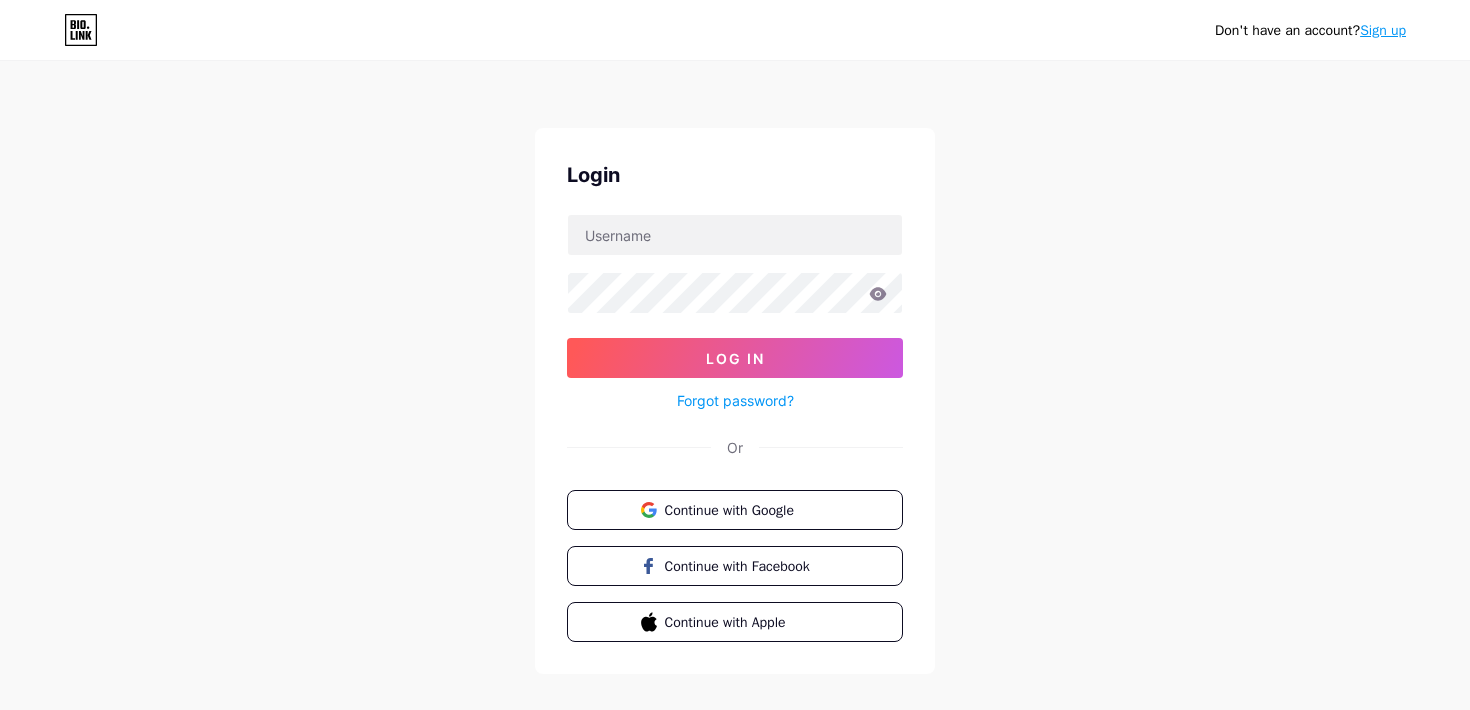 click on "Sign up" at bounding box center (1383, 30) 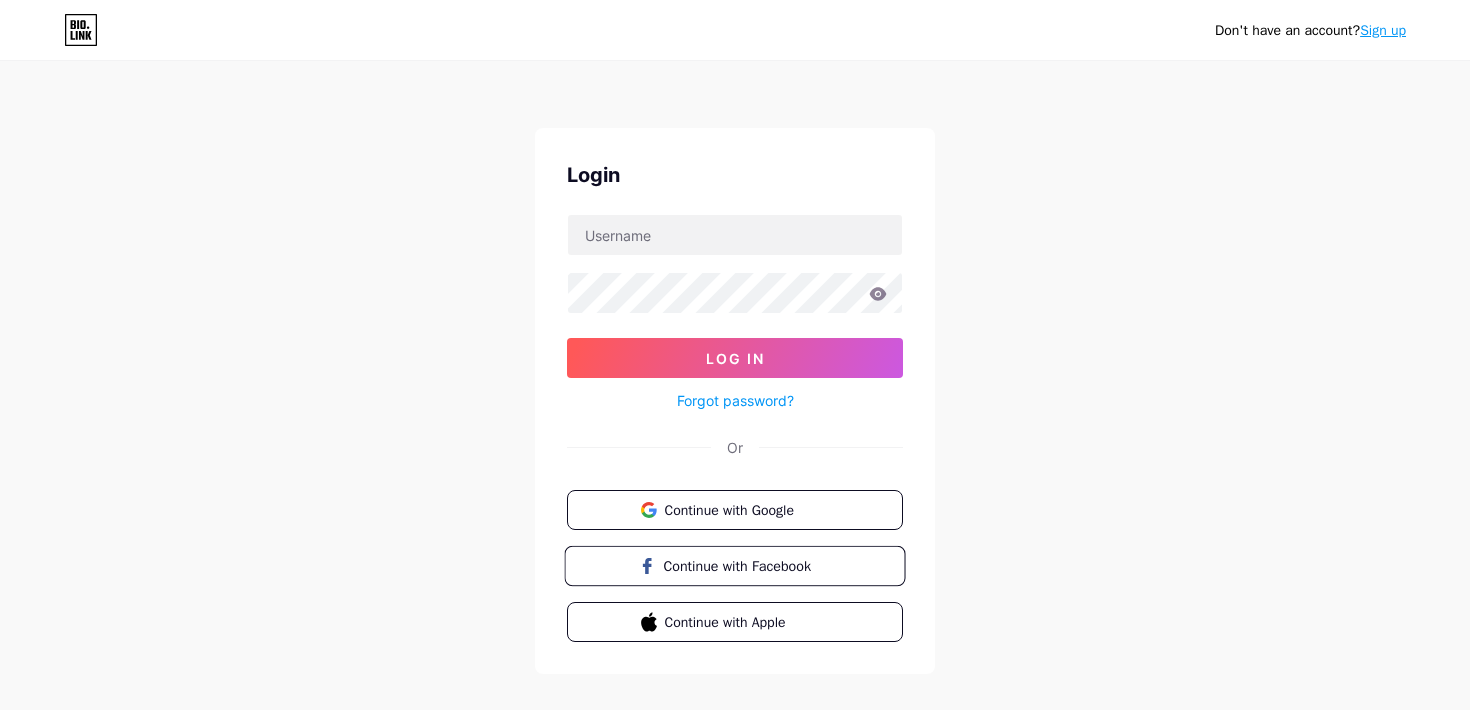 click on "Continue with Facebook" at bounding box center (734, 566) 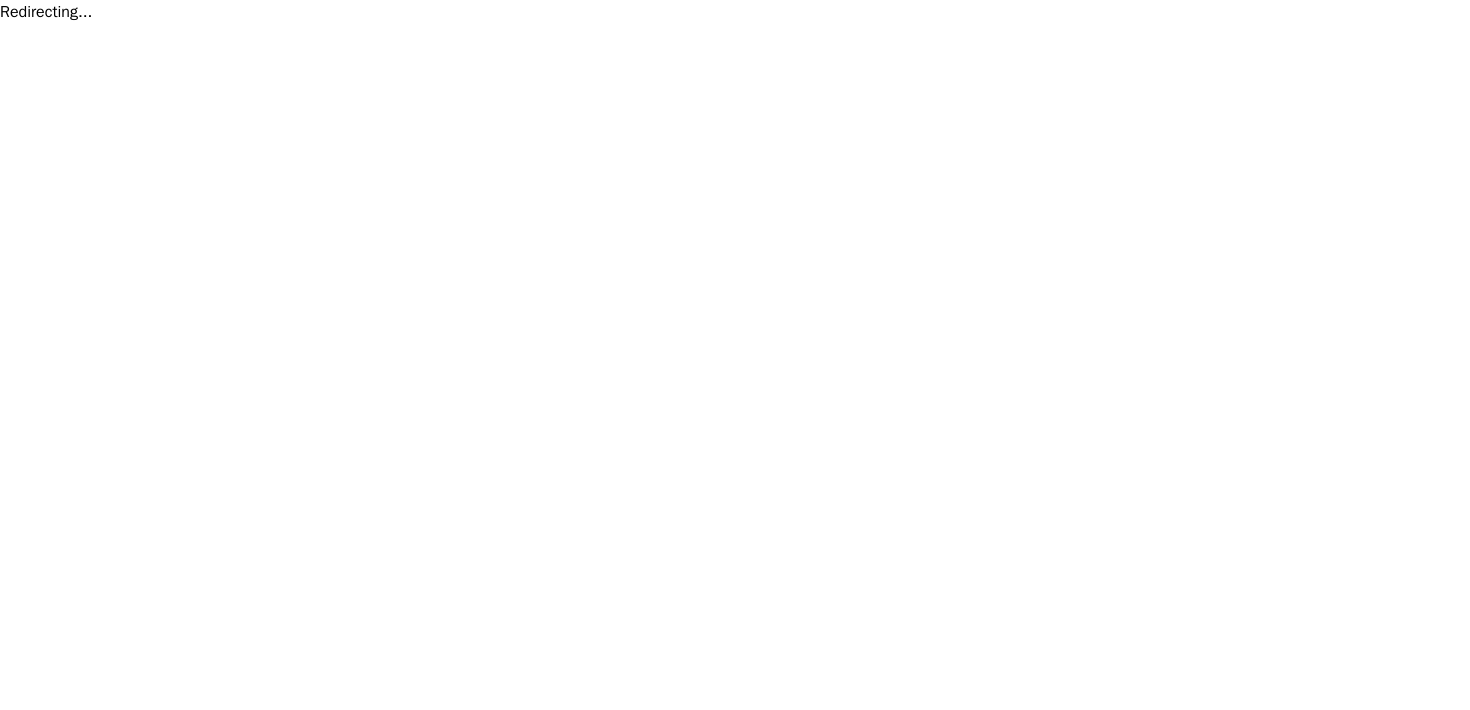 scroll, scrollTop: 0, scrollLeft: 0, axis: both 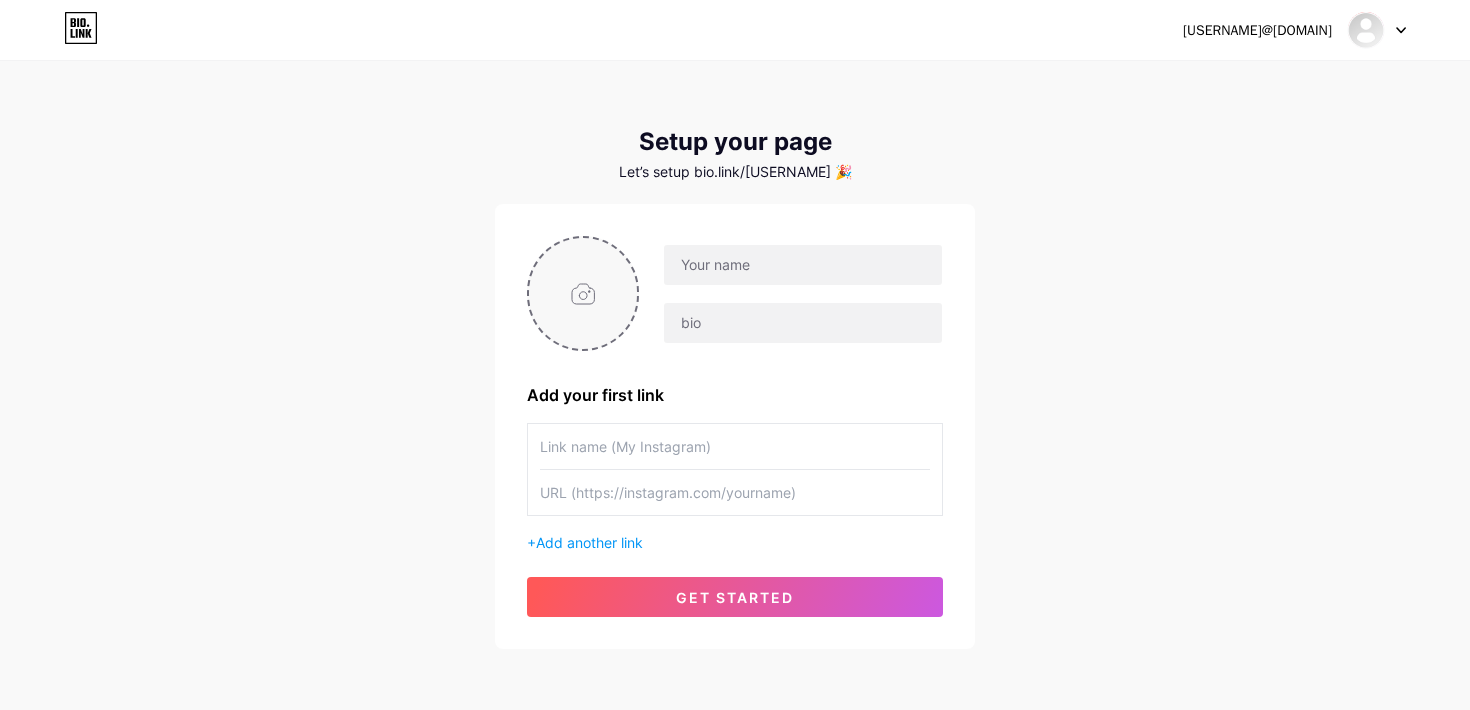 click at bounding box center [583, 293] 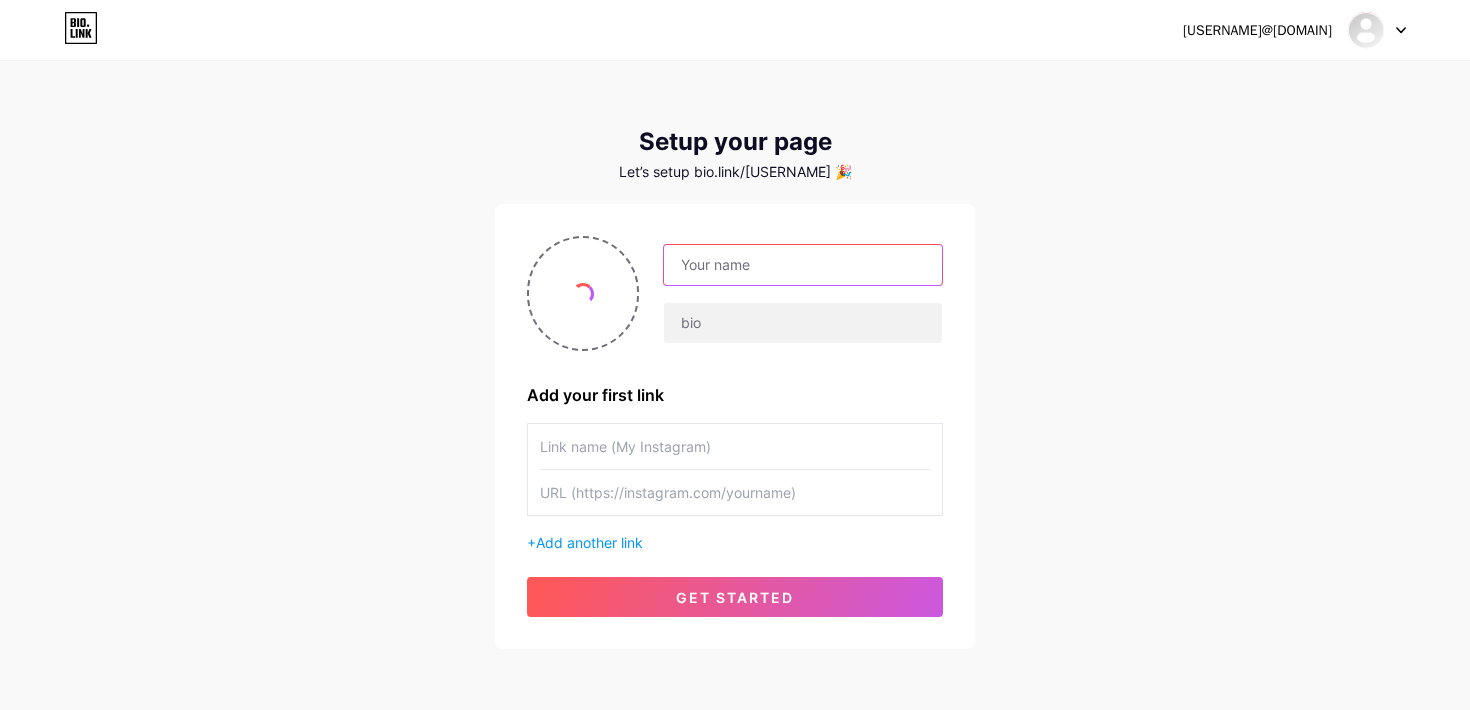 click at bounding box center (803, 265) 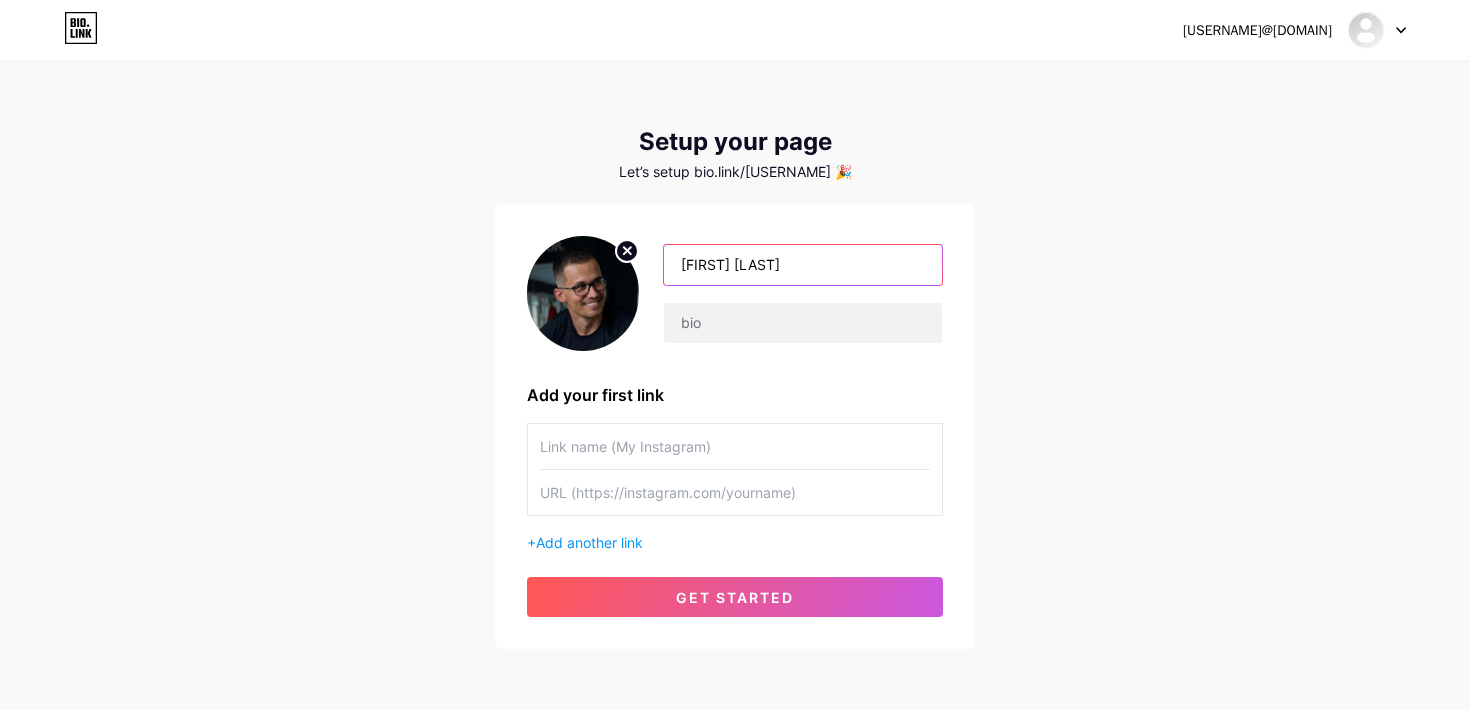 type on "[FIRST] [LAST]" 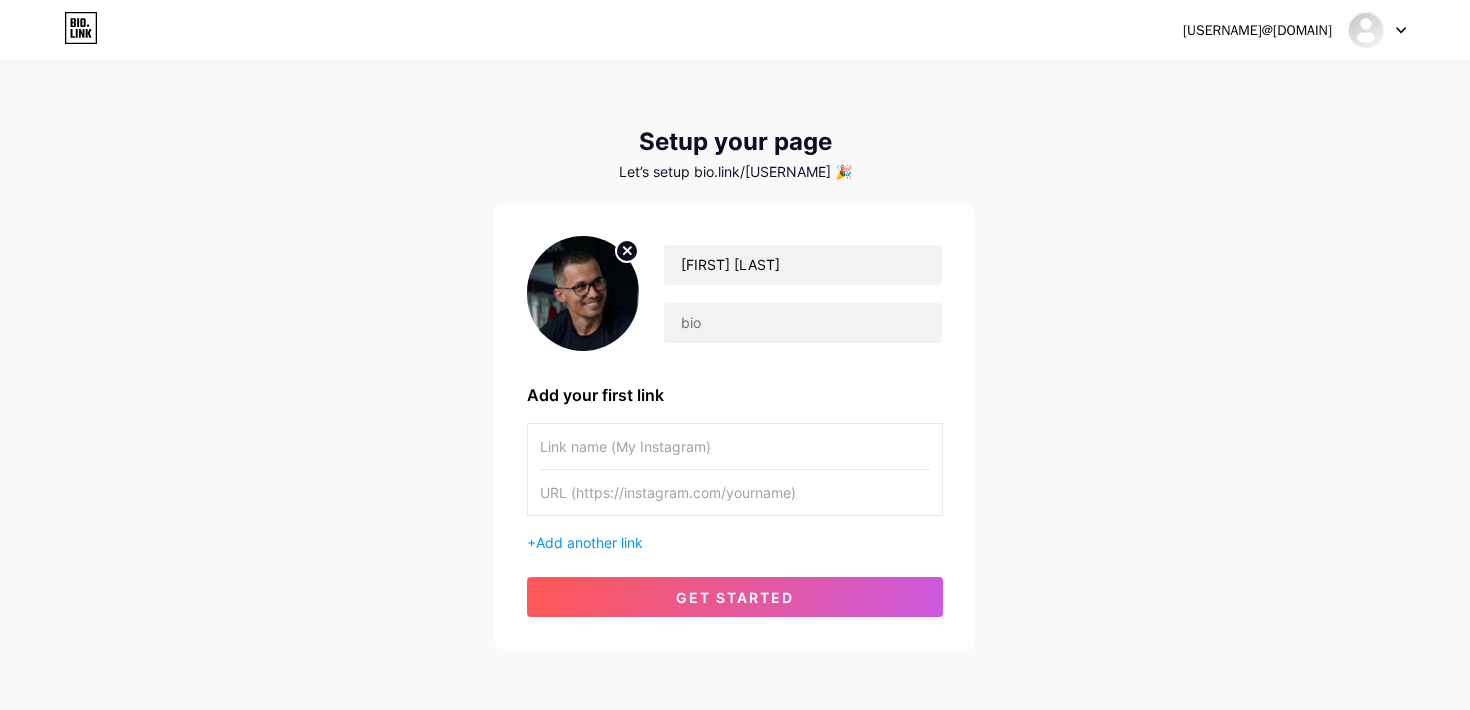 click at bounding box center (735, 446) 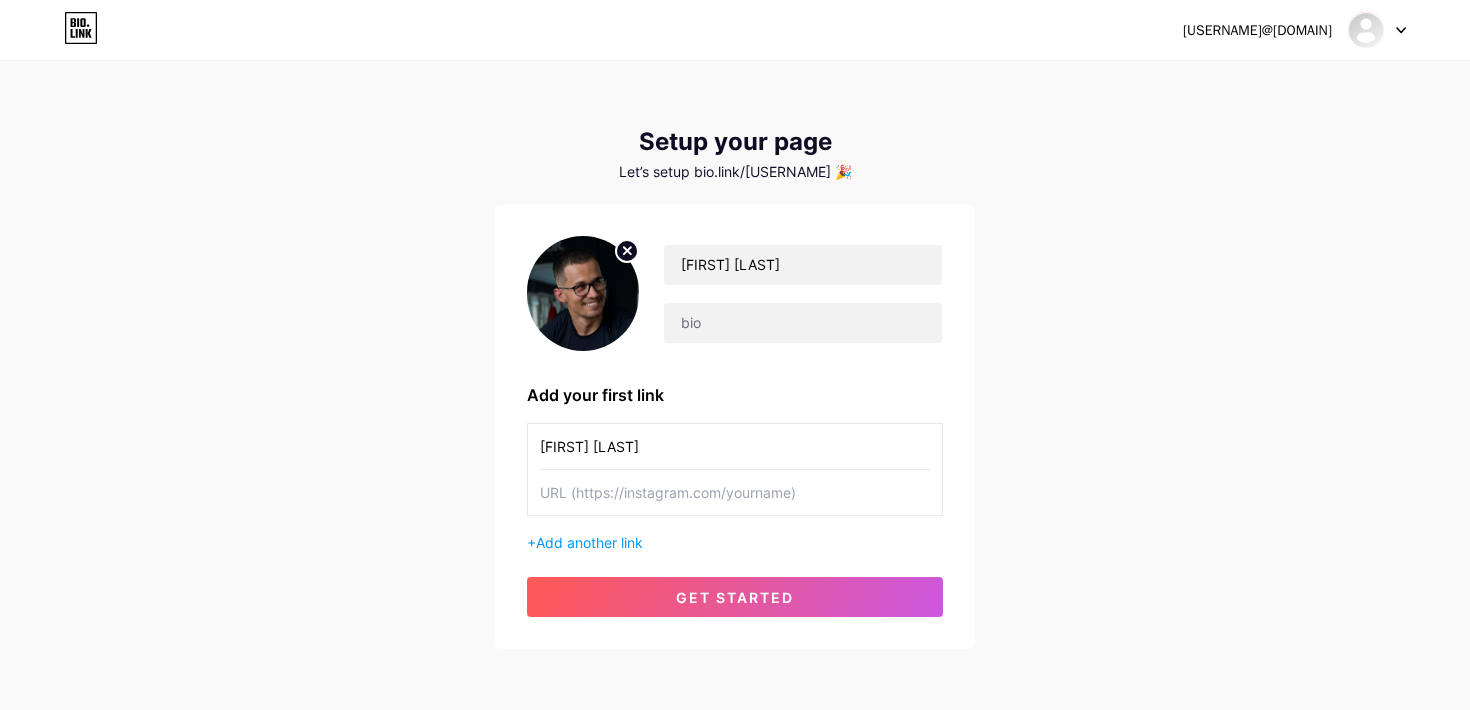 type on "[FIRST] [LAST]" 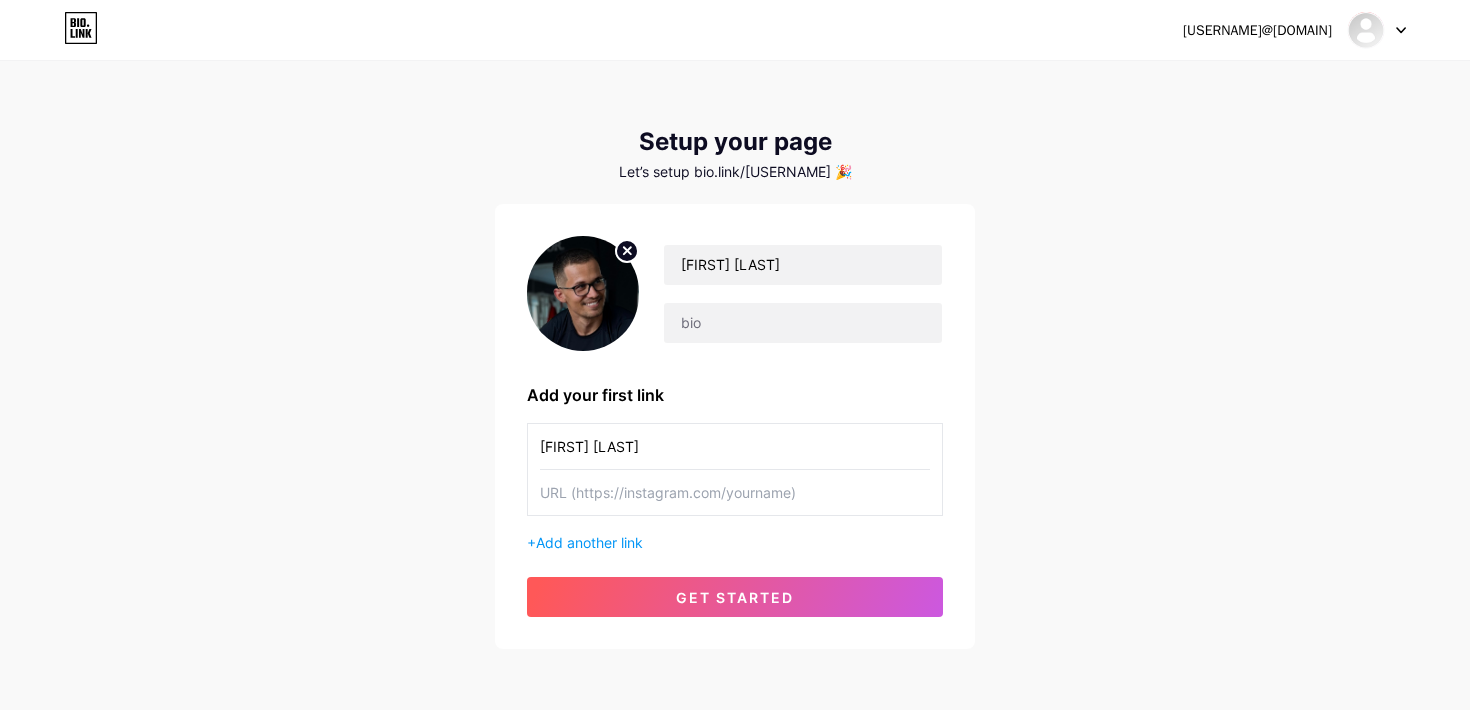click at bounding box center [735, 492] 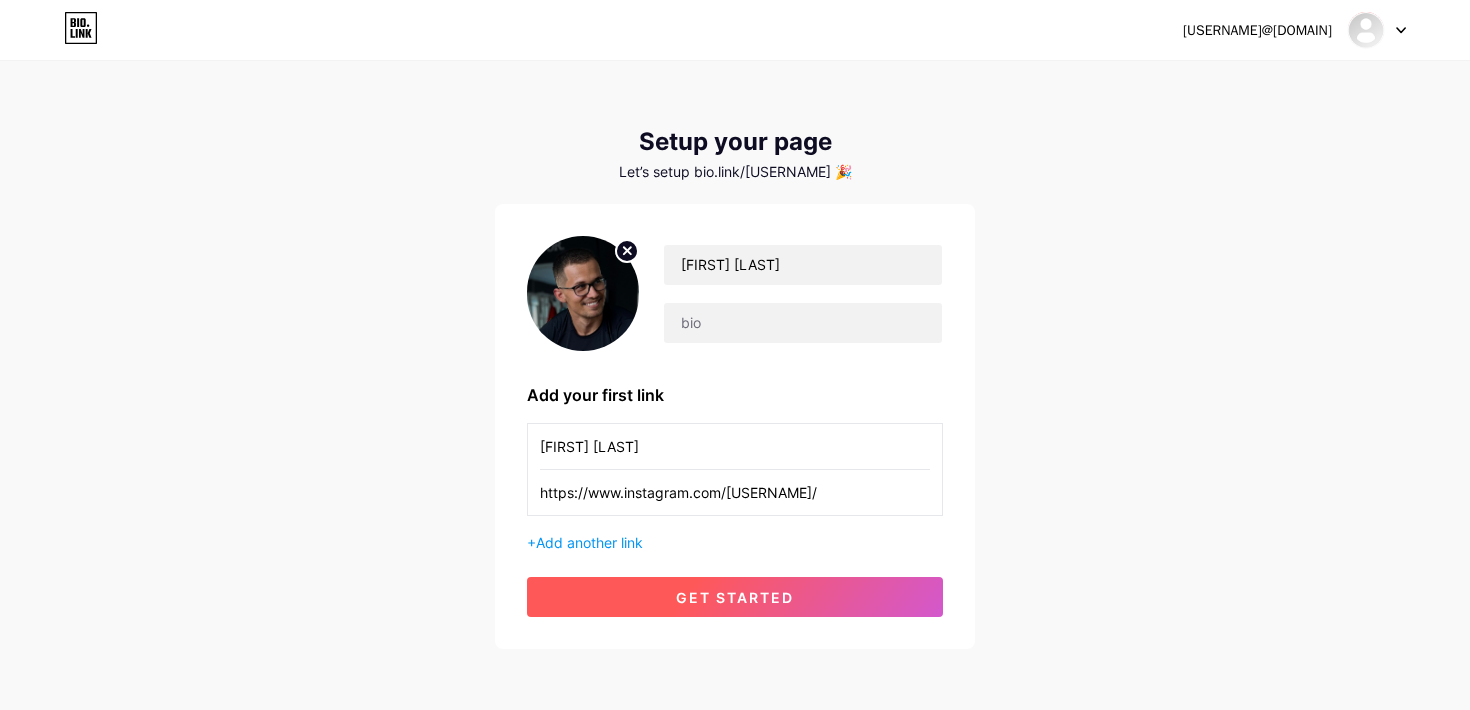 type on "https://www.instagram.com/[USERNAME]/" 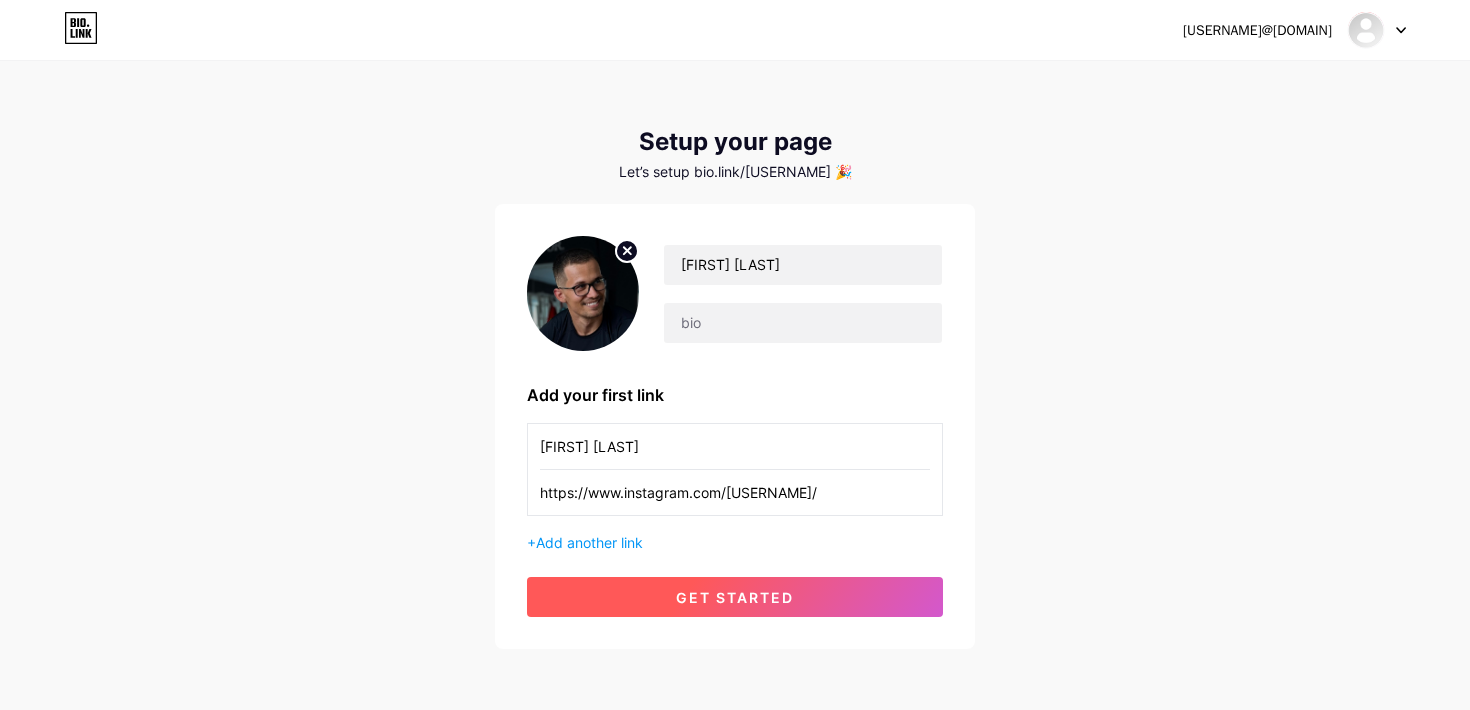 click on "get started" at bounding box center [735, 597] 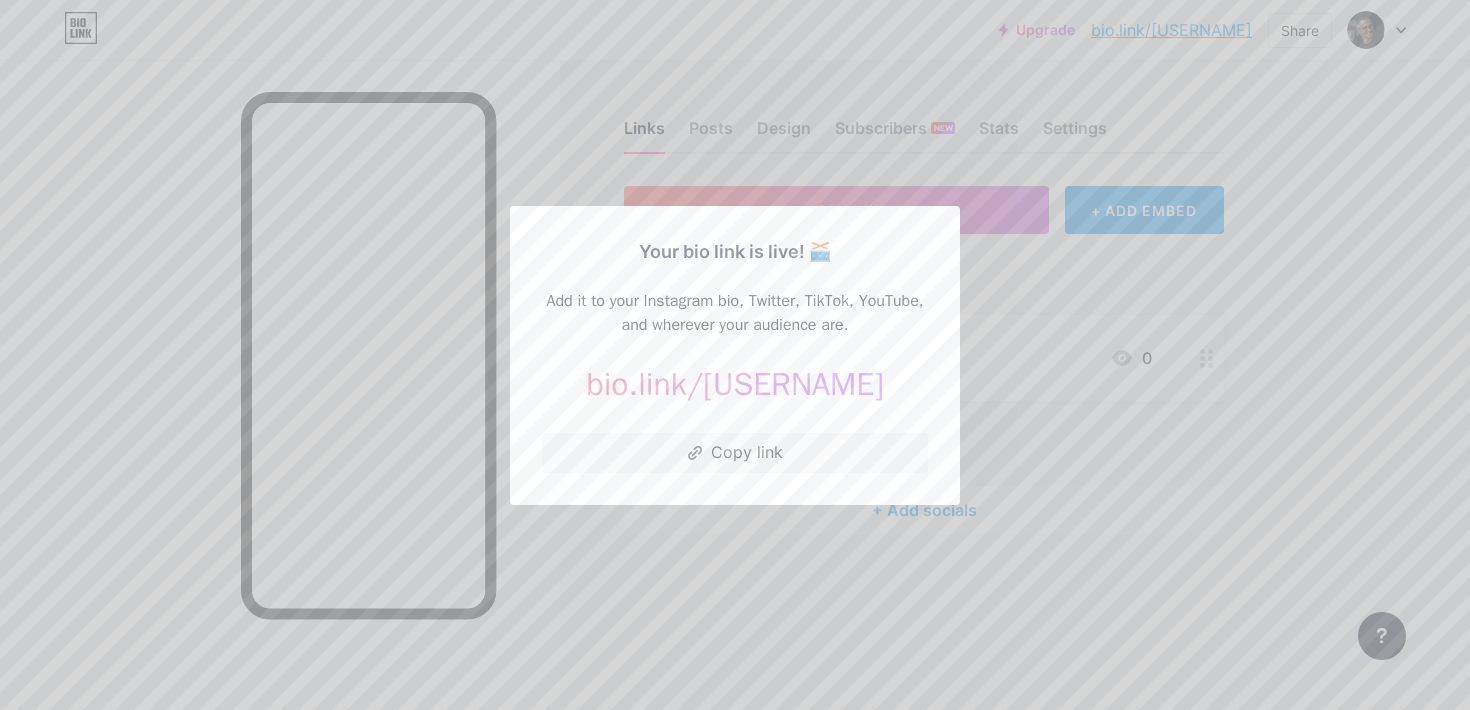click at bounding box center [735, 355] 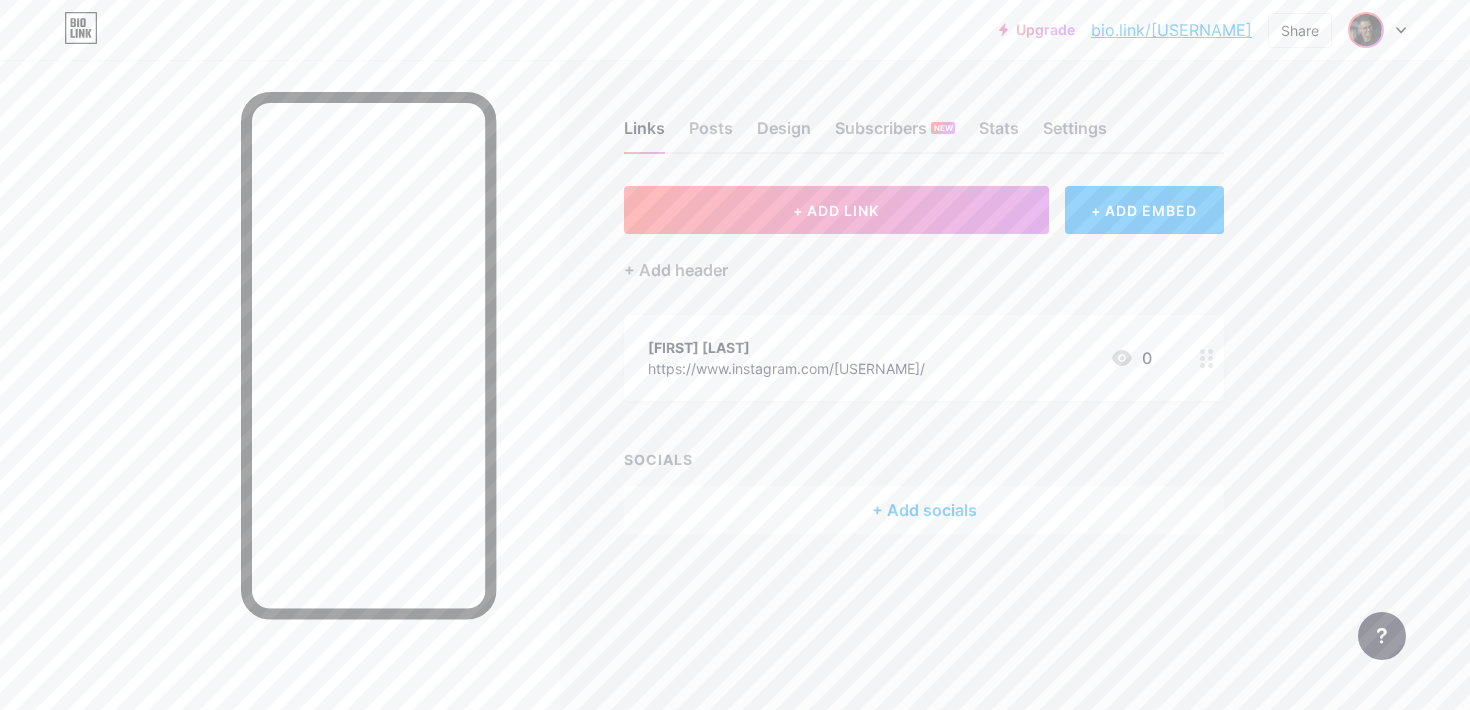 click at bounding box center (1366, 30) 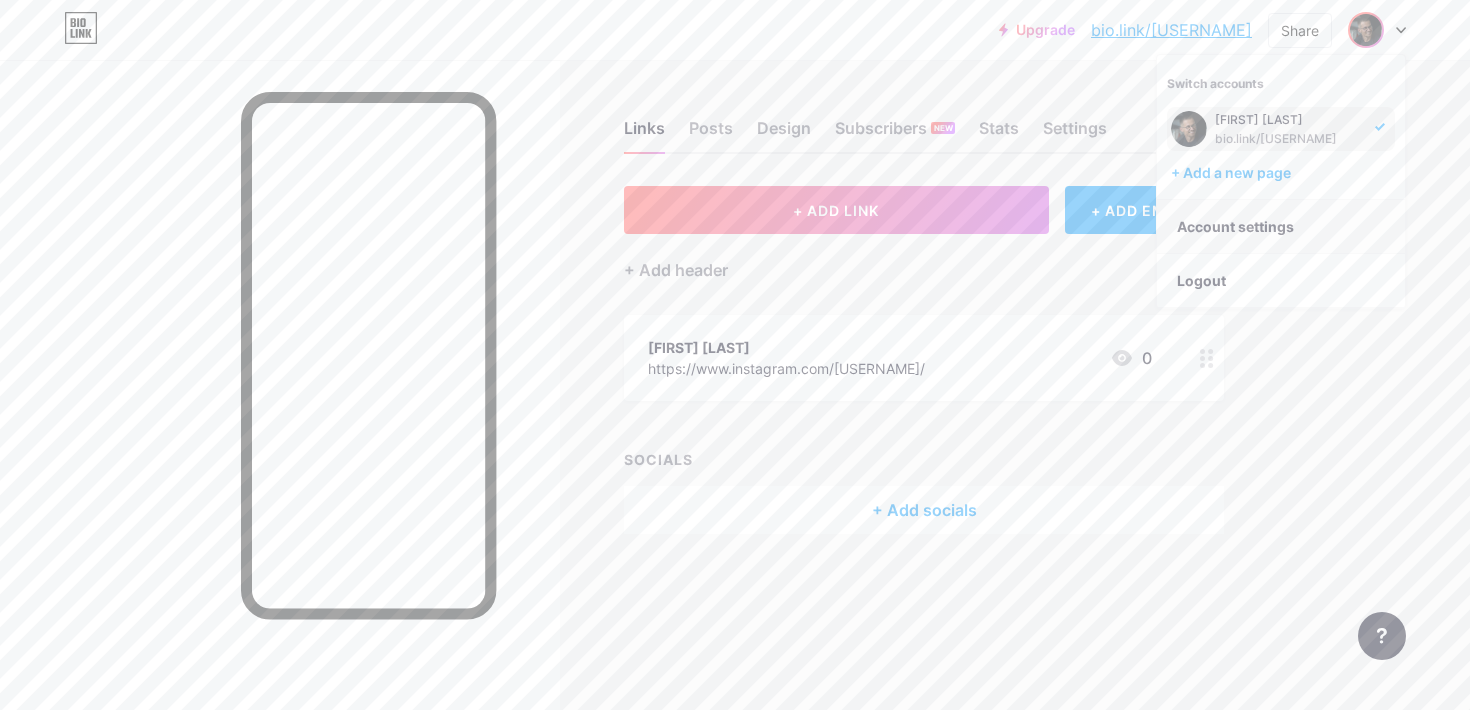 click on "Account settings" at bounding box center [1281, 227] 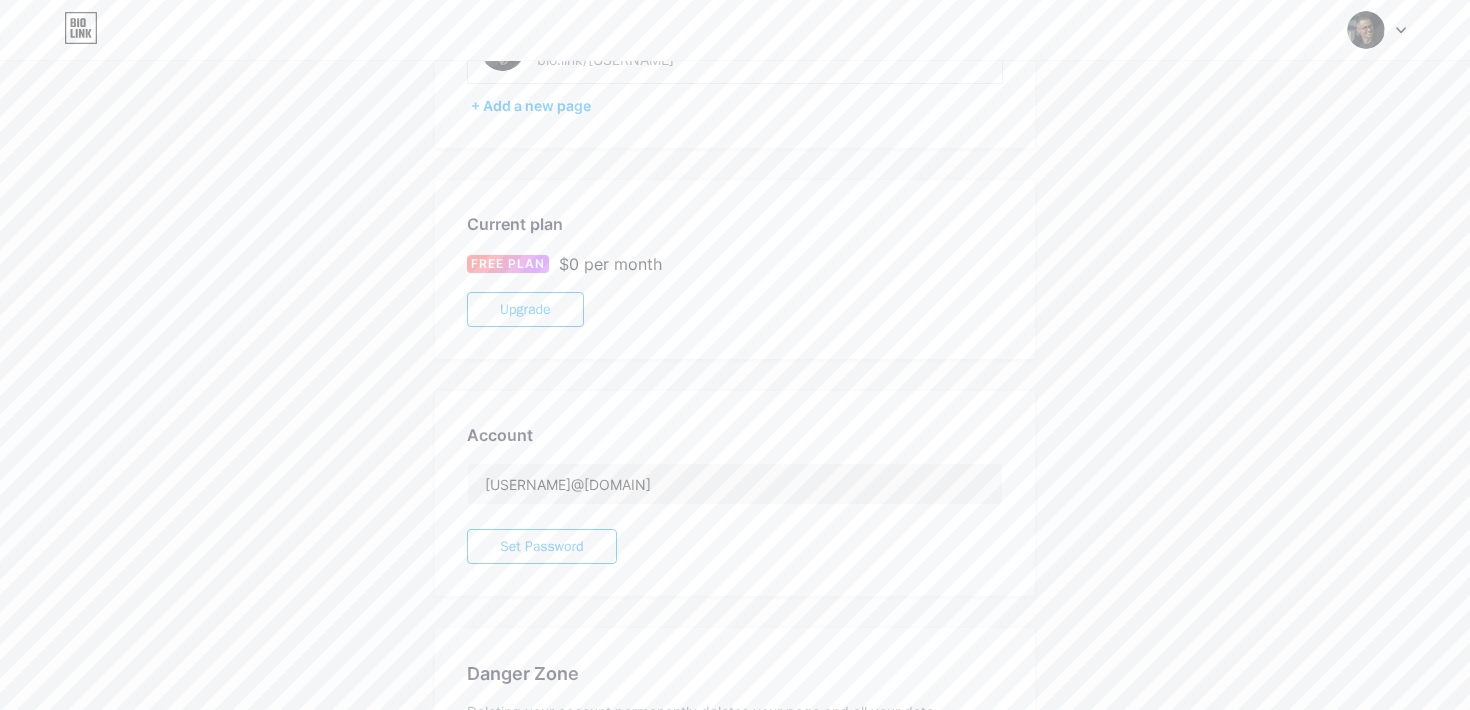 scroll, scrollTop: 0, scrollLeft: 0, axis: both 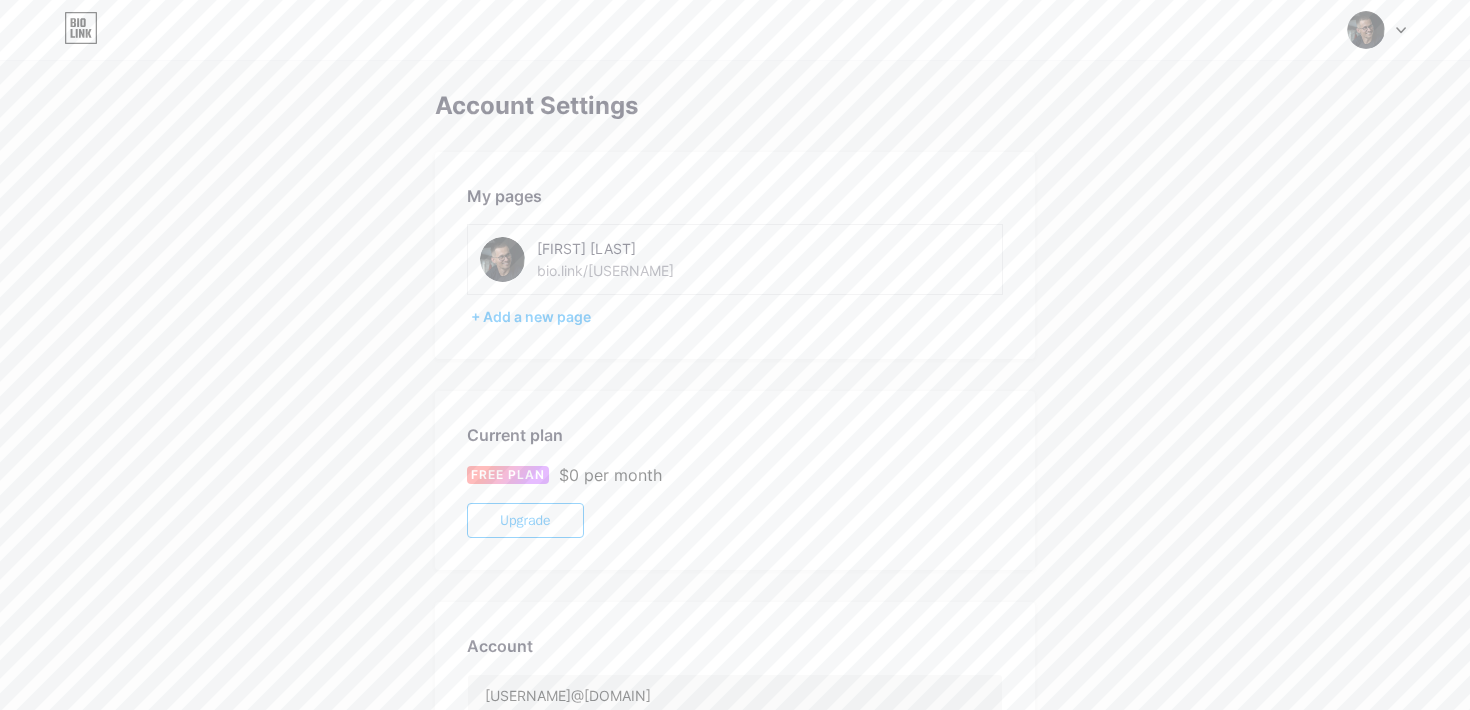 click on "[FIRST] [LAST]" at bounding box center [655, 248] 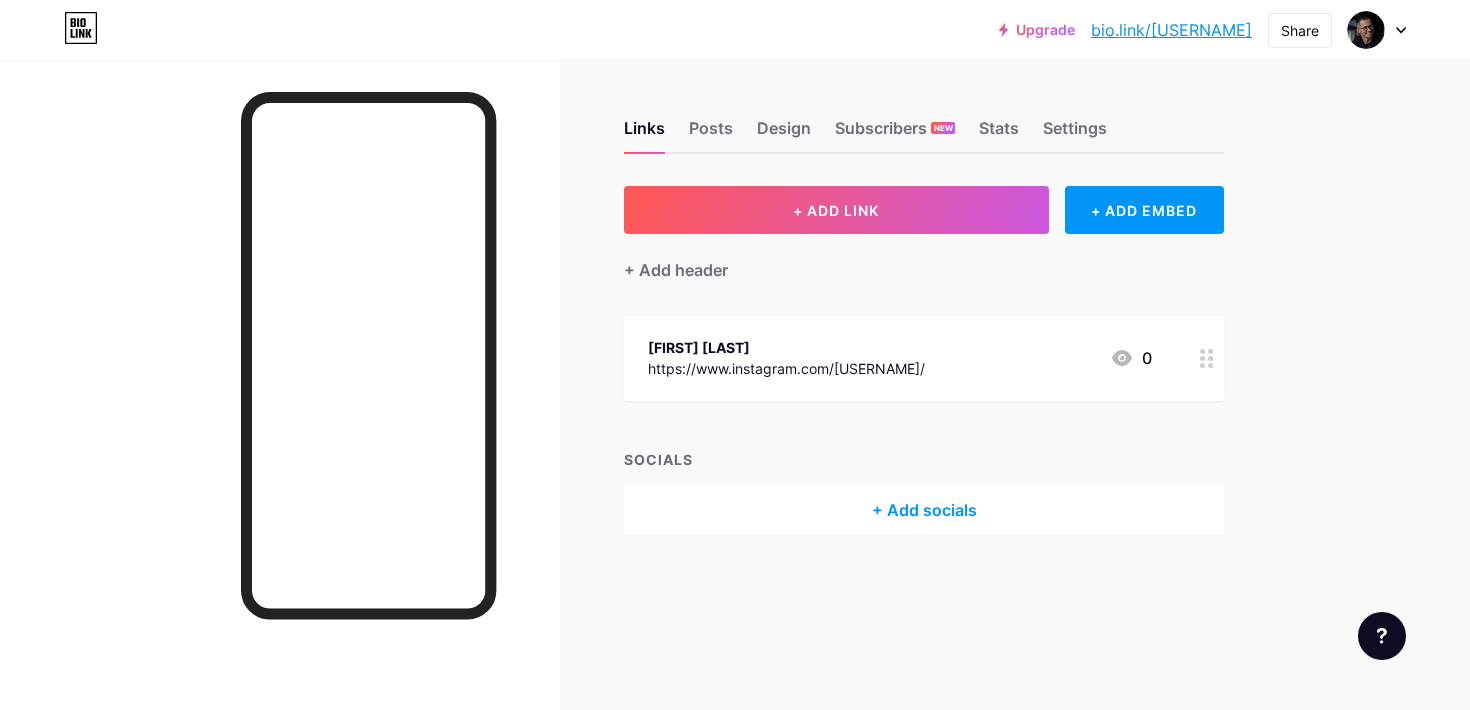 scroll, scrollTop: 0, scrollLeft: 0, axis: both 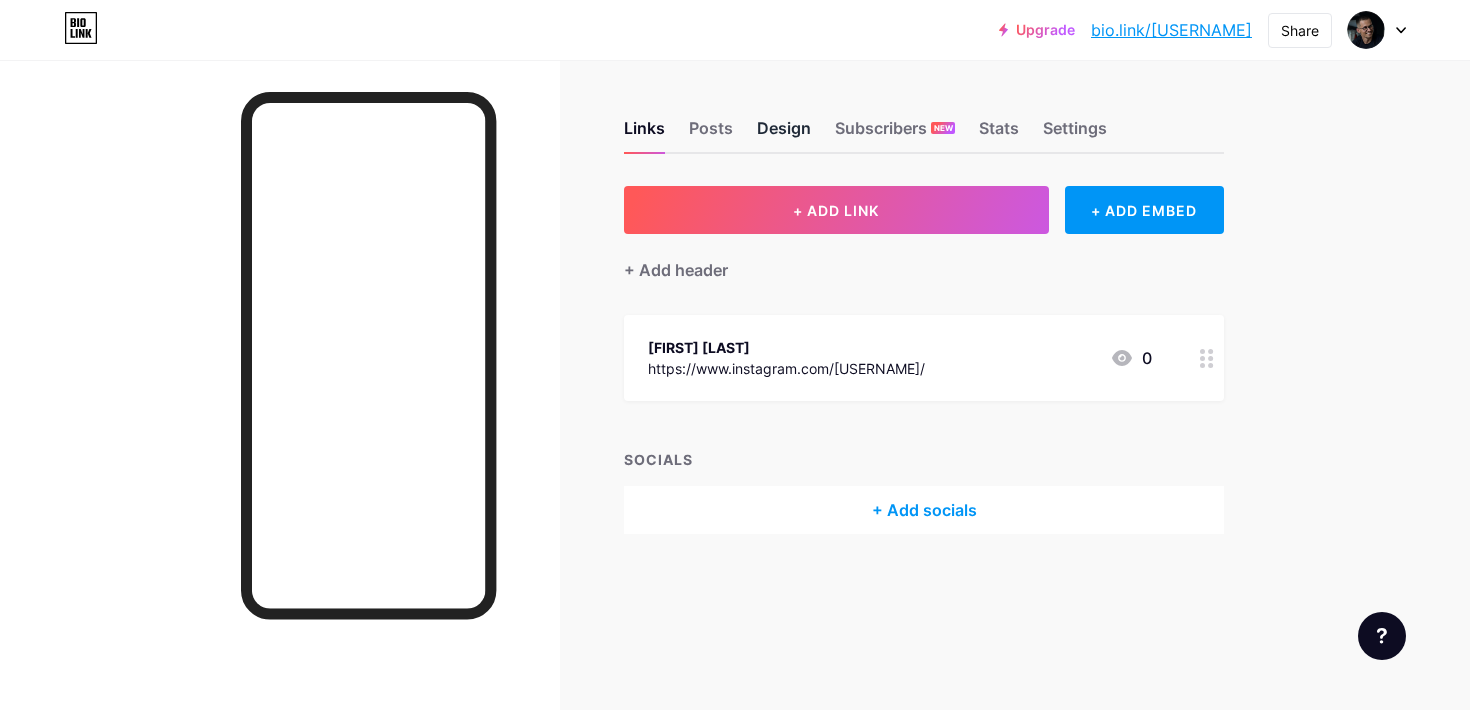 click on "Design" at bounding box center [784, 134] 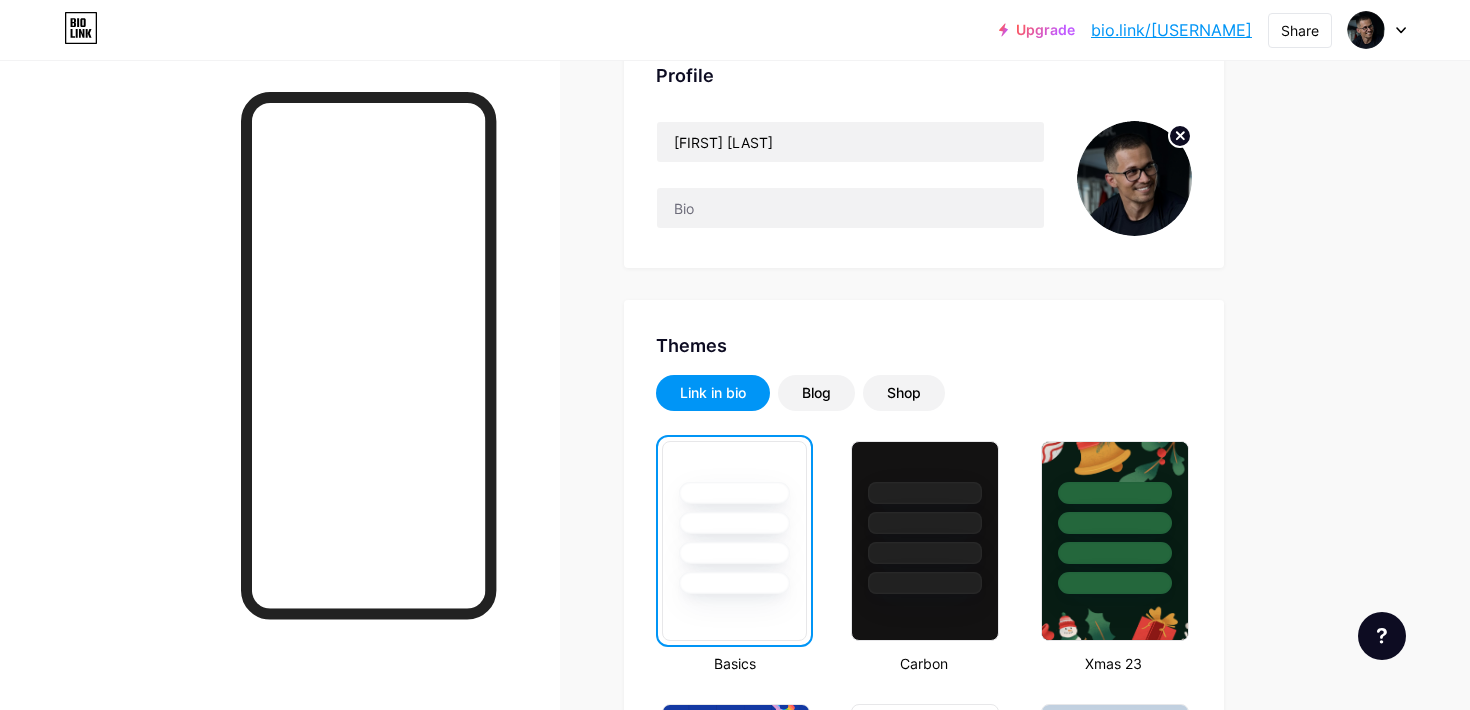 scroll, scrollTop: 0, scrollLeft: 0, axis: both 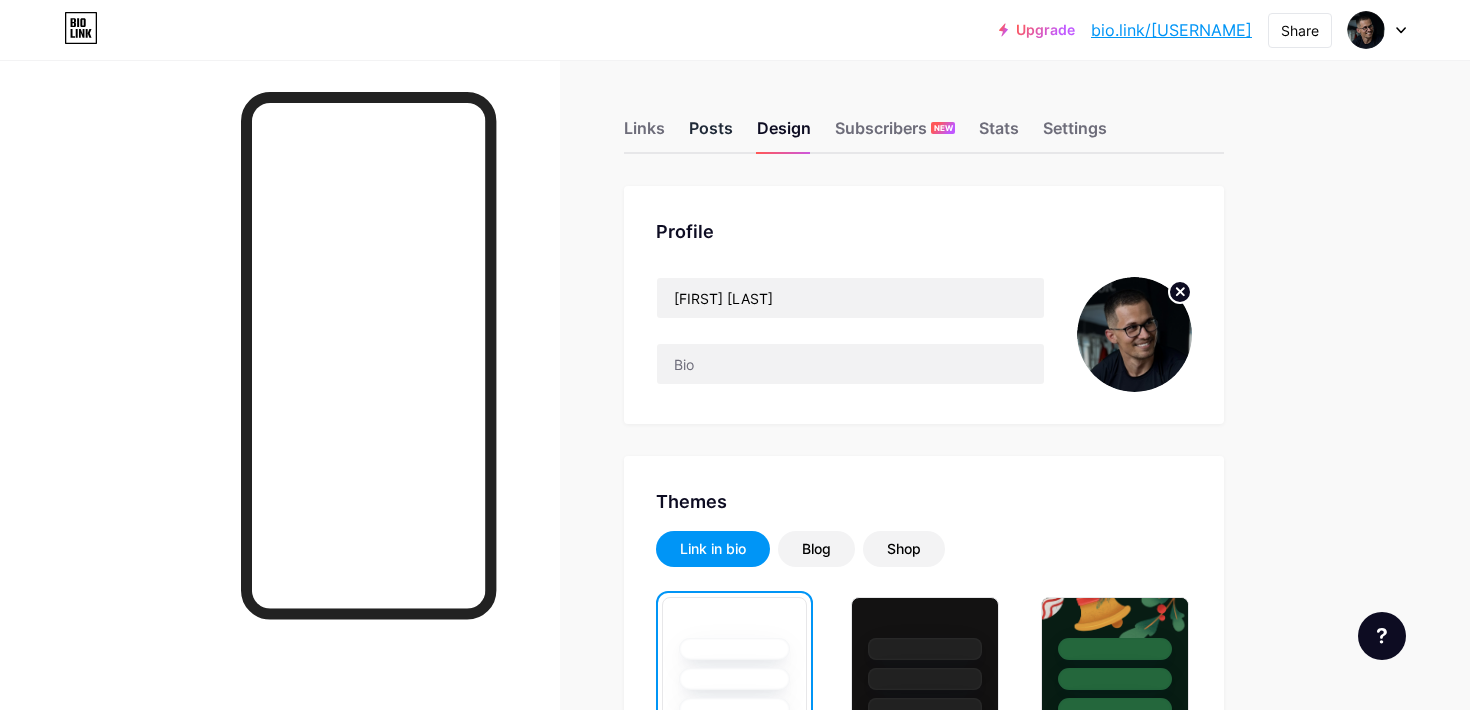 click on "Posts" at bounding box center [711, 134] 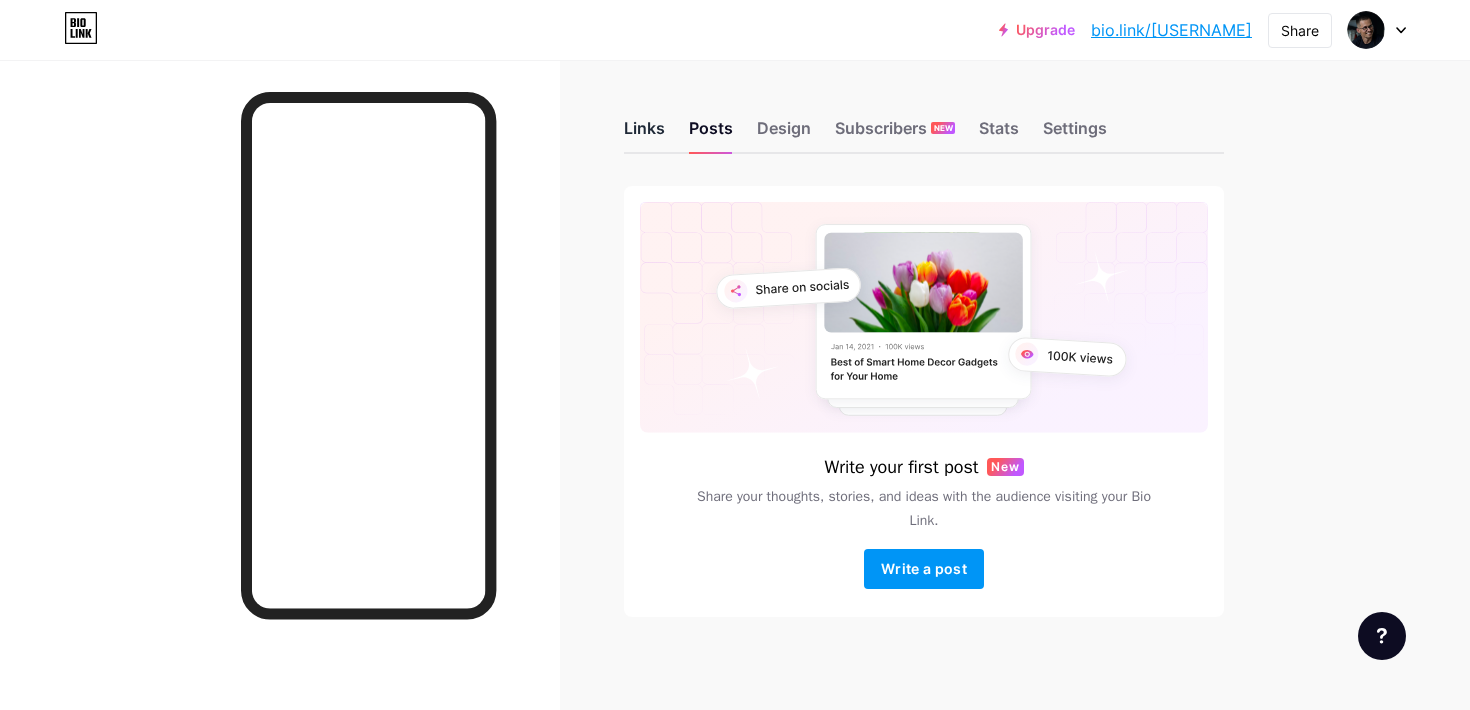 click on "Links" at bounding box center (644, 134) 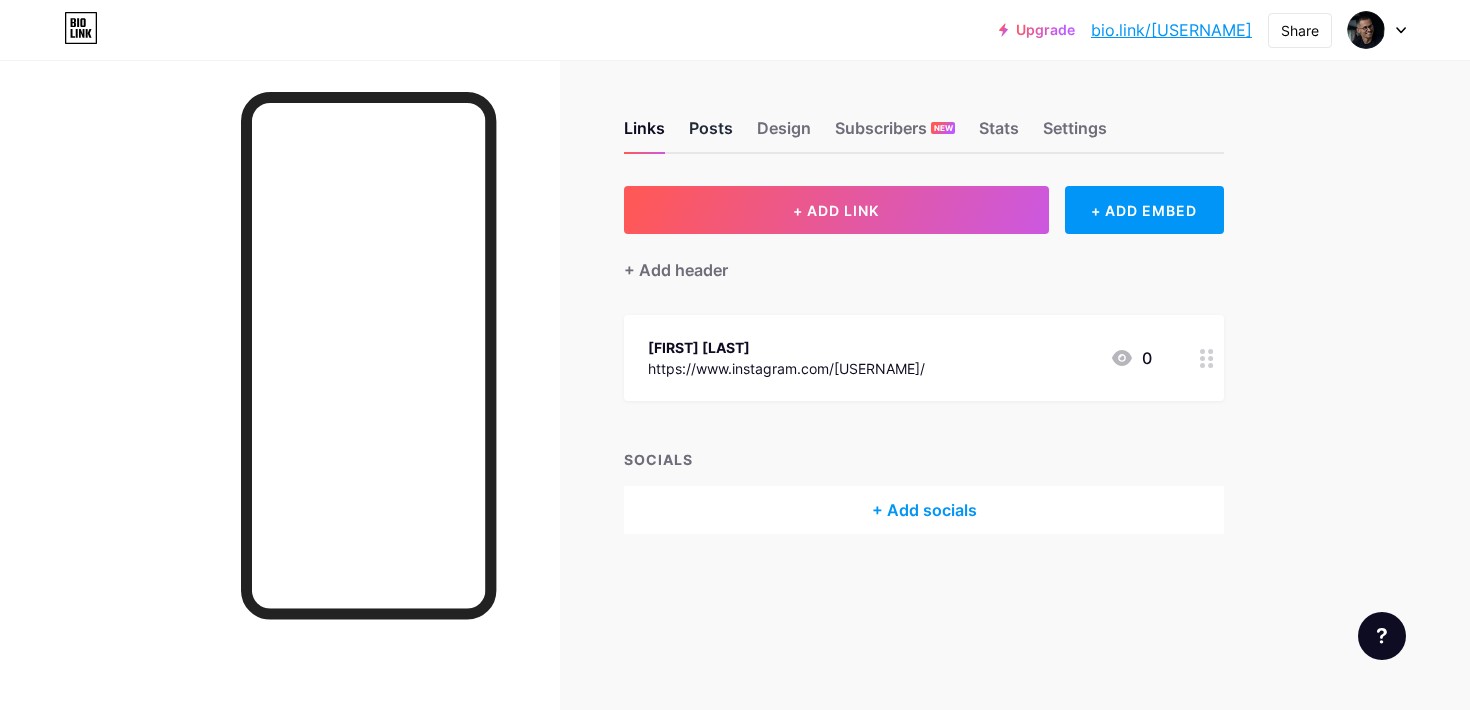 click on "Posts" at bounding box center (711, 134) 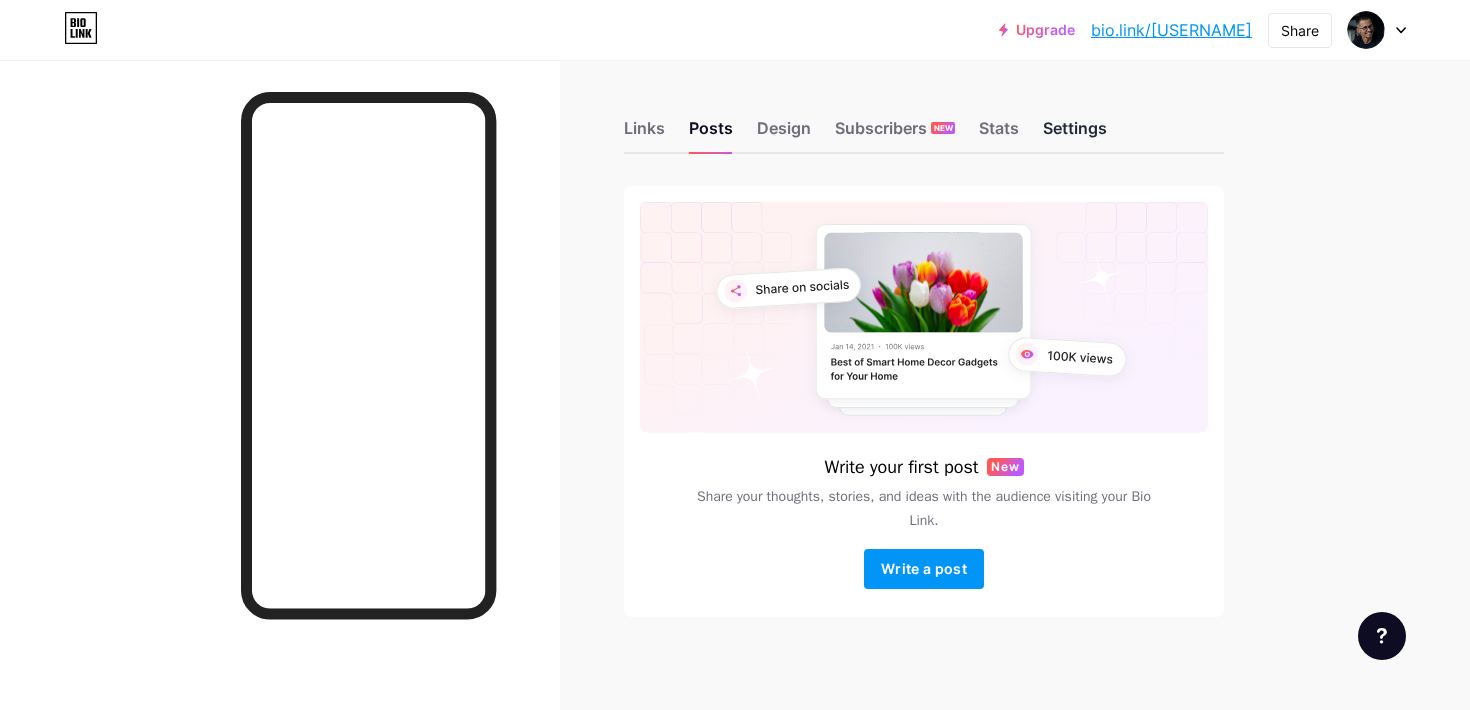 click on "Links
Posts
Design
Subscribers
NEW
Stats
Settings" at bounding box center [924, 119] 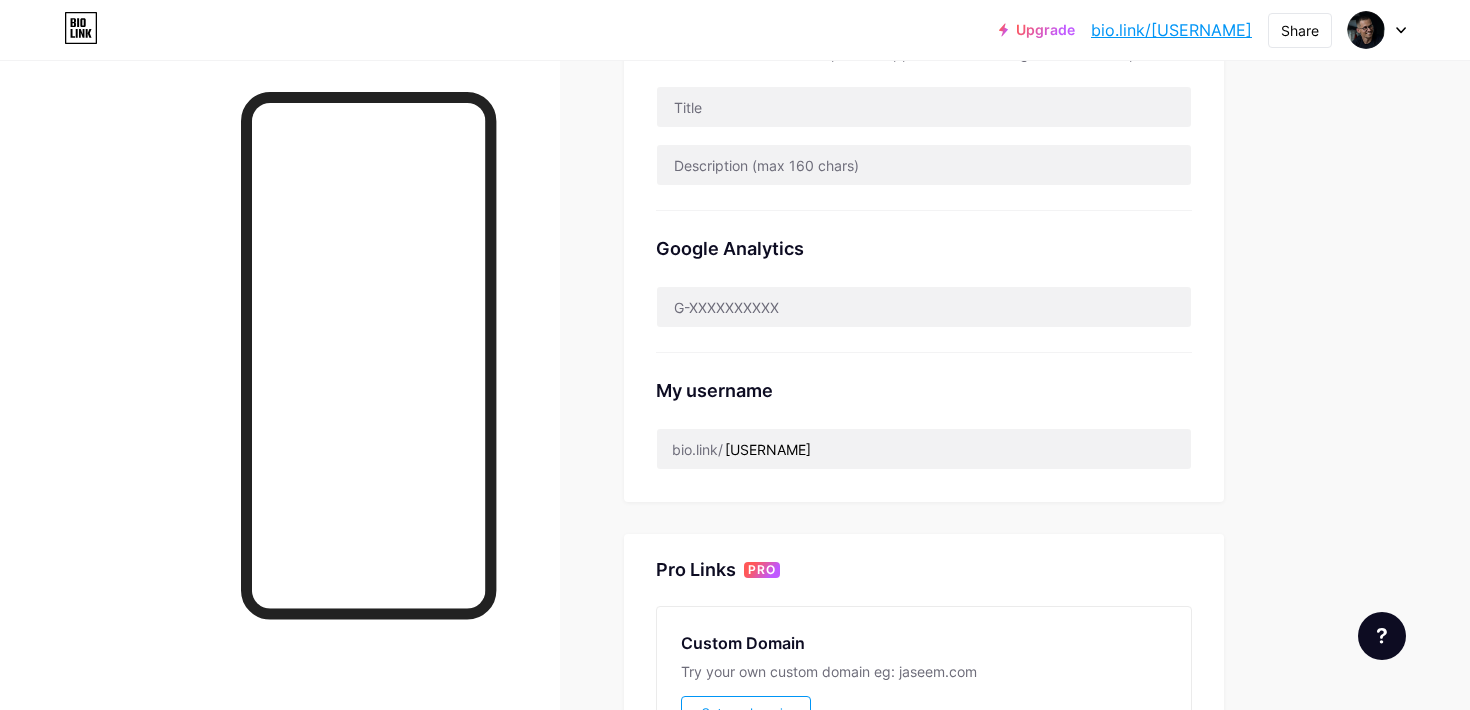 scroll, scrollTop: 557, scrollLeft: 0, axis: vertical 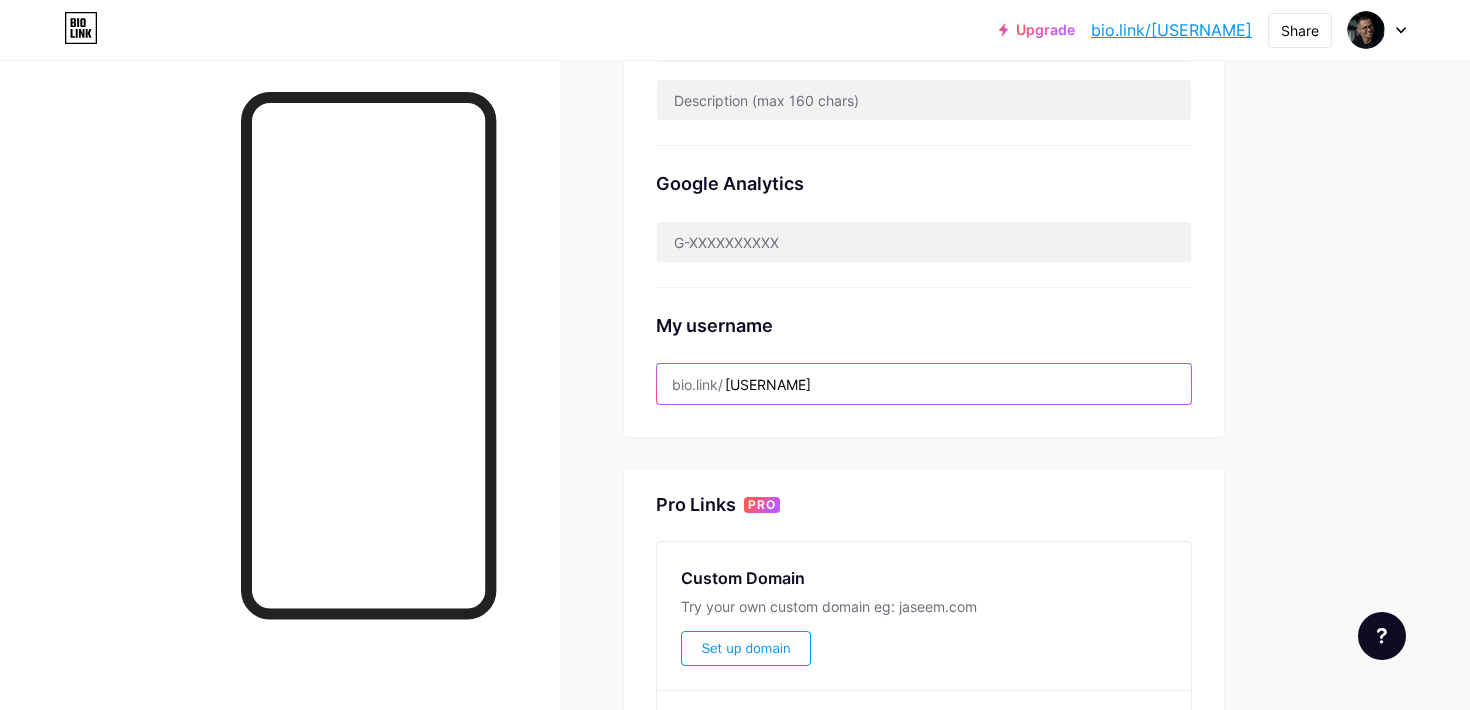 click on "frandrvi" at bounding box center [924, 384] 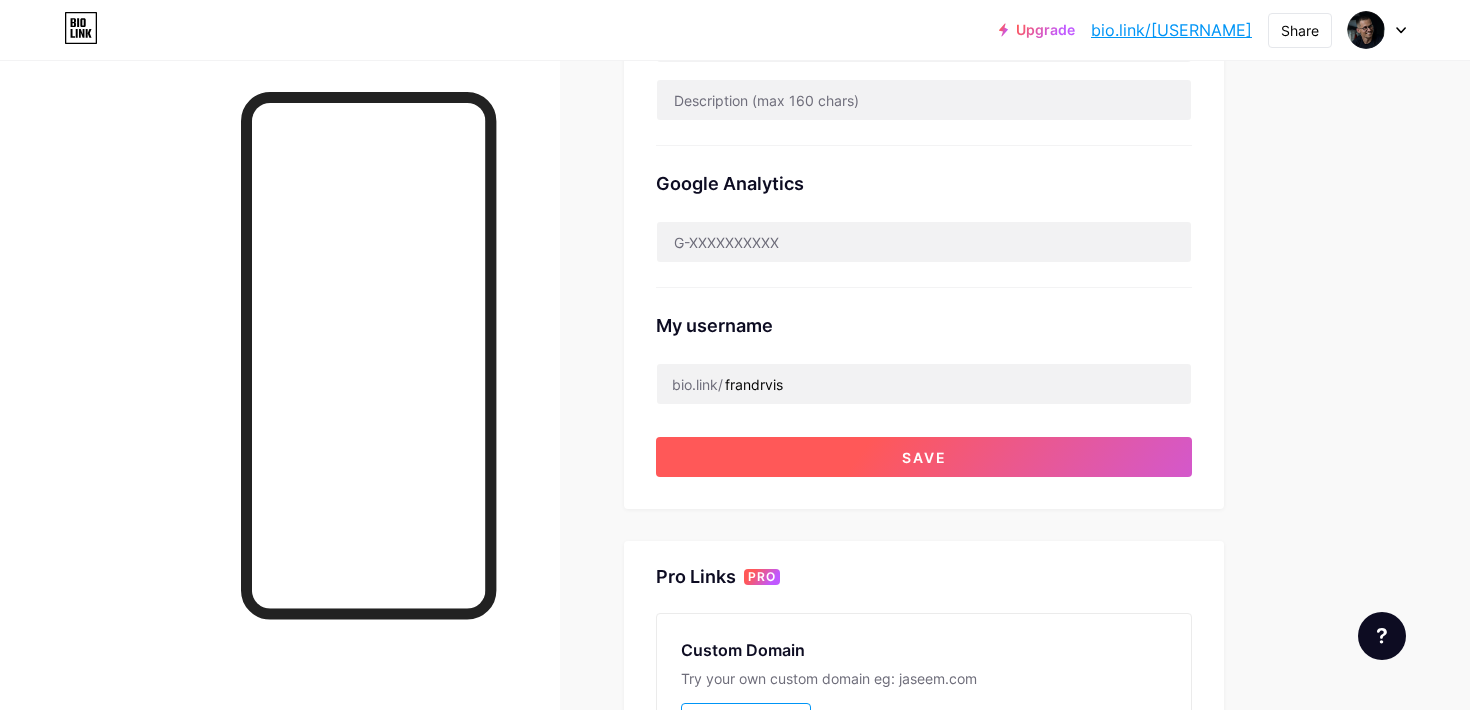 click on "Save" at bounding box center (924, 457) 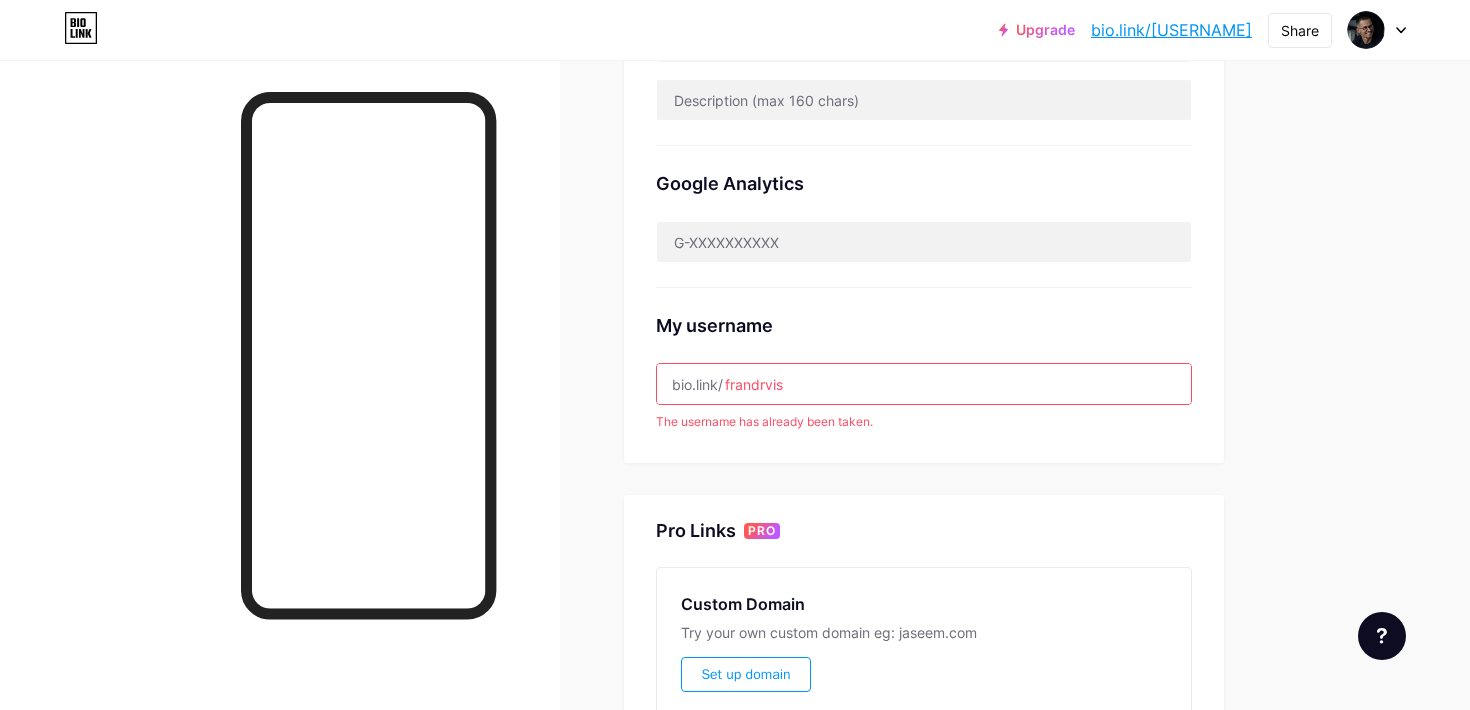 click on "frandrvis" at bounding box center [924, 384] 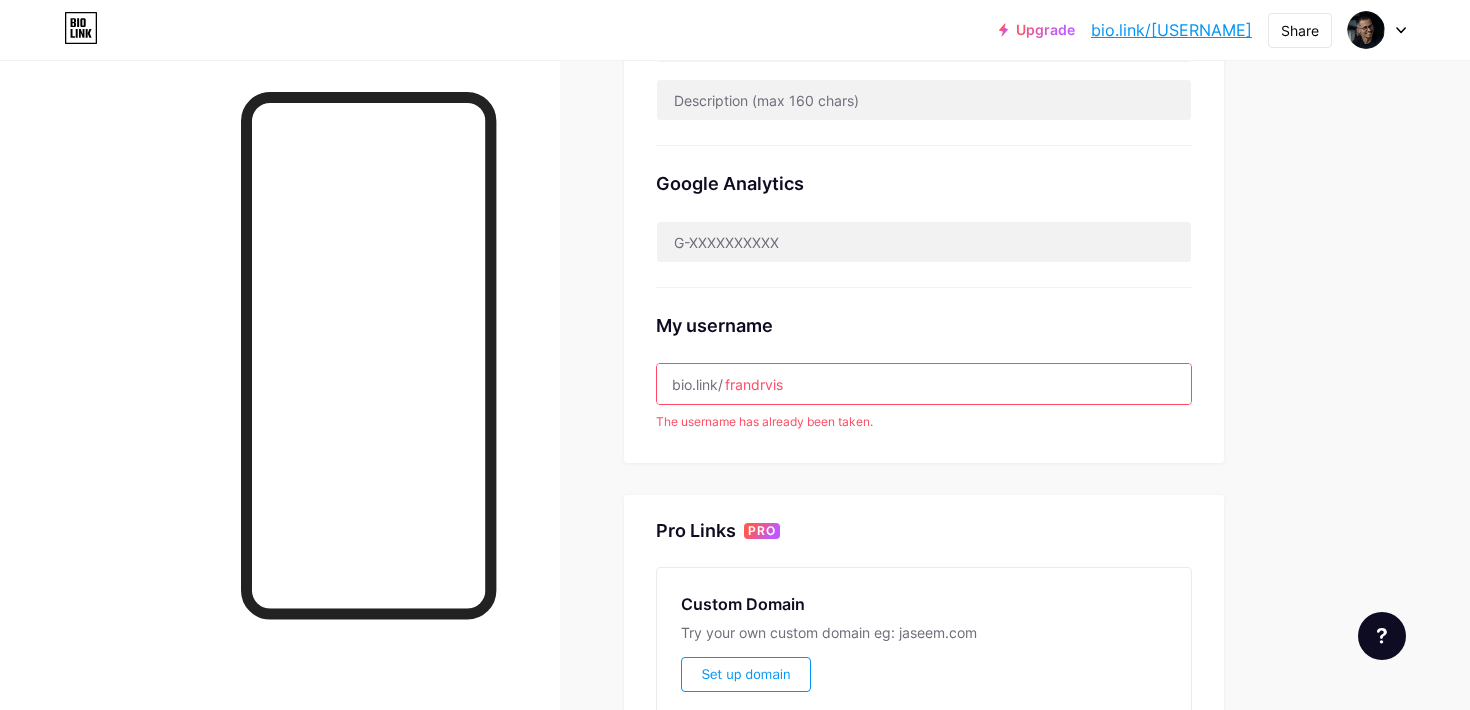 click on "frandrvis" at bounding box center (924, 384) 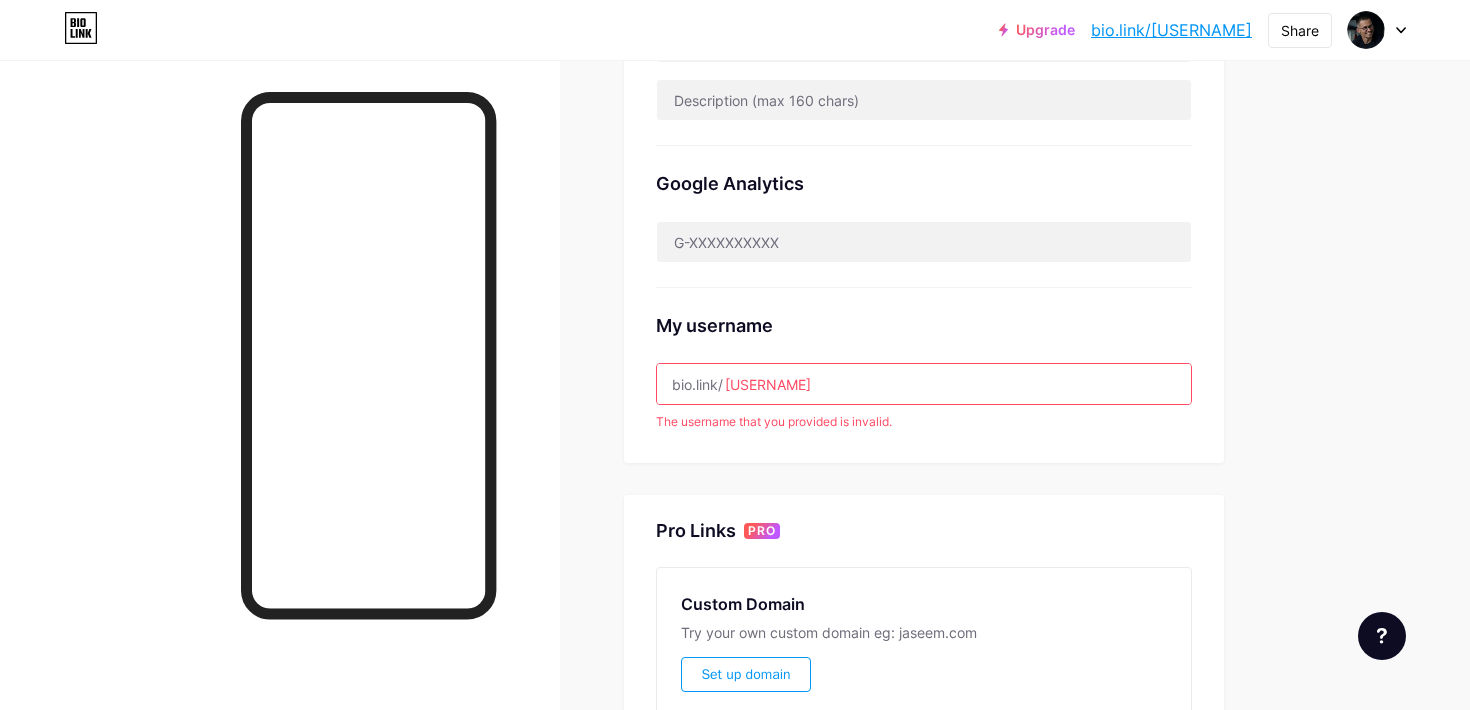 click on "Preferred link   This is an aesthetic choice. Both links are usable.
bio.link/ frandrvi       frandrvi .bio.link
NSFW warning       Show a warning before displaying your page.     SEO   Choose the title and description to appear on search engines and social posts.           Google Analytics       My username   bio.link/   frandrviš     The username that you provided is invalid." at bounding box center (924, 46) 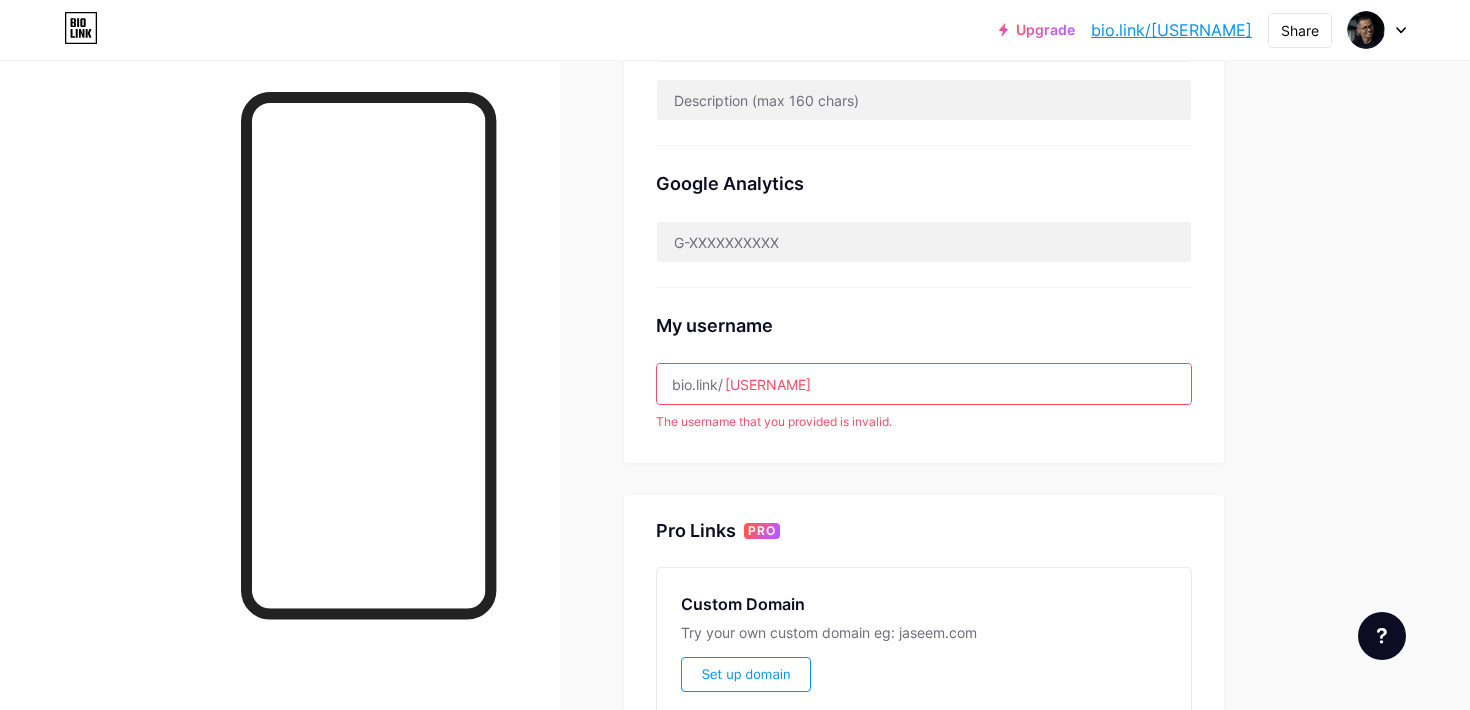 click on "frandrviš" at bounding box center [924, 384] 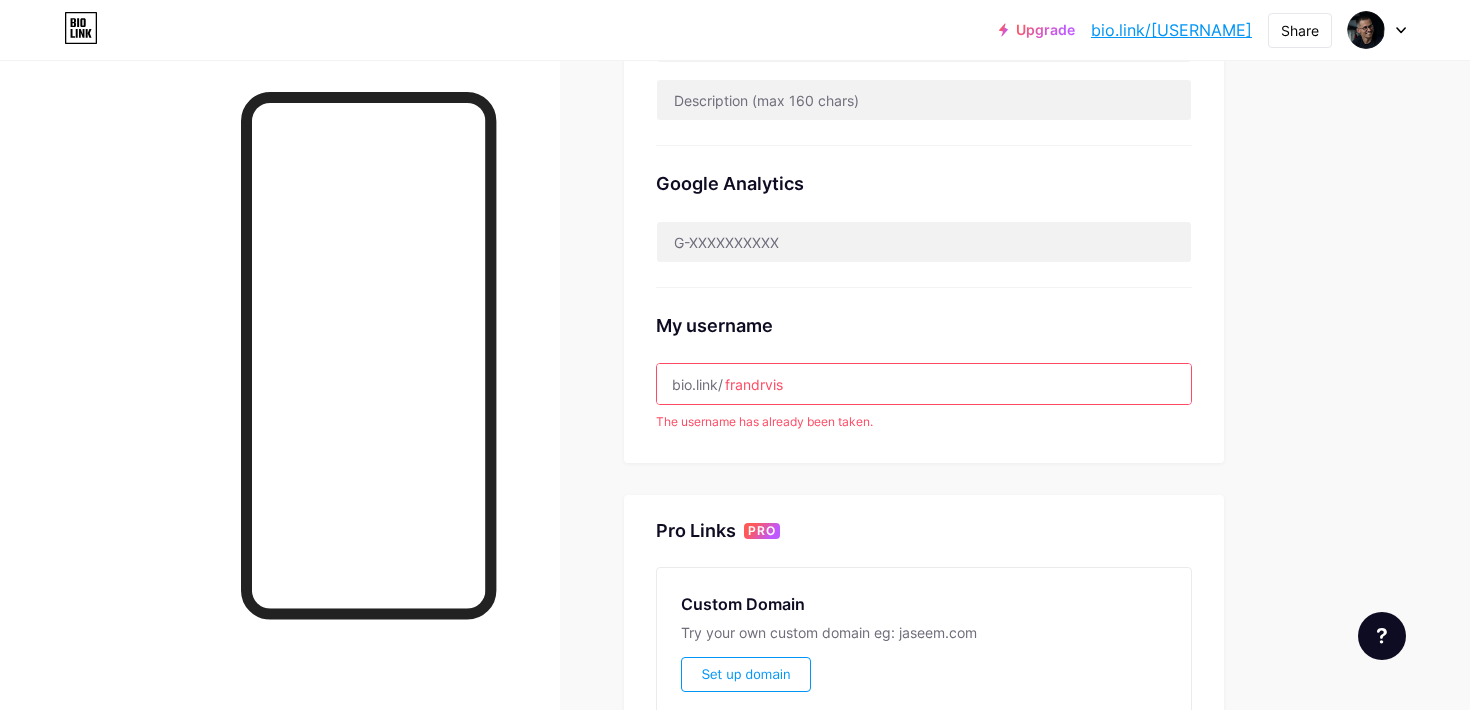 type on "frandrvis" 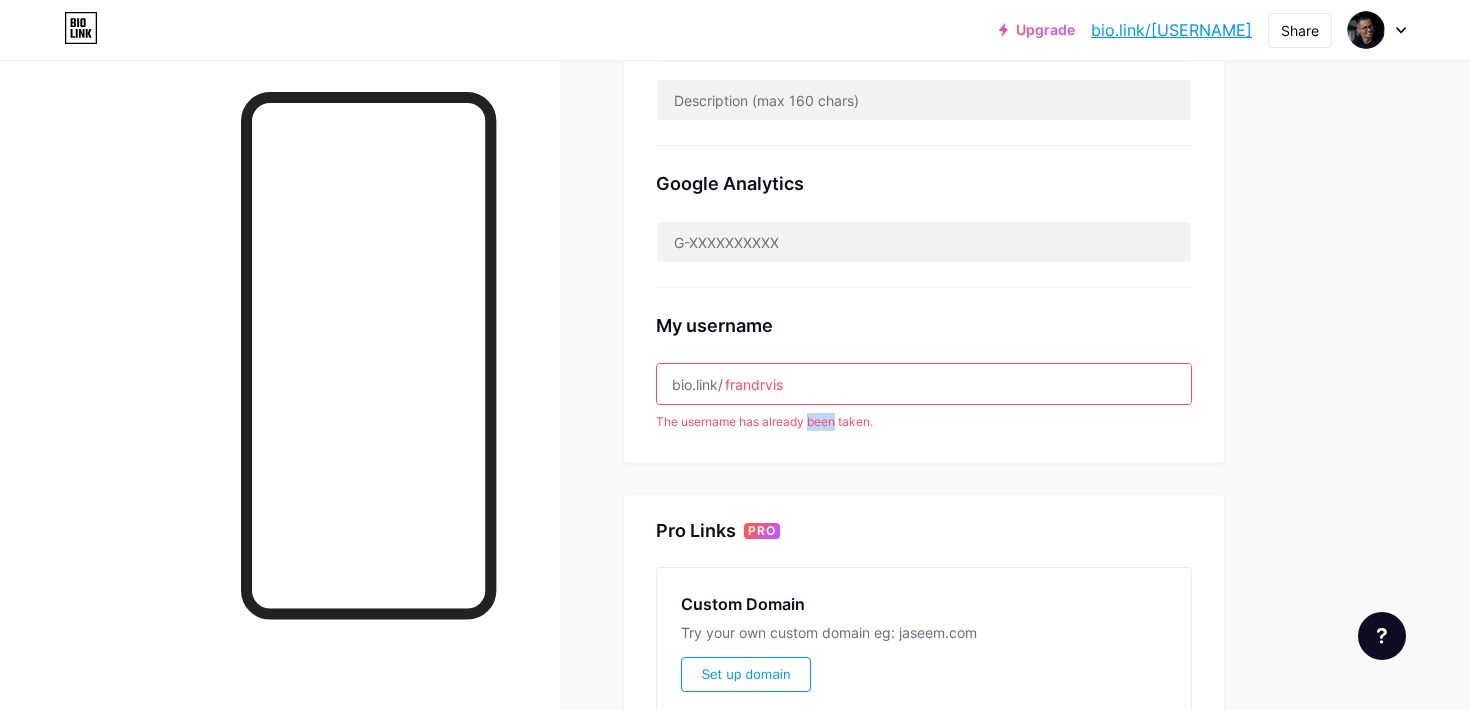 click on "The username has already been taken." at bounding box center [924, 422] 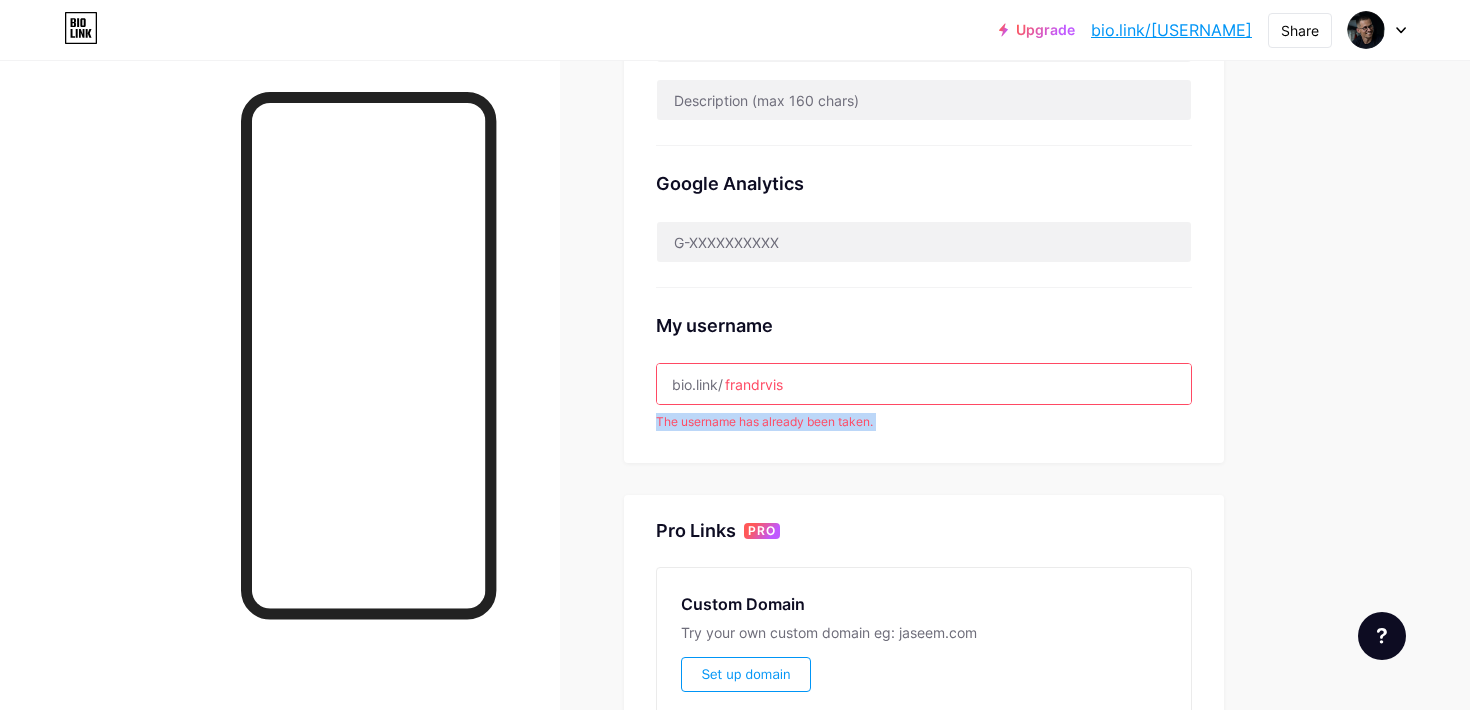click on "The username has already been taken." at bounding box center [924, 422] 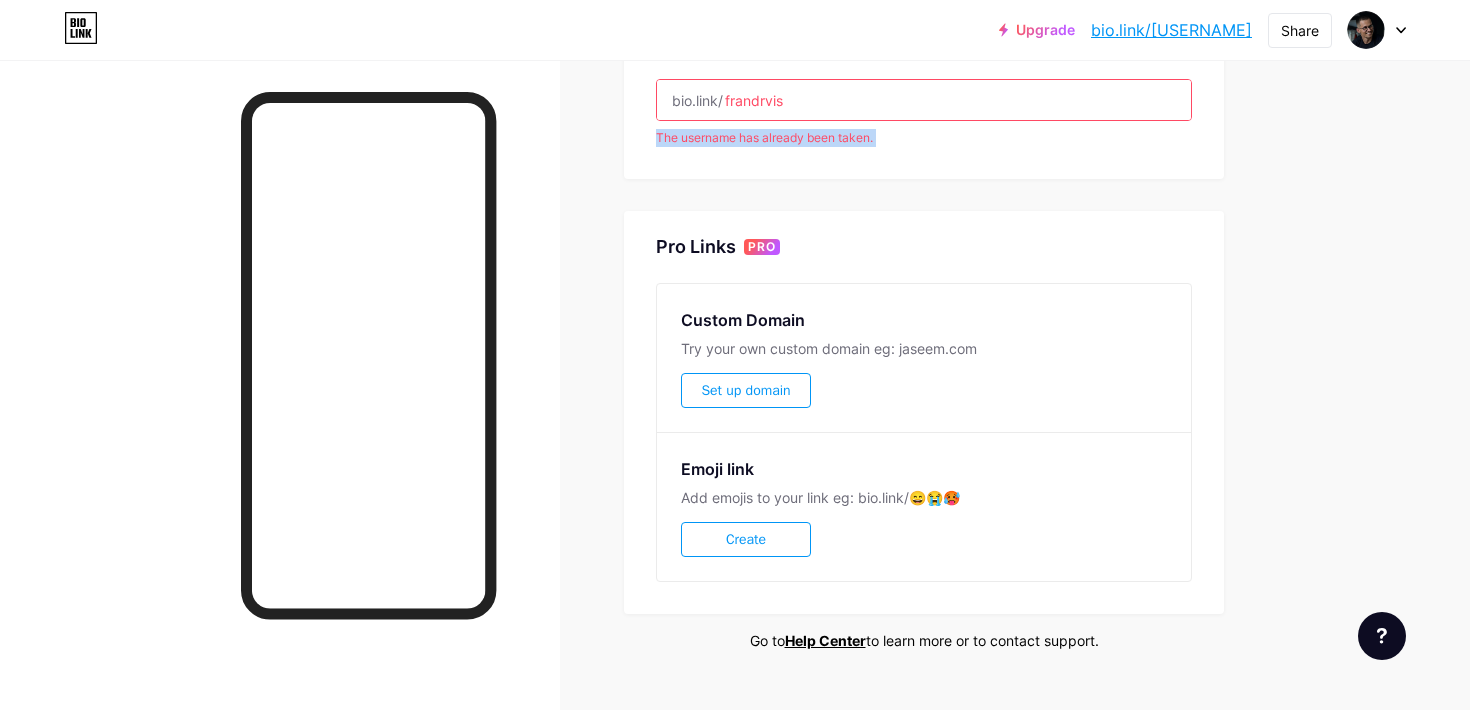 click at bounding box center (1377, 30) 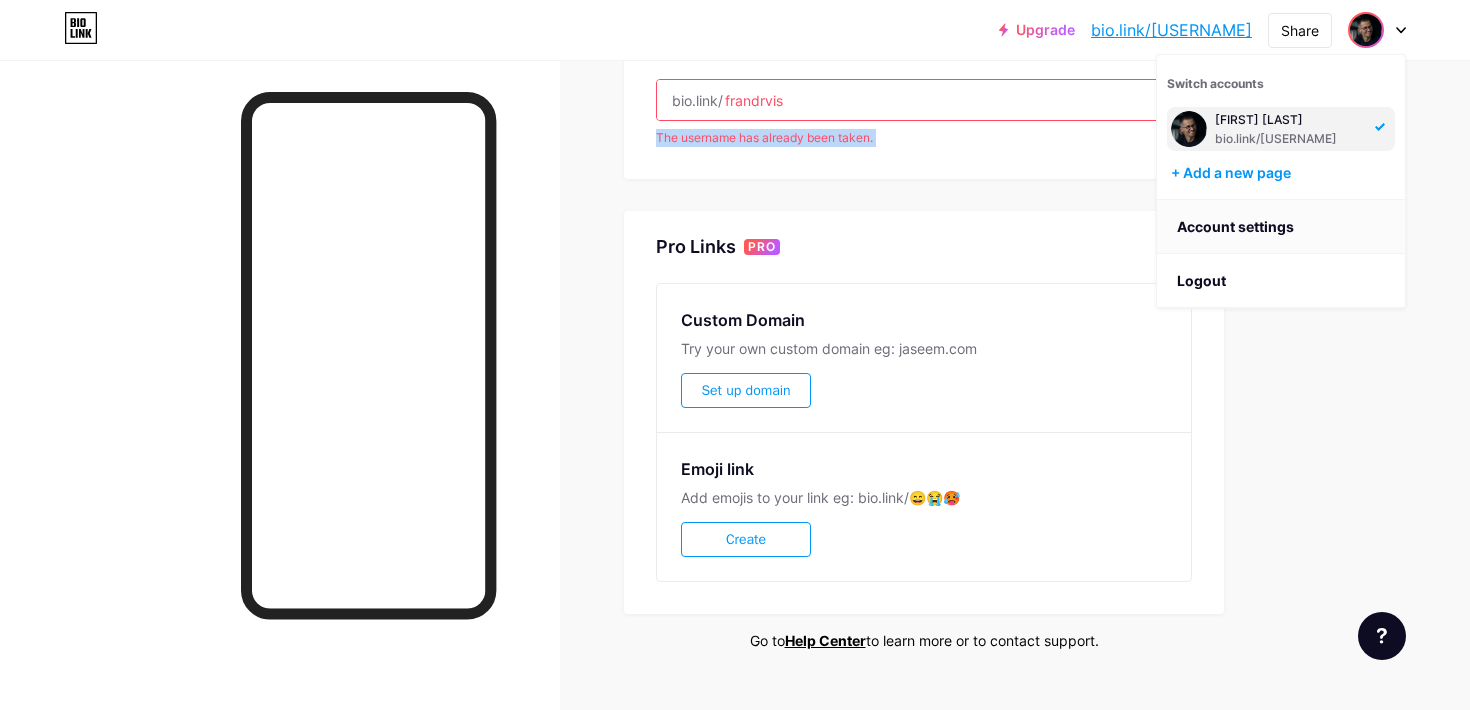 click on "Account settings" at bounding box center [1281, 227] 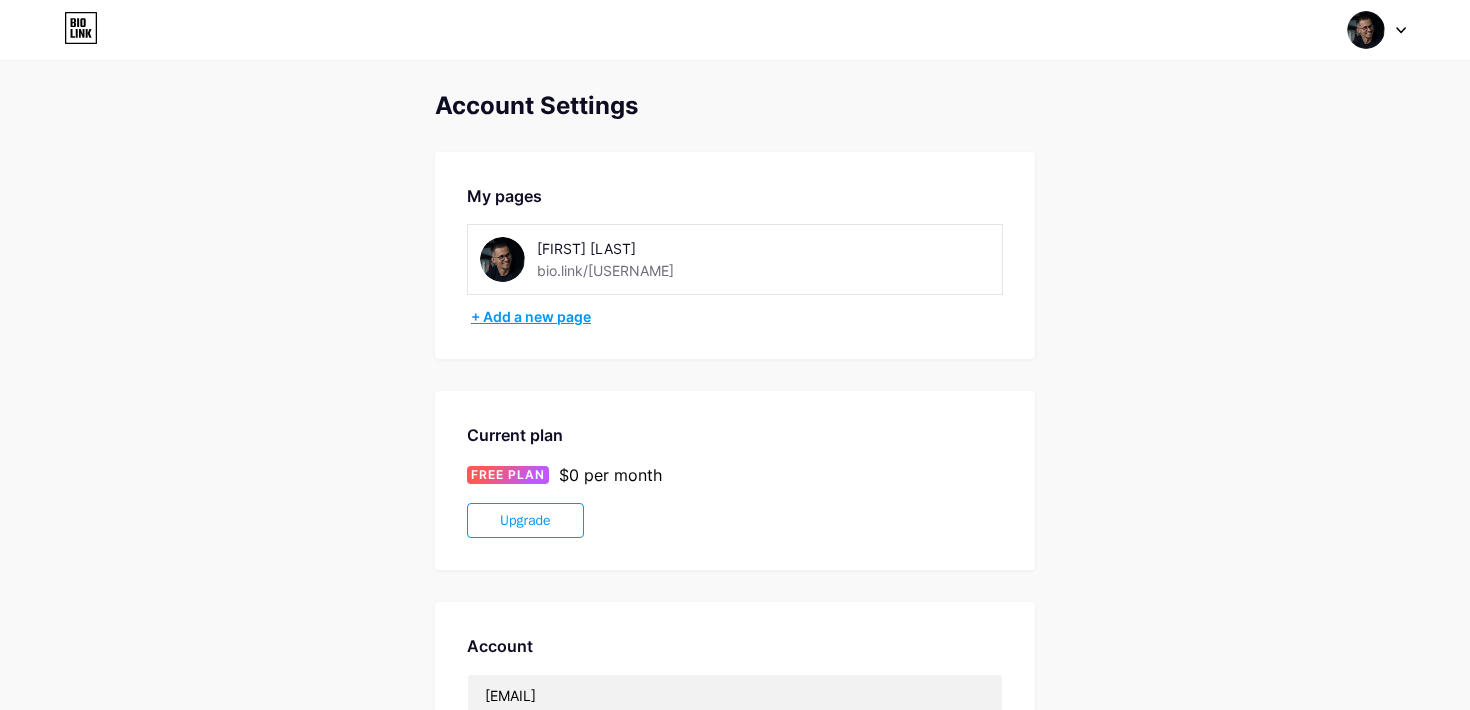 scroll, scrollTop: 405, scrollLeft: 0, axis: vertical 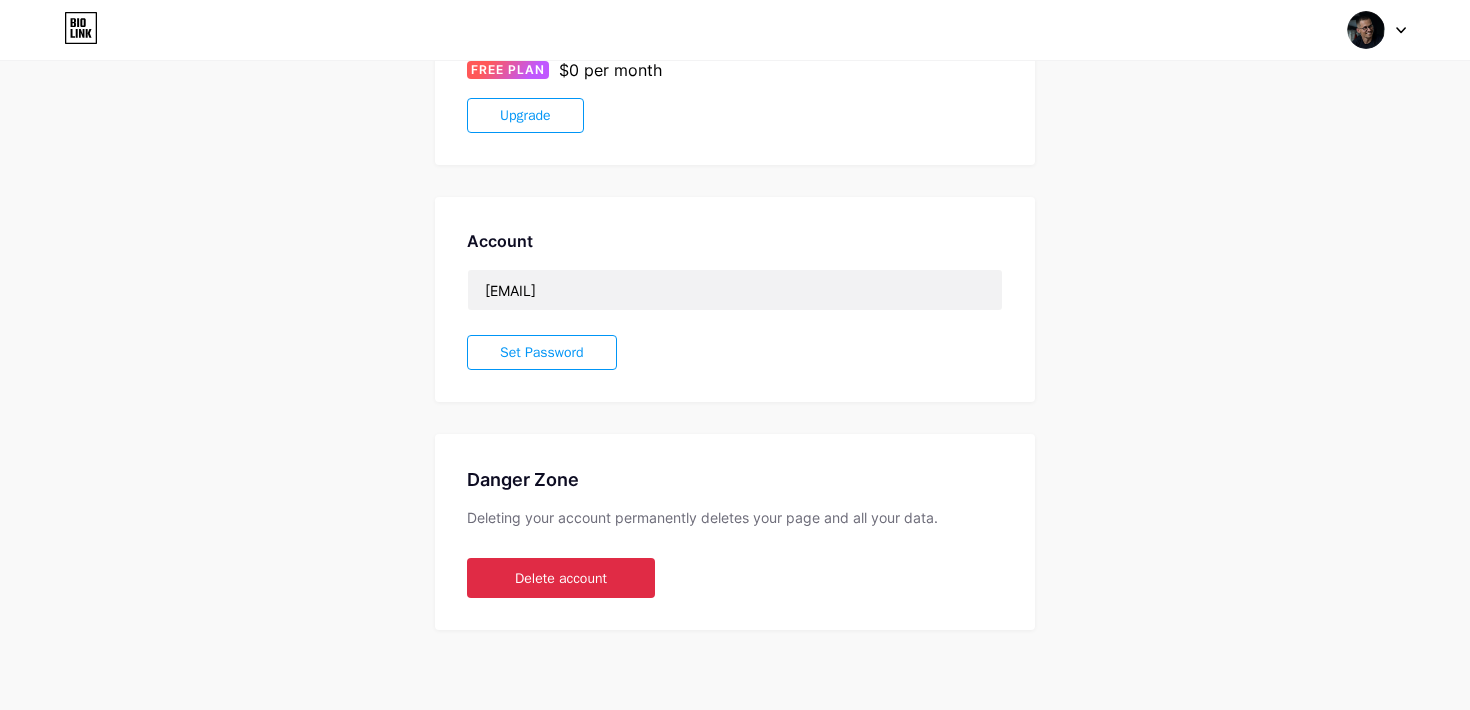 click on "Delete account" at bounding box center (561, 578) 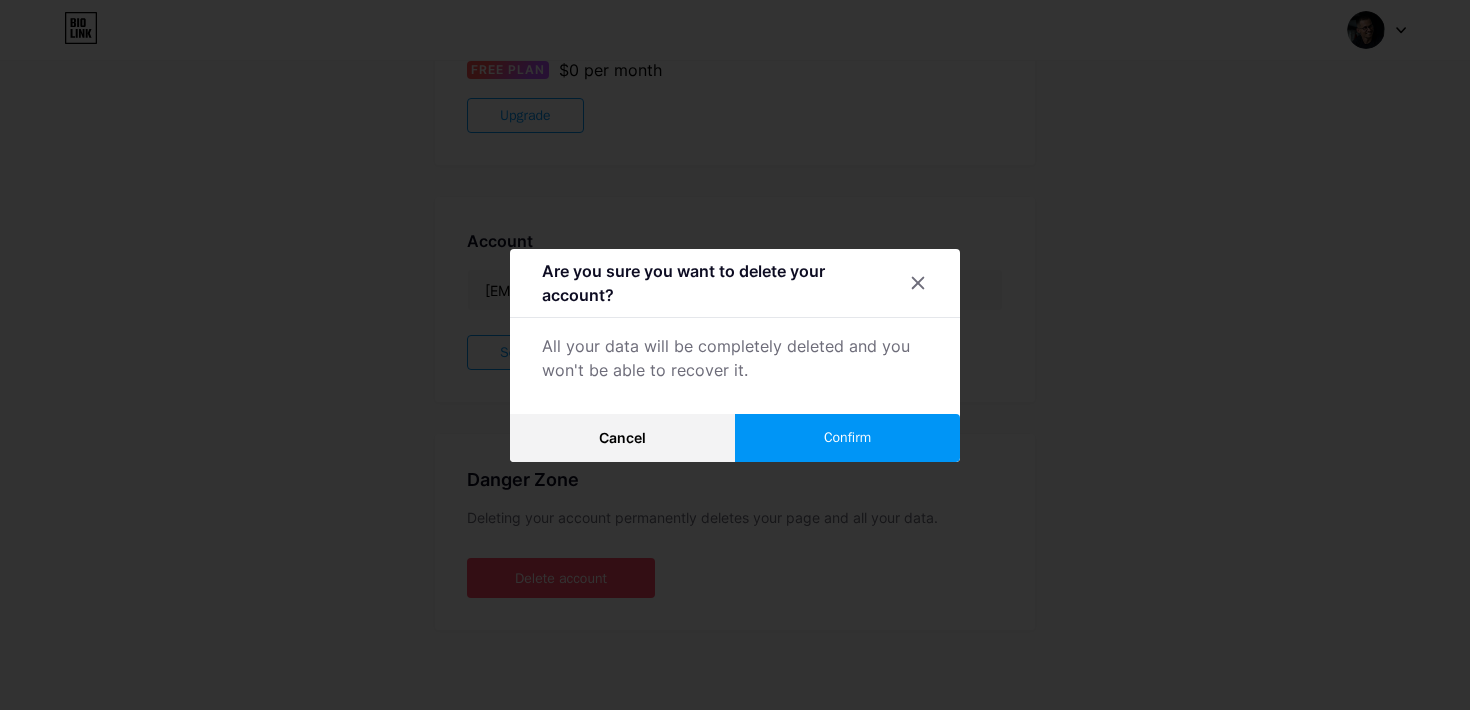 click on "Confirm" at bounding box center (847, 437) 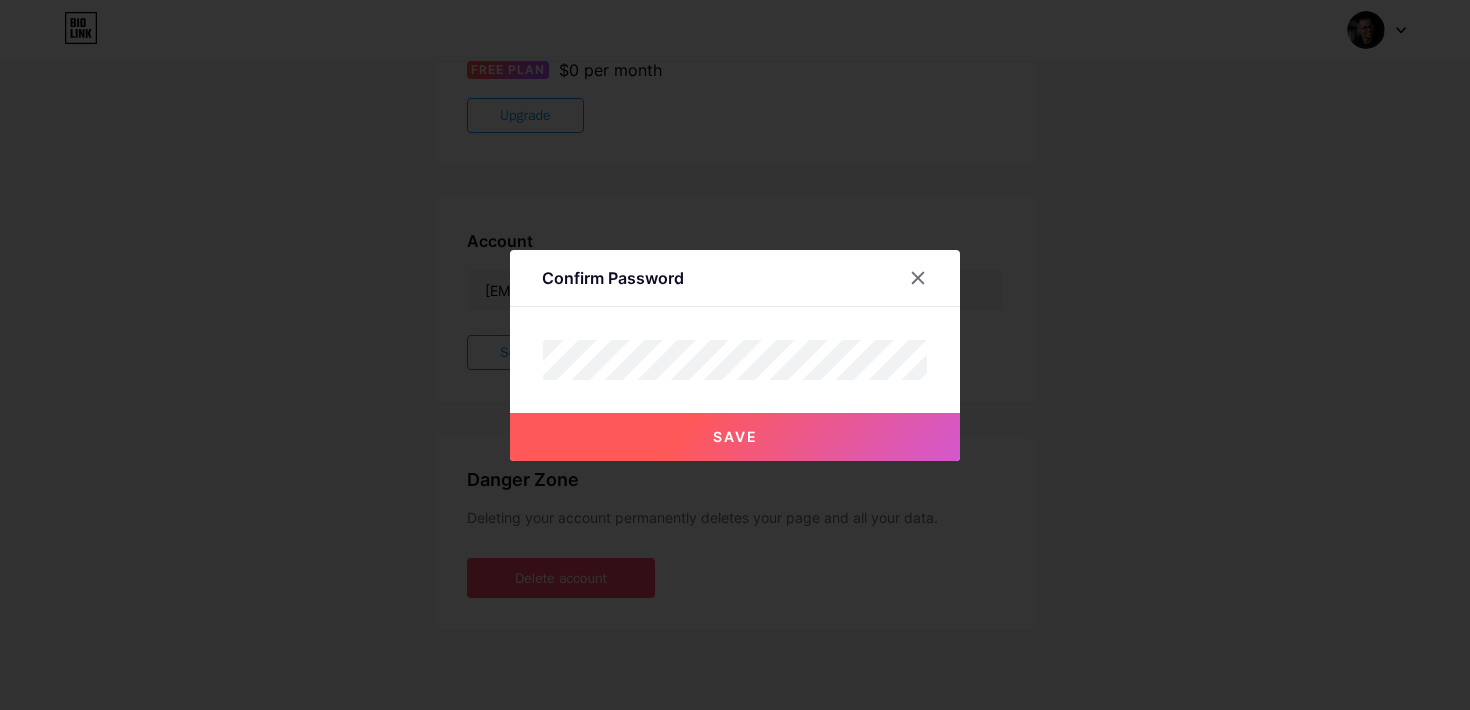click on "Save" at bounding box center [735, 436] 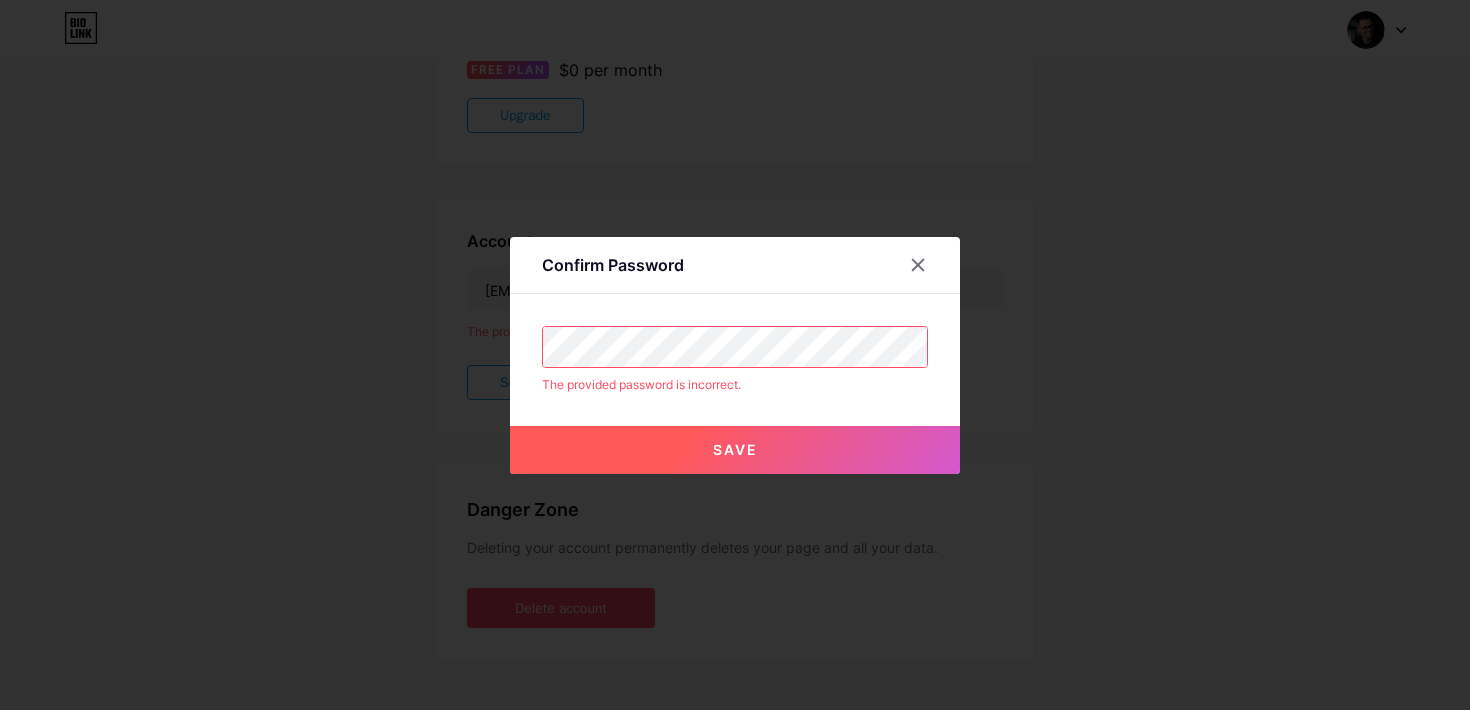 click on "Confirm Password         The provided password is incorrect.       Save" at bounding box center [735, 355] 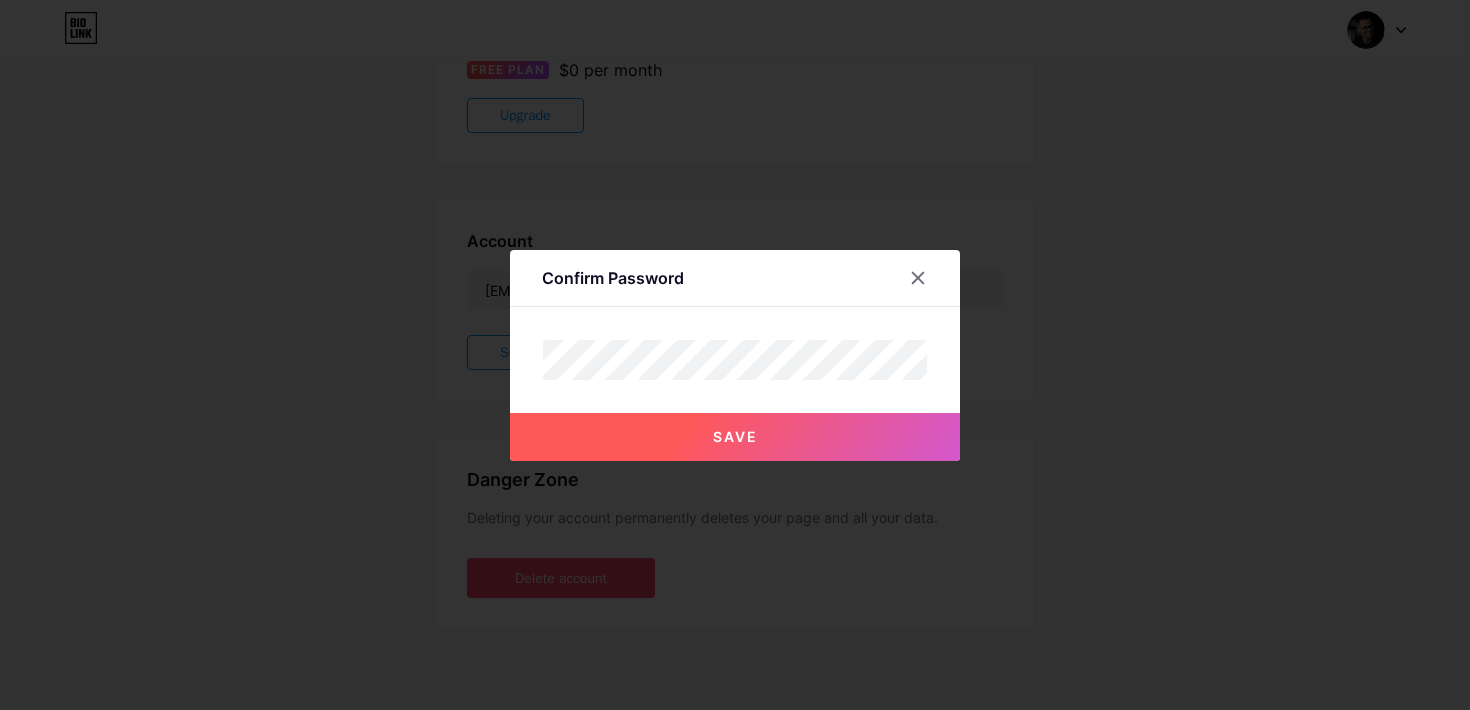 click on "Save" at bounding box center (735, 437) 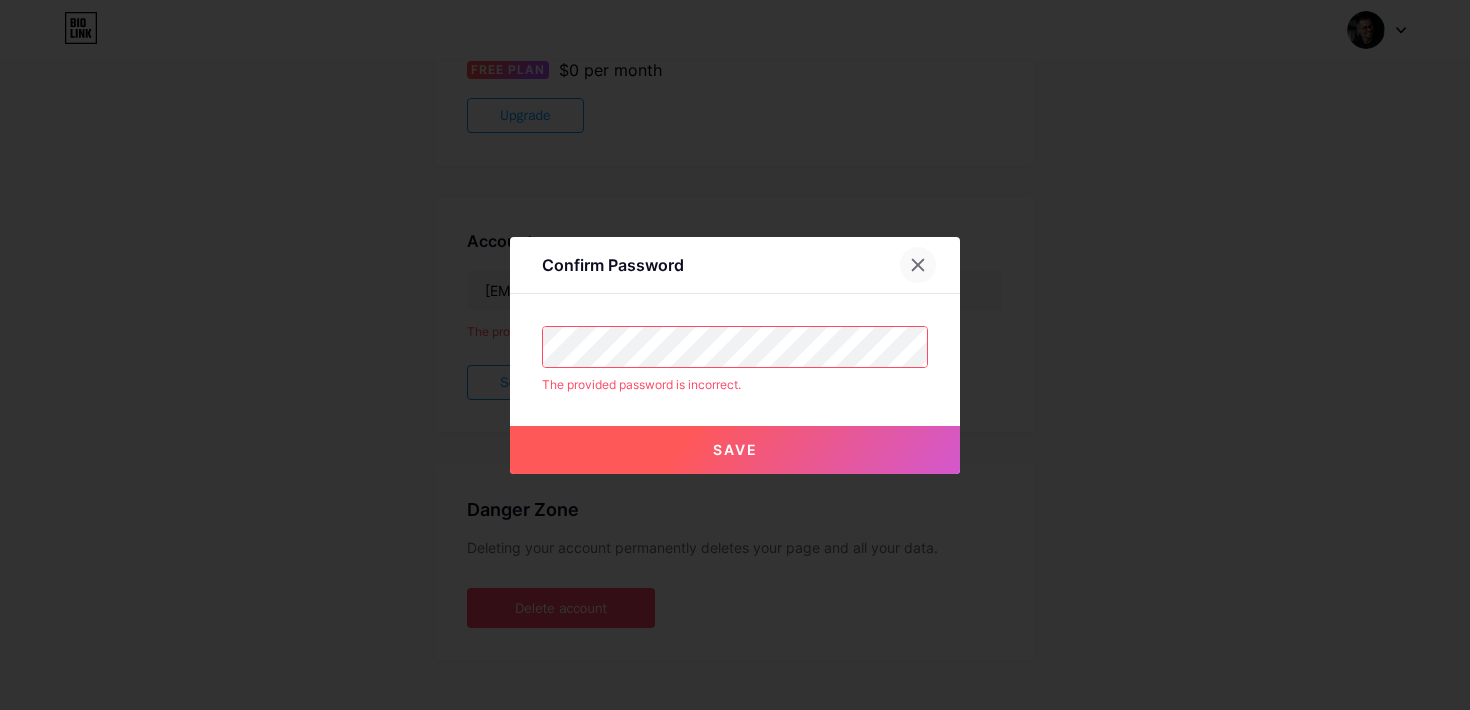 click 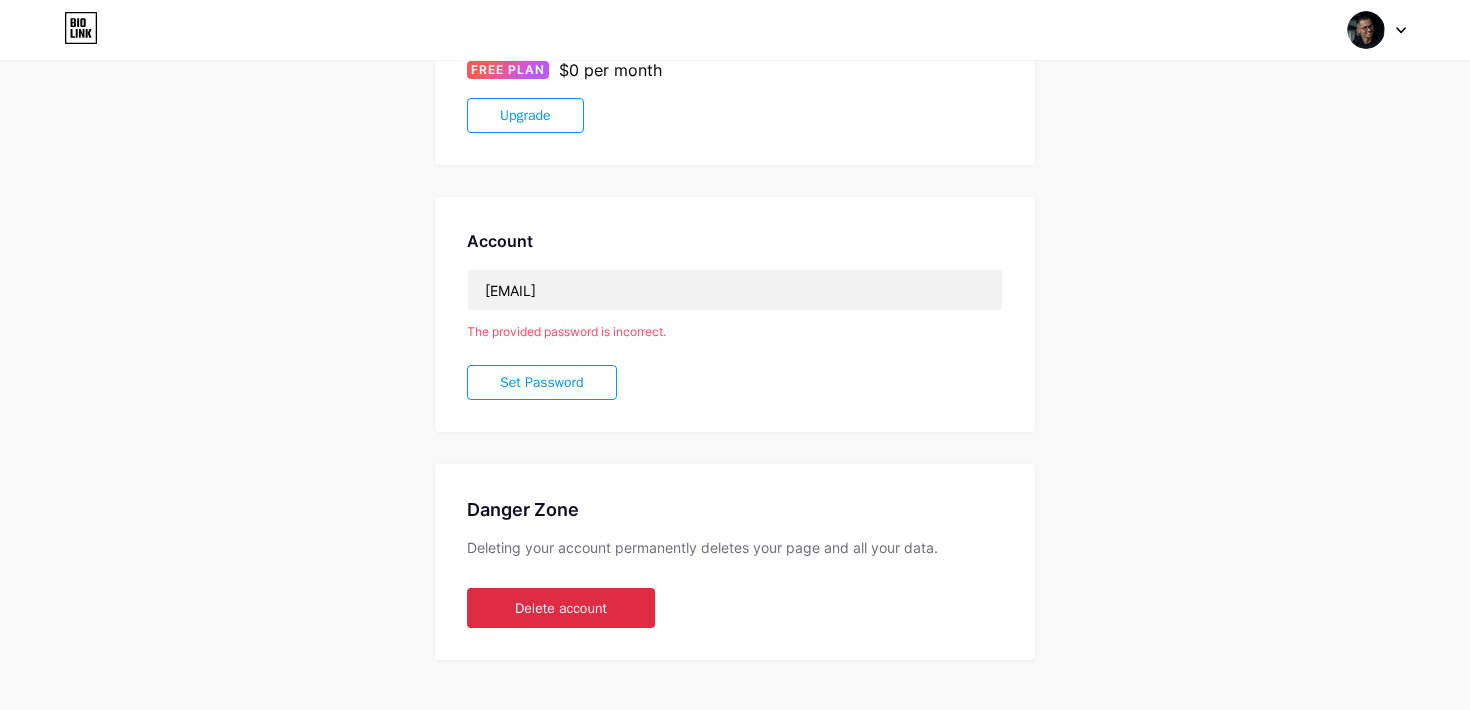 click on "Delete account" at bounding box center (561, 608) 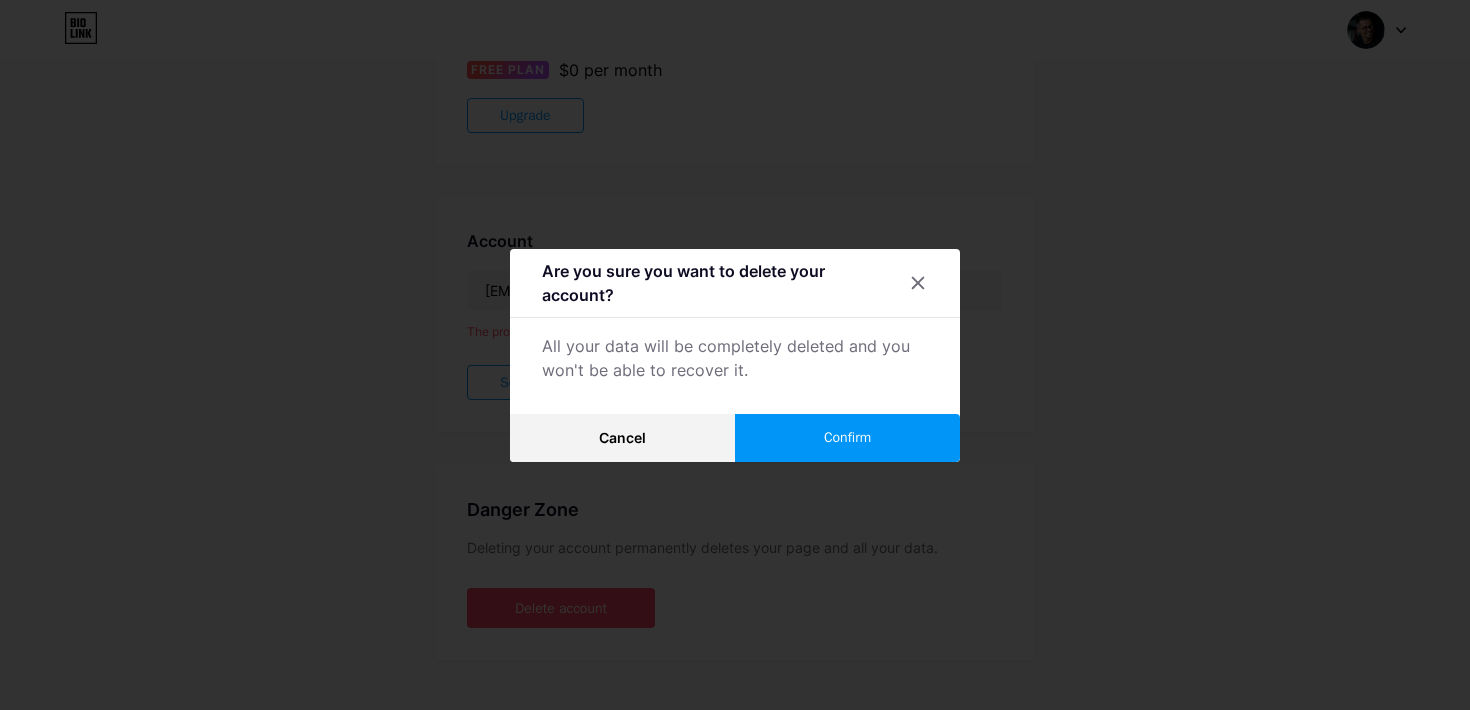 click on "Confirm" at bounding box center [847, 437] 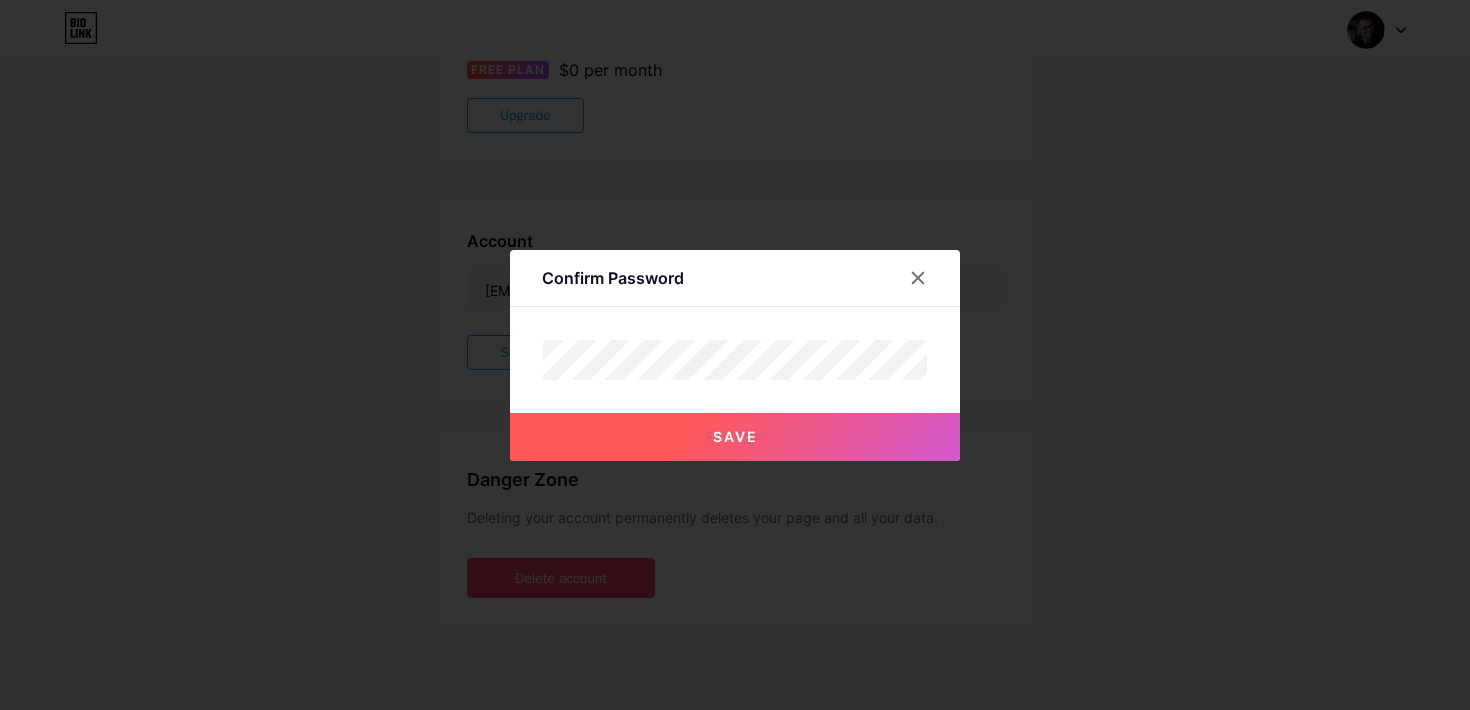 click on "Save" at bounding box center (735, 437) 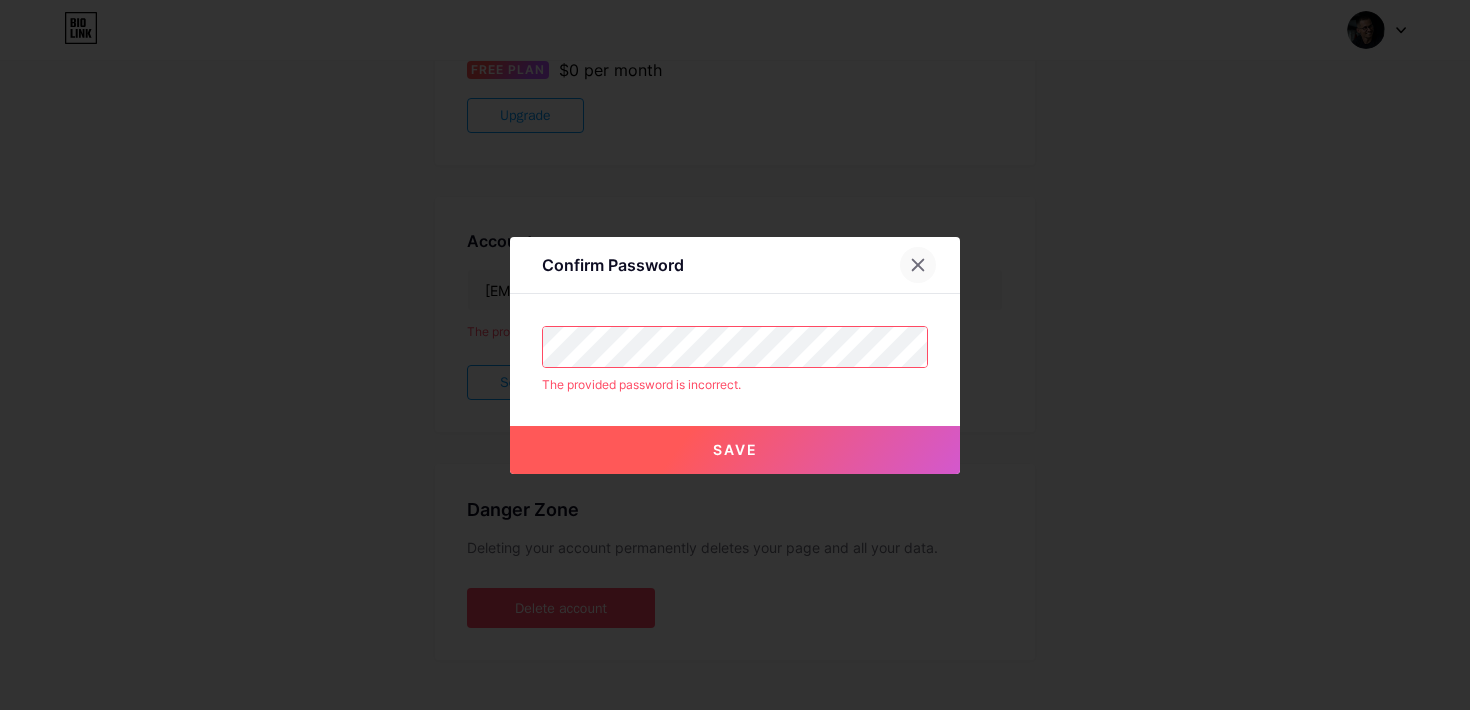 click 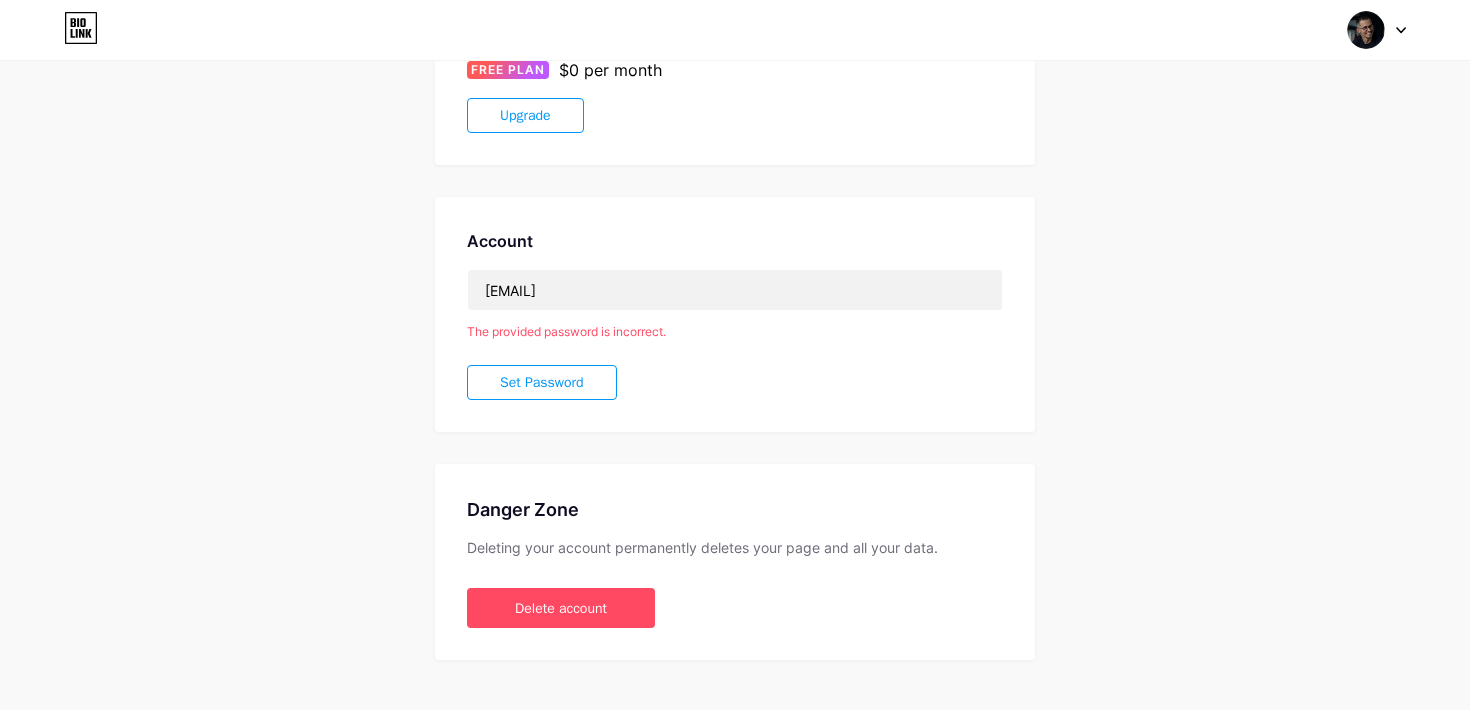 click on "Account Settings   My pages     Fran Drviš   bio.link/frandrvi      + Add a new page            Current plan   FREE PLAN
$0 per month
Upgrade
Account   frandrvi@gmail.com     The provided password is incorrect.
Set Password
Danger Zone   Deleting your account permanently deletes your page and all your data.   Delete account" at bounding box center [735, 173] 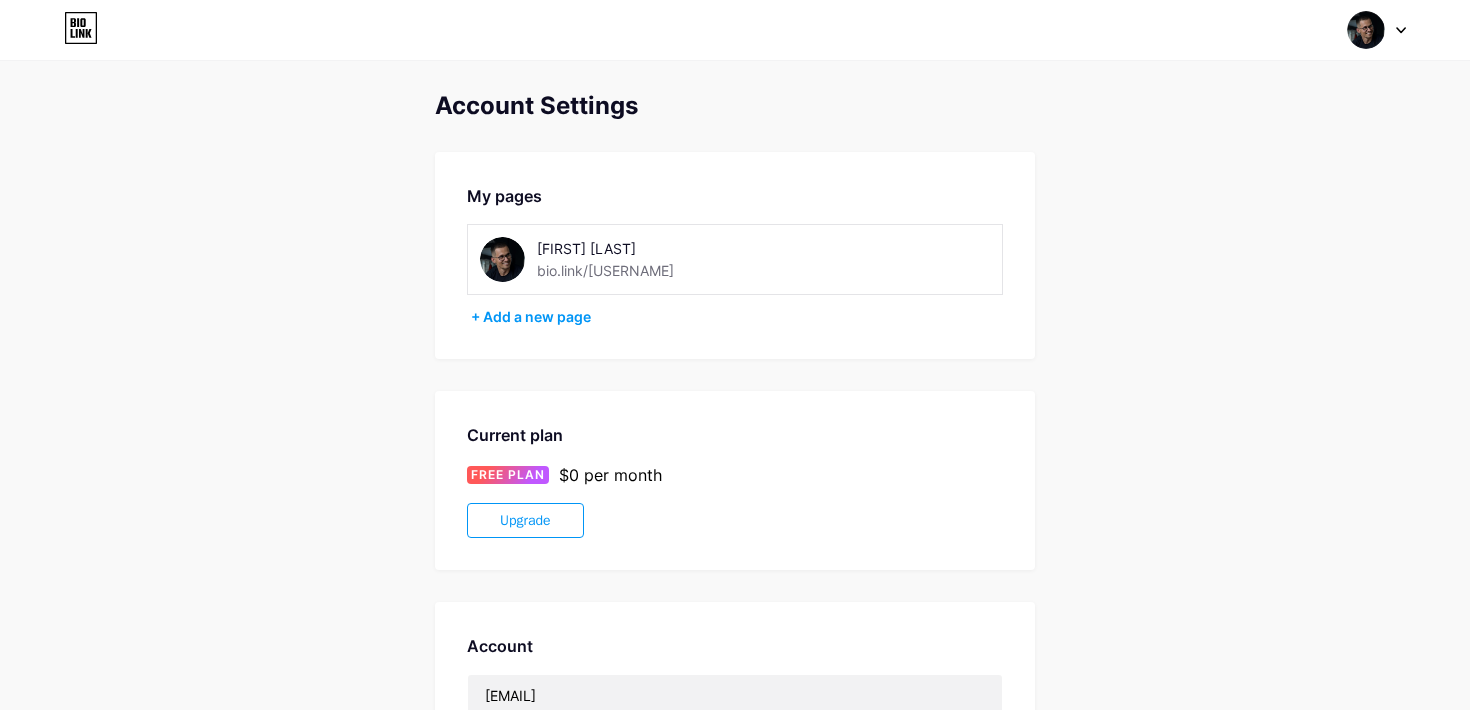 click on "Switch accounts     Fran Drviš   bio.link/frandrvi       + Add a new page      Dashboard     Logout" at bounding box center (735, 30) 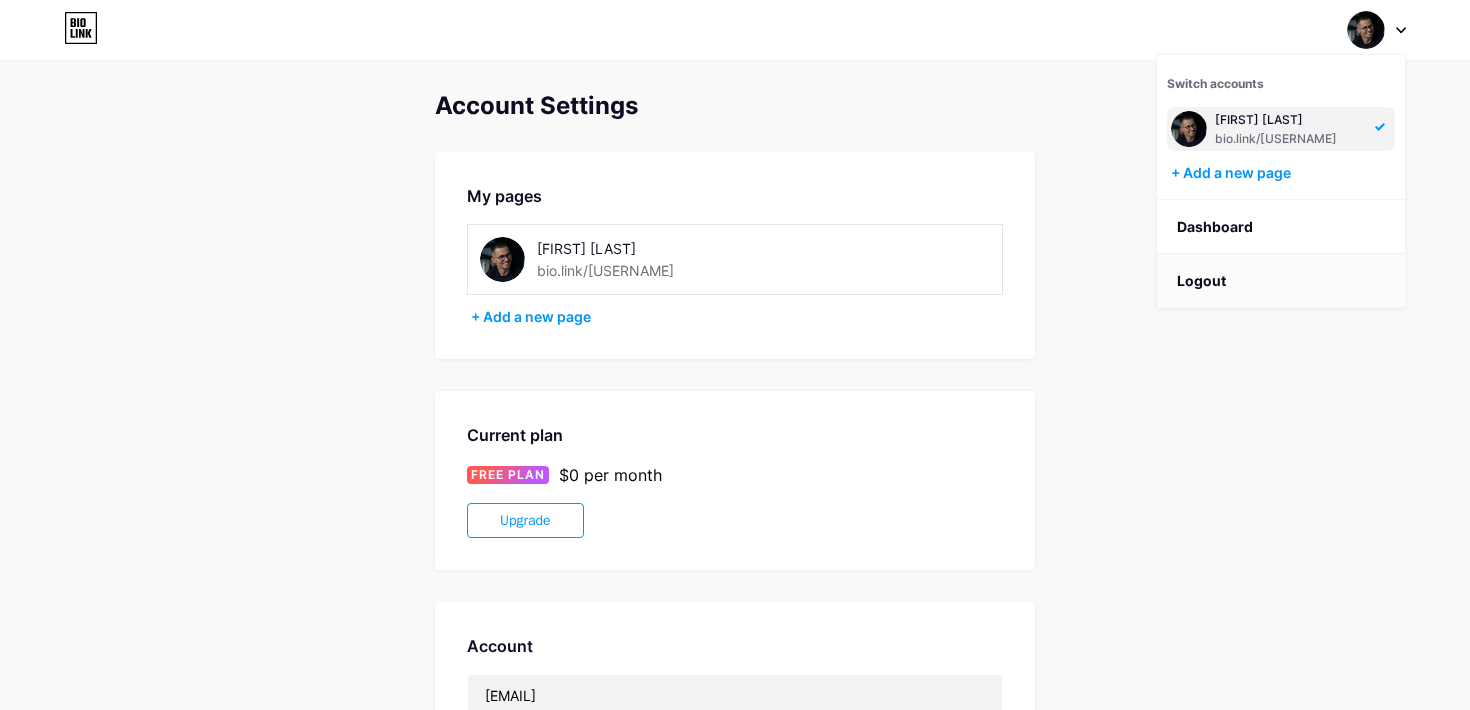 click on "Logout" at bounding box center [1281, 281] 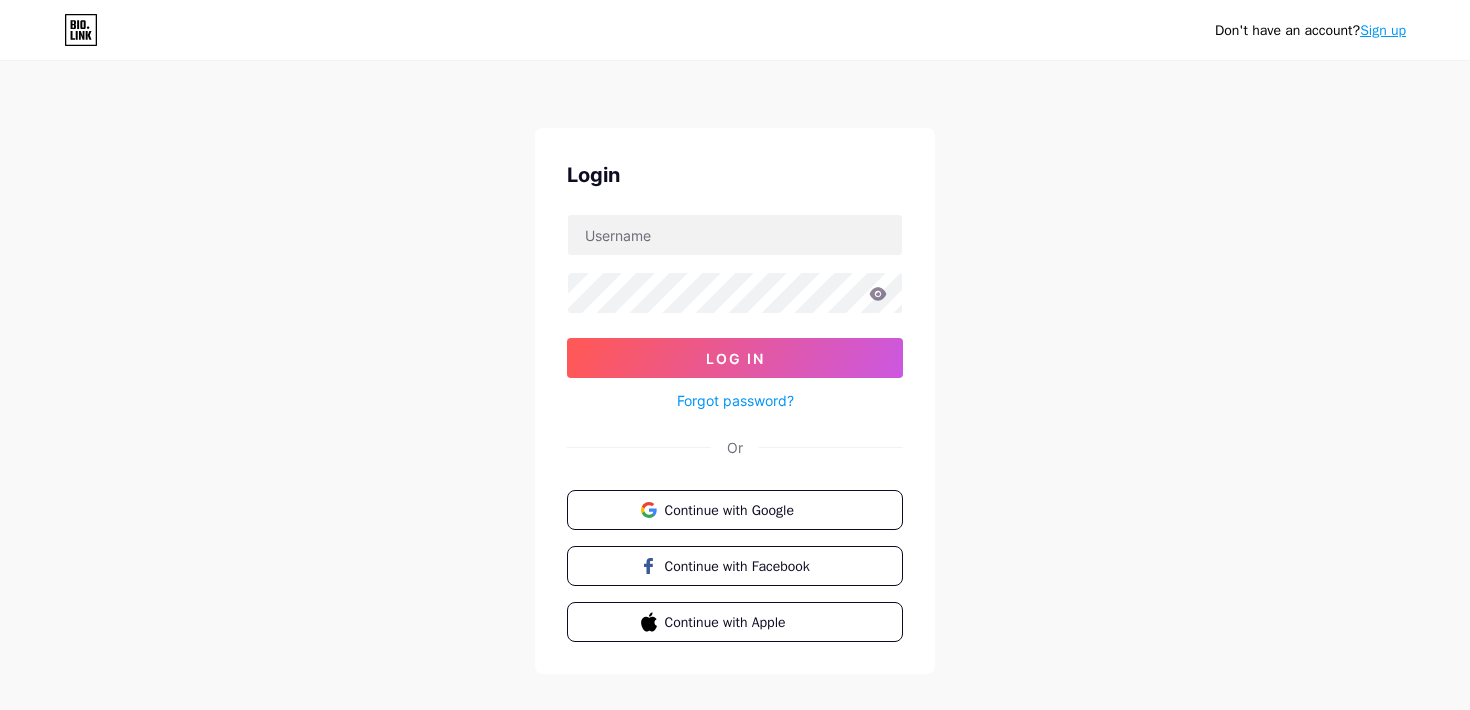 click on "Don't have an account?  Sign up   Login                   Log In
Forgot password?
Or       Continue with Google     Continue with Facebook
Continue with Apple" at bounding box center (735, 369) 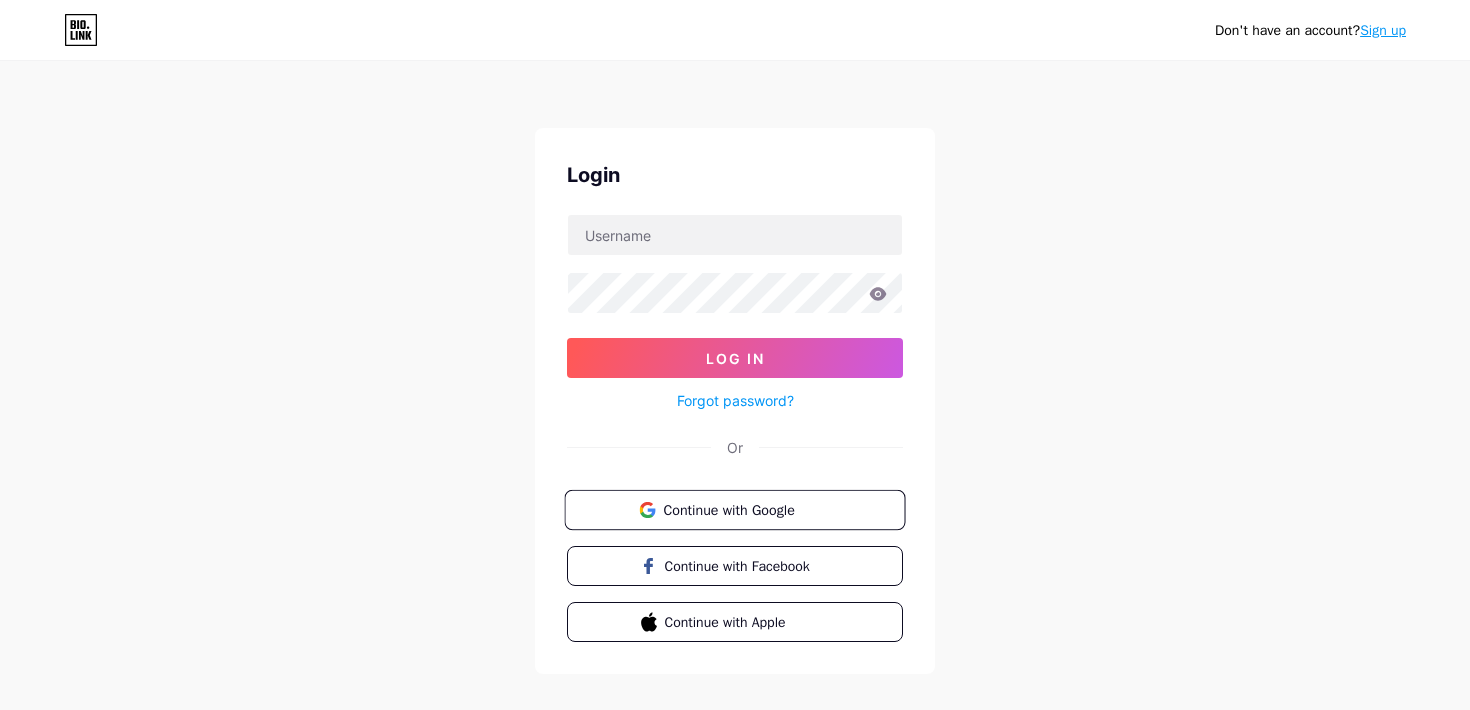 click on "Continue with Google" at bounding box center [746, 509] 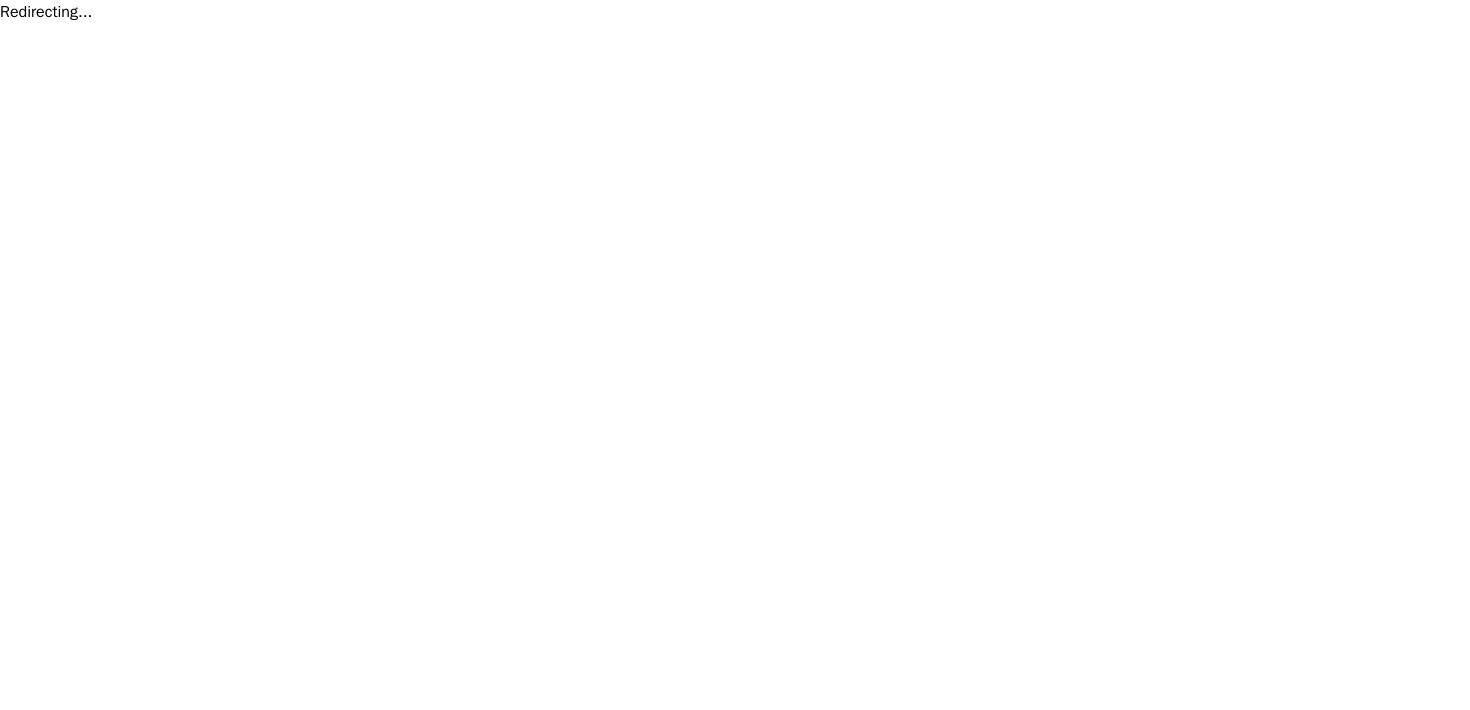 scroll, scrollTop: 0, scrollLeft: 0, axis: both 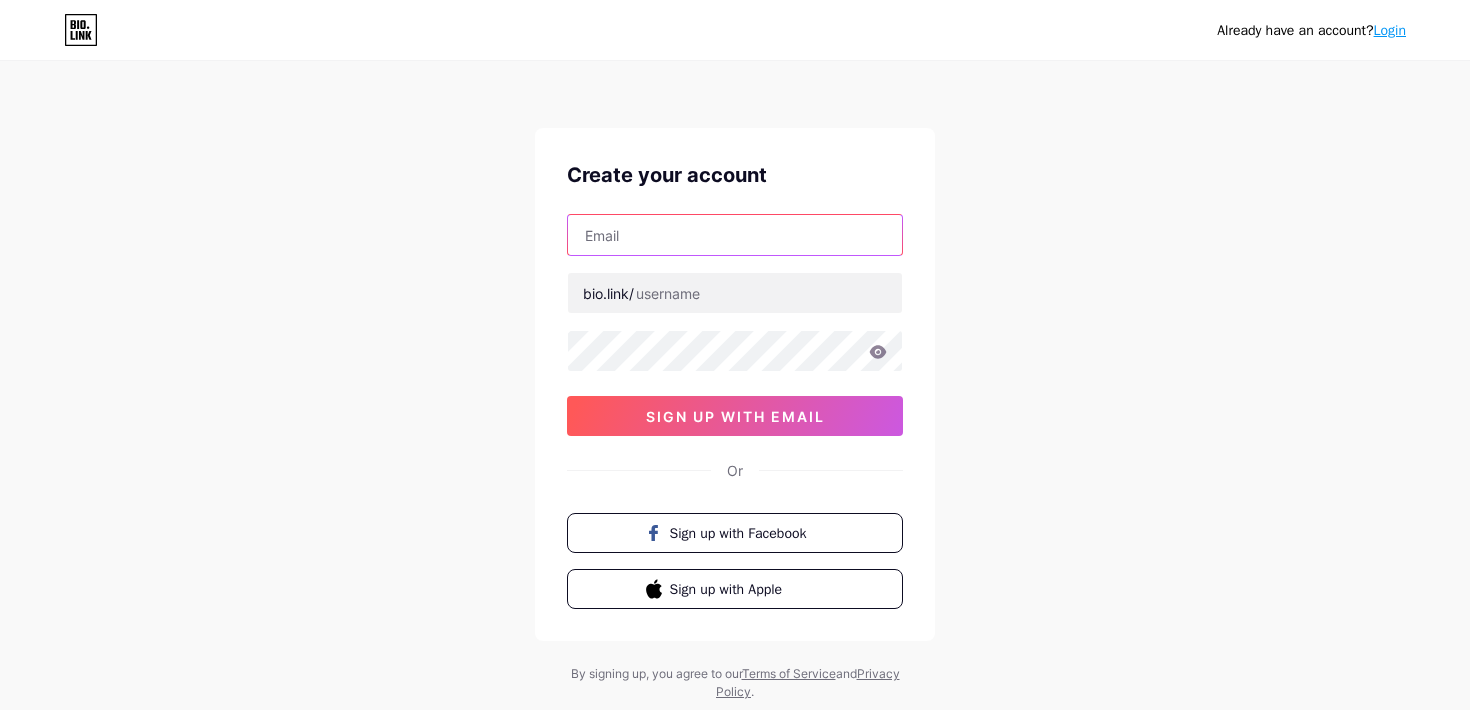 click at bounding box center [735, 235] 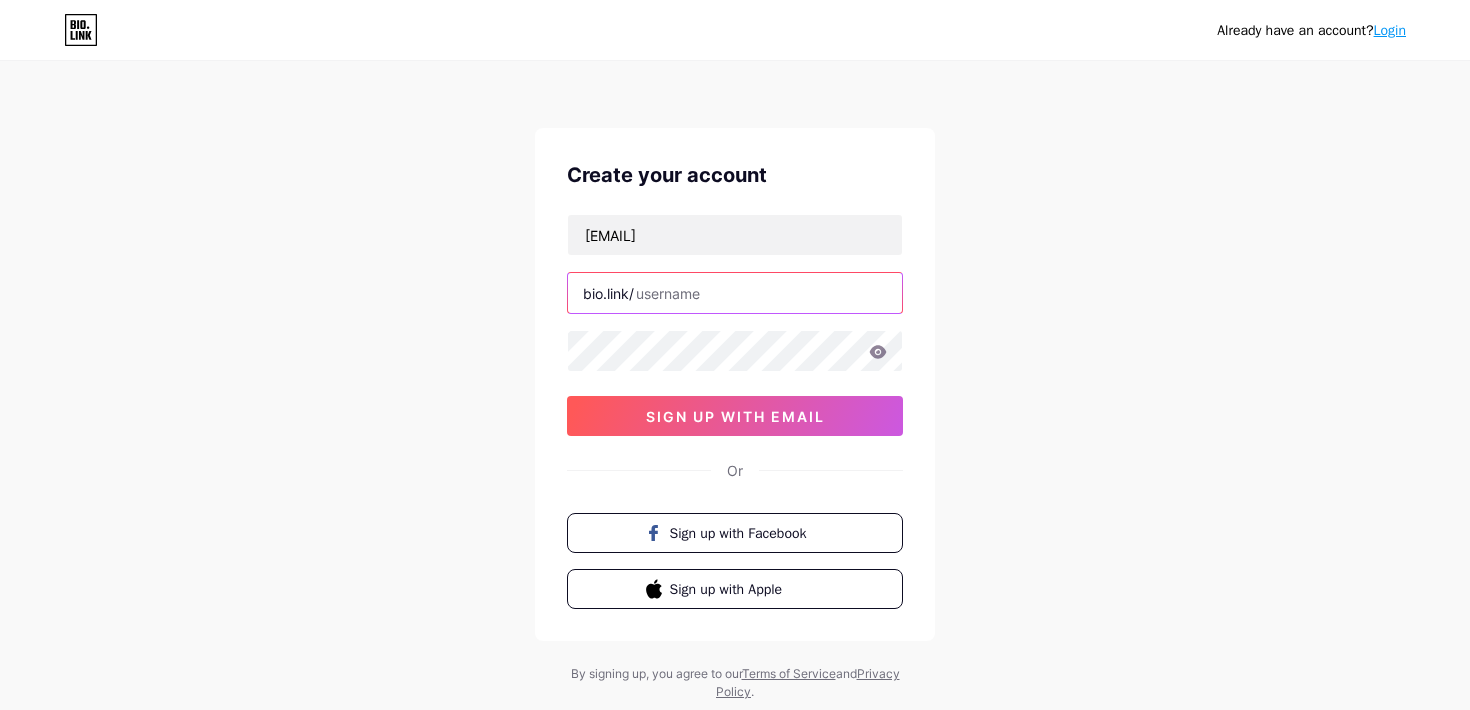 click at bounding box center [735, 293] 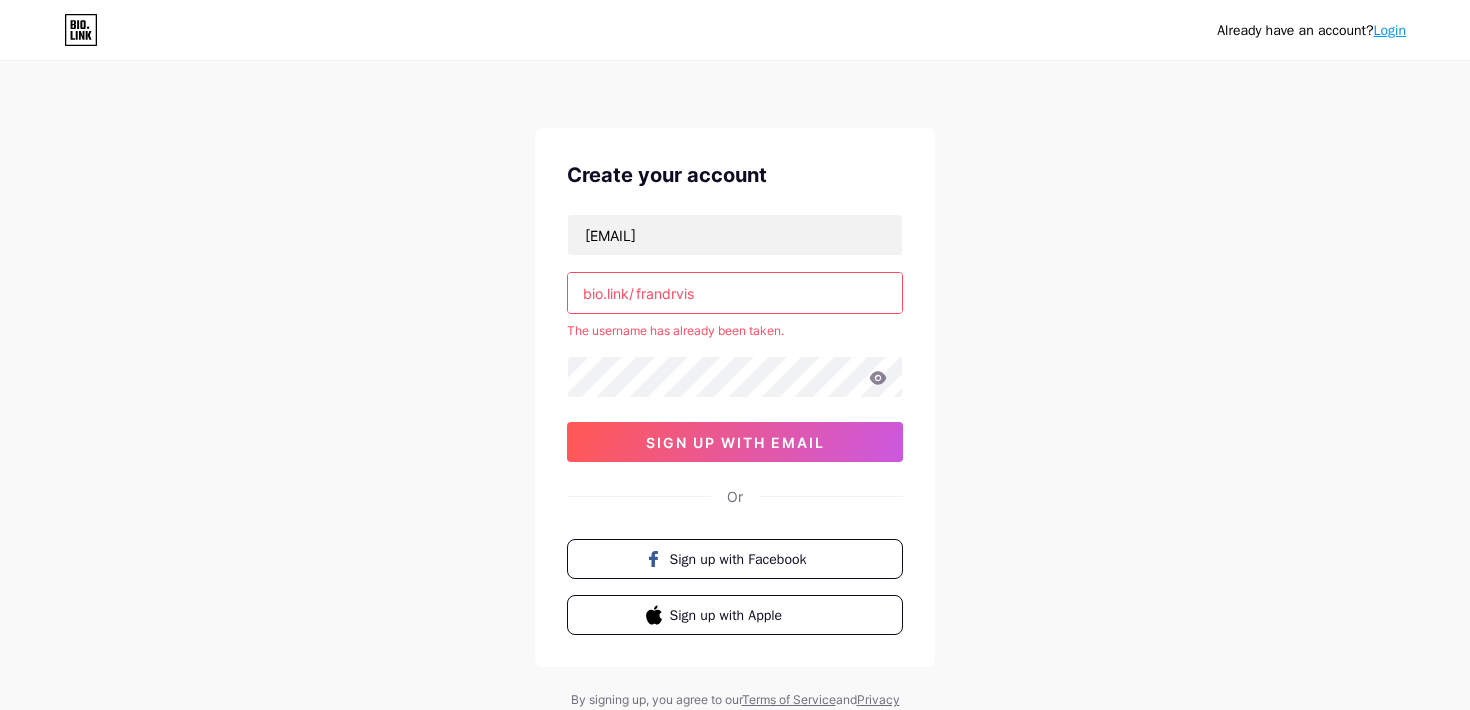 click on "frandrvis" at bounding box center (735, 293) 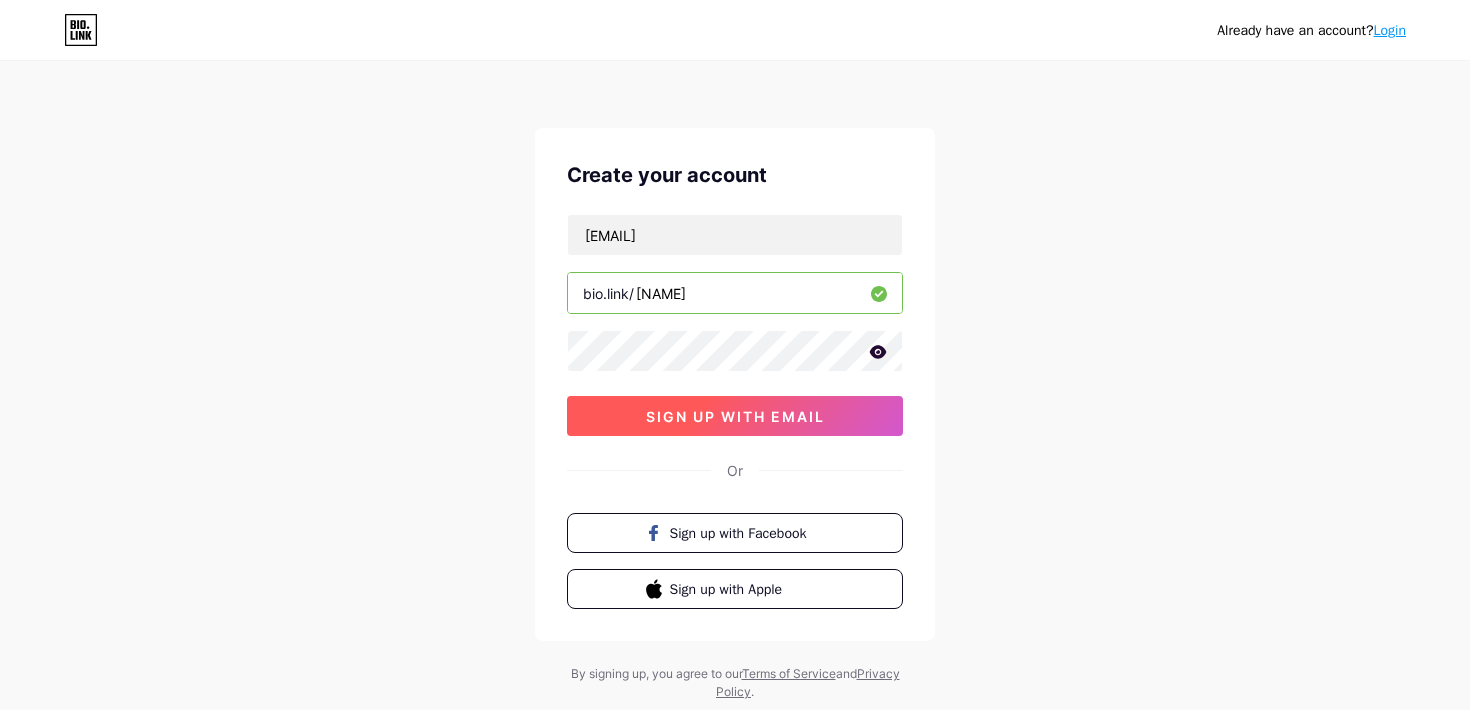 type on "frandrviss" 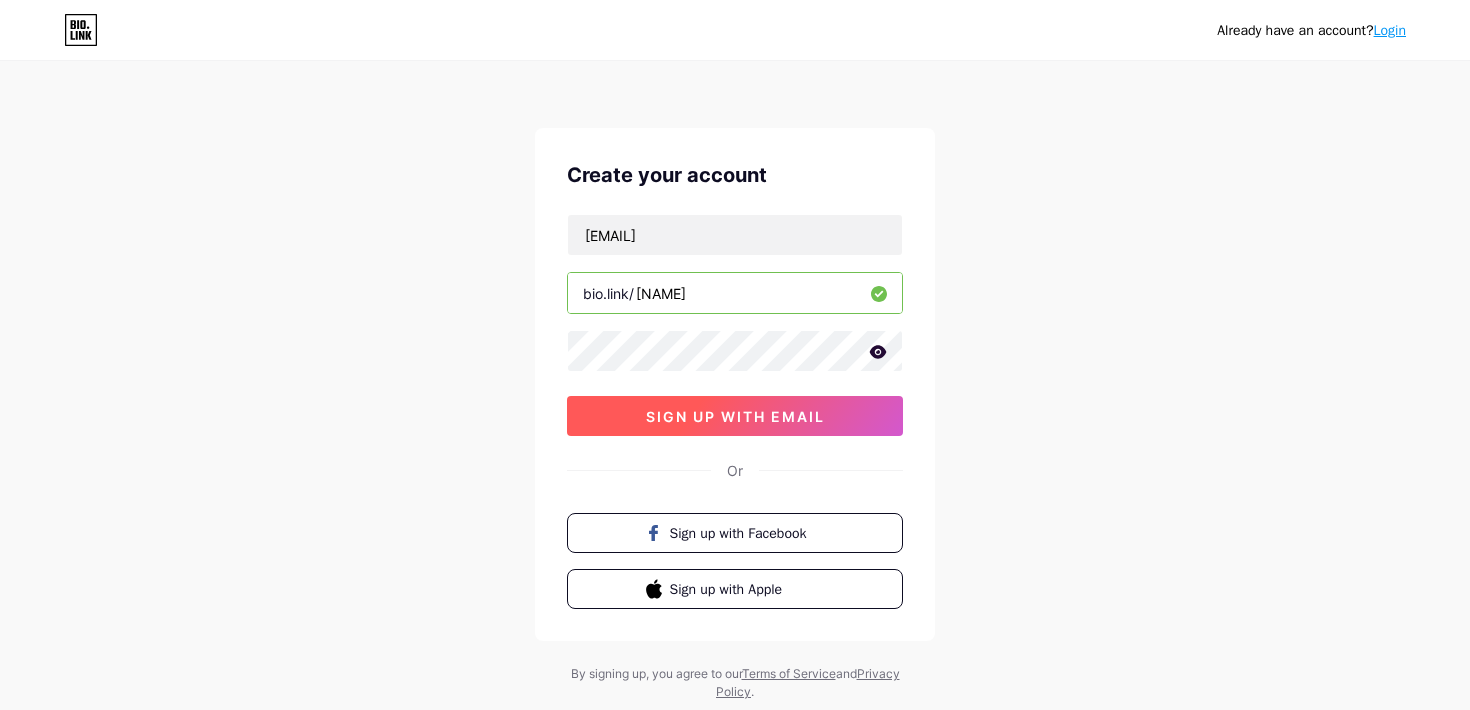 click on "sign up with email" at bounding box center (735, 416) 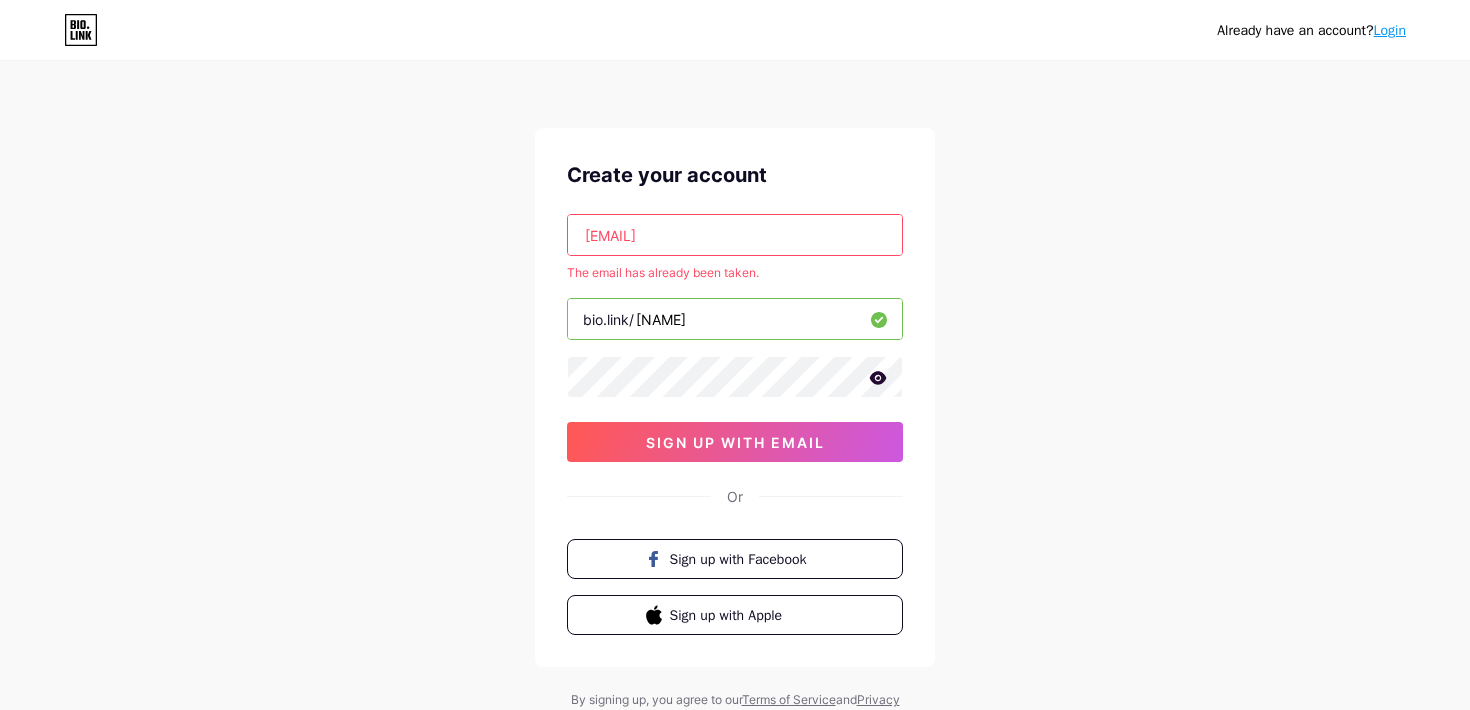 click on "frandrviscoaching@gmail.com" at bounding box center (735, 235) 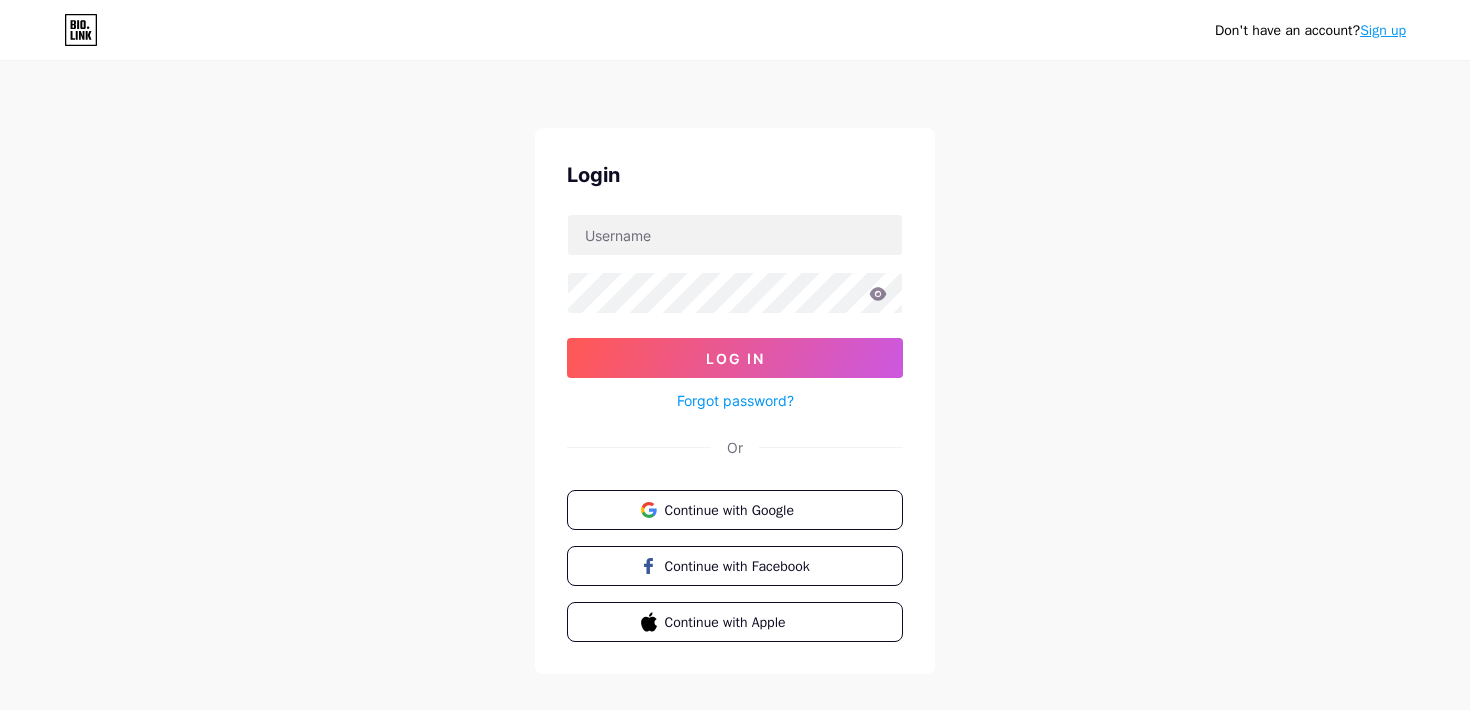 click at bounding box center [735, 235] 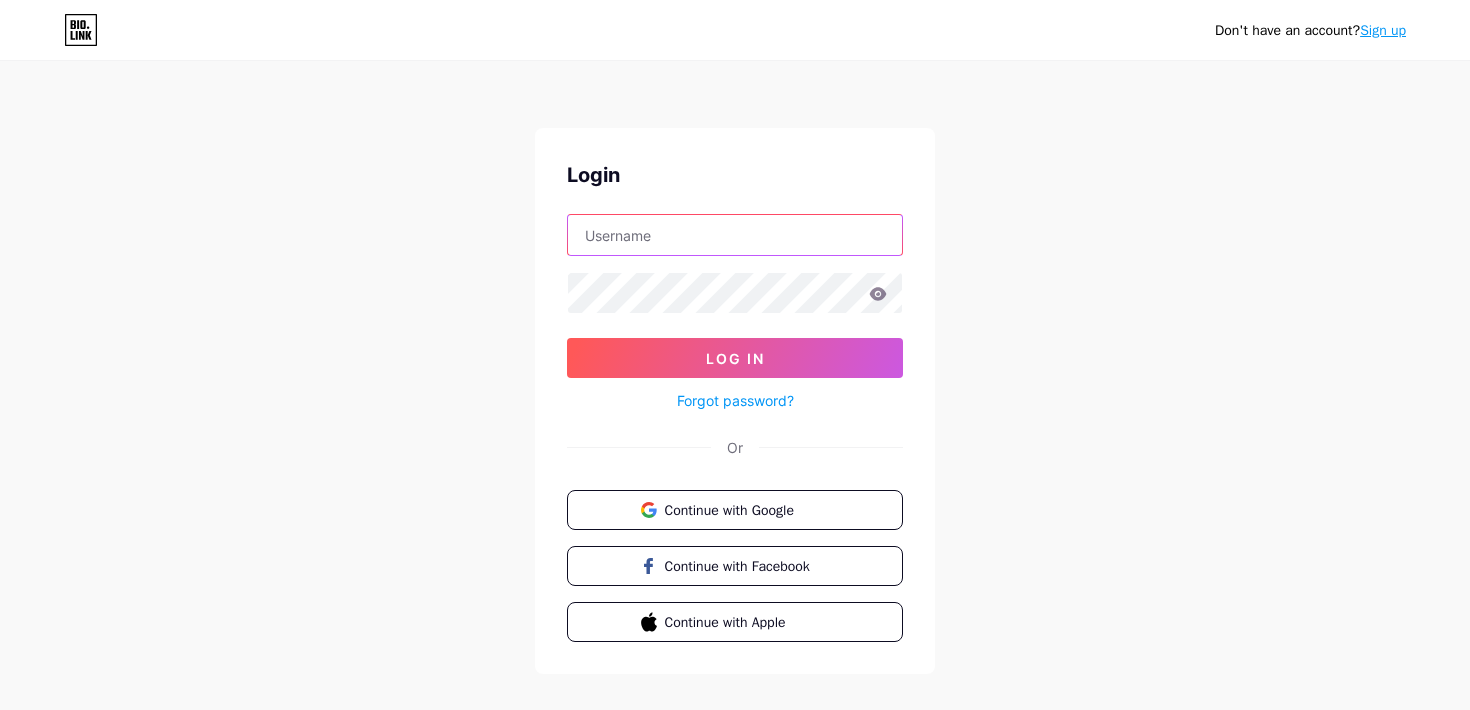 click at bounding box center (735, 235) 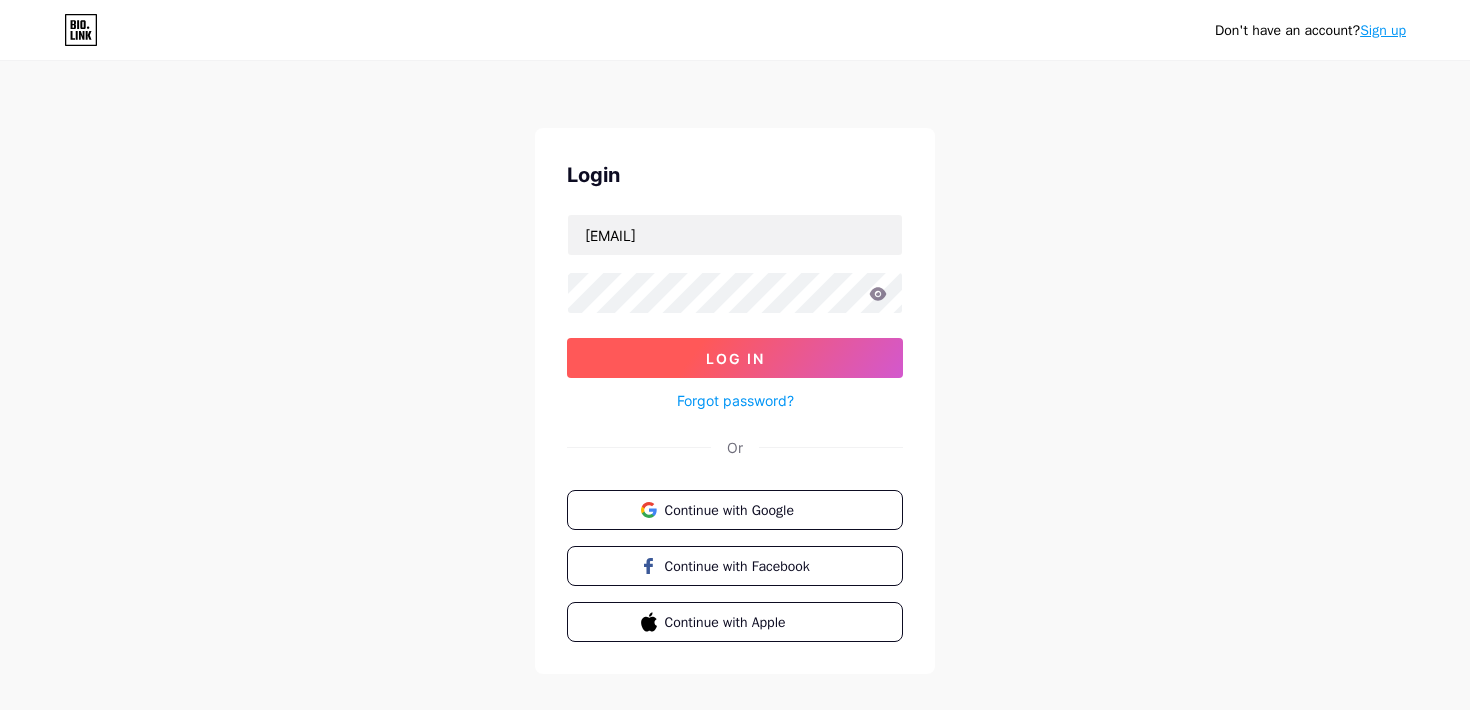click on "Log In" at bounding box center (735, 358) 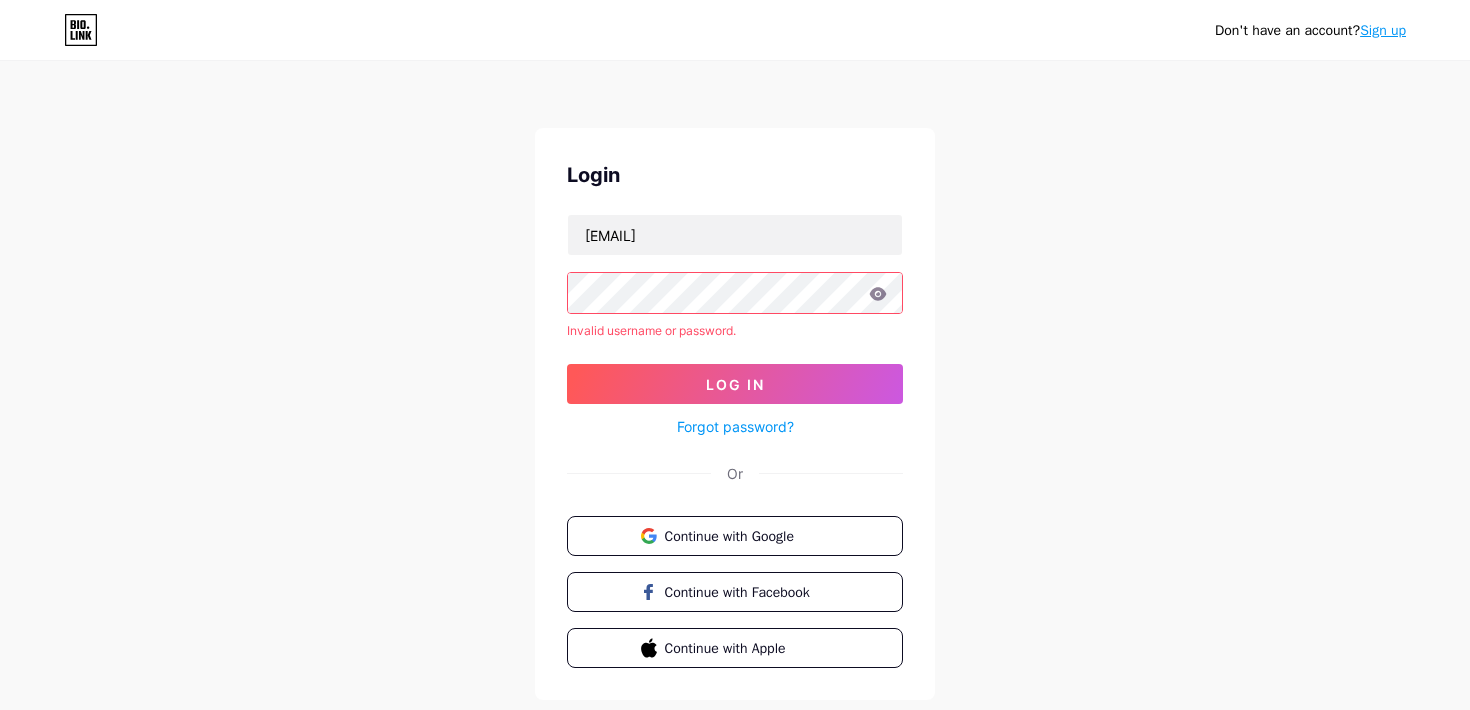 click on "Forgot password?" at bounding box center [735, 426] 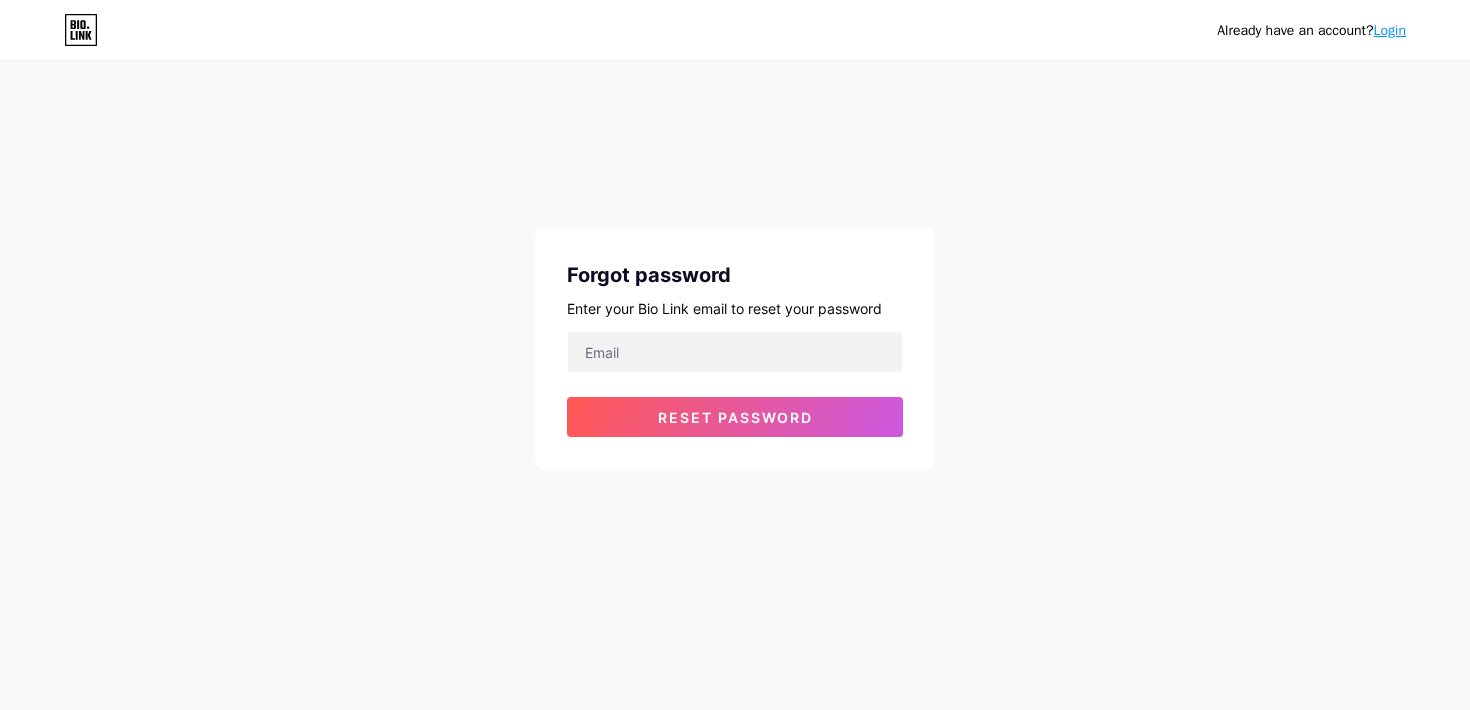 click on "Reset password" at bounding box center (735, 384) 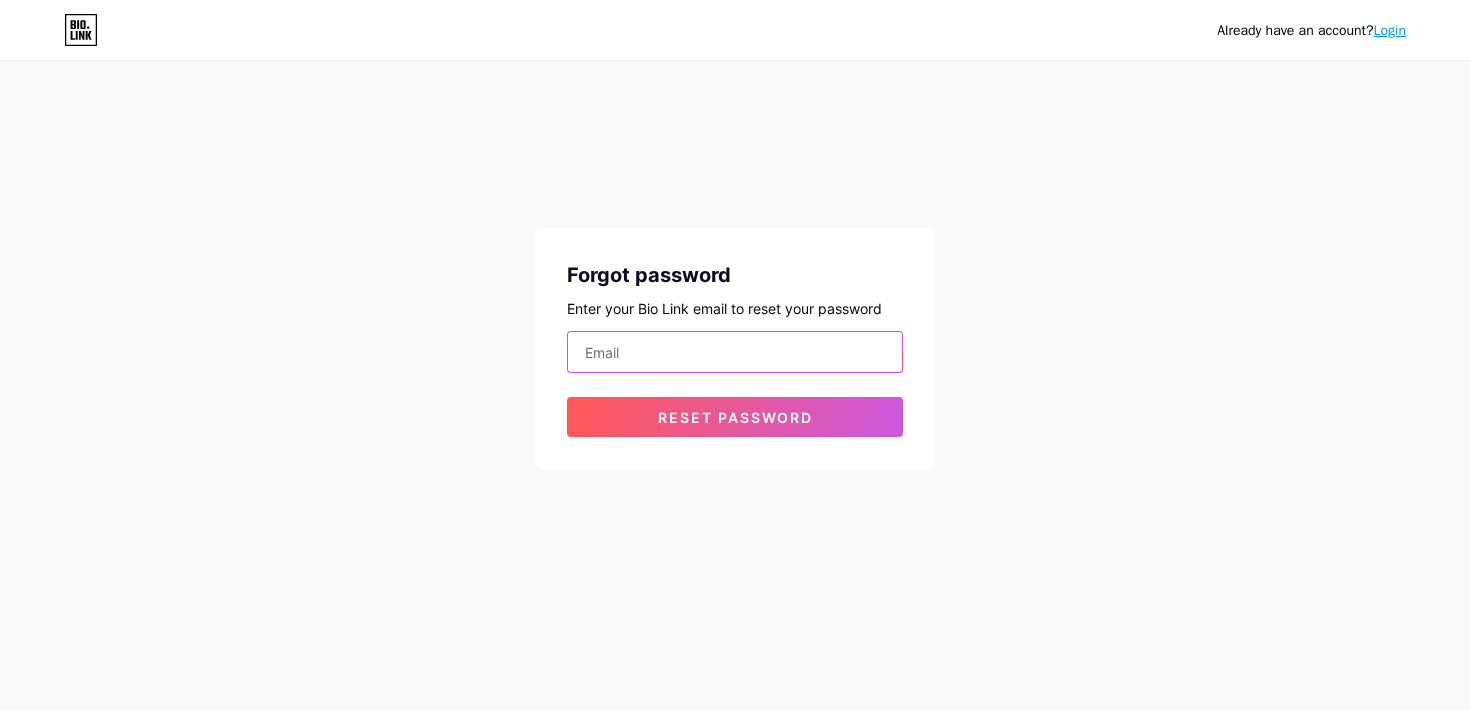 click at bounding box center [735, 352] 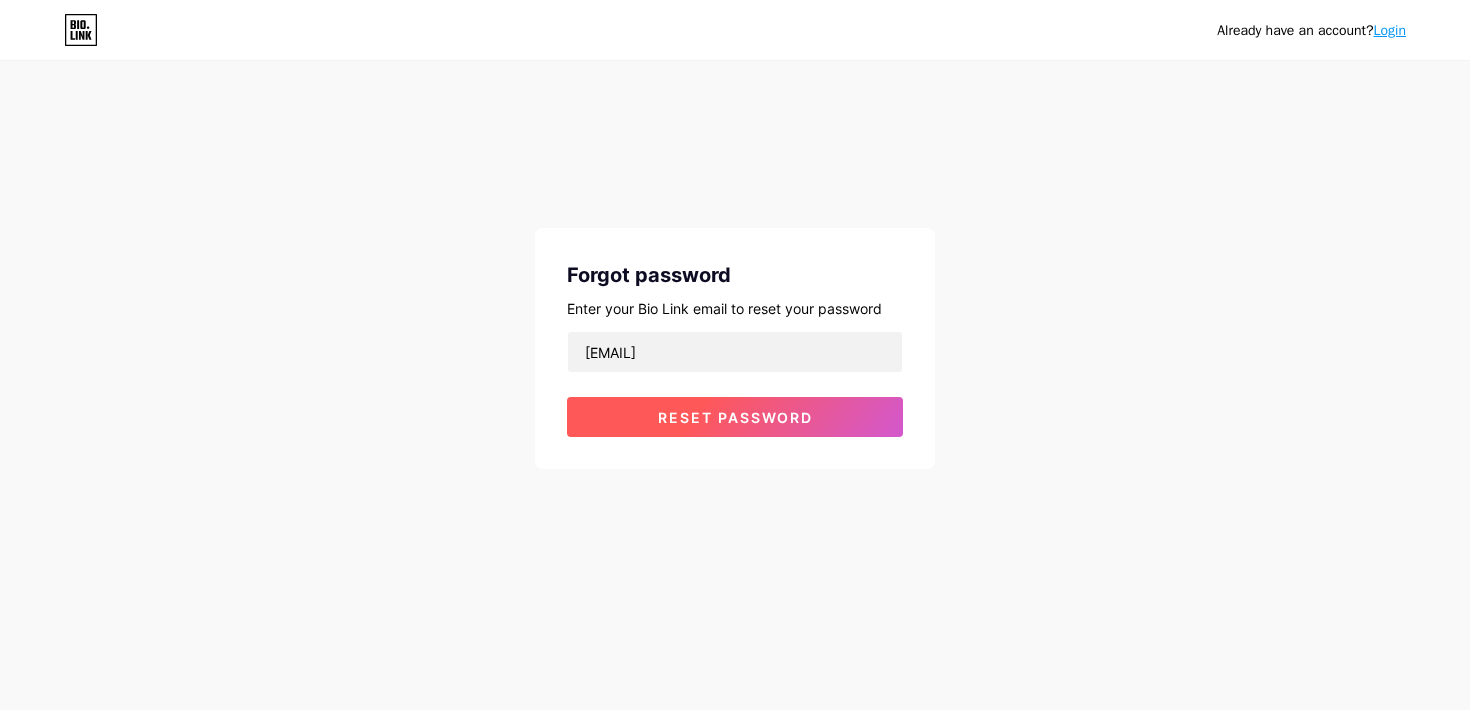 click on "Reset password" at bounding box center (735, 417) 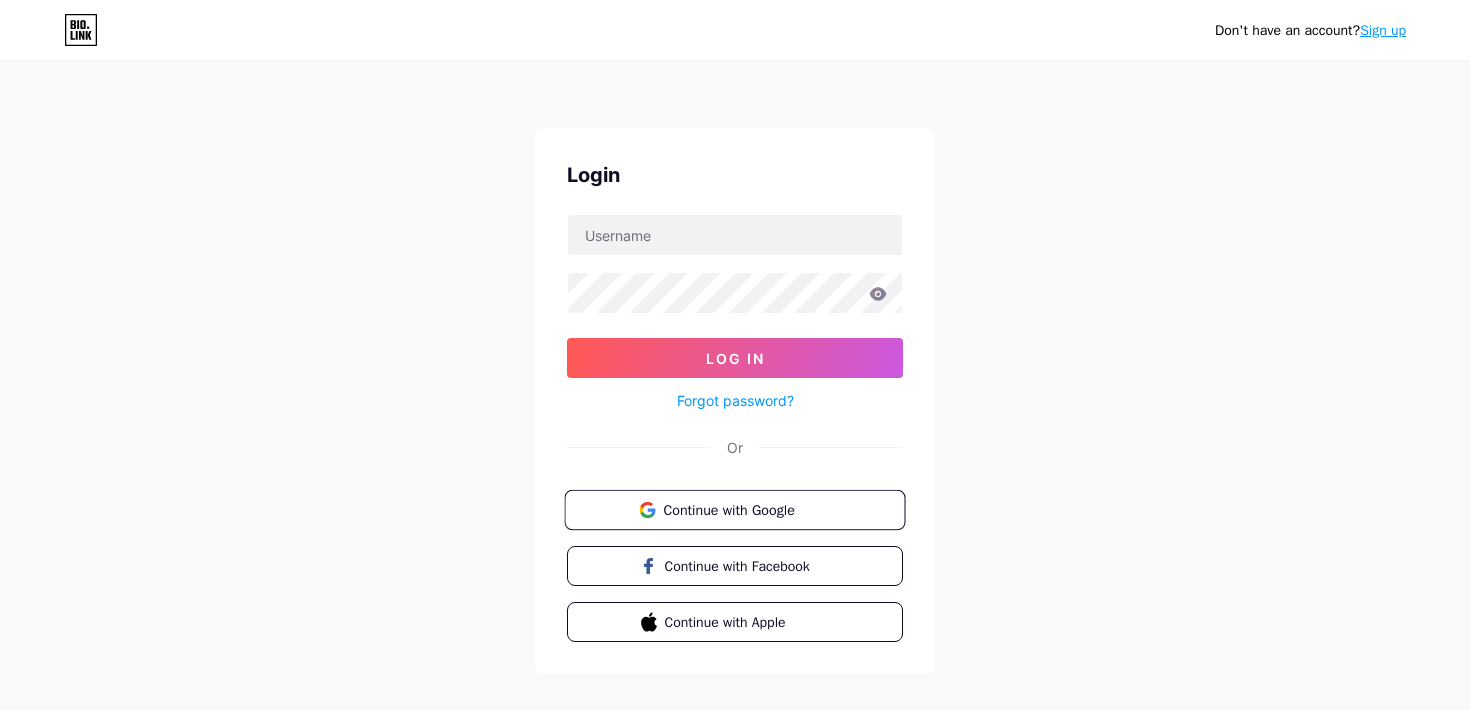 click on "Continue with Google" at bounding box center (734, 510) 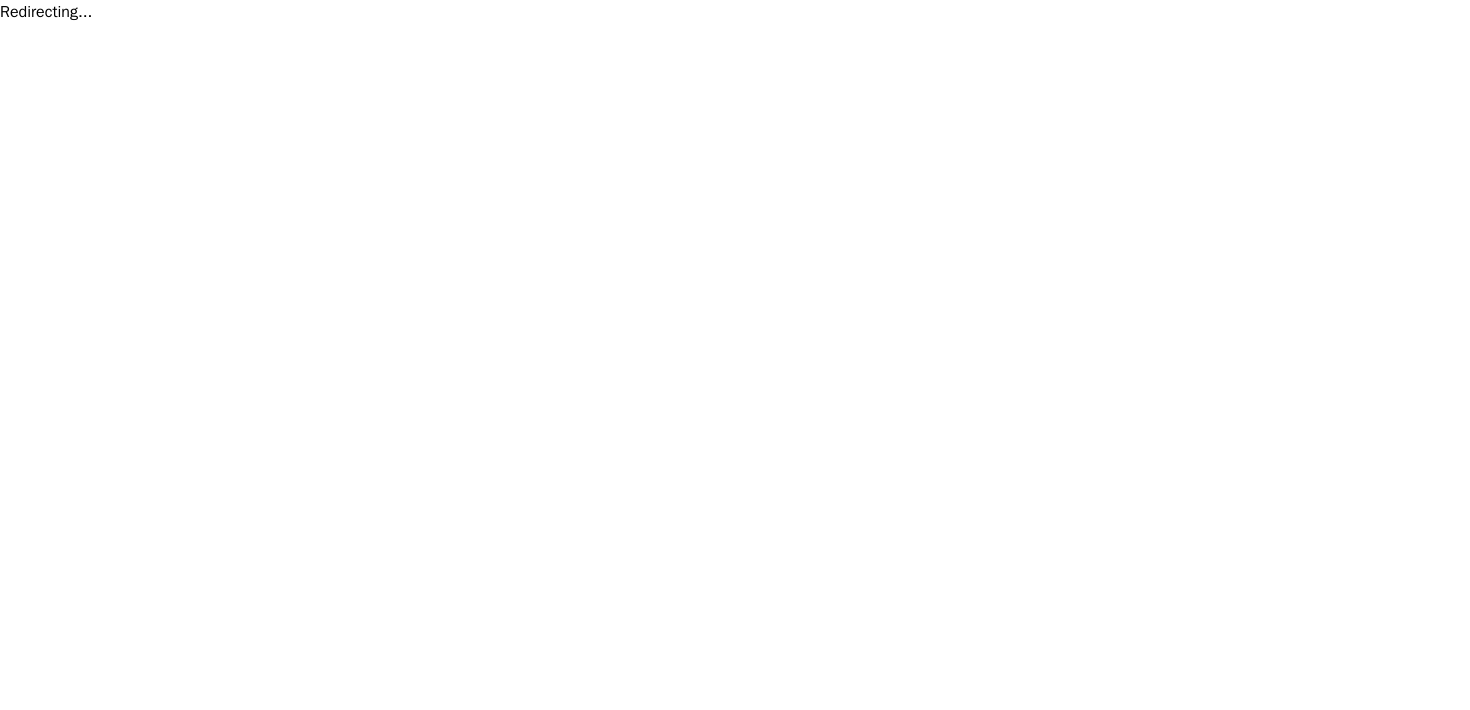 scroll, scrollTop: 0, scrollLeft: 0, axis: both 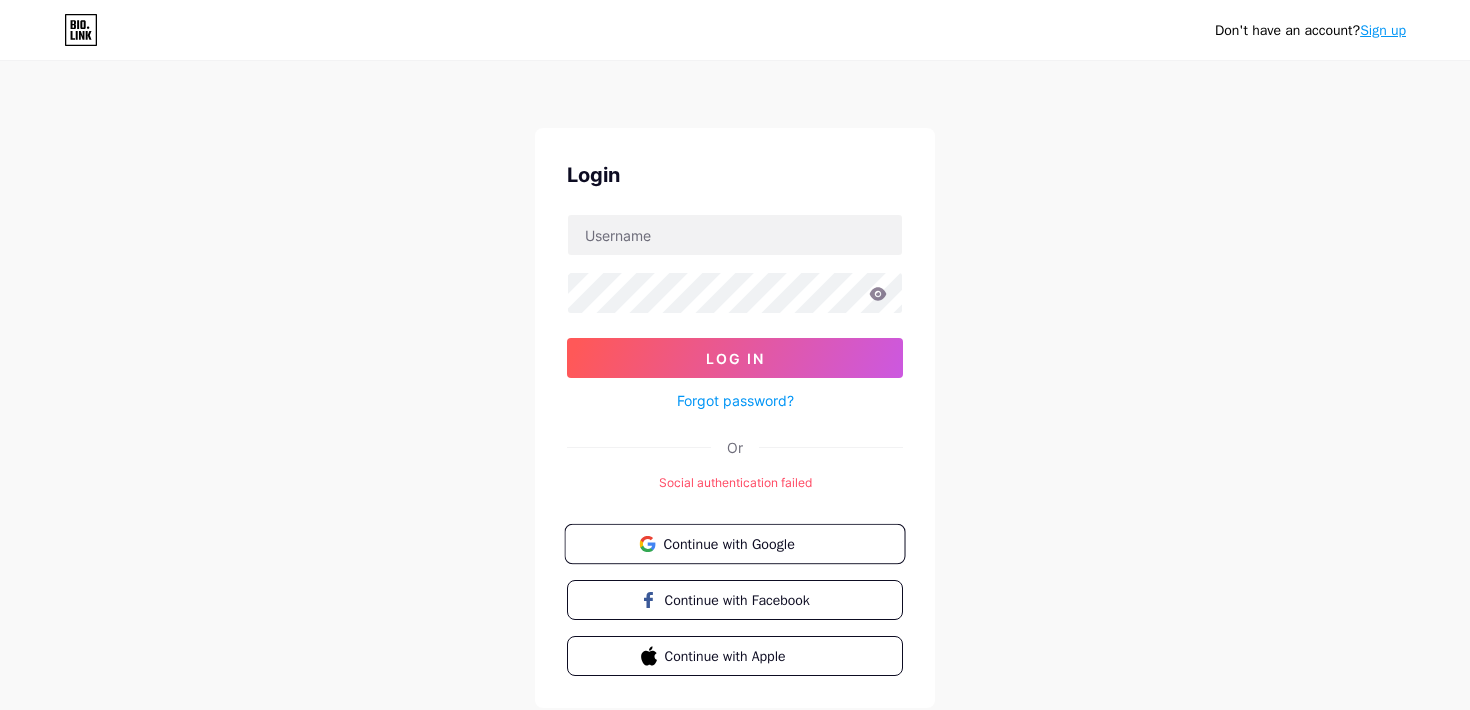 click on "Continue with Google" at bounding box center (746, 543) 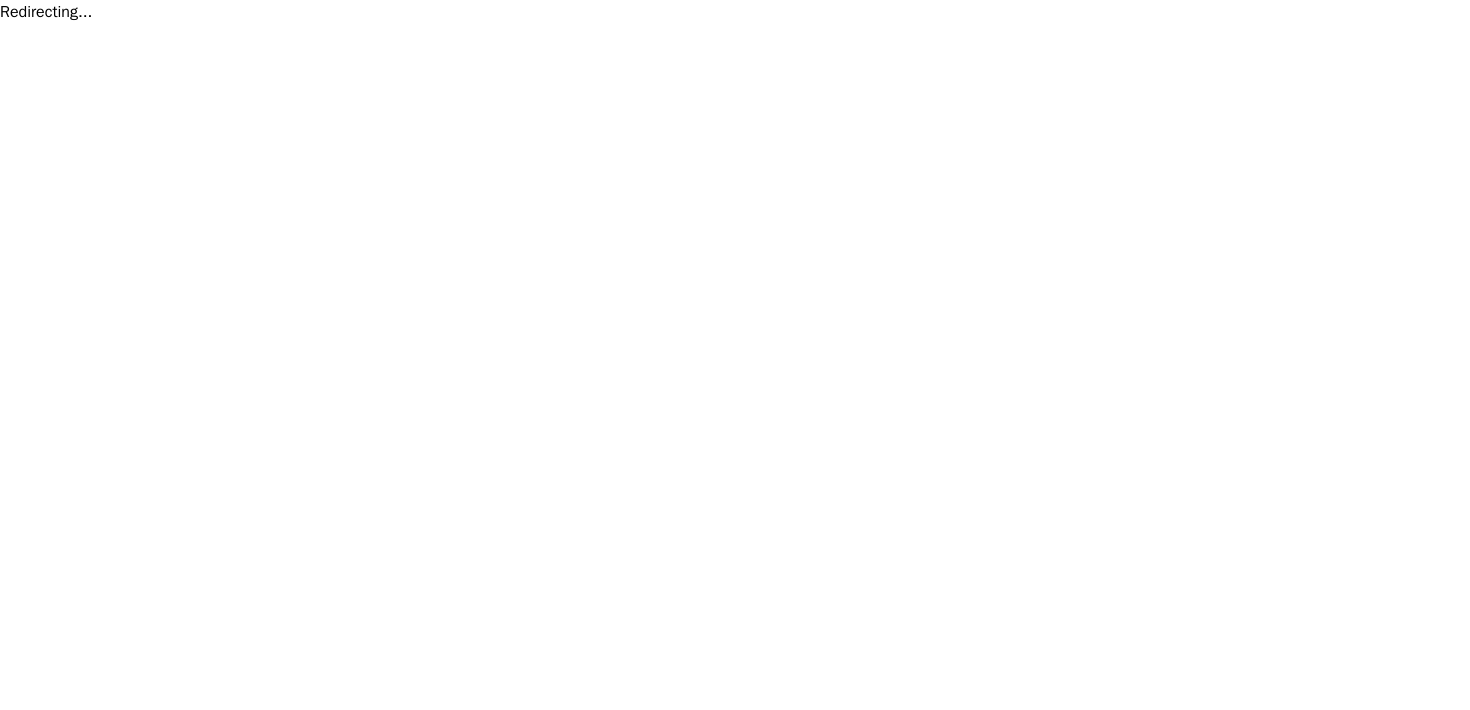 scroll, scrollTop: 0, scrollLeft: 0, axis: both 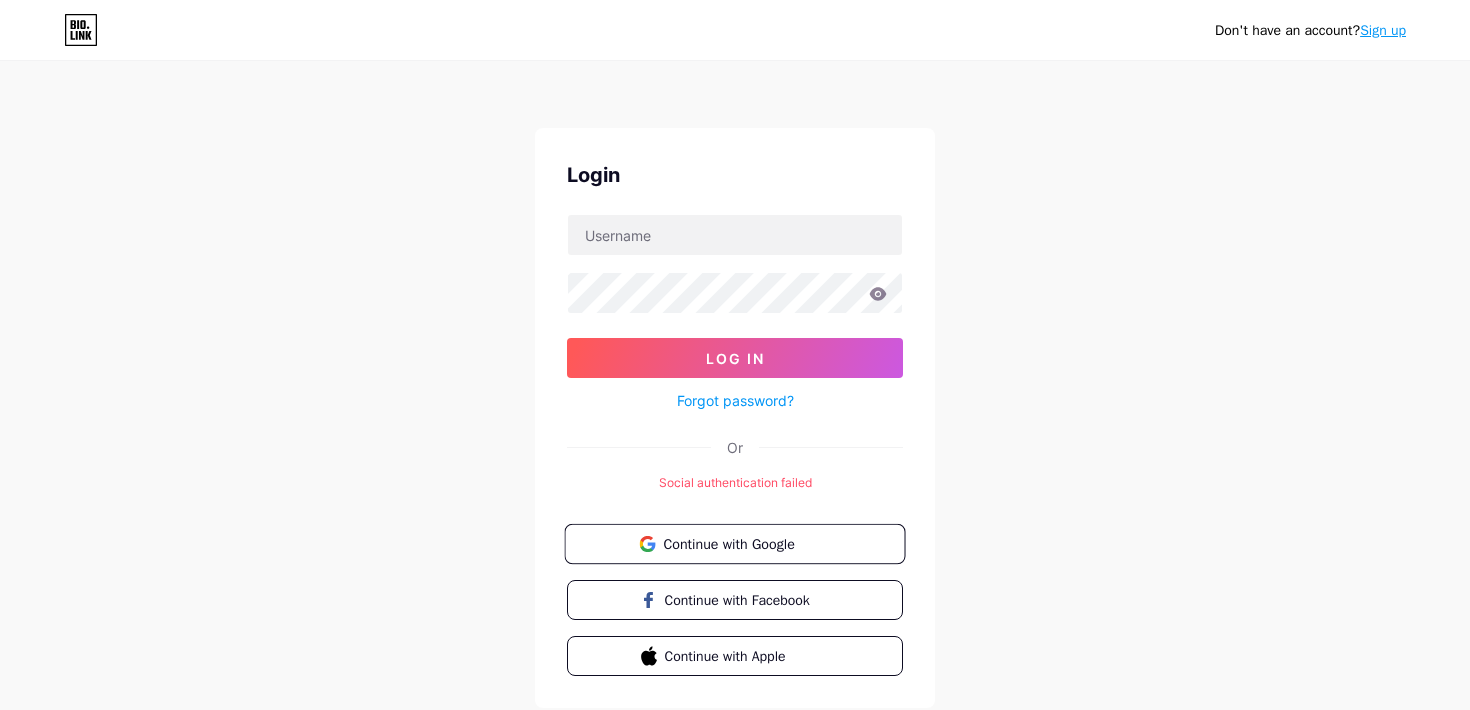 click on "Continue with Google" at bounding box center (734, 544) 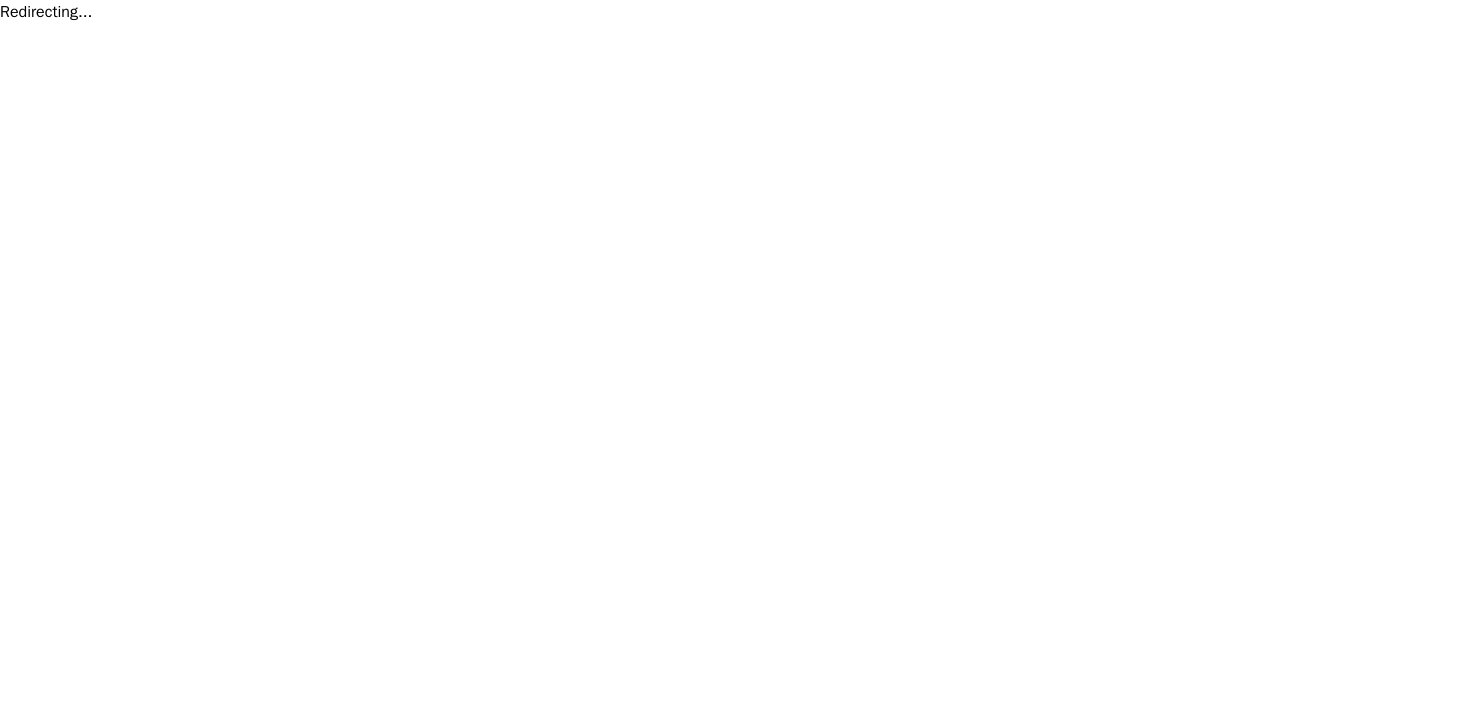 scroll, scrollTop: 0, scrollLeft: 0, axis: both 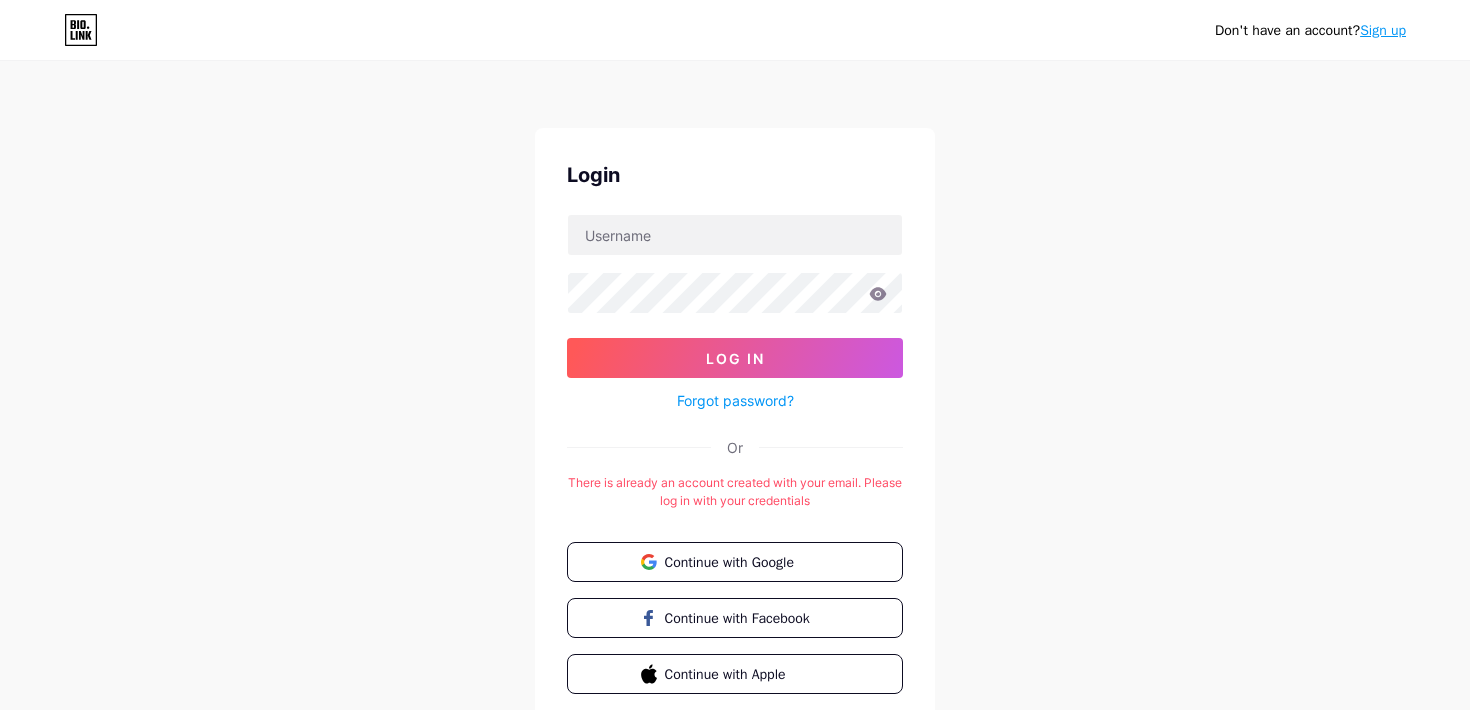 click 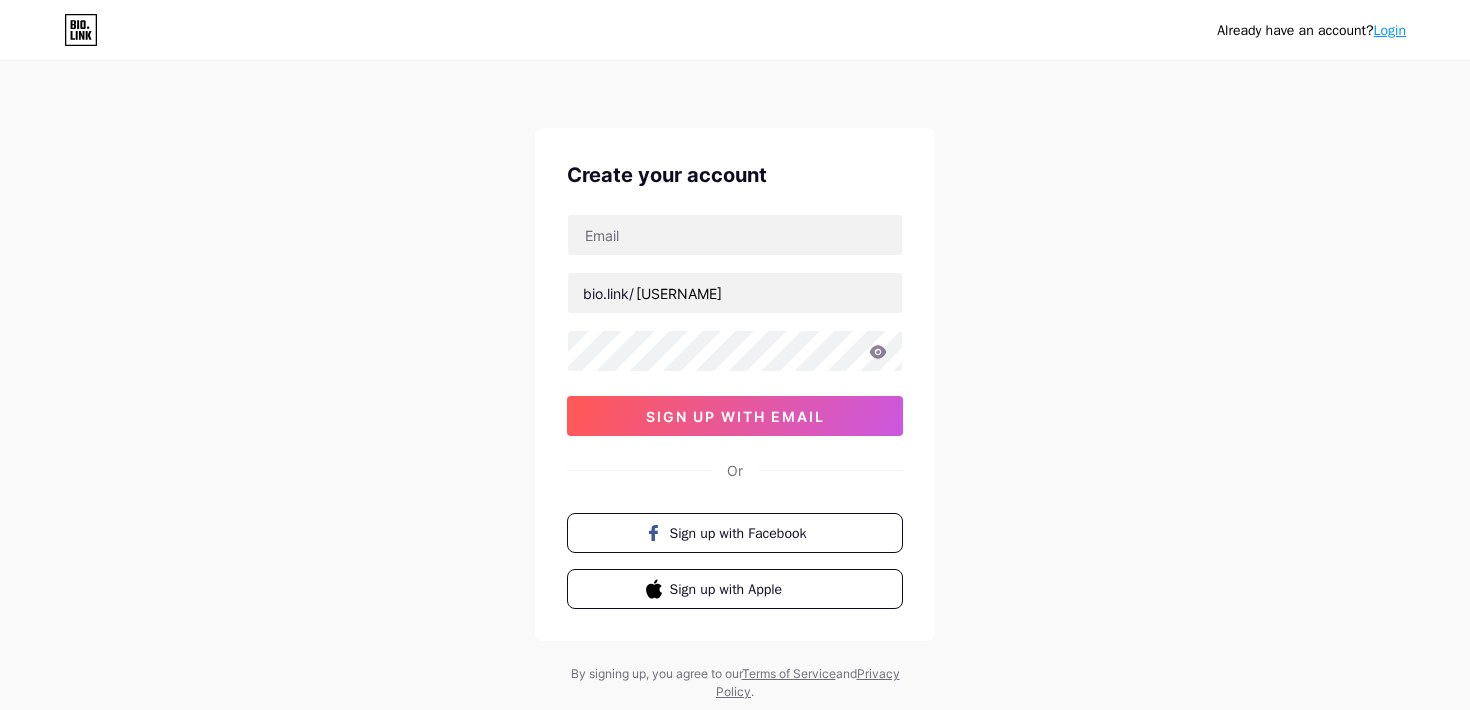 scroll, scrollTop: 0, scrollLeft: 0, axis: both 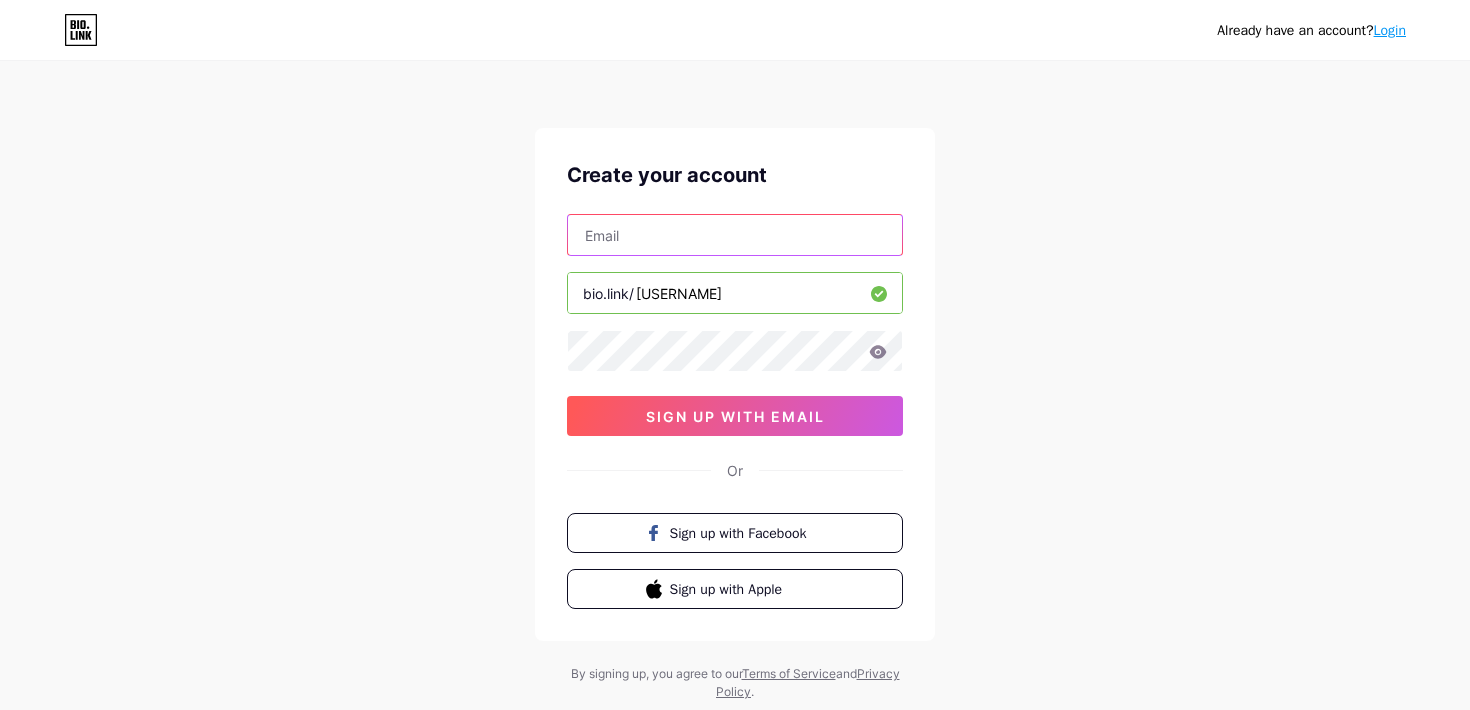 click at bounding box center [735, 235] 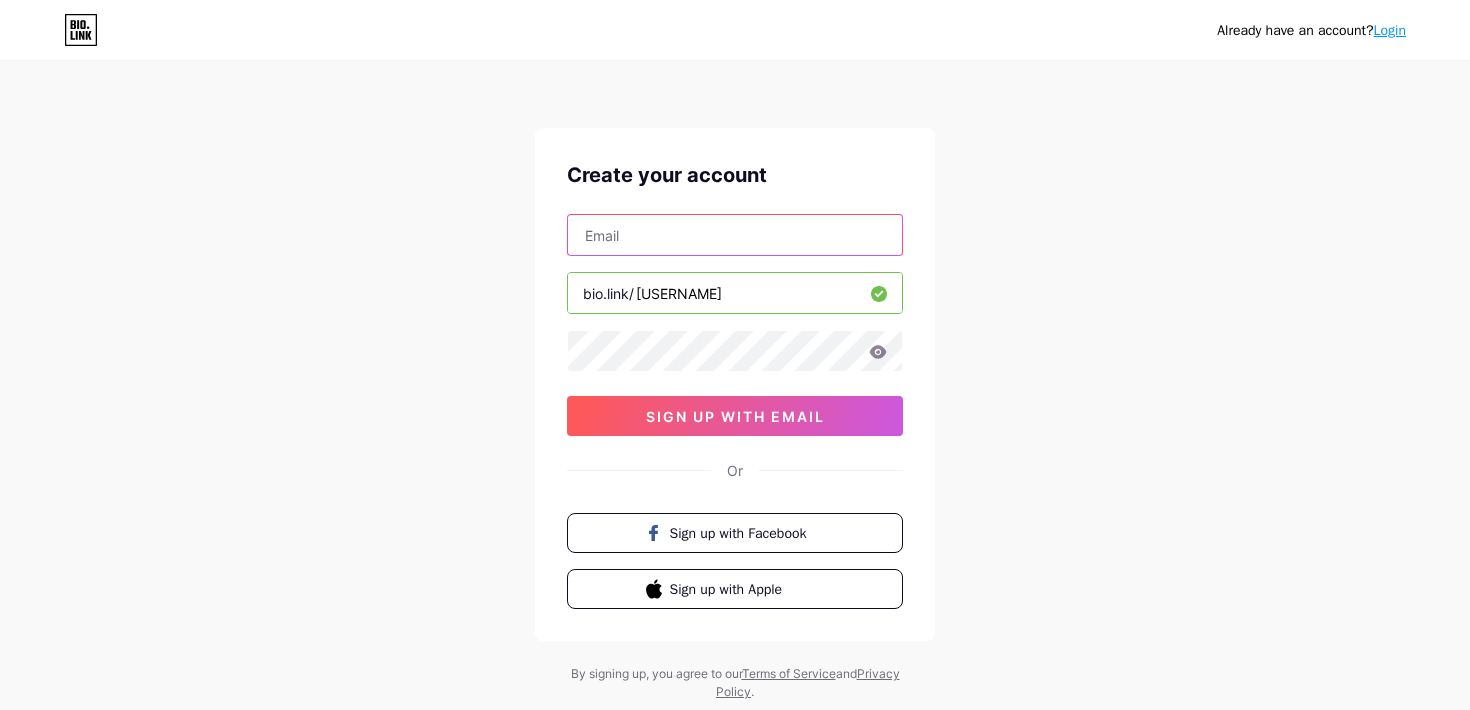 type on "[EMAIL]" 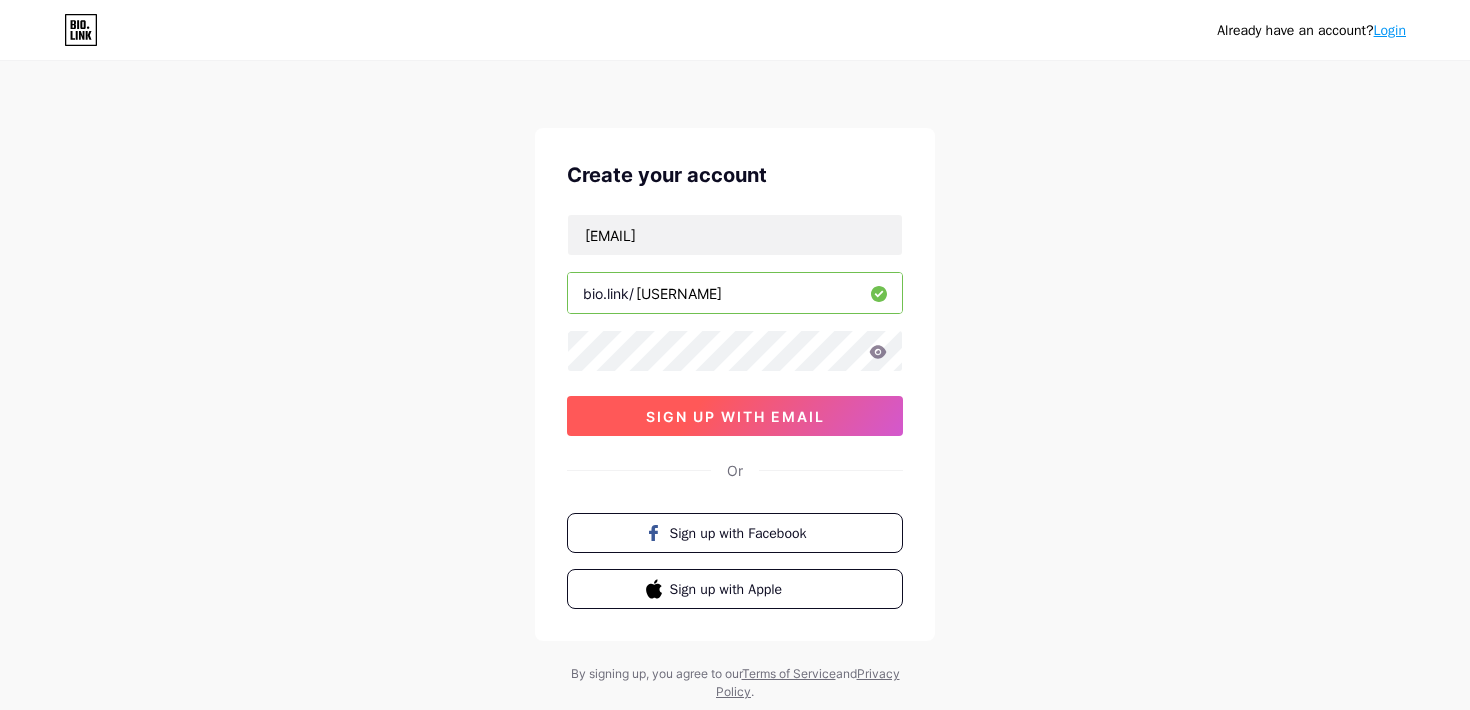 click on "sign up with email" at bounding box center (735, 416) 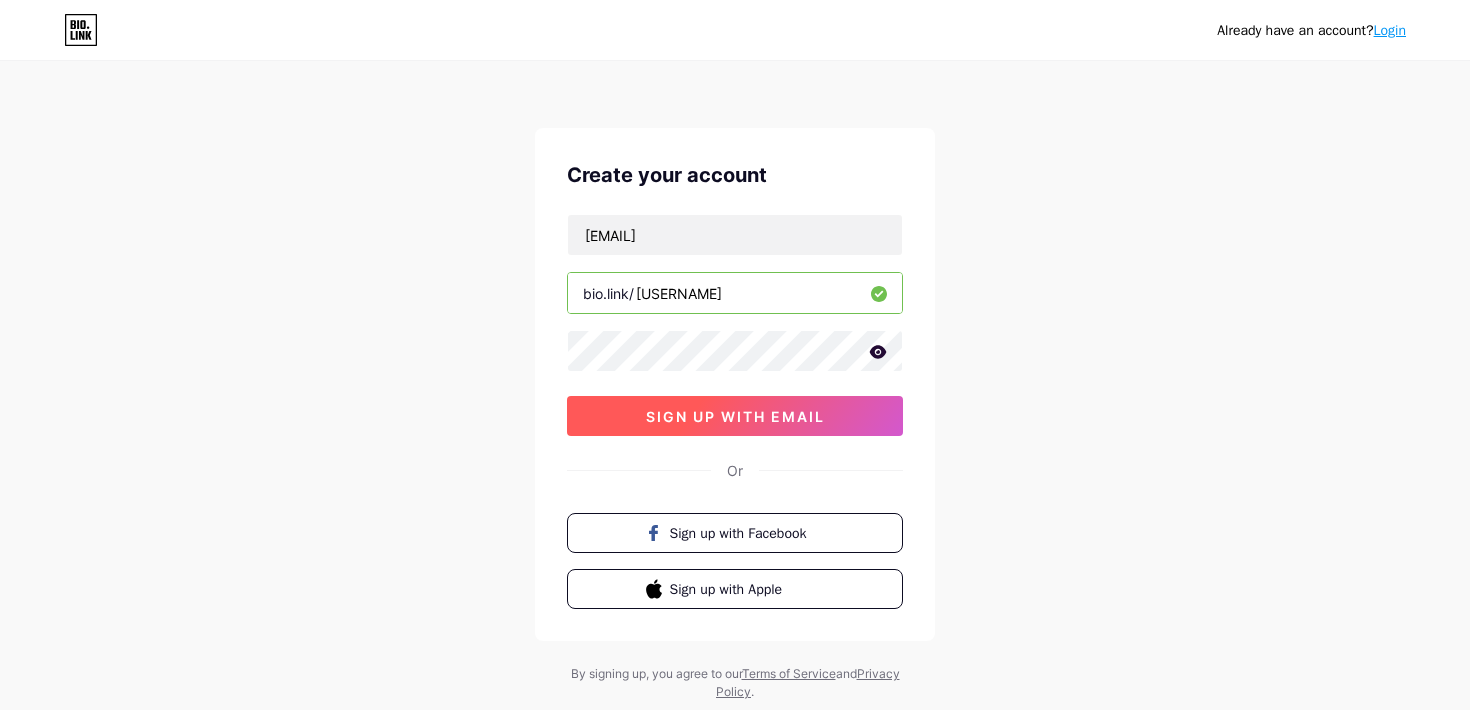 click on "sign up with email" at bounding box center (735, 416) 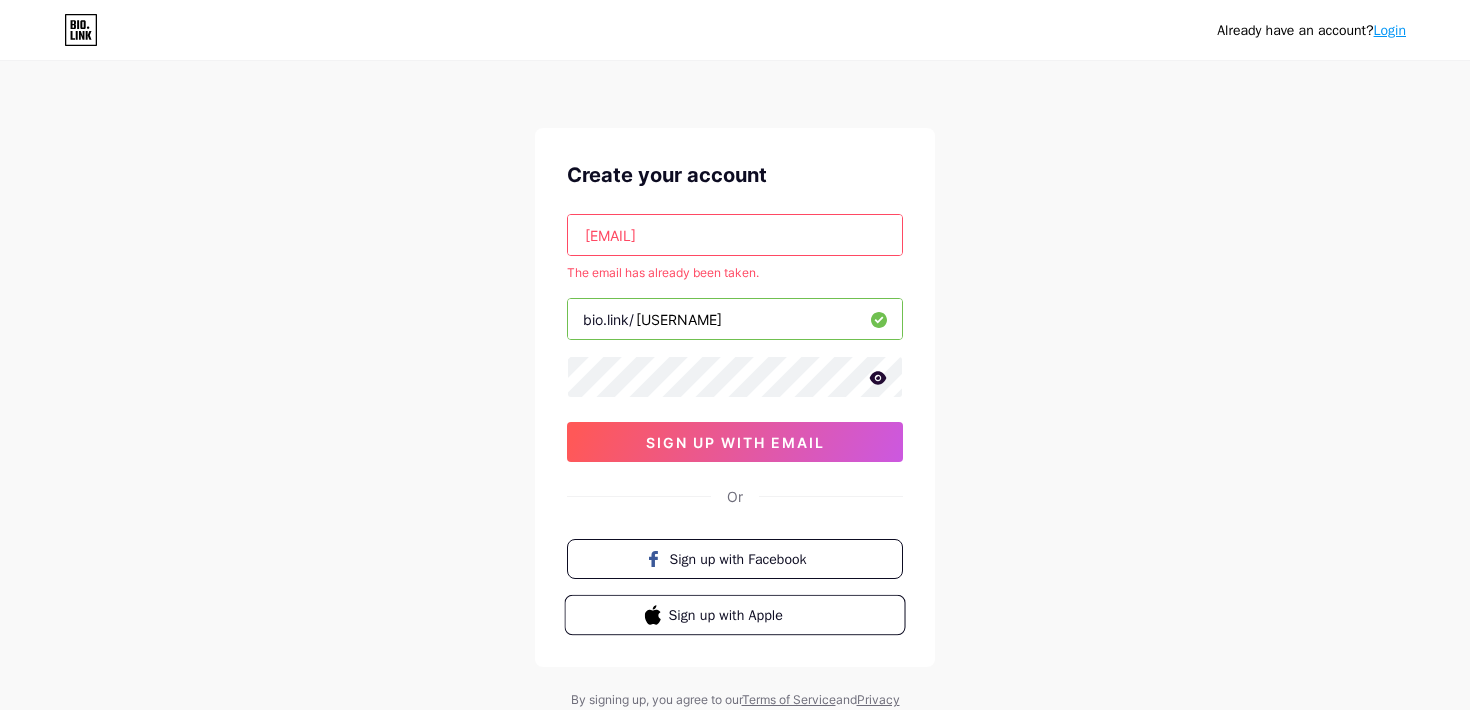 click on "Sign up with Apple" at bounding box center [747, 614] 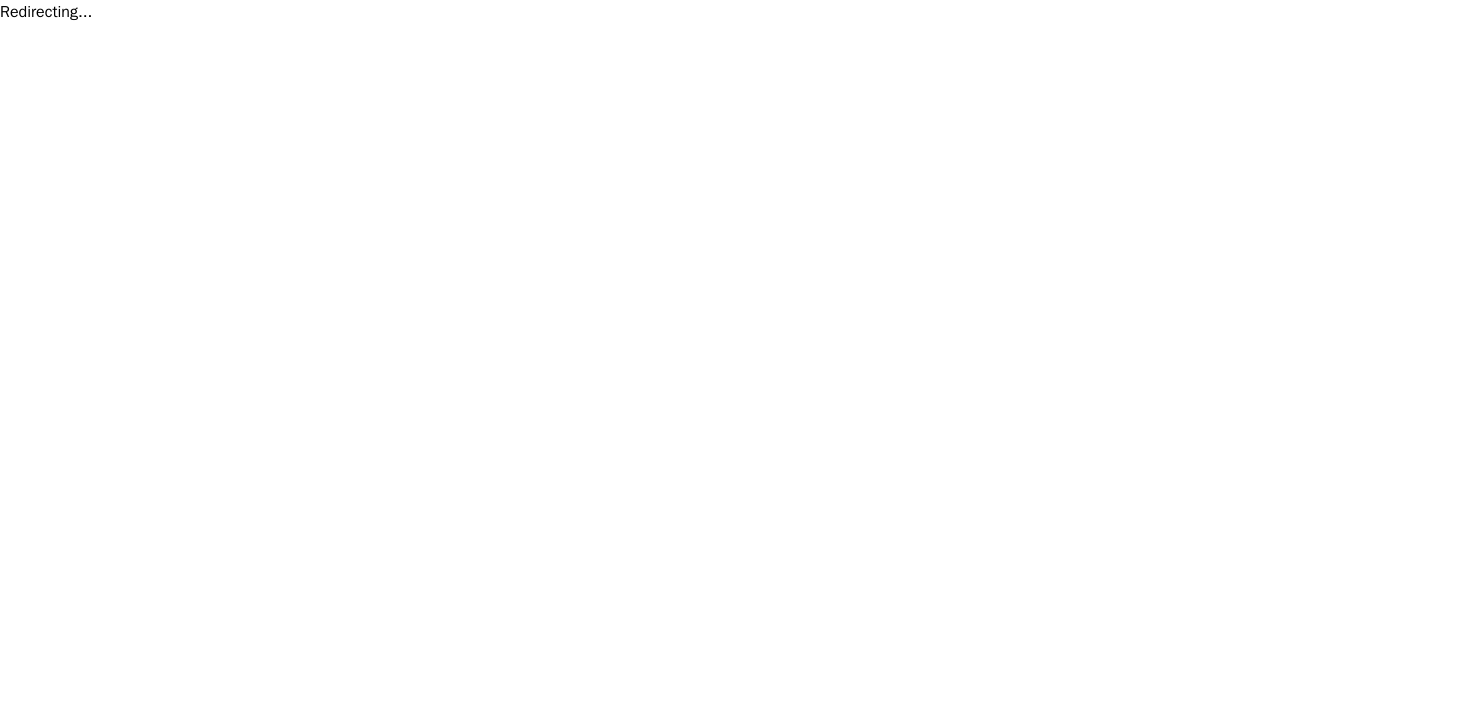 scroll, scrollTop: 0, scrollLeft: 0, axis: both 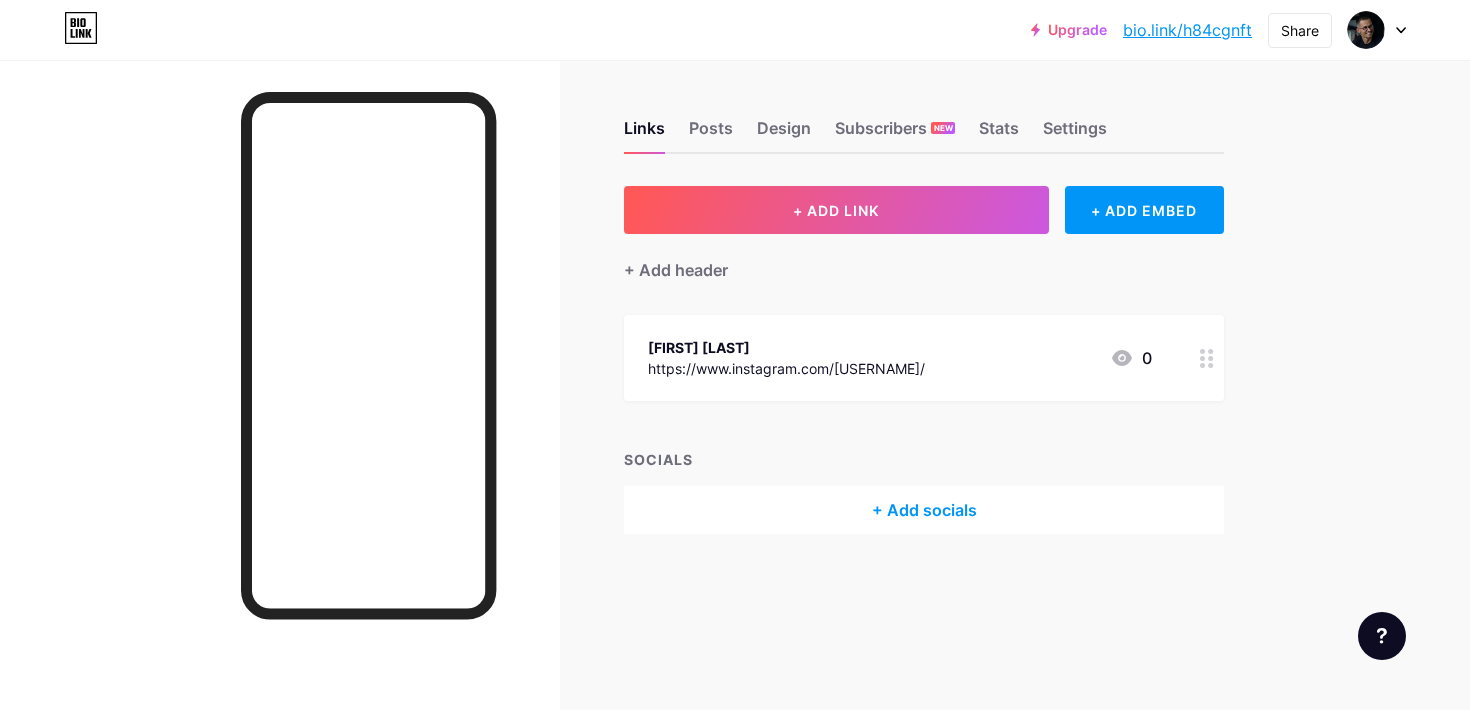 click on "[FIRST] [LAST]
https://www.instagram.com/[USERNAME]
0" at bounding box center (900, 358) 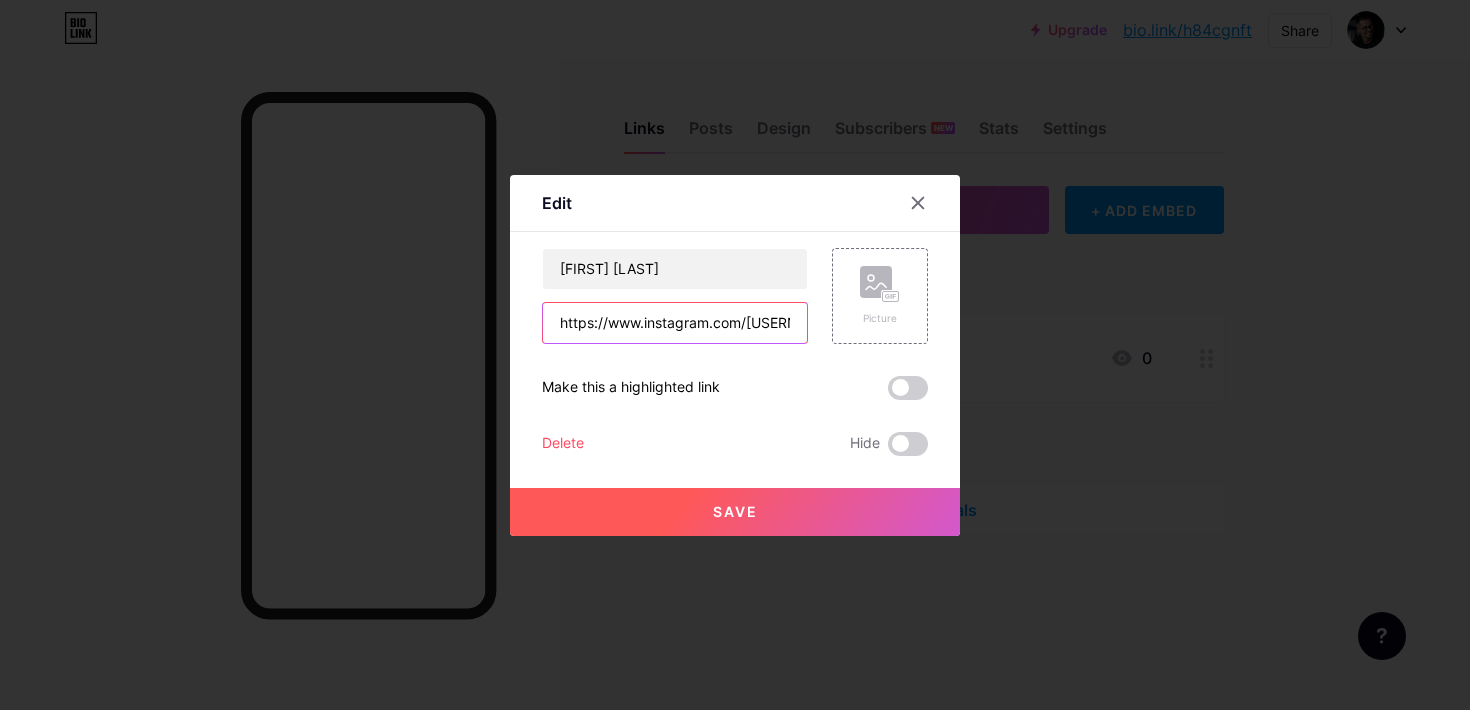 click on "https://www.instagram.com/[USERNAME]/" at bounding box center [675, 323] 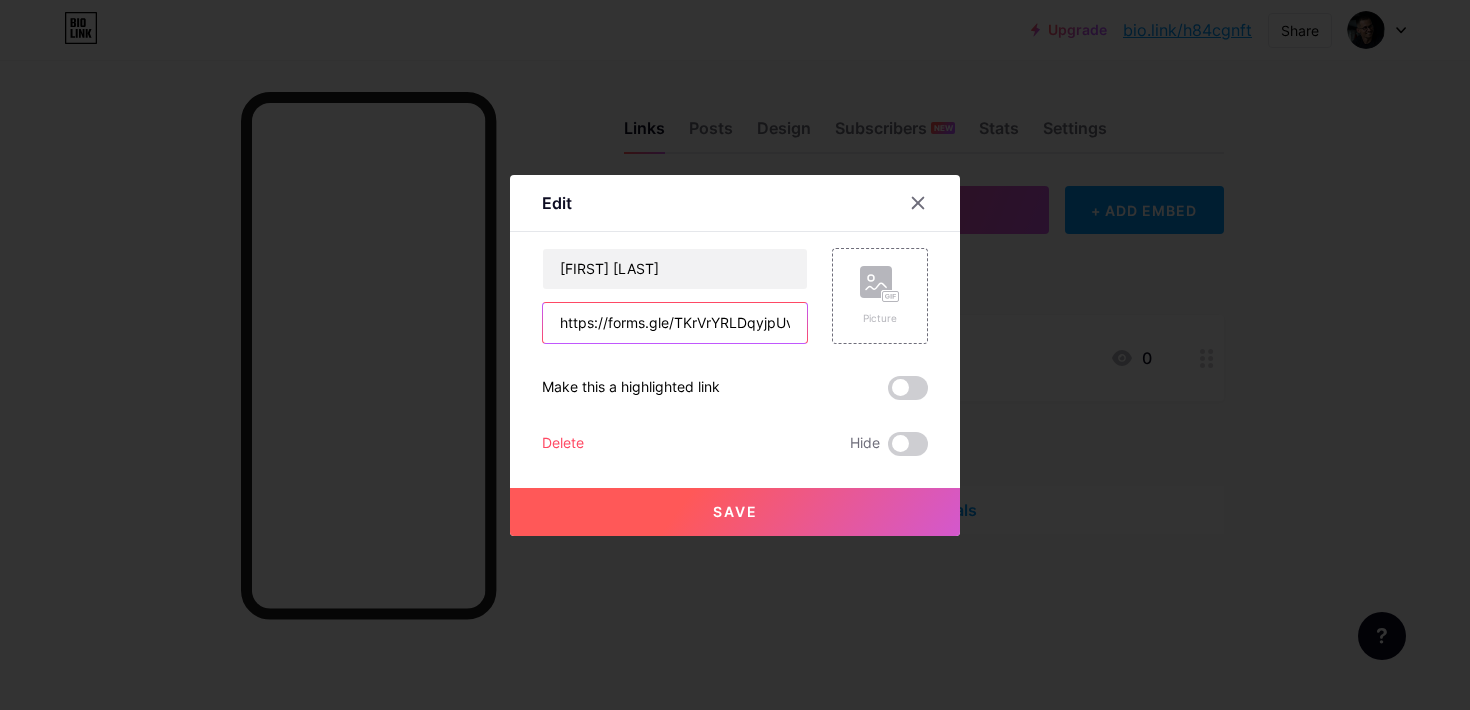 scroll, scrollTop: 0, scrollLeft: 23, axis: horizontal 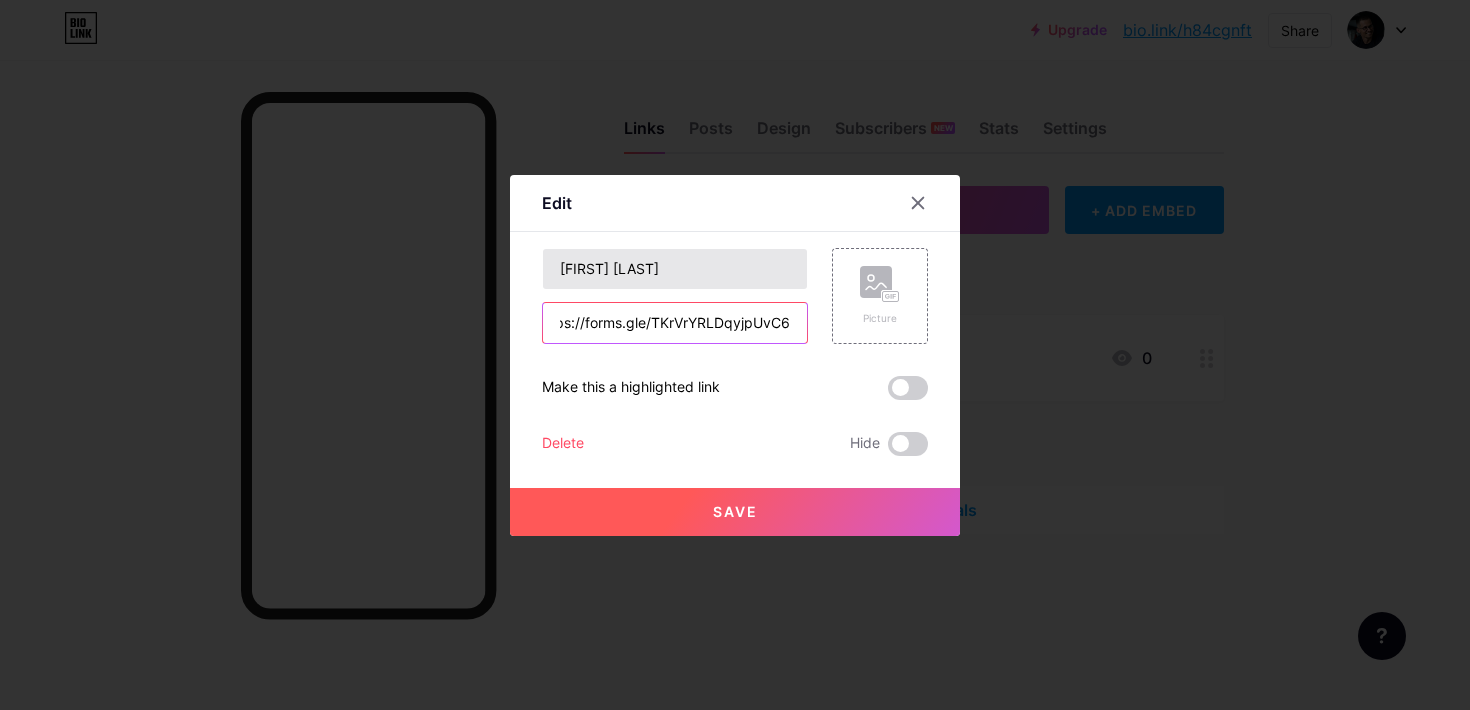 type on "https://forms.gle/TKrVrYRLDqyjpUvC6" 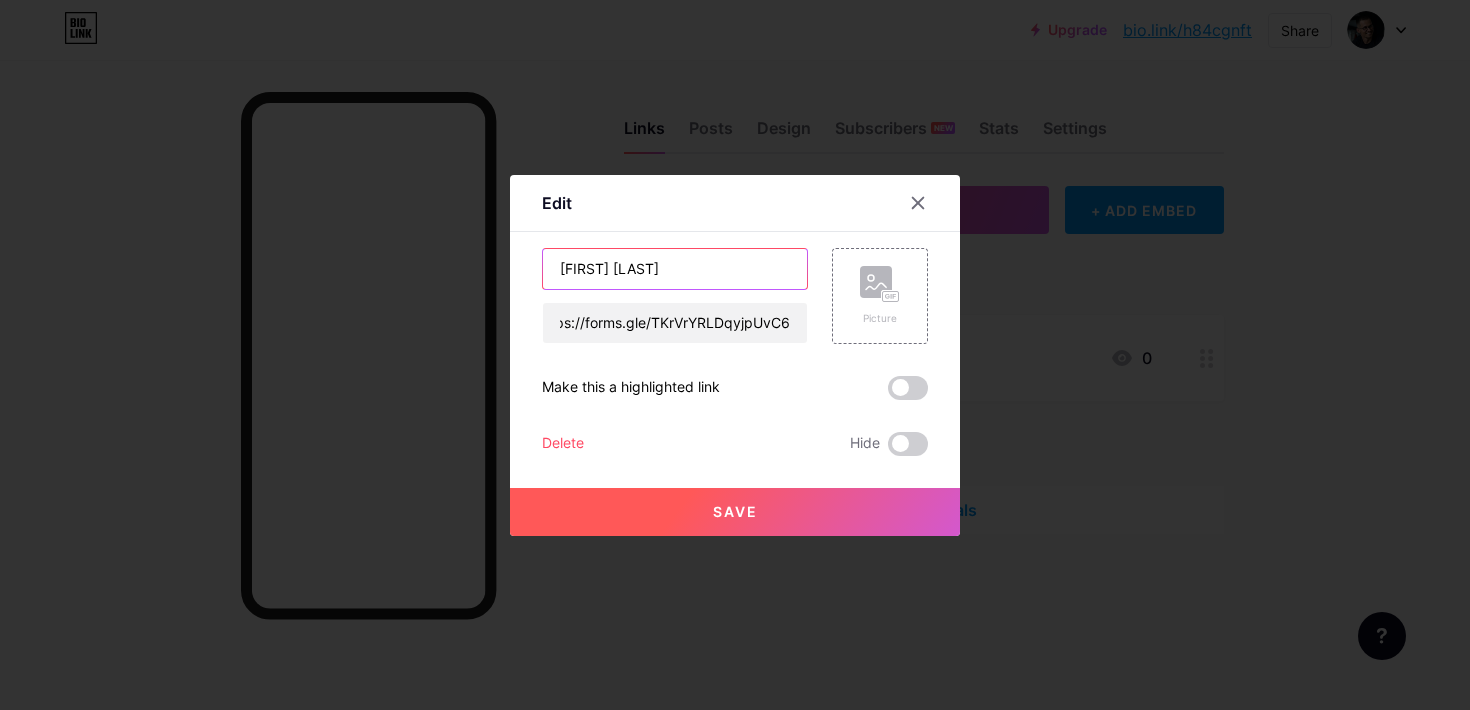 click on "[FIRST] [LAST]" at bounding box center [675, 269] 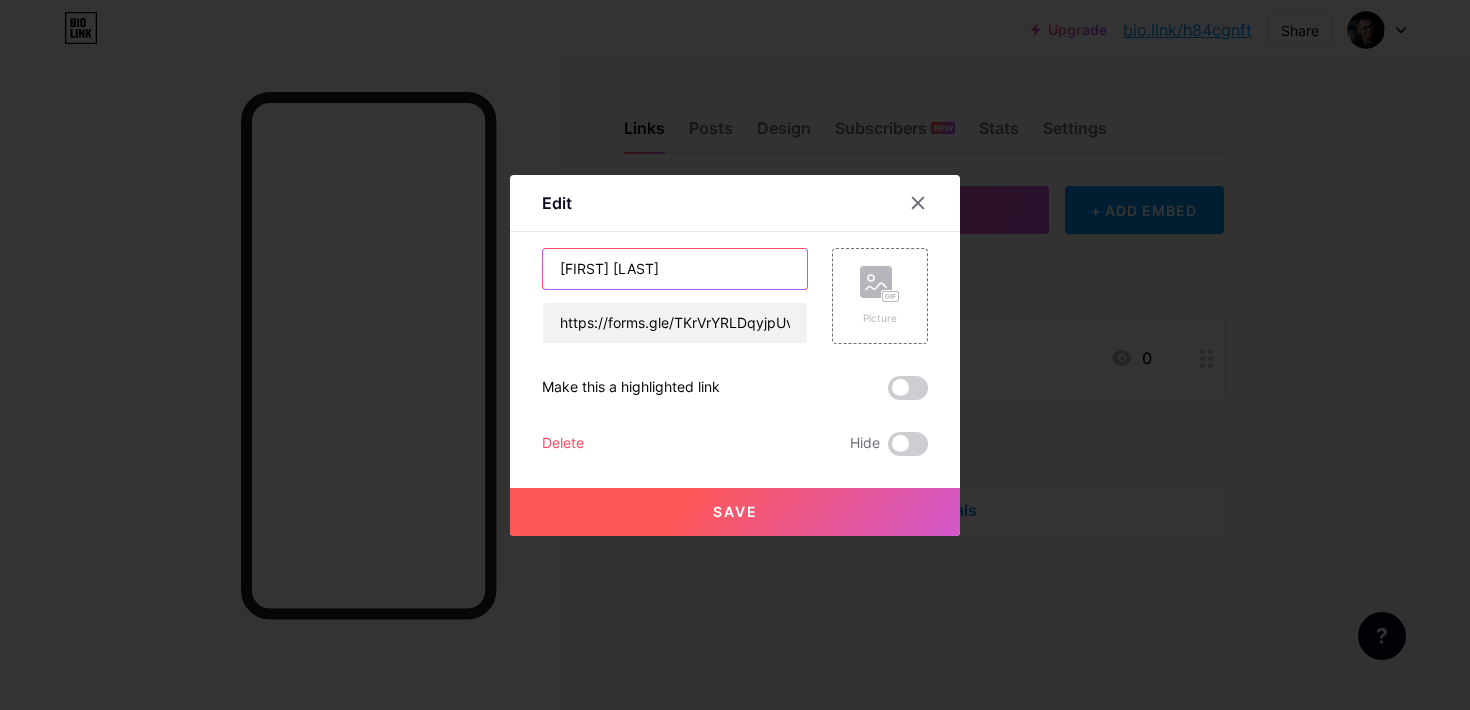 click on "[FIRST] [LAST]" at bounding box center [675, 269] 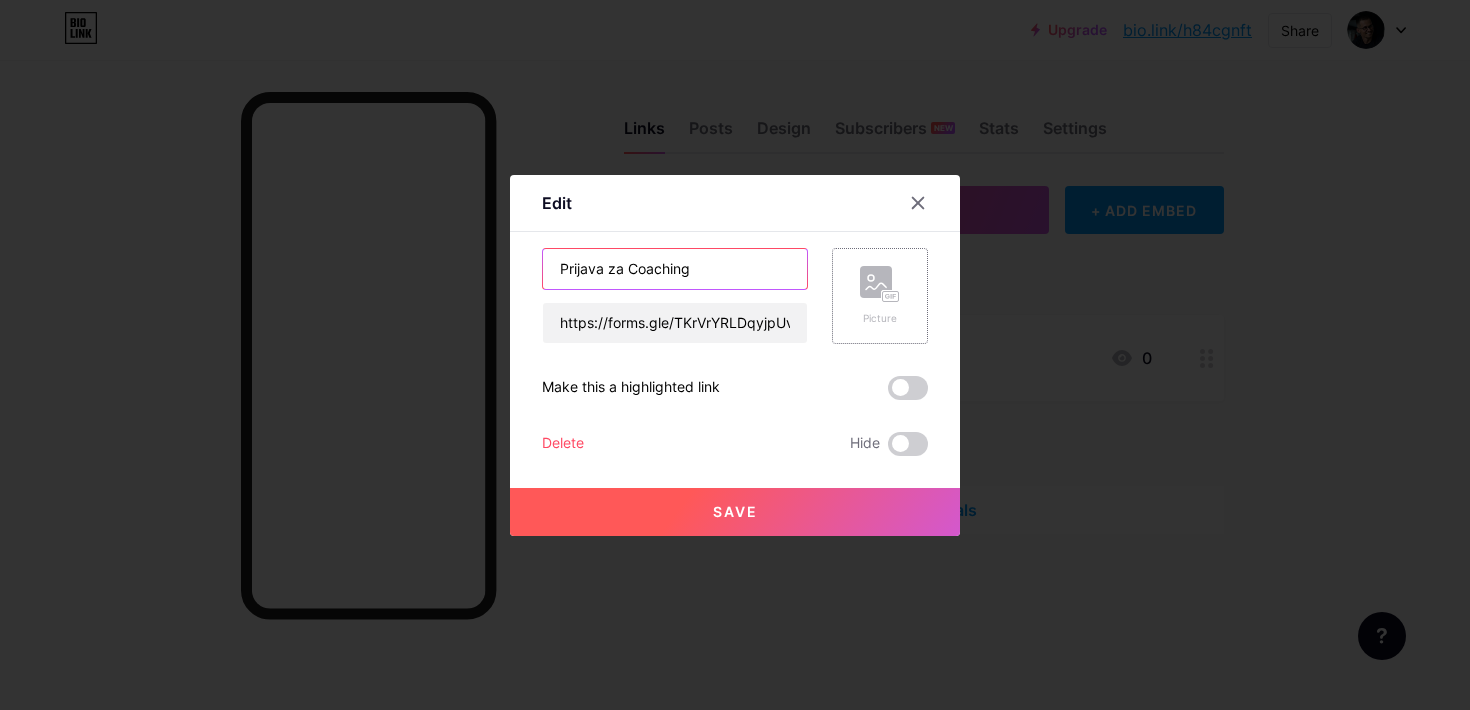 type on "Prijava za Coaching" 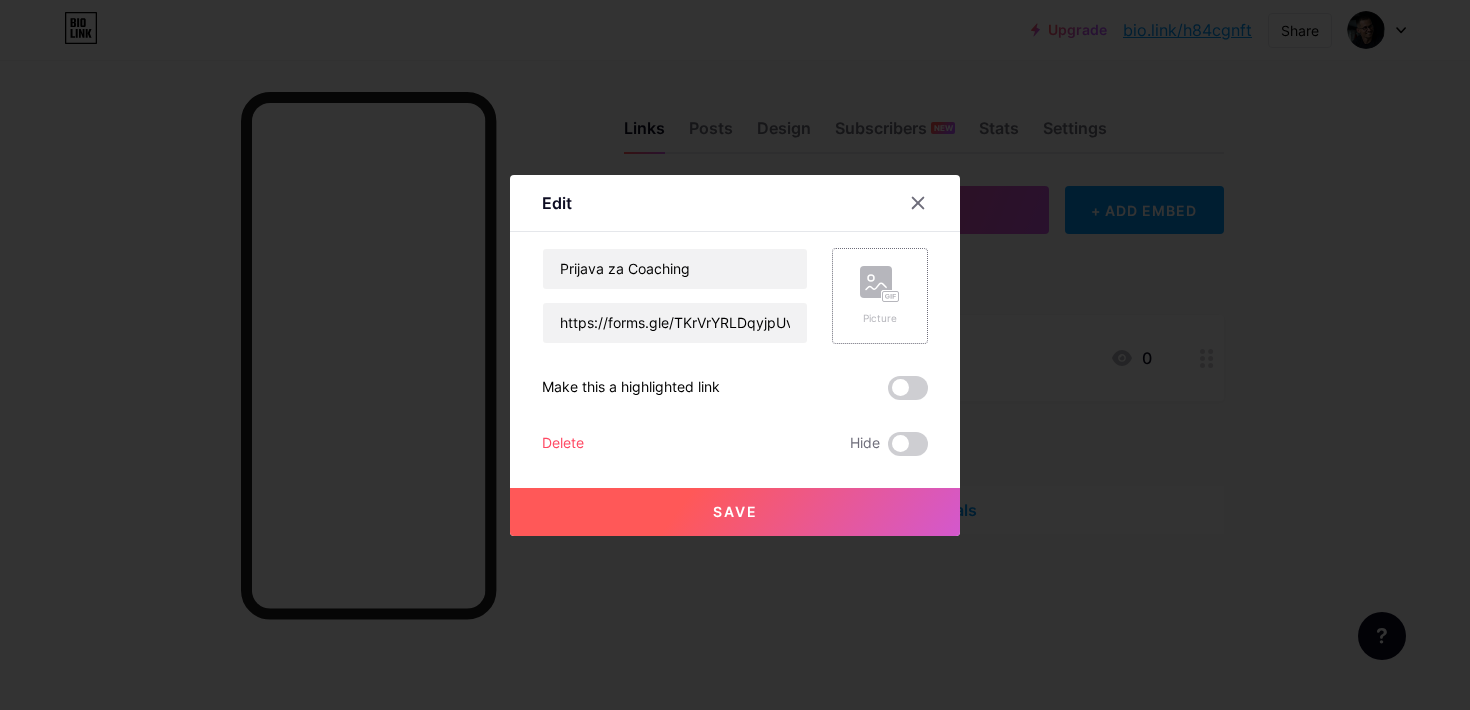 click 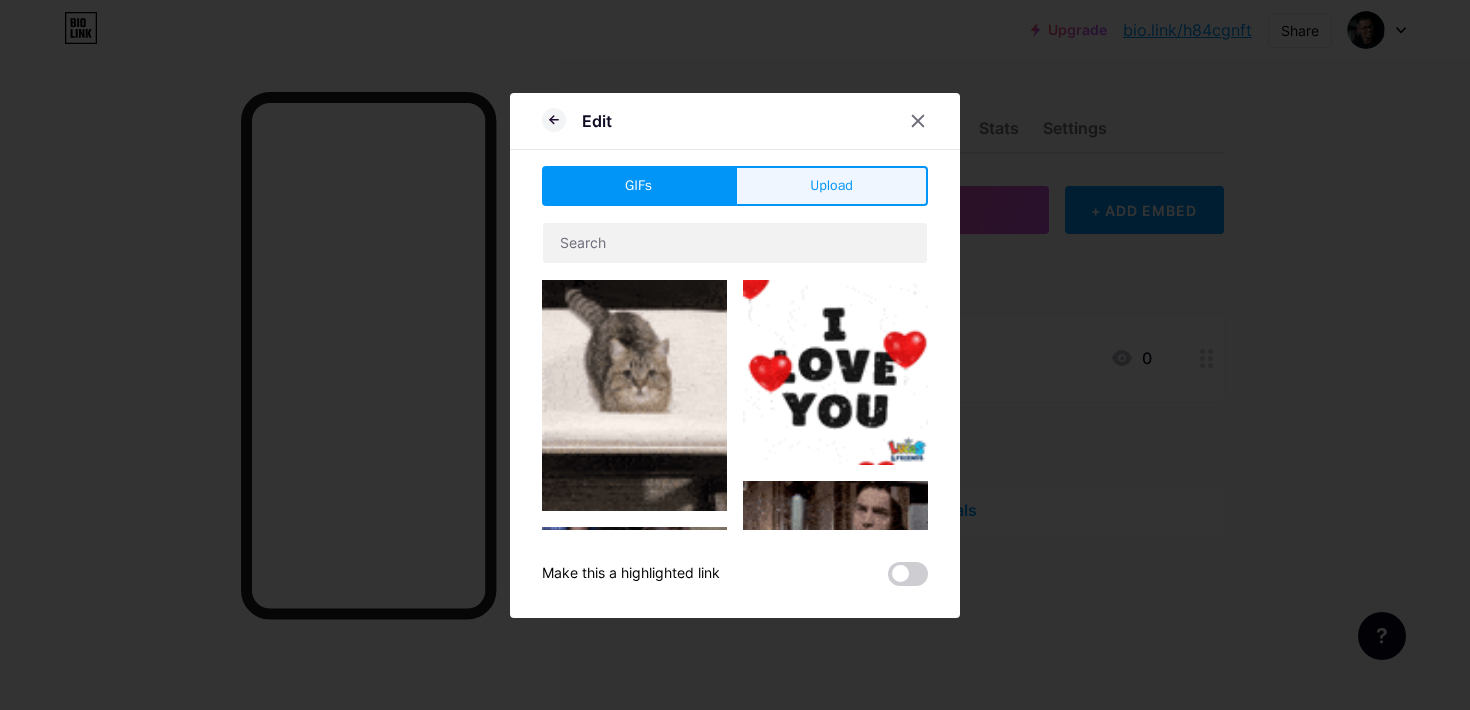 click on "Upload" at bounding box center (831, 186) 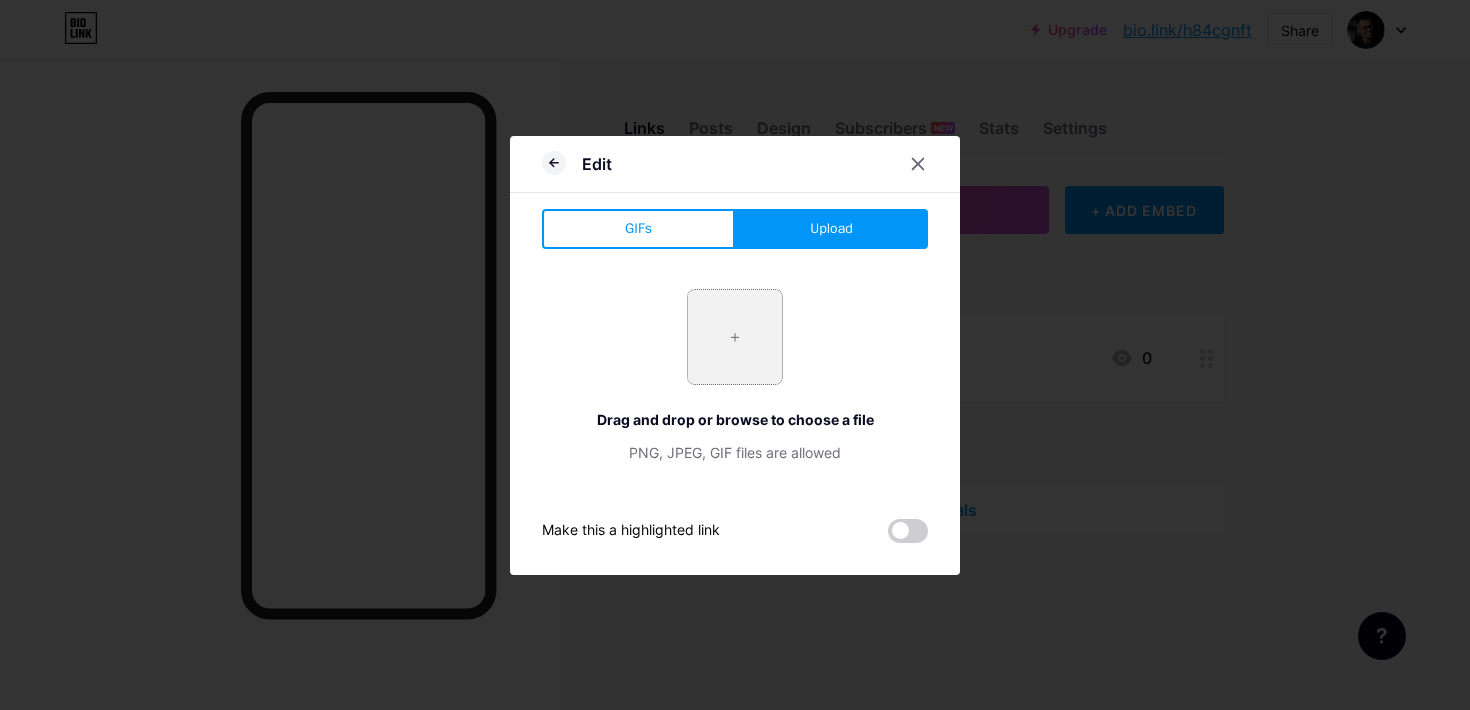click at bounding box center [735, 337] 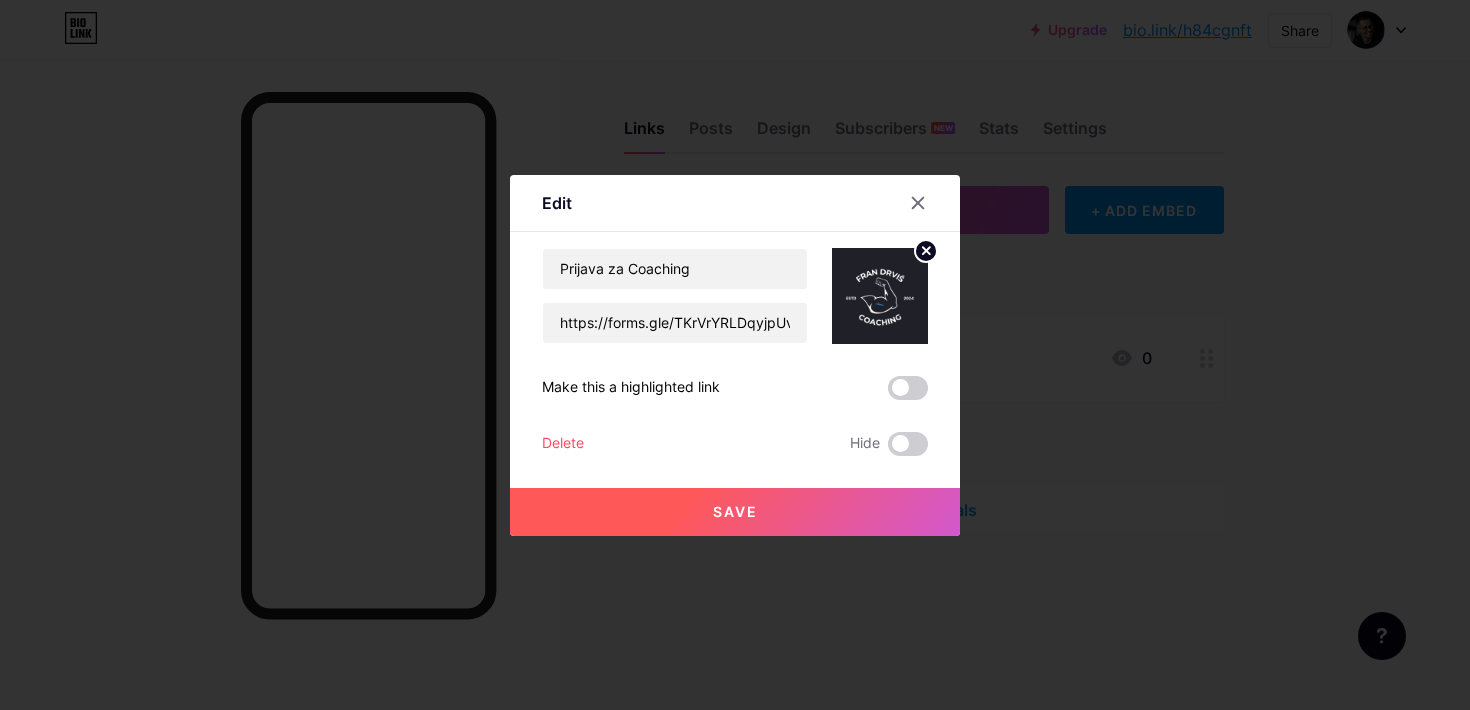 click on "Save" at bounding box center [735, 511] 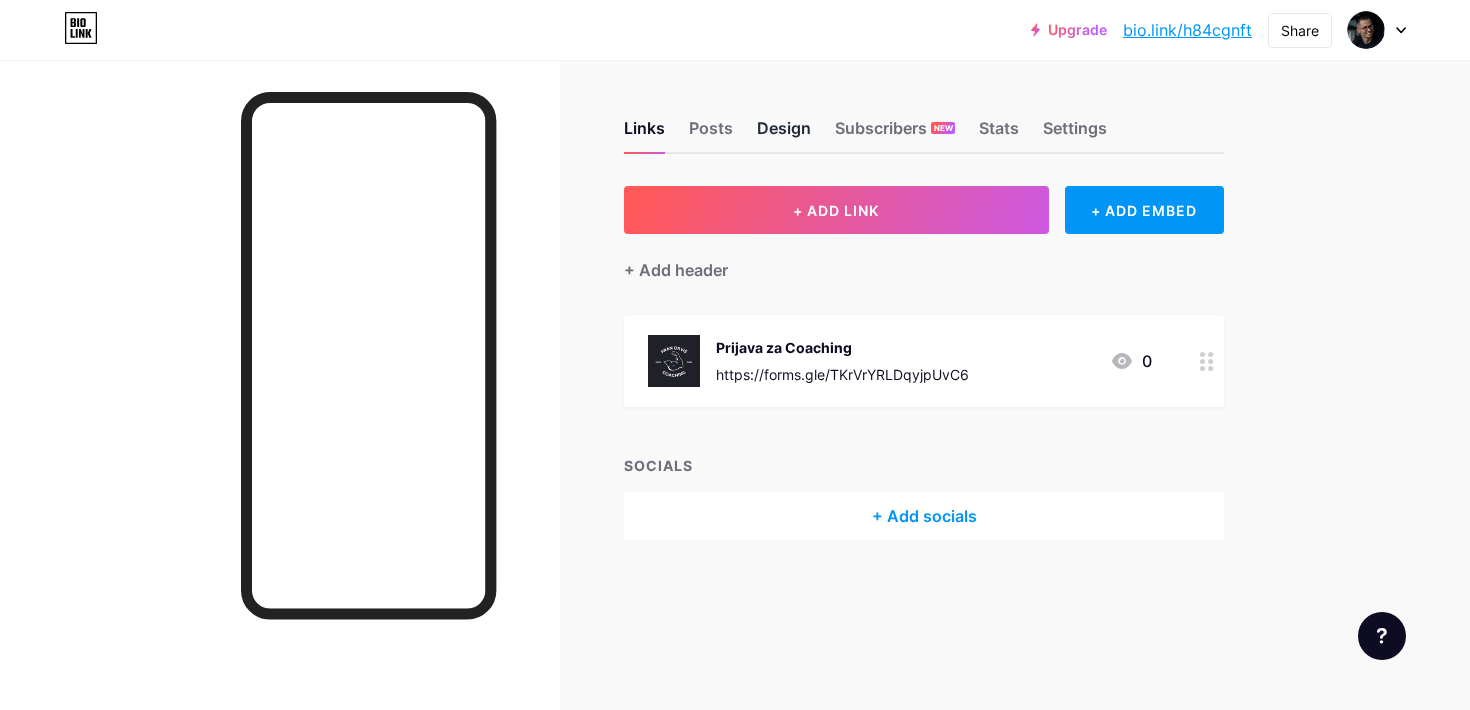 click on "Design" at bounding box center (784, 134) 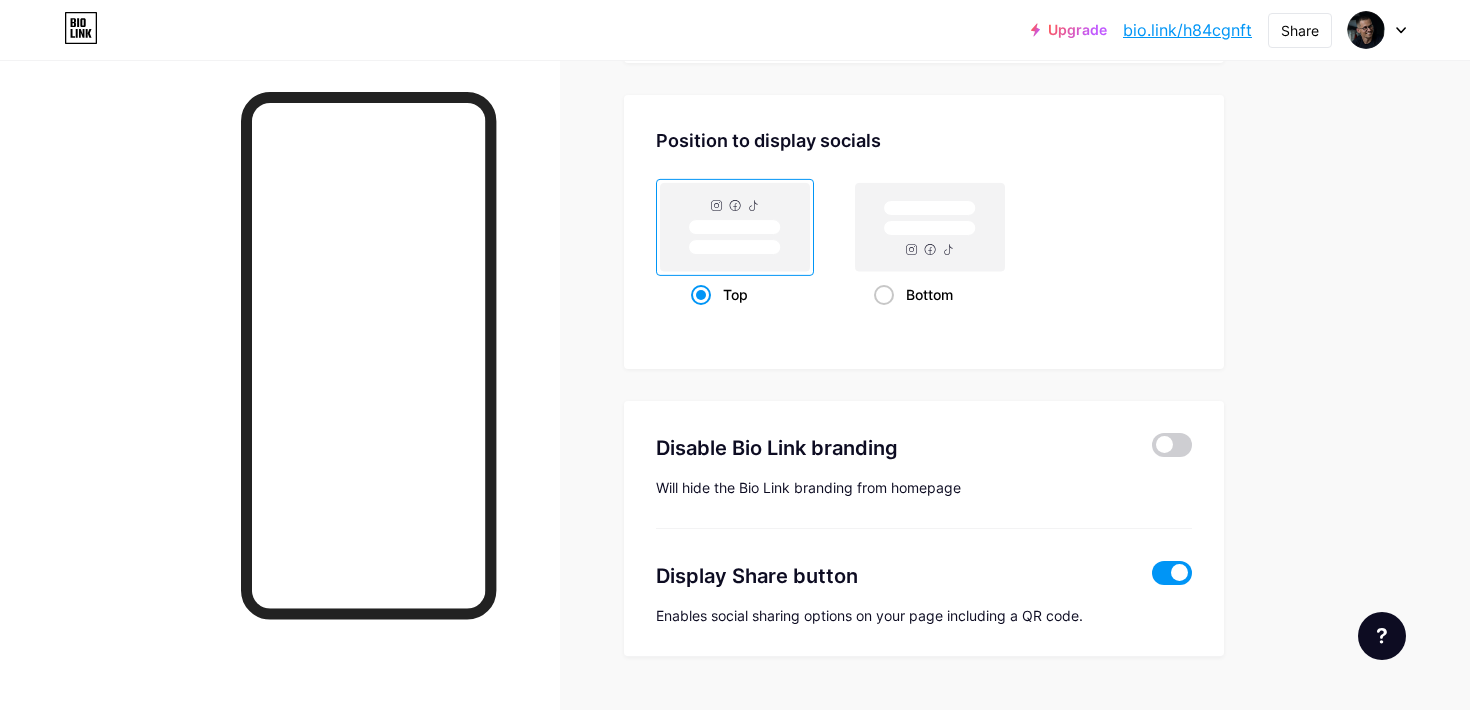 scroll, scrollTop: 2638, scrollLeft: 0, axis: vertical 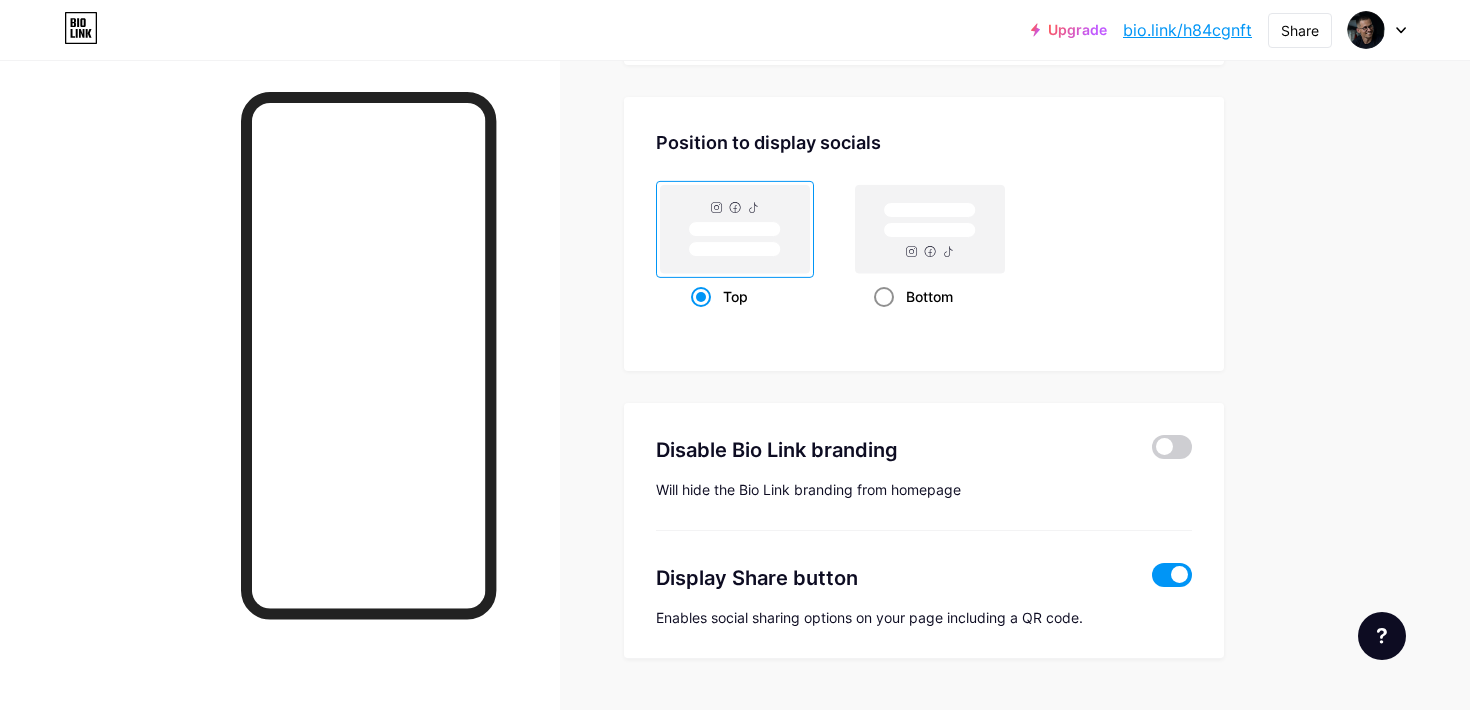 click 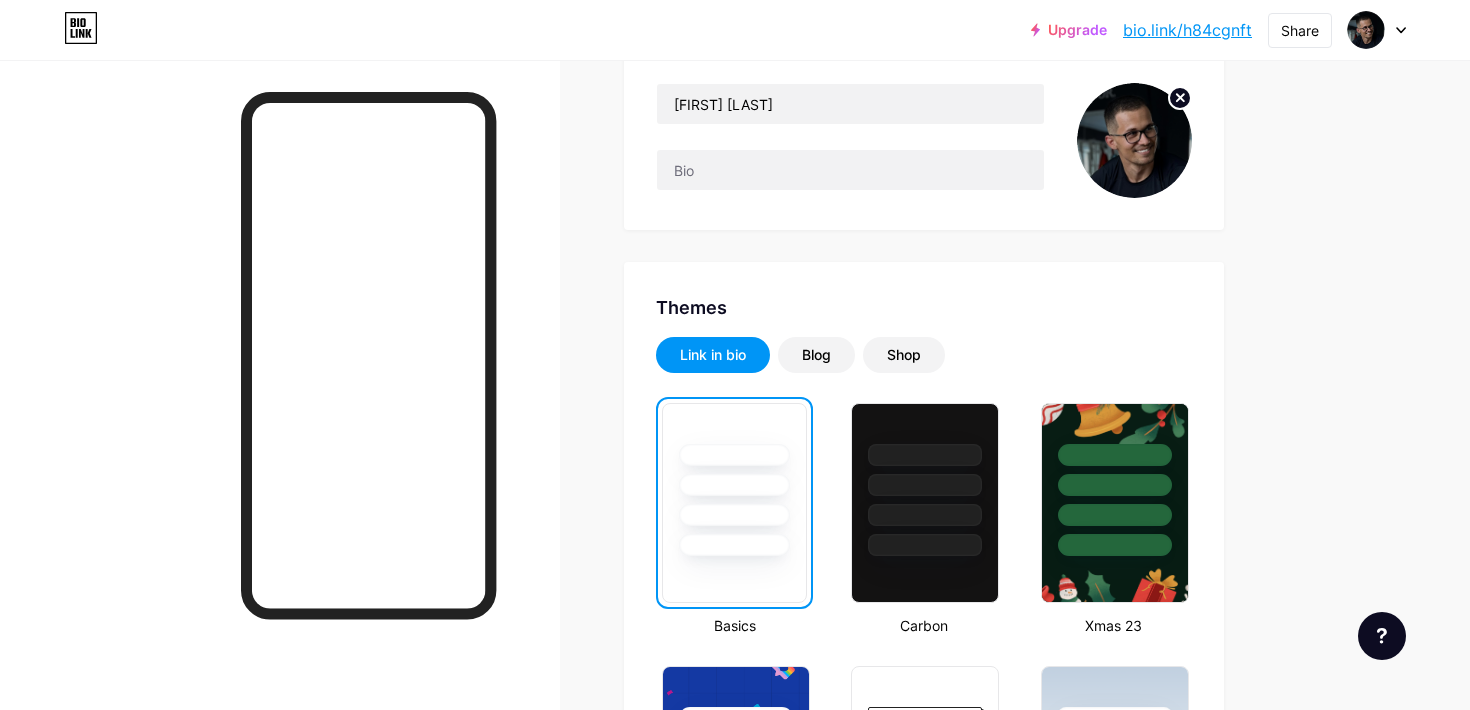 scroll, scrollTop: 100, scrollLeft: 0, axis: vertical 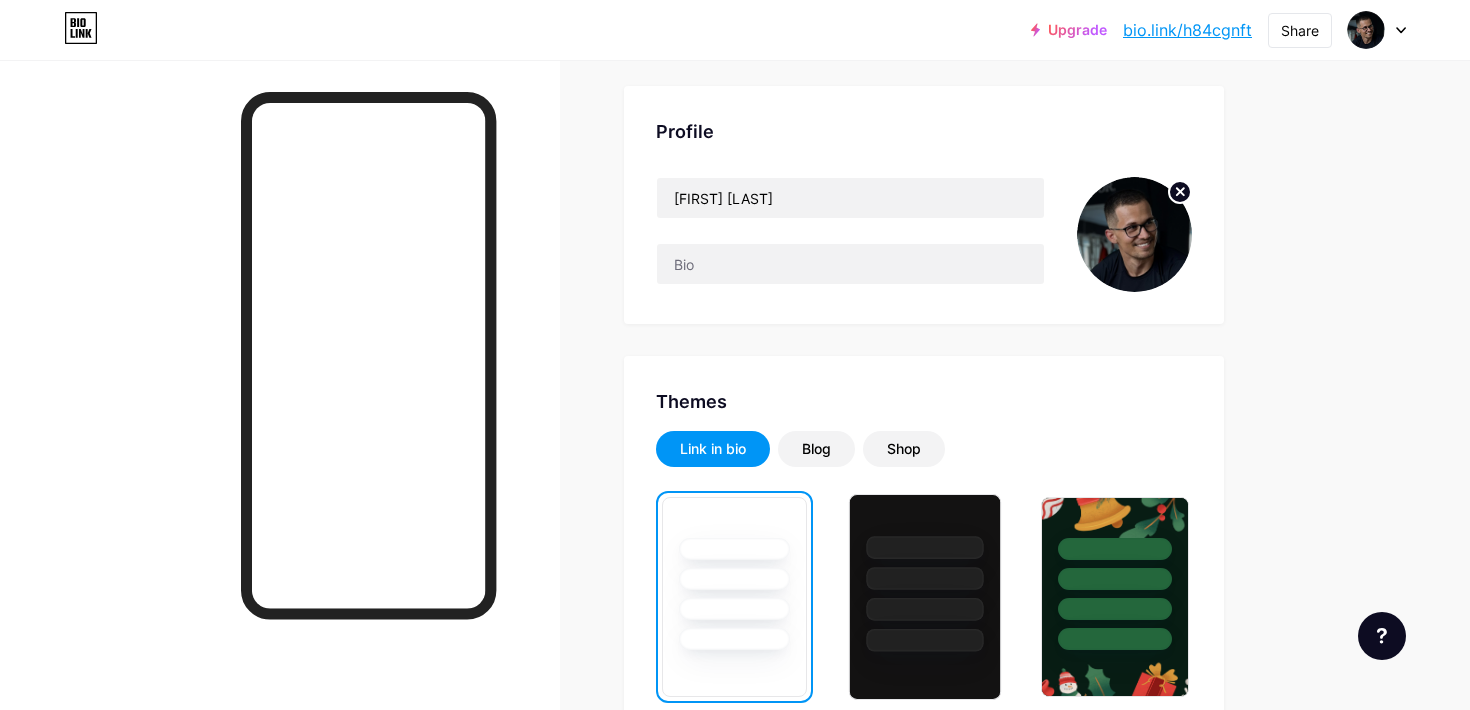 click at bounding box center (925, 547) 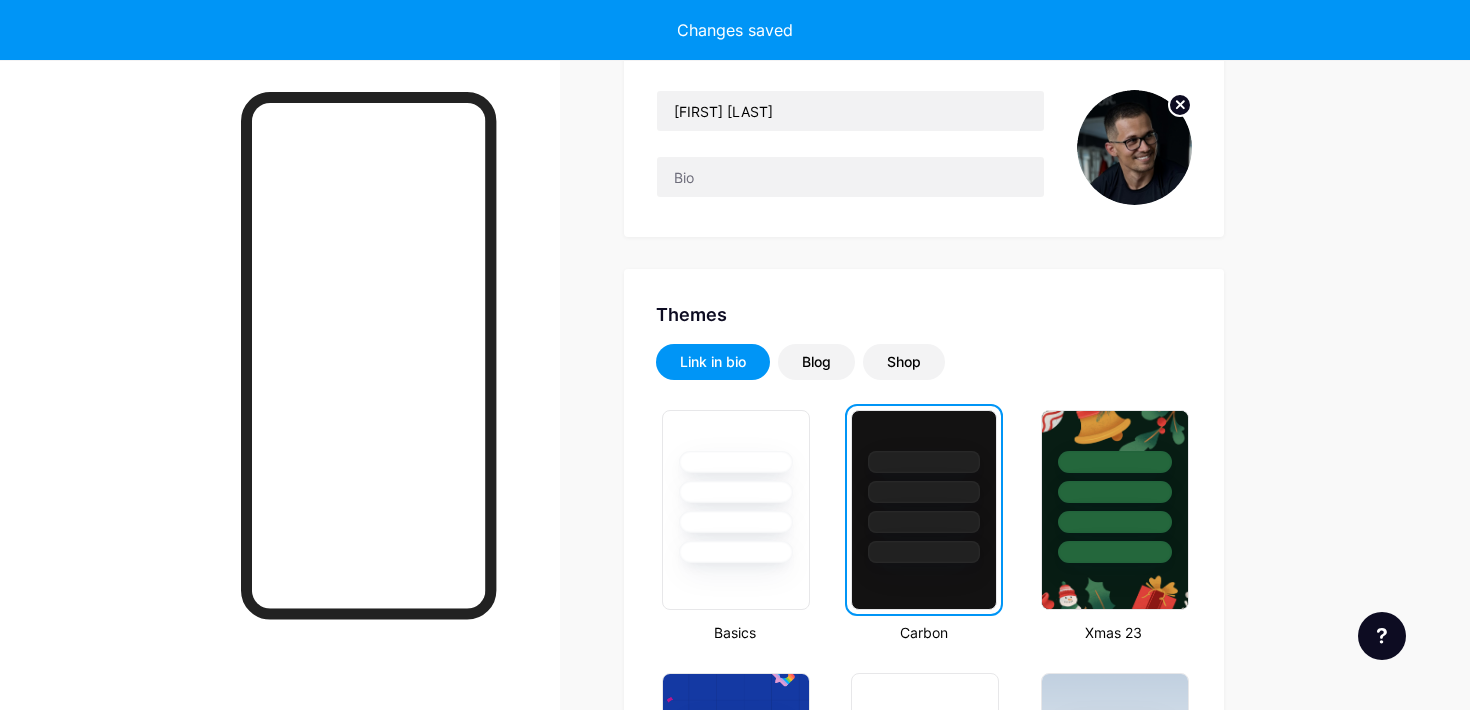 scroll, scrollTop: 204, scrollLeft: 0, axis: vertical 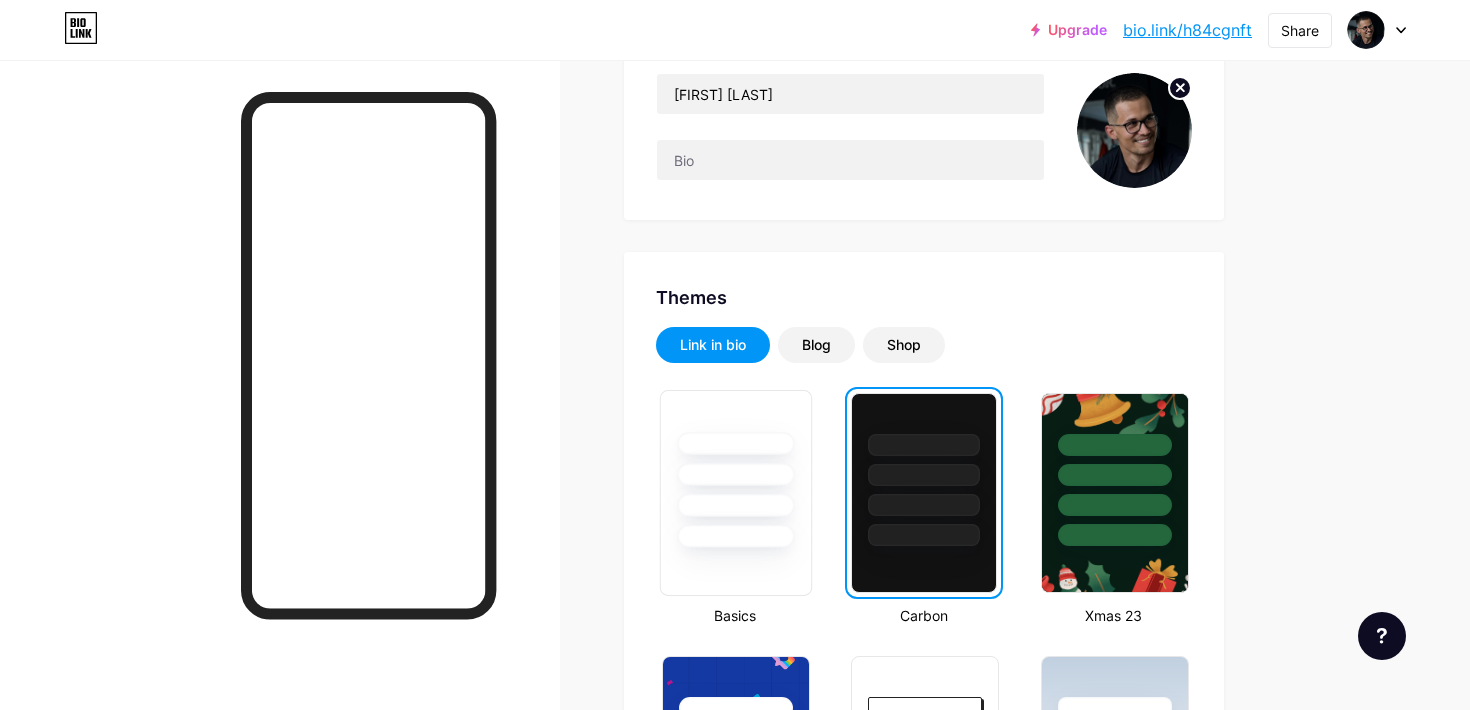 click at bounding box center [735, 443] 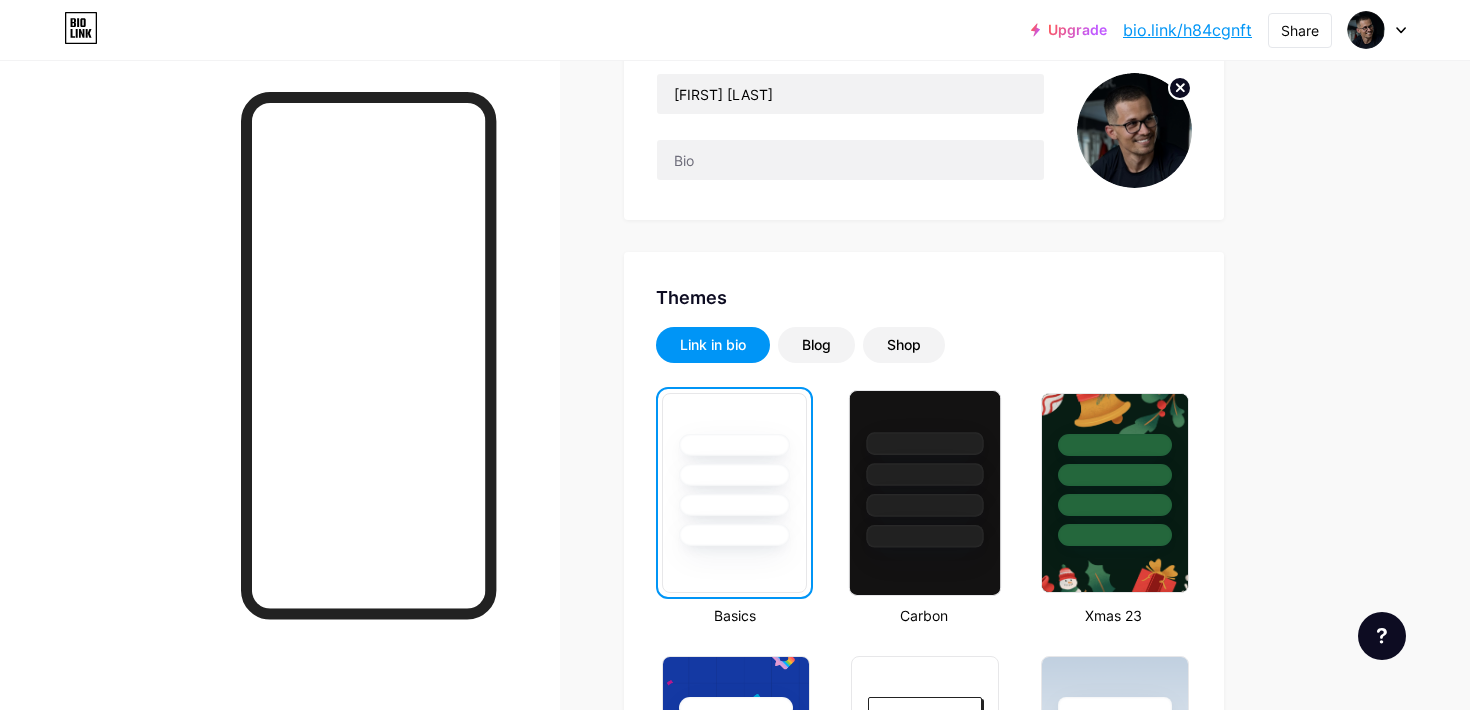 scroll, scrollTop: 0, scrollLeft: 0, axis: both 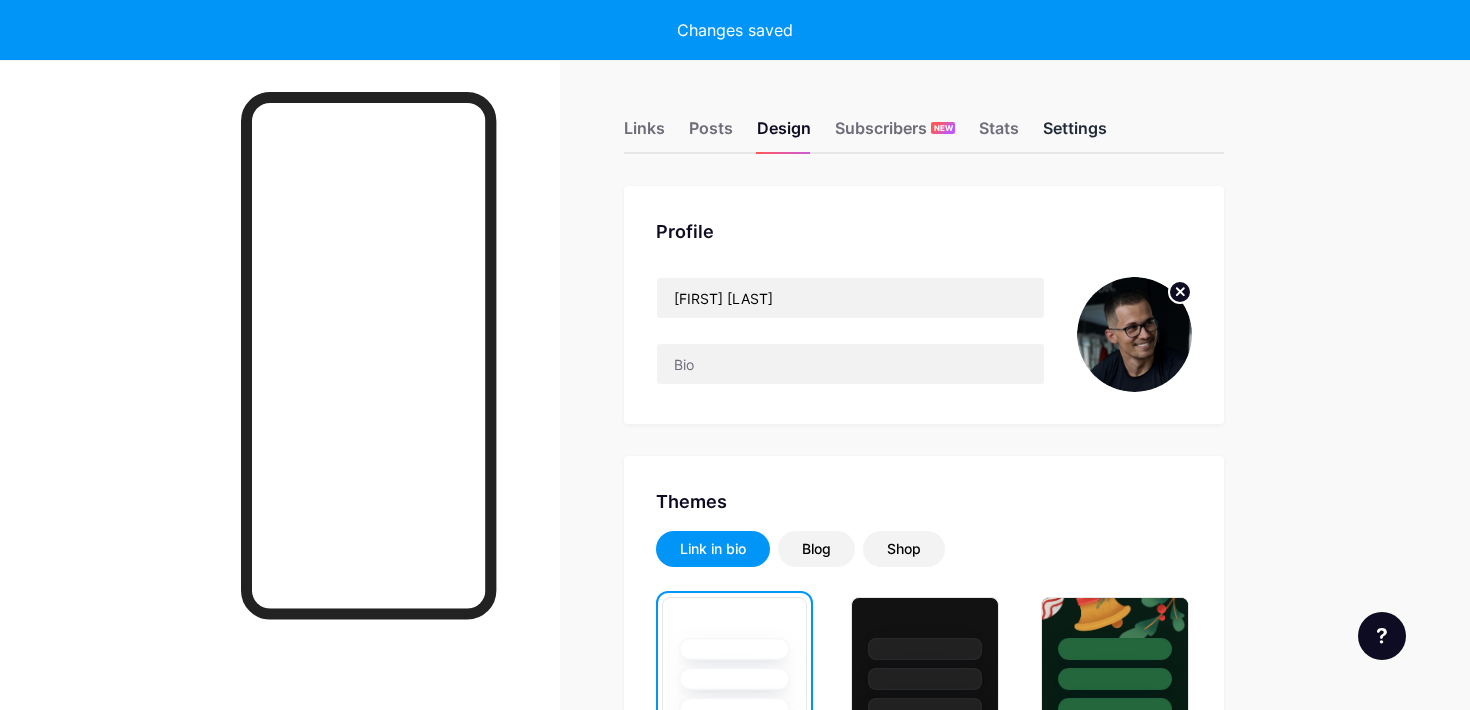 click on "Settings" at bounding box center (1075, 134) 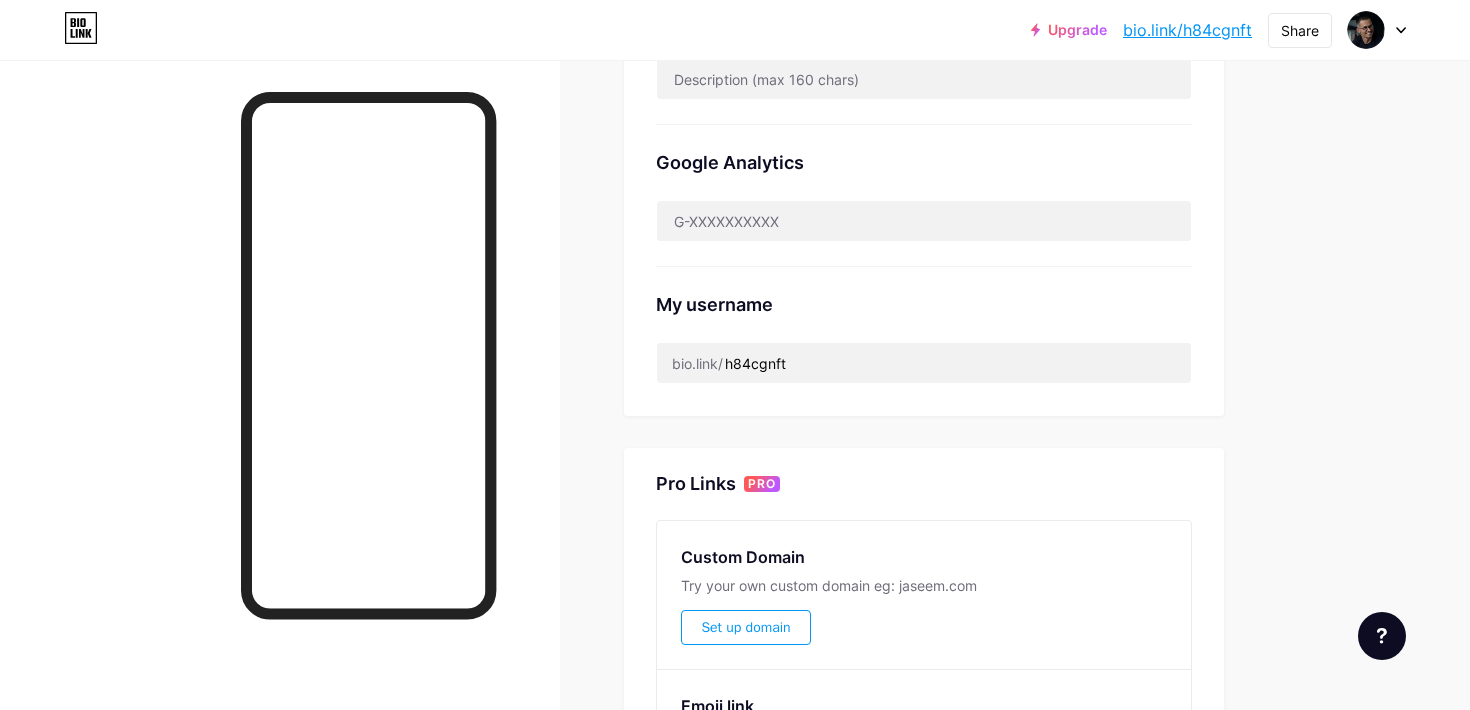 scroll, scrollTop: 623, scrollLeft: 0, axis: vertical 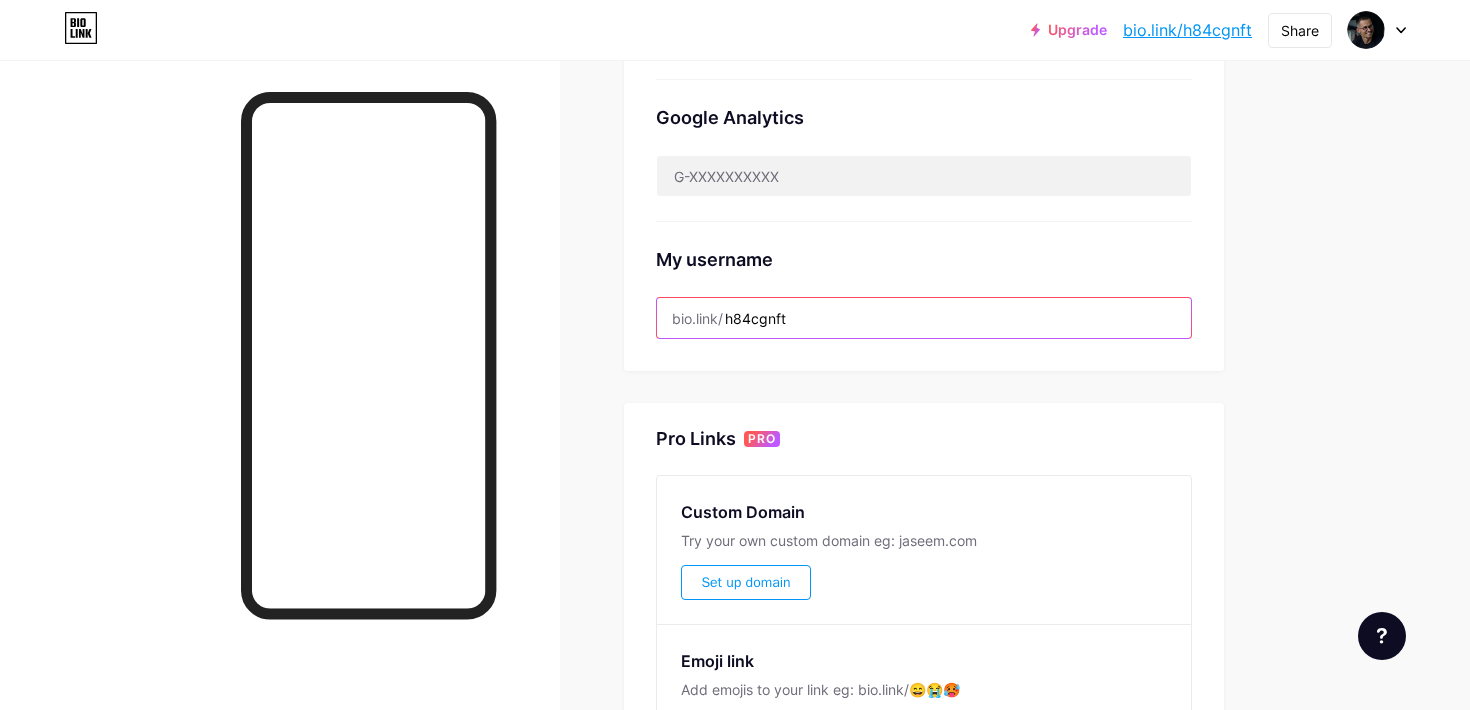 click on "h84cgnft" at bounding box center [924, 318] 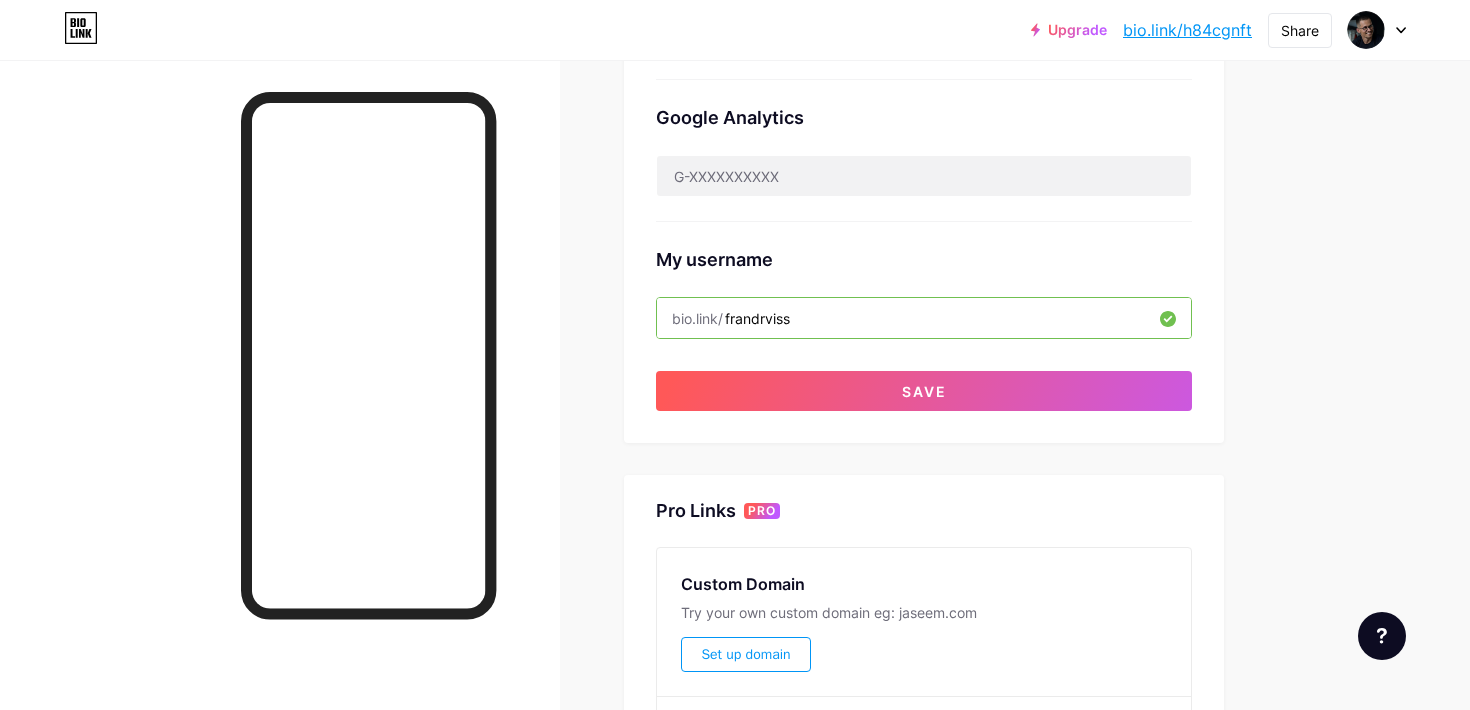 click on "frandrviss" at bounding box center [924, 318] 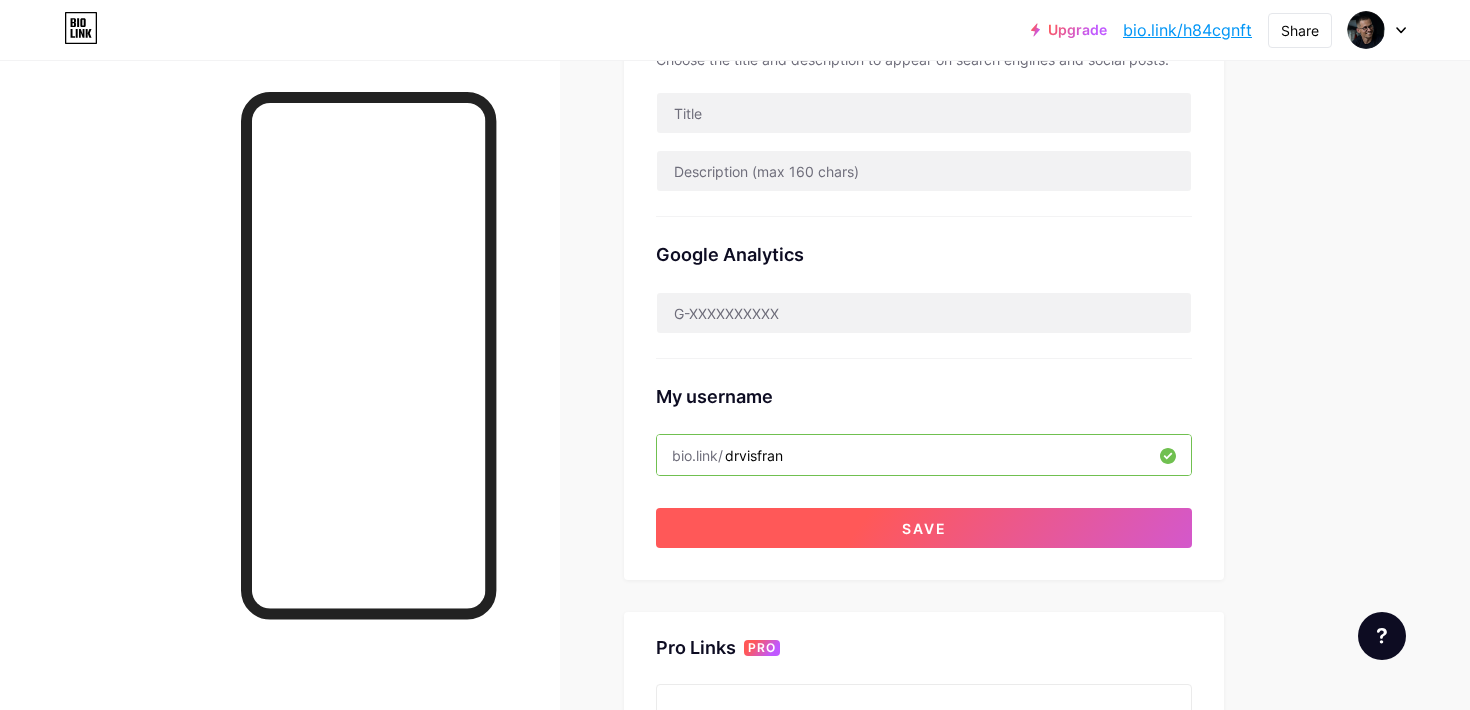 scroll, scrollTop: 513, scrollLeft: 0, axis: vertical 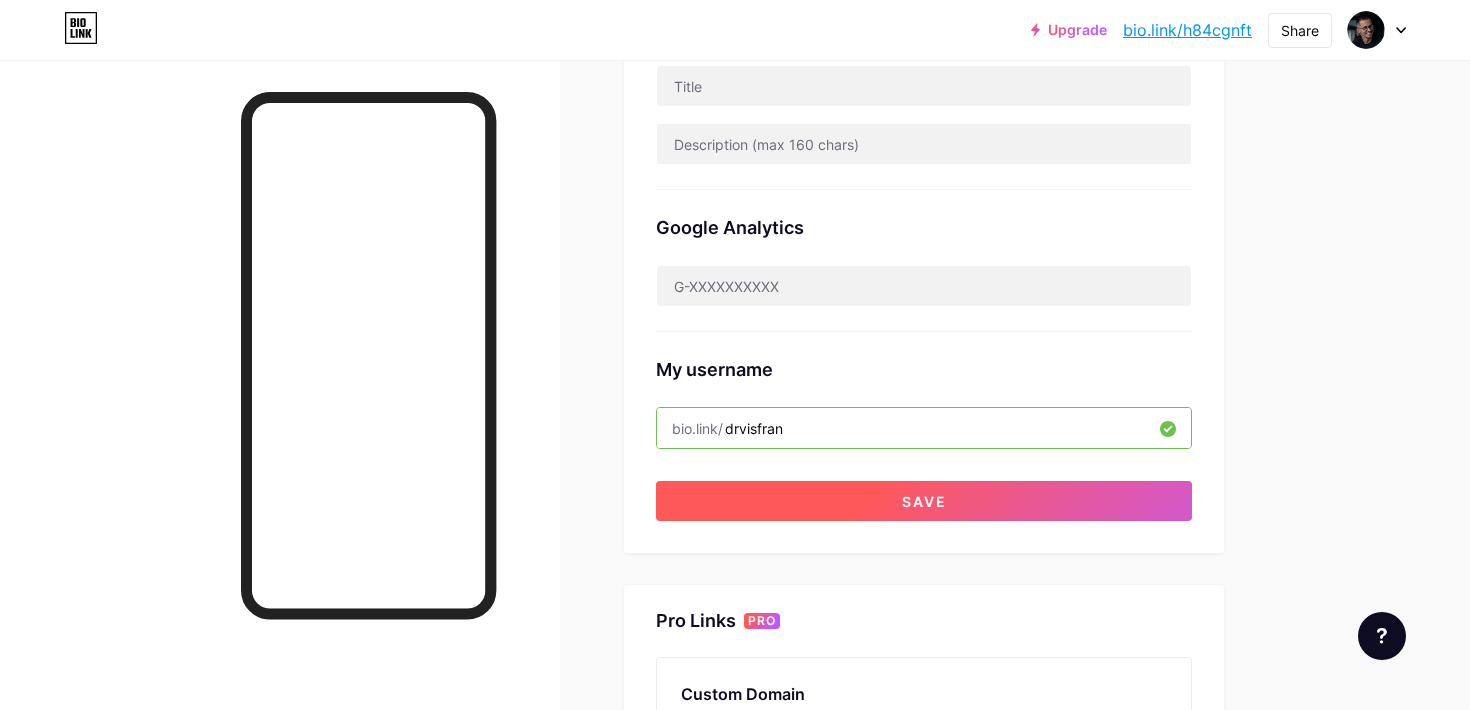 type on "drvisfran" 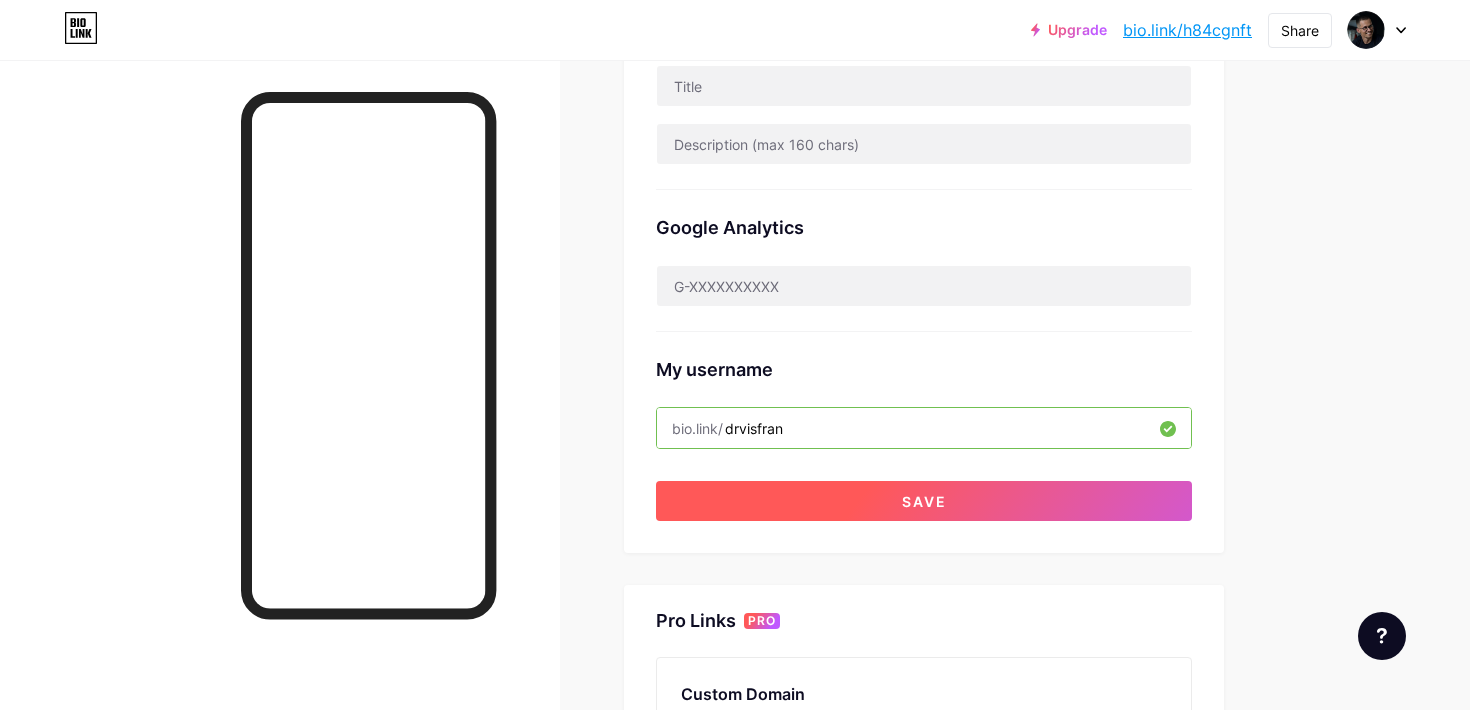 click on "Save" at bounding box center (924, 501) 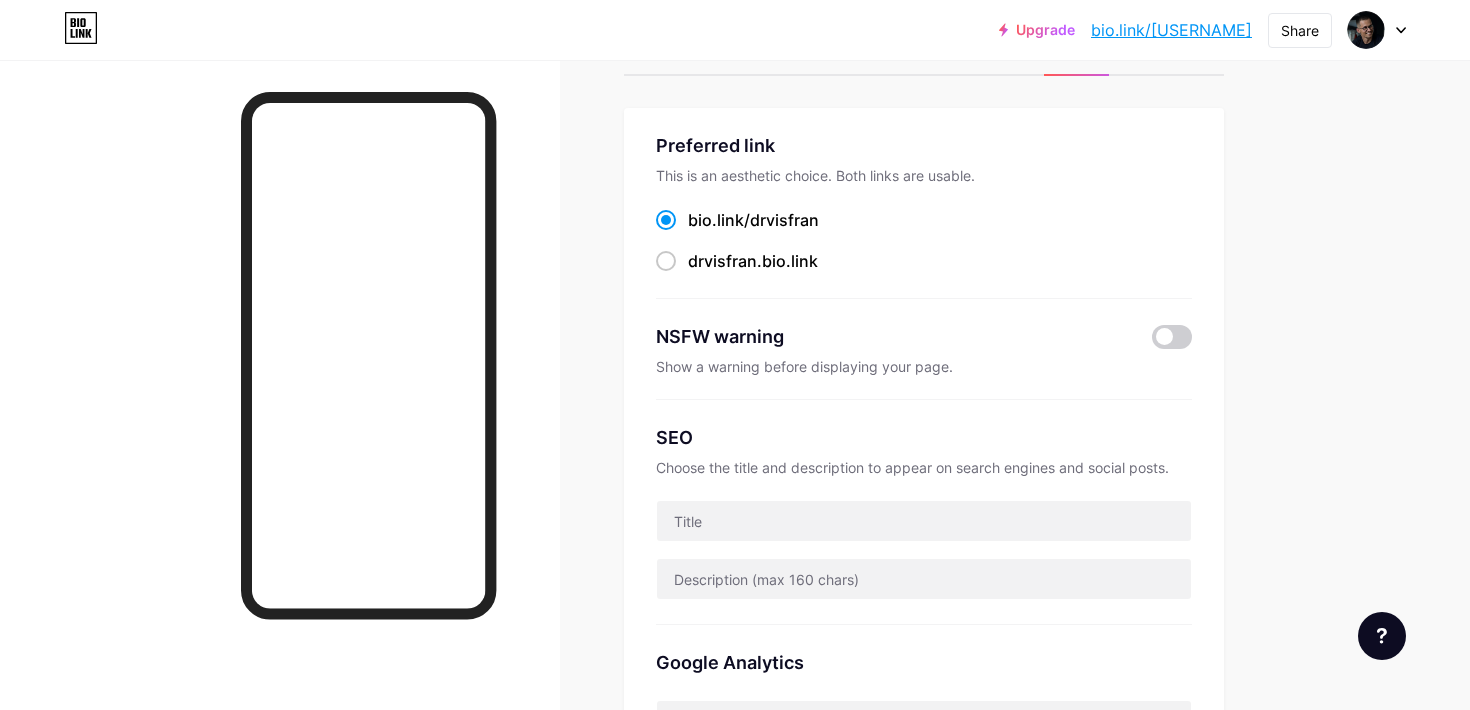 scroll, scrollTop: 0, scrollLeft: 0, axis: both 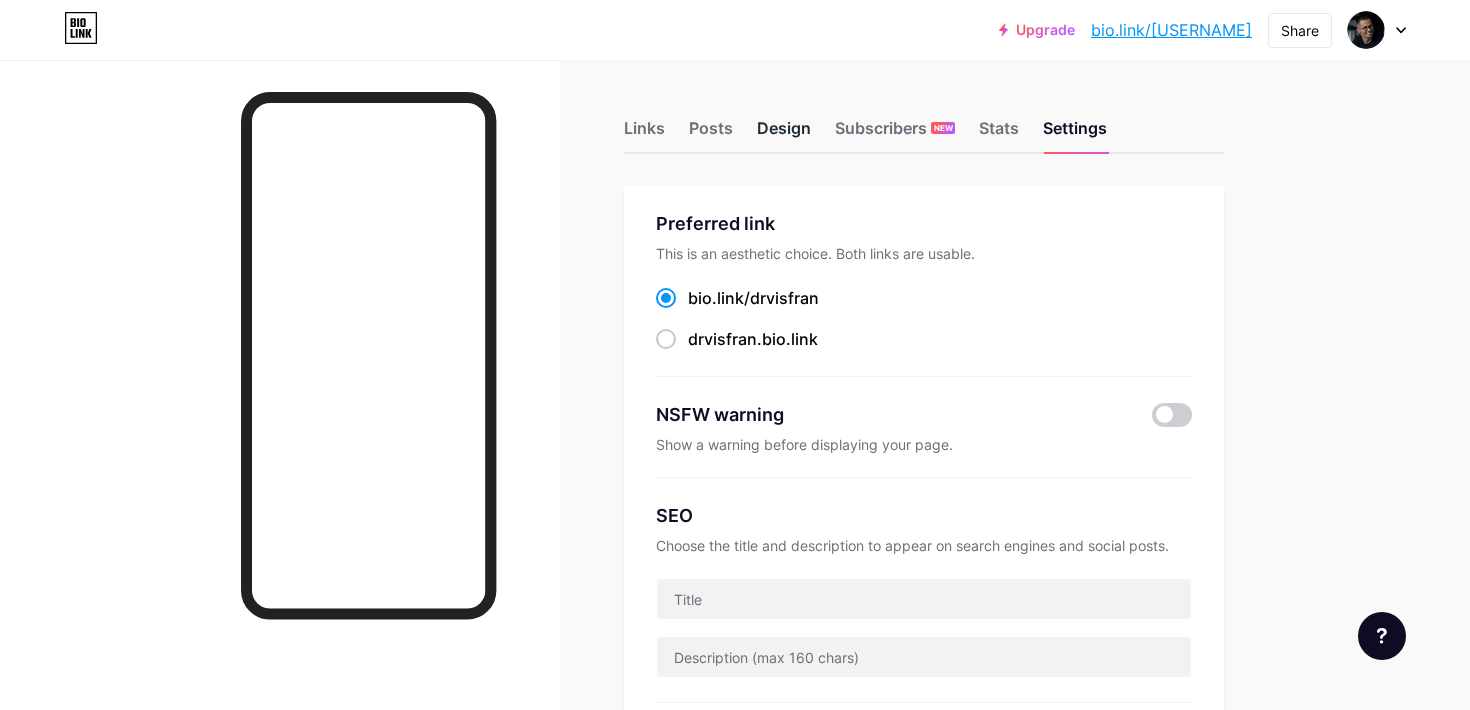 click on "Design" at bounding box center (784, 134) 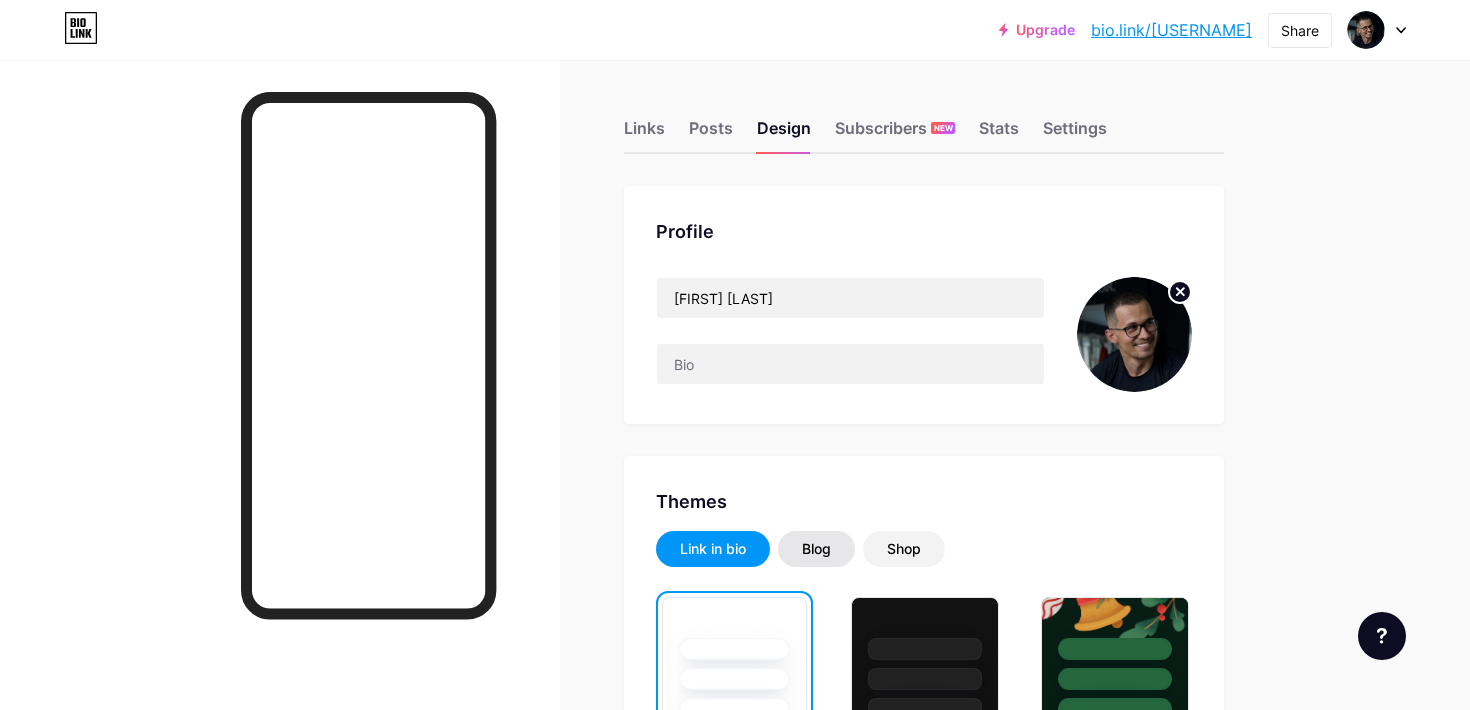 click on "Blog" at bounding box center (816, 549) 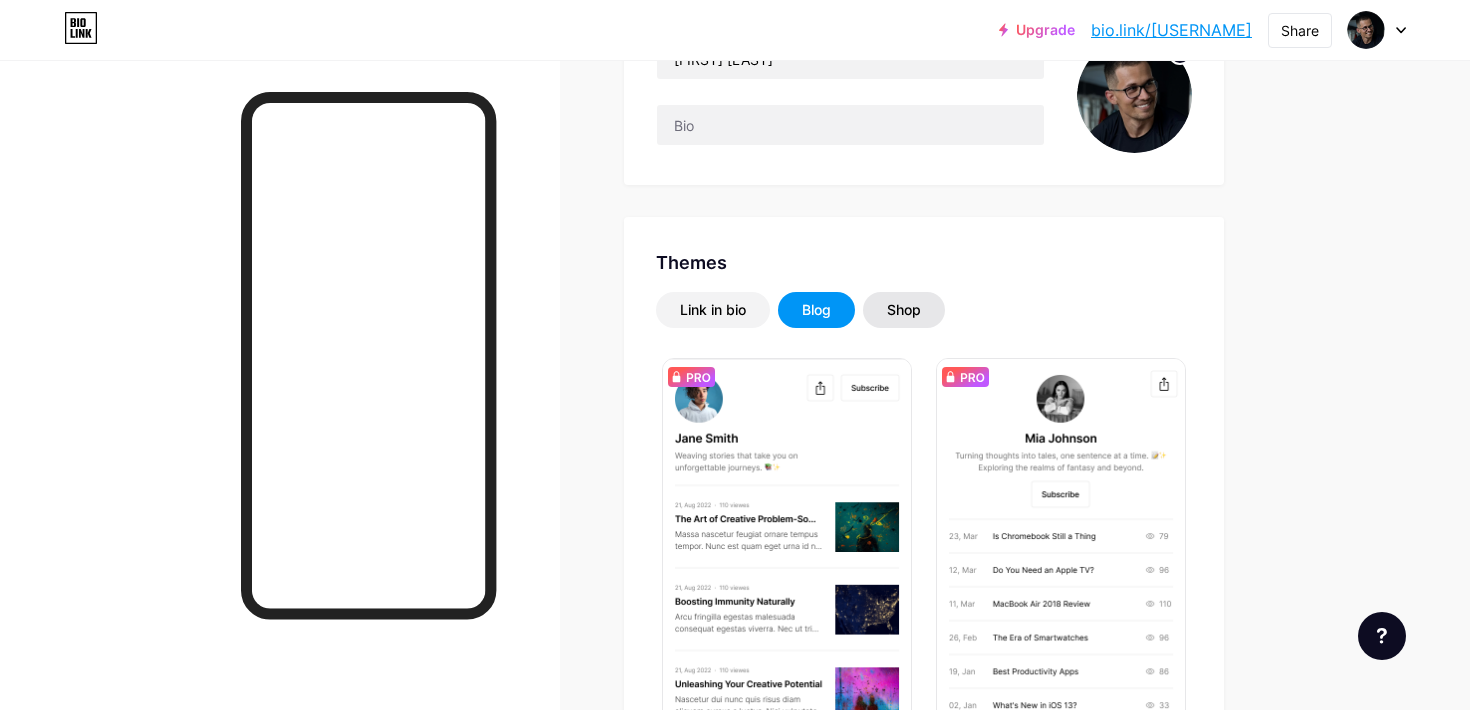 scroll, scrollTop: 215, scrollLeft: 0, axis: vertical 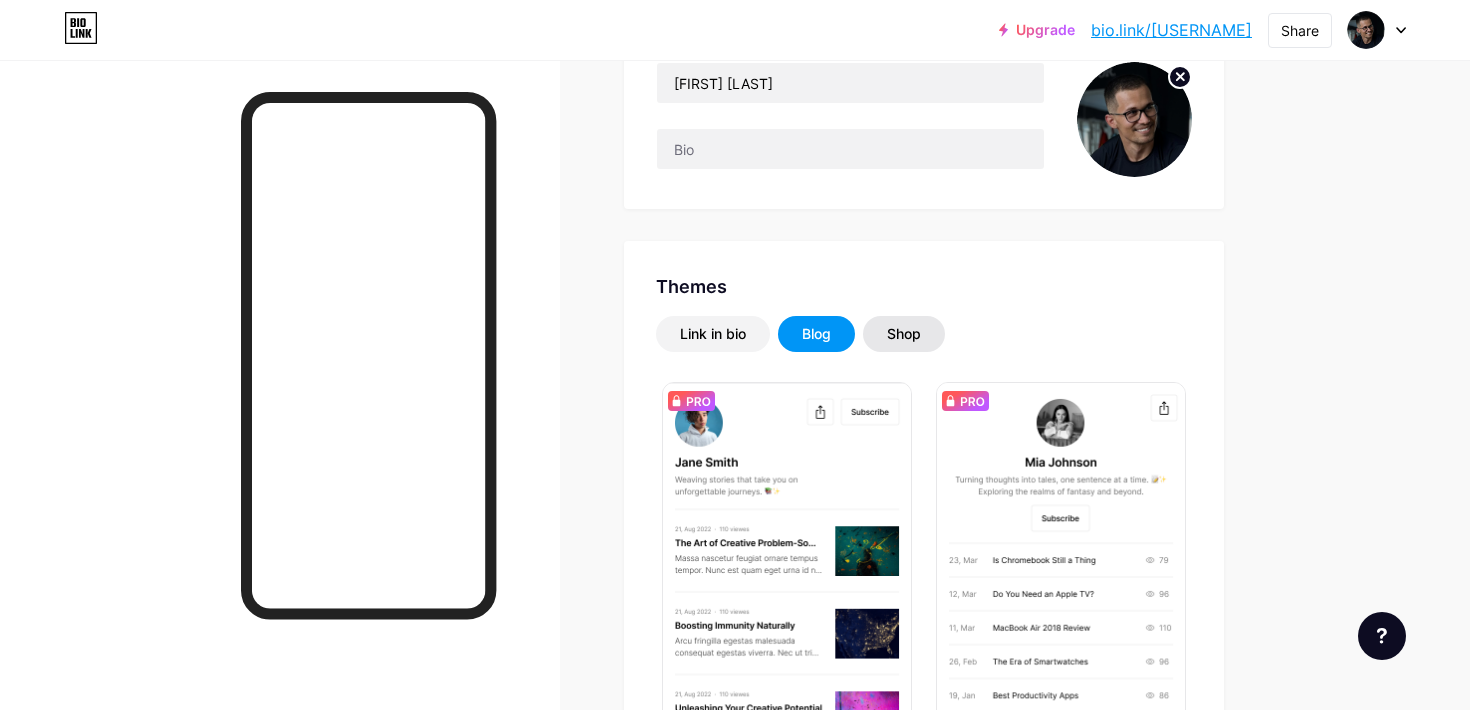click on "Shop" at bounding box center (904, 334) 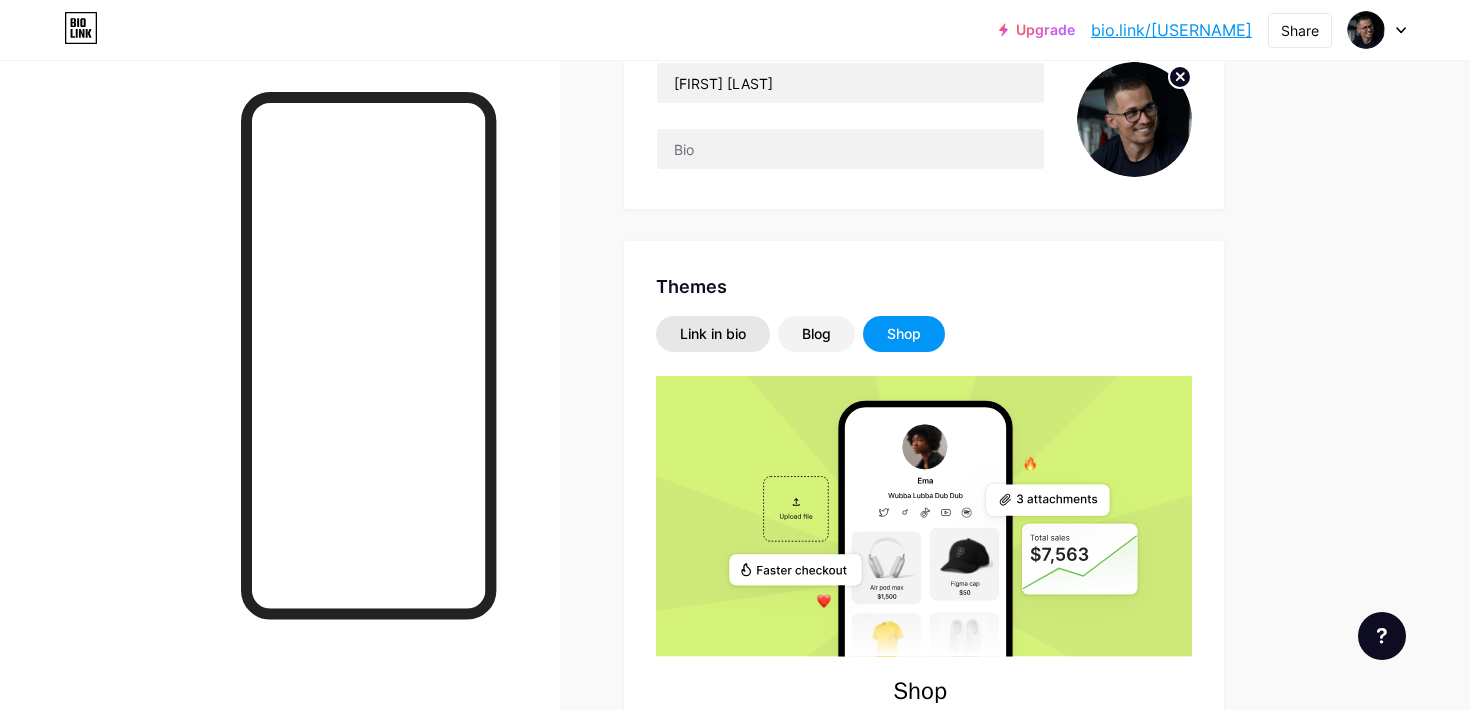 click on "Link in bio" at bounding box center (713, 334) 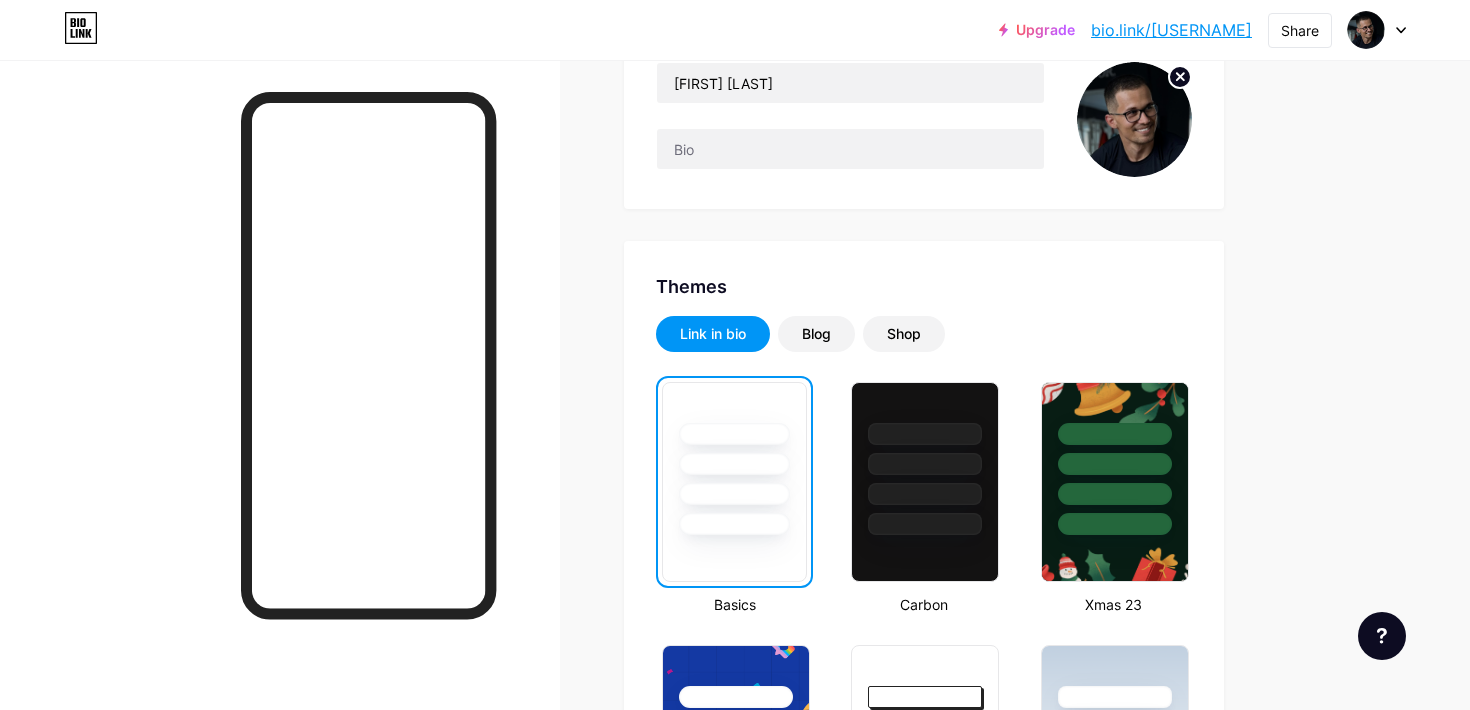scroll, scrollTop: 102, scrollLeft: 0, axis: vertical 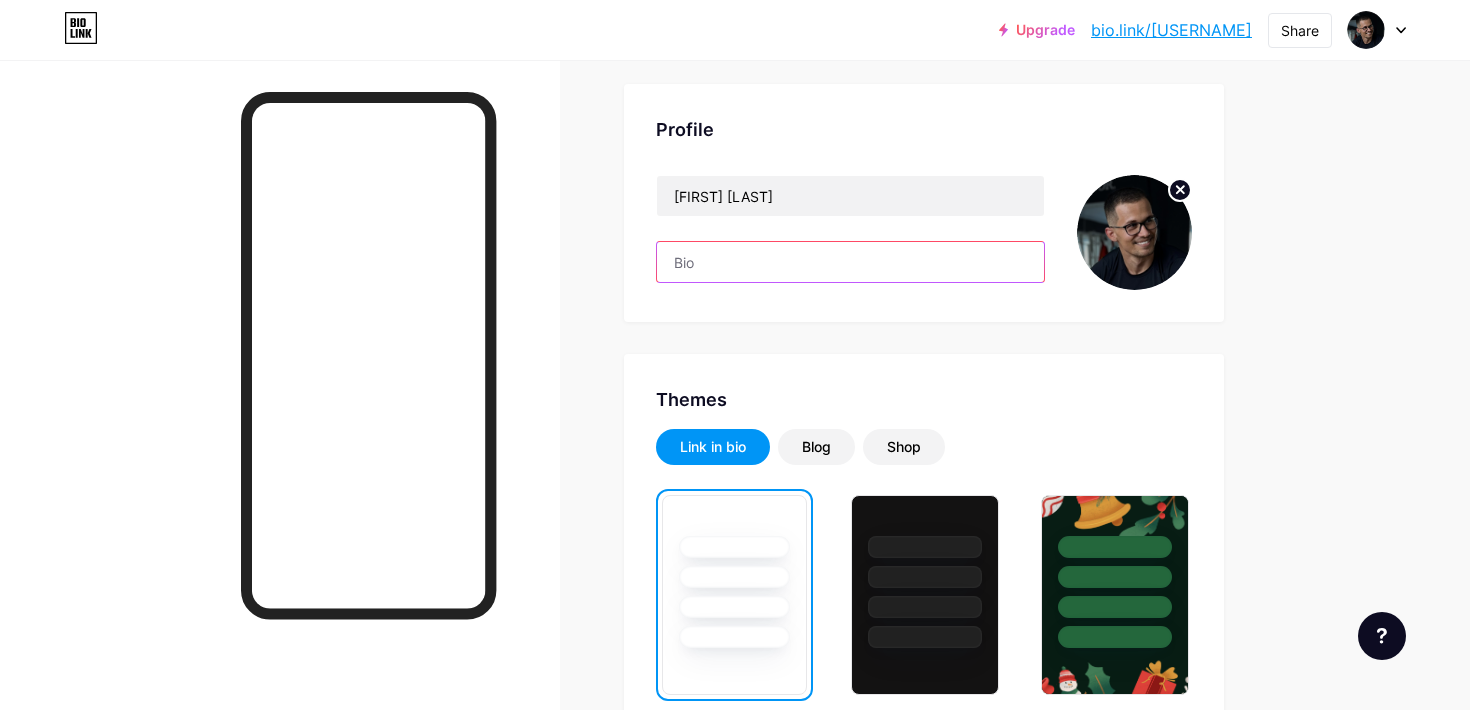 click at bounding box center [850, 262] 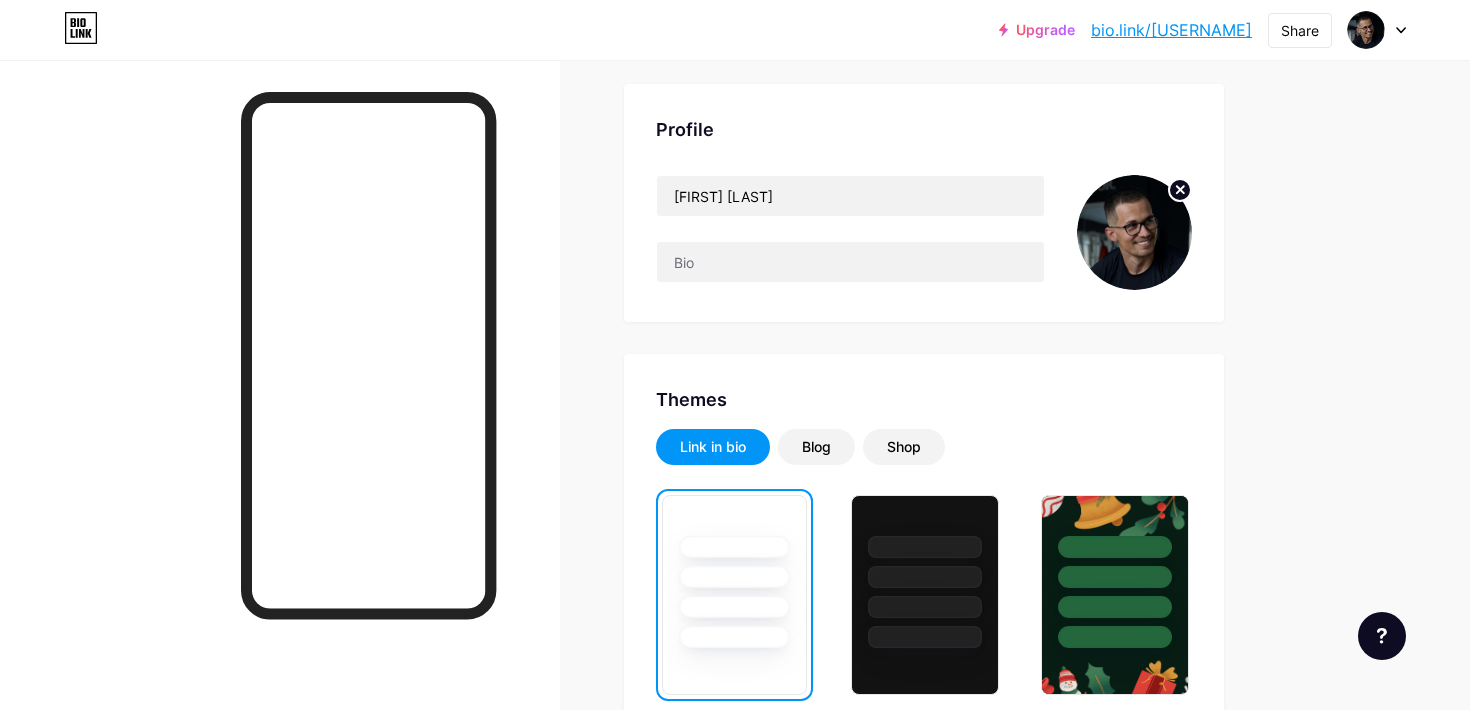 click on "Profile   [FIRST] [LAST]                       Themes   Link in bio   Blog   Shop       Basics       Carbon       Xmas 23       Pride       Glitch       Winter · Live       Glassy · Live       Chameleon · Live       Rainy Night · Live       Neon · Live       Summer       Retro       Strawberry · Live       Desert       Sunny       Autumn       Leaf       Clear Sky       Blush       Unicorn       Minimal       Cloudy       Shadow     Create your own           Changes saved       Position to display socials                 Top                     Bottom
Disable Bio Link branding
Will hide the Bio Link branding from homepage     Display Share button
Enables social sharing options on your page including a QR code.   Changes saved" at bounding box center [924, 1639] 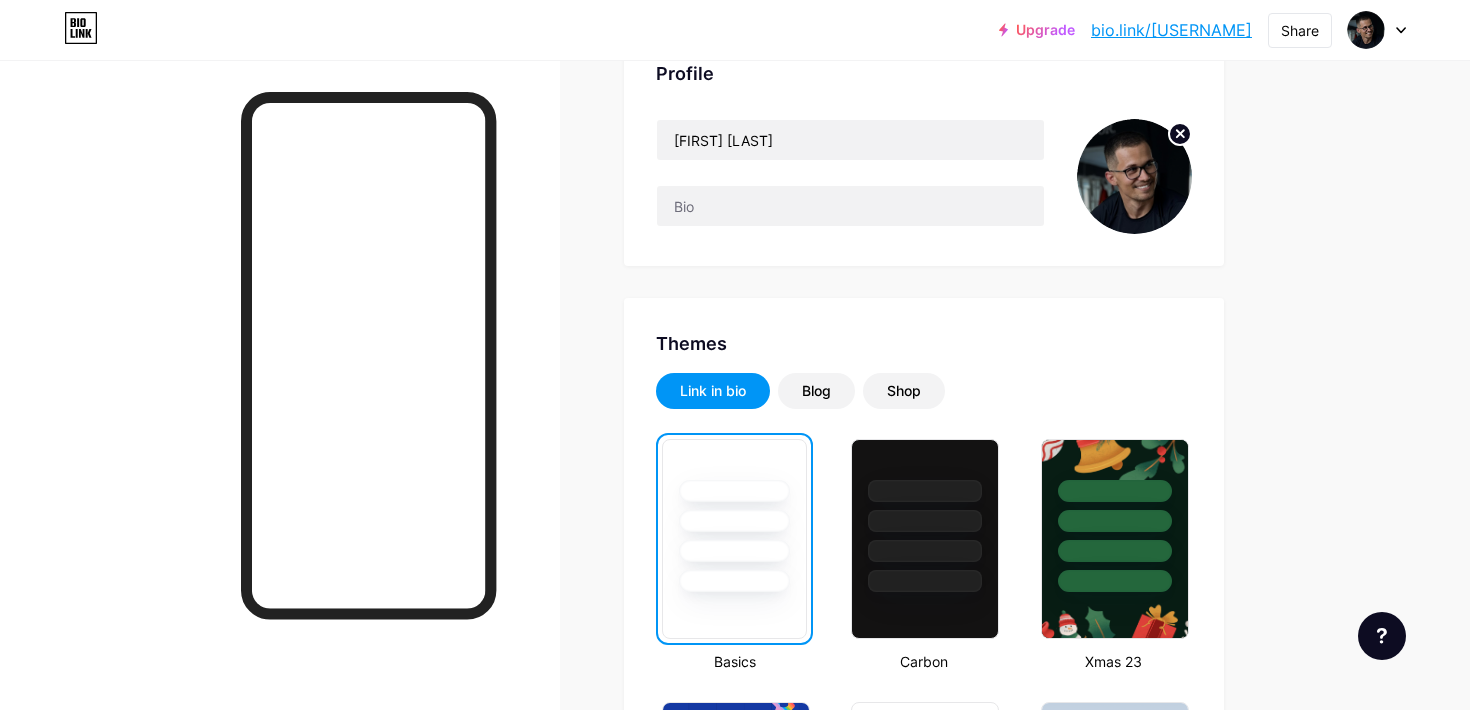 scroll, scrollTop: 0, scrollLeft: 0, axis: both 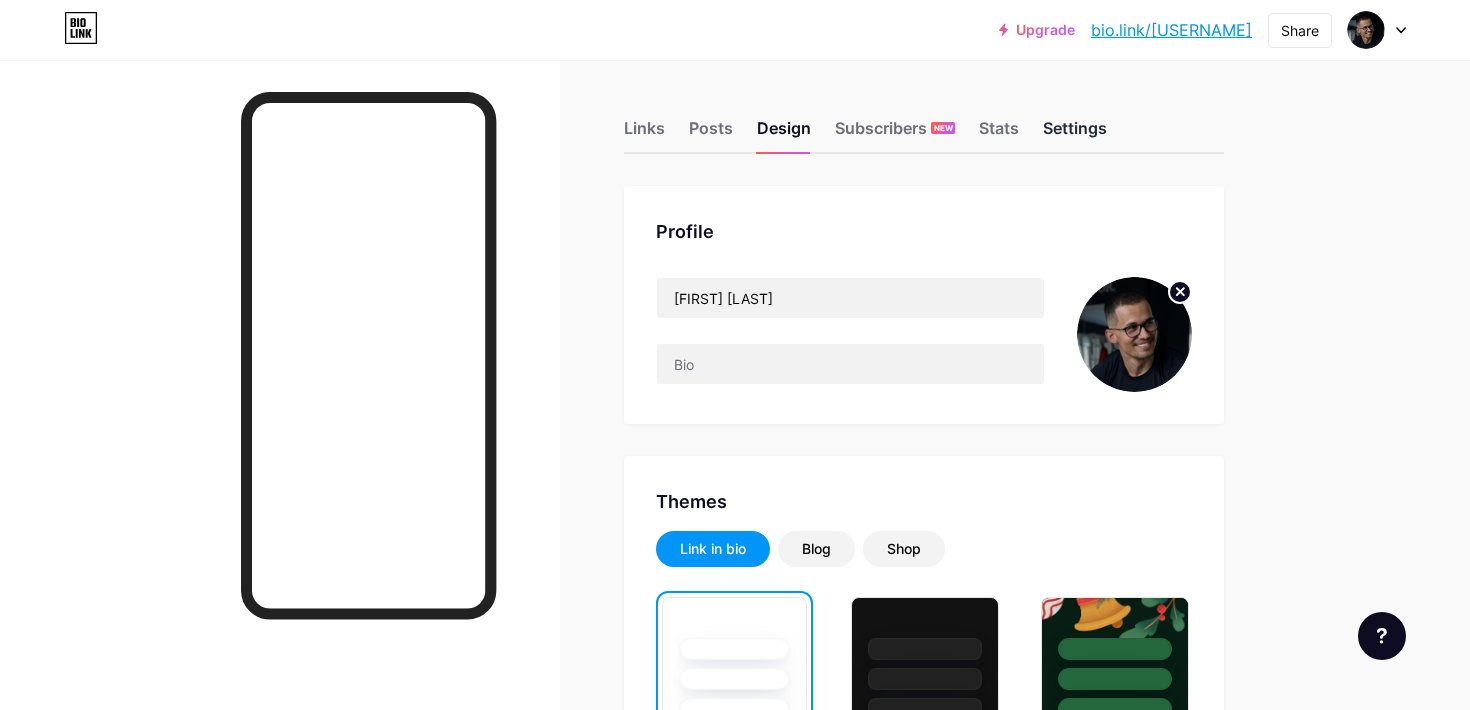 click on "Settings" at bounding box center (1075, 134) 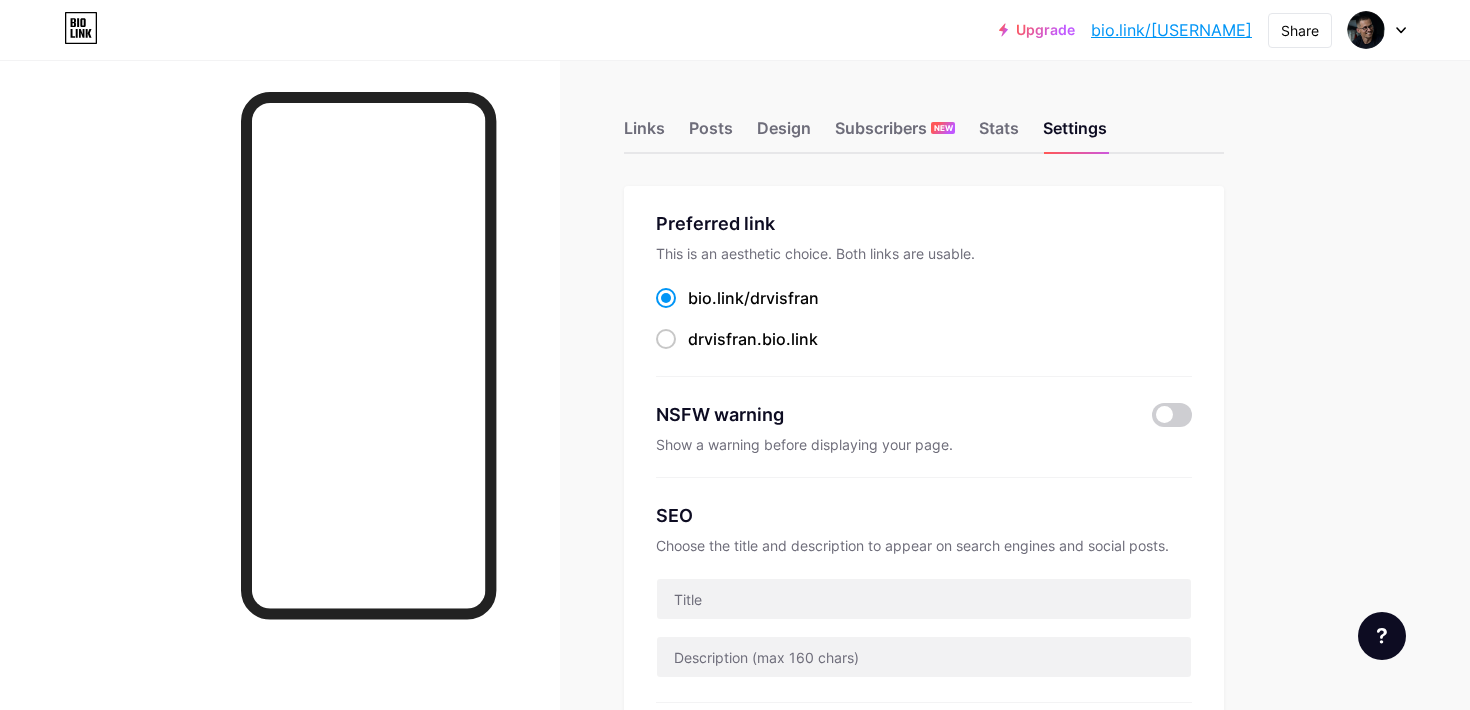click 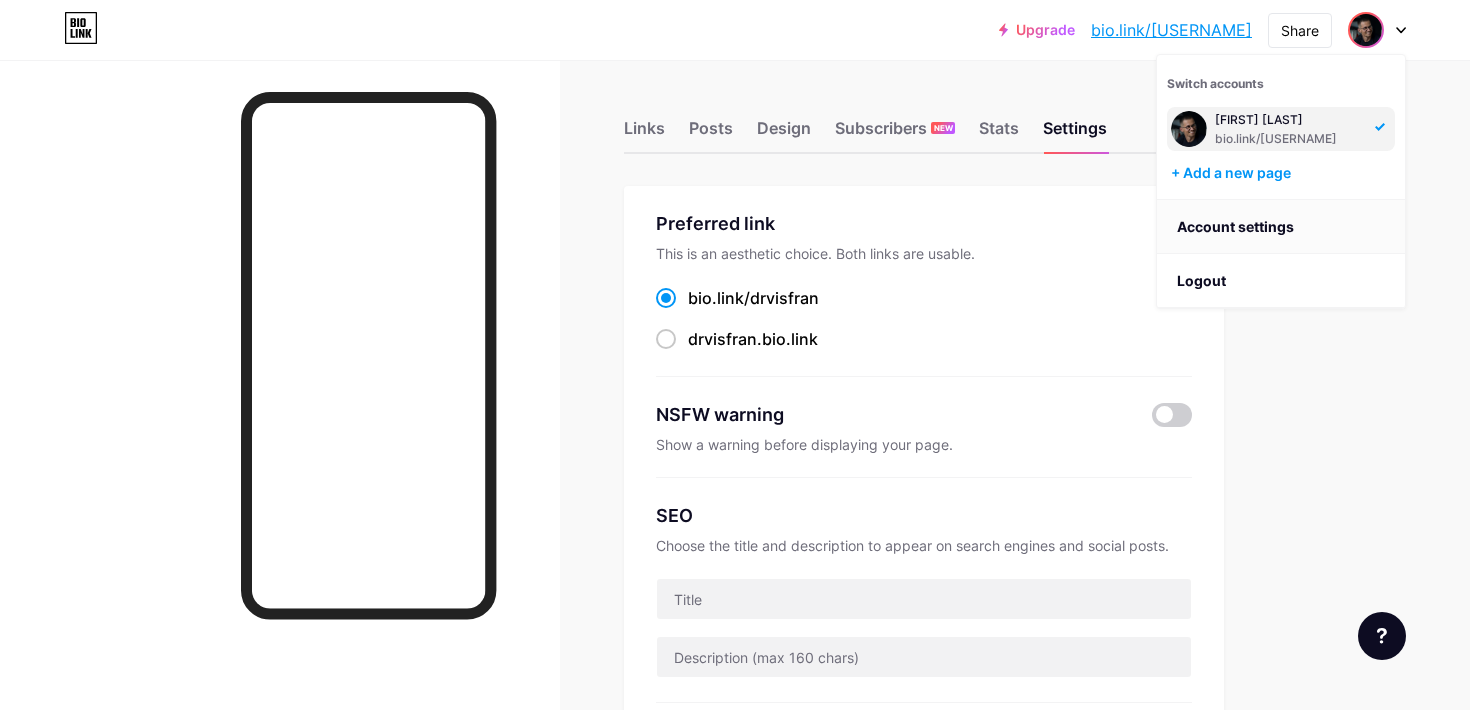click on "Account settings" at bounding box center (1281, 227) 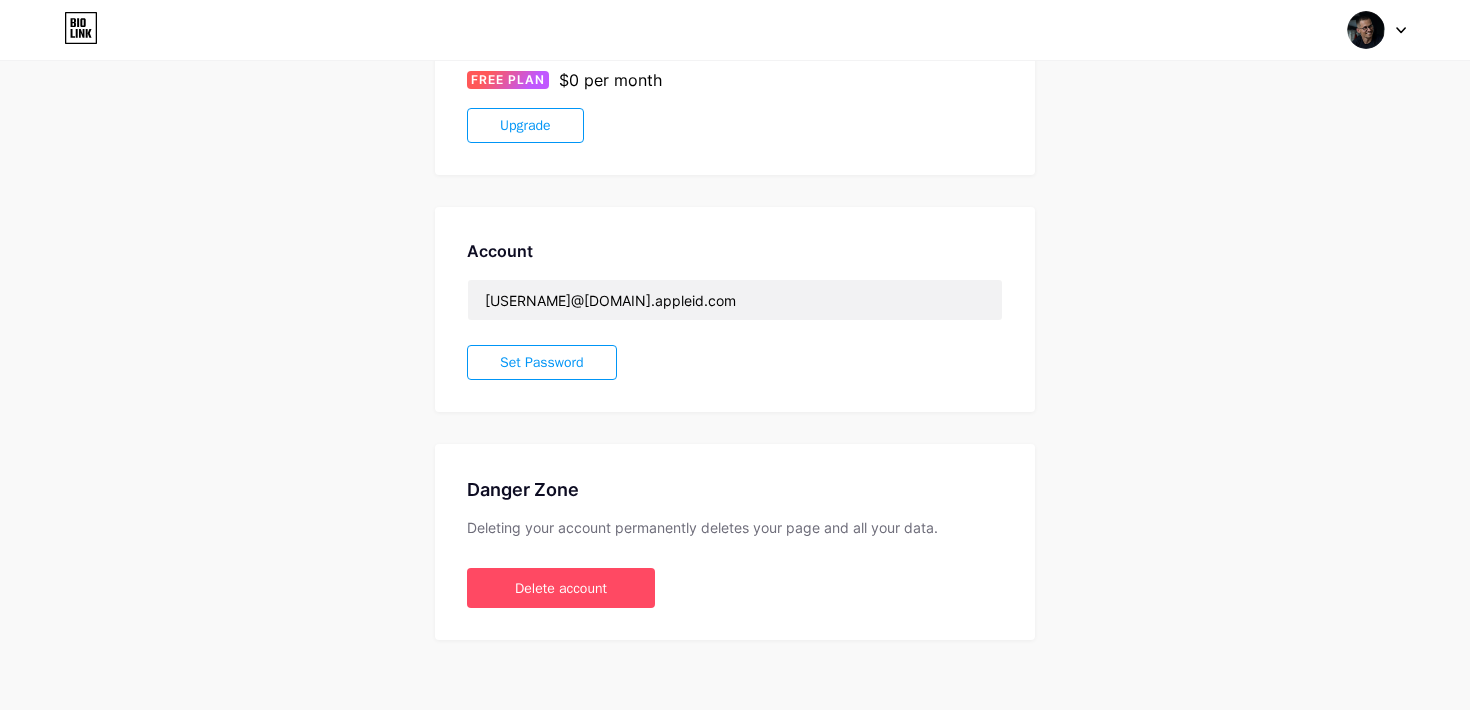 scroll, scrollTop: 405, scrollLeft: 0, axis: vertical 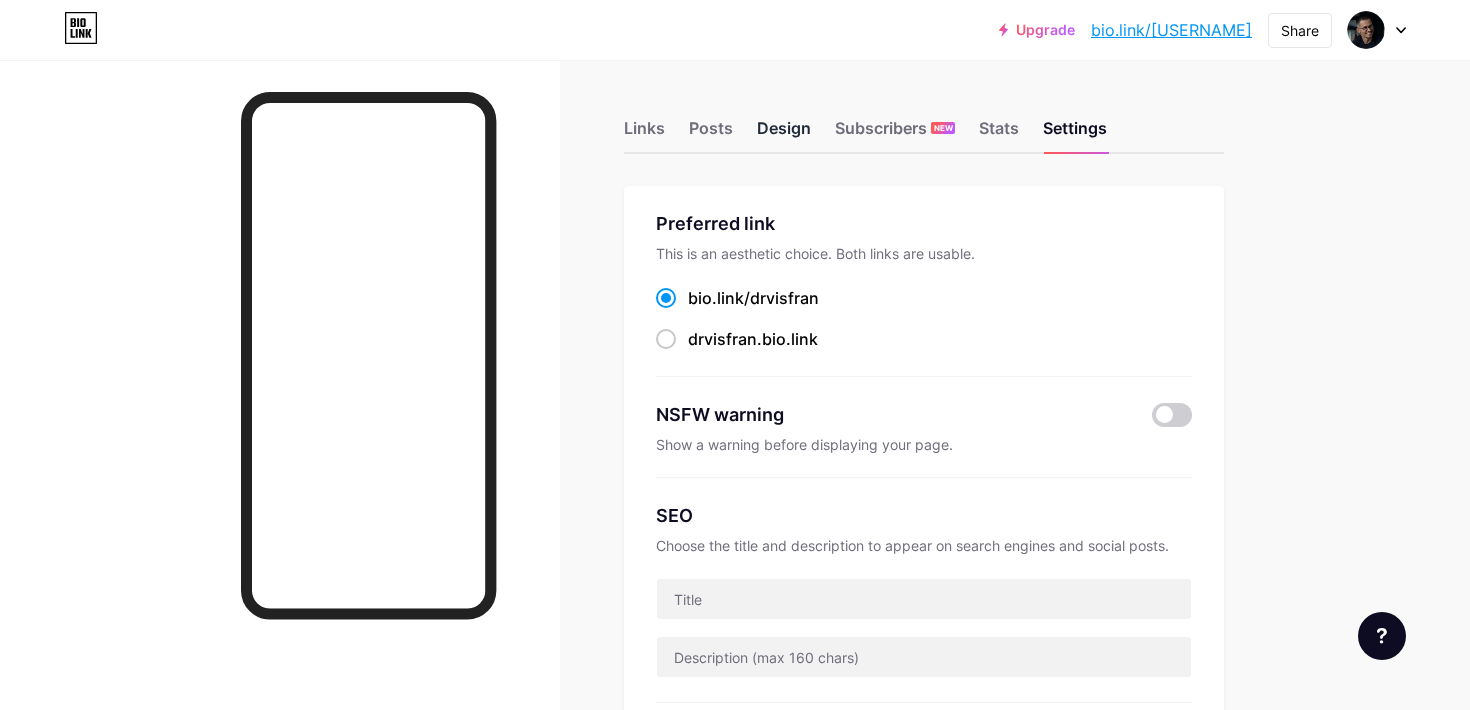 click on "Design" at bounding box center (784, 134) 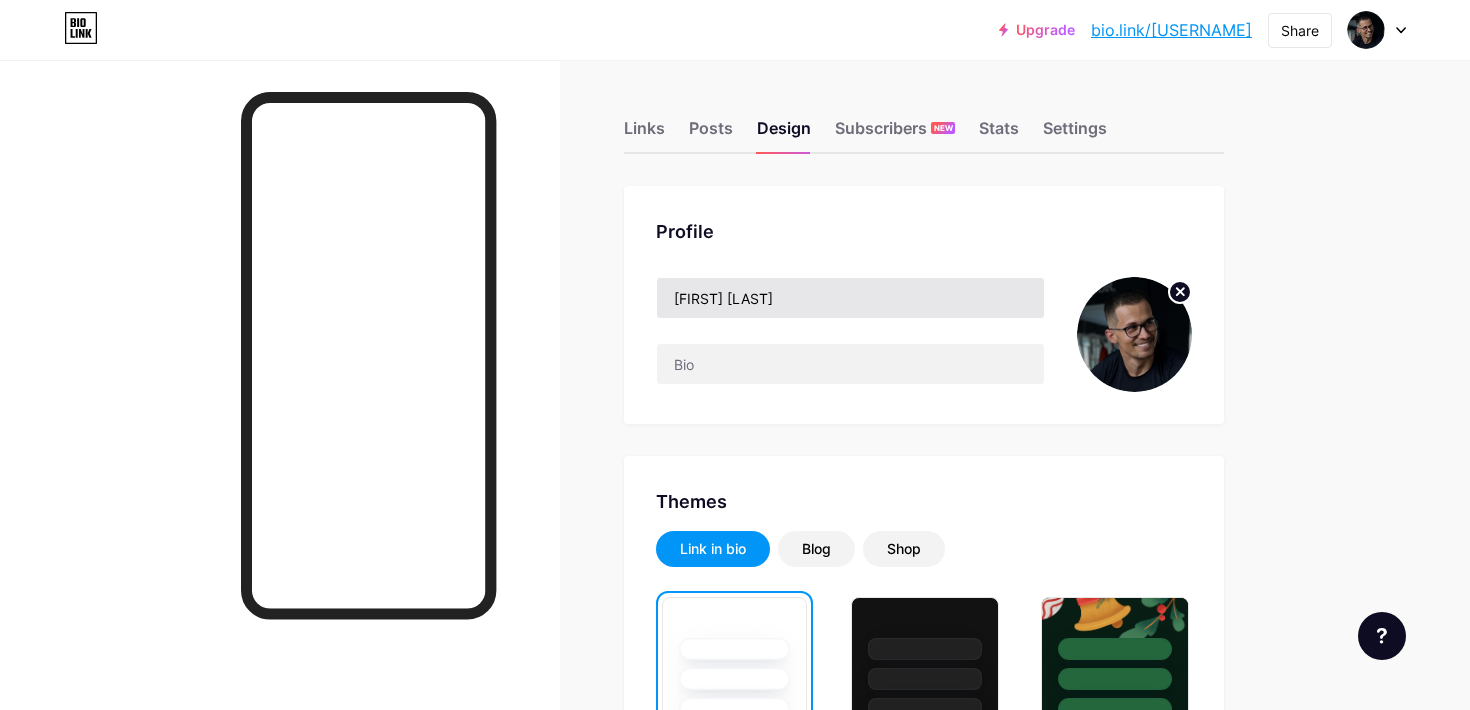 scroll, scrollTop: 205, scrollLeft: 0, axis: vertical 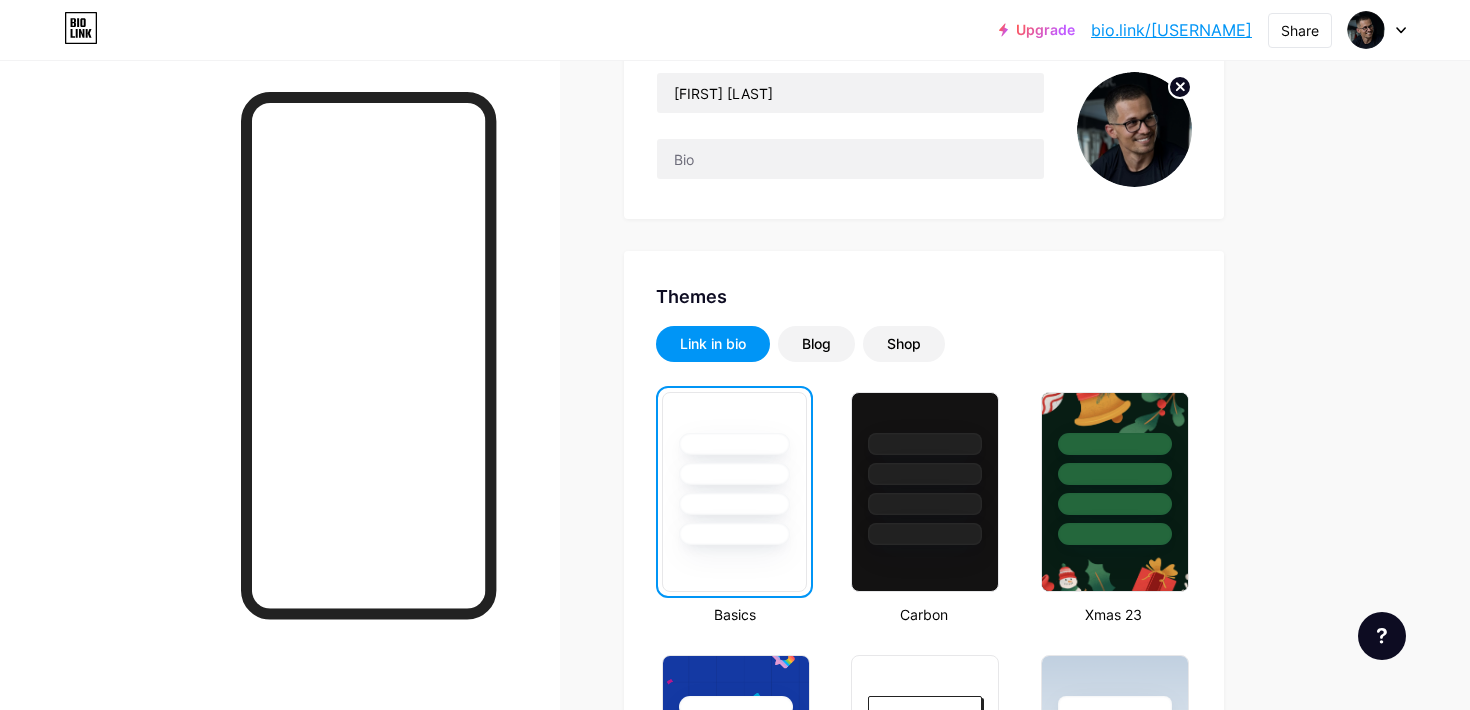 click on "Link in bio" at bounding box center [713, 344] 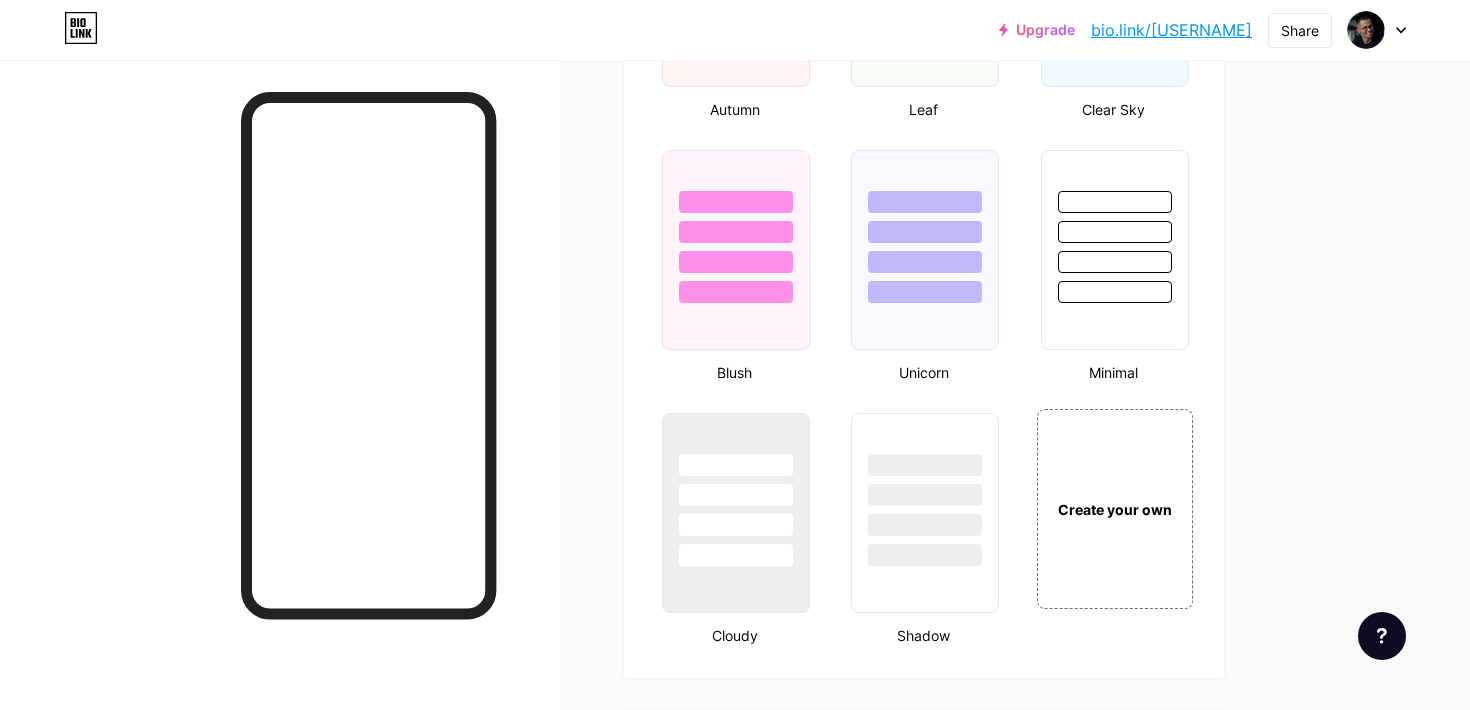 scroll, scrollTop: 2030, scrollLeft: 0, axis: vertical 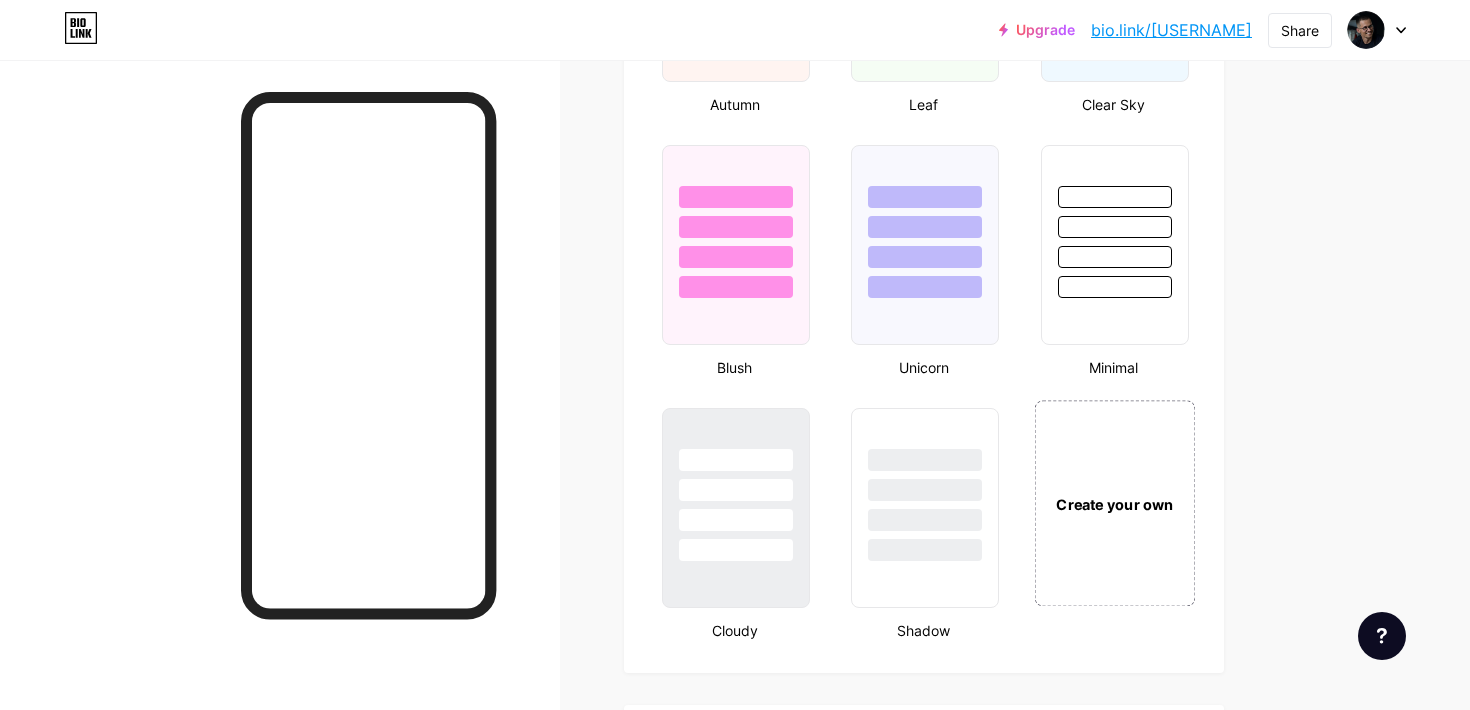 click on "Create your own" at bounding box center (1114, 503) 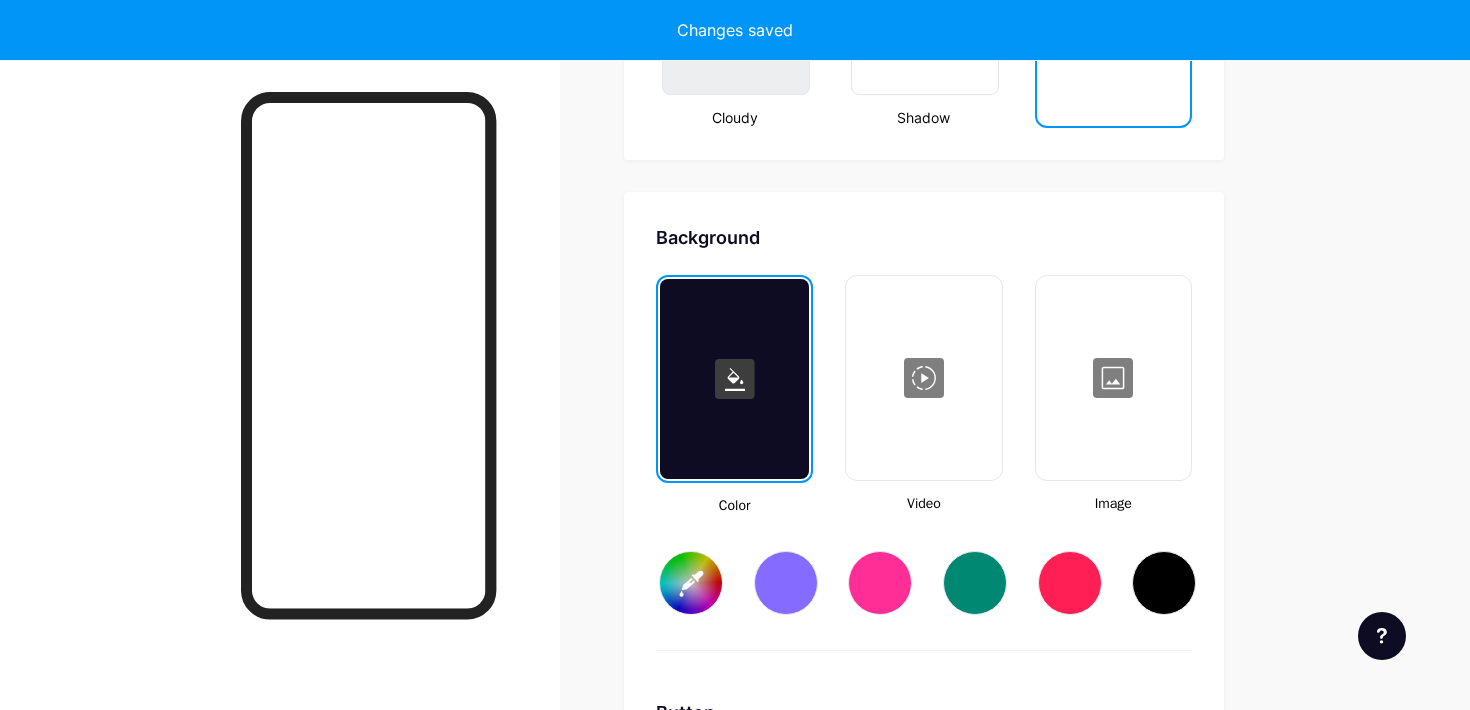 type on "#ffffff" 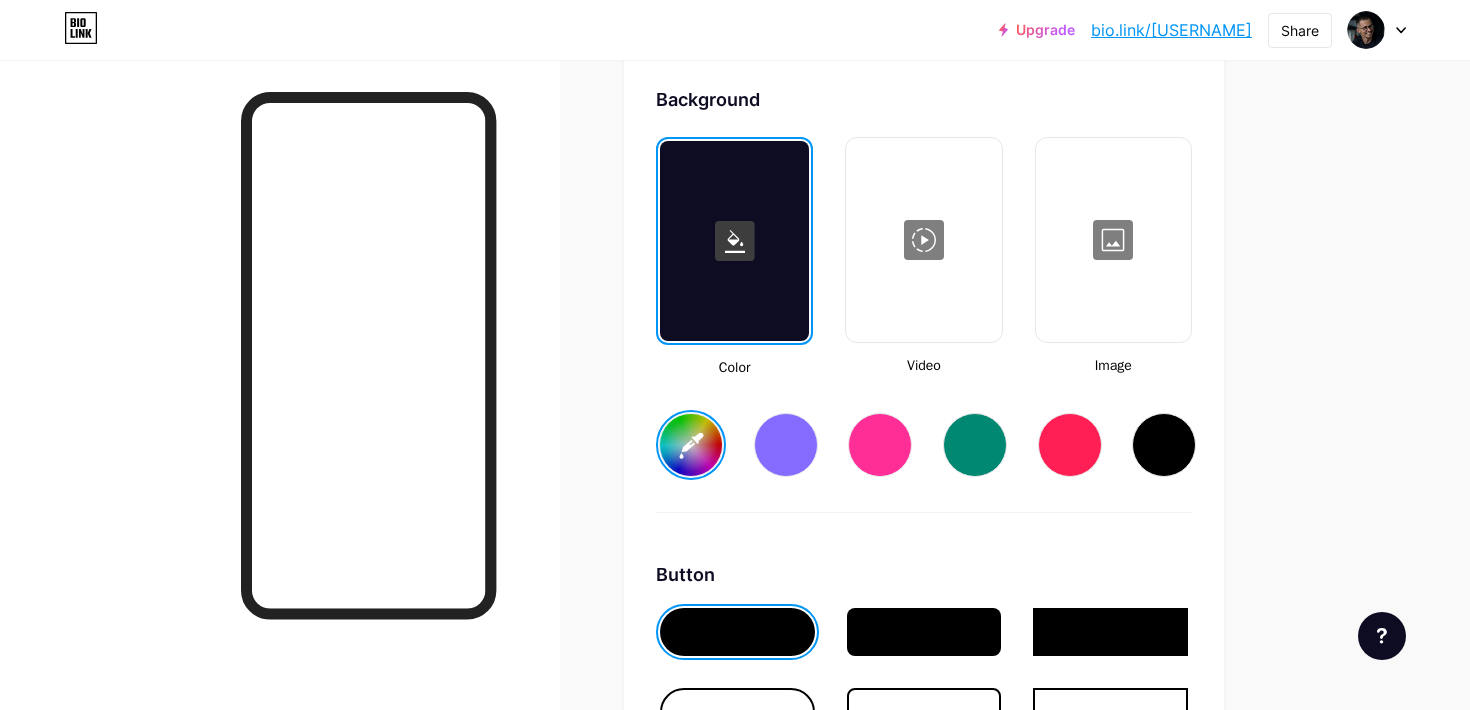 scroll, scrollTop: 2678, scrollLeft: 0, axis: vertical 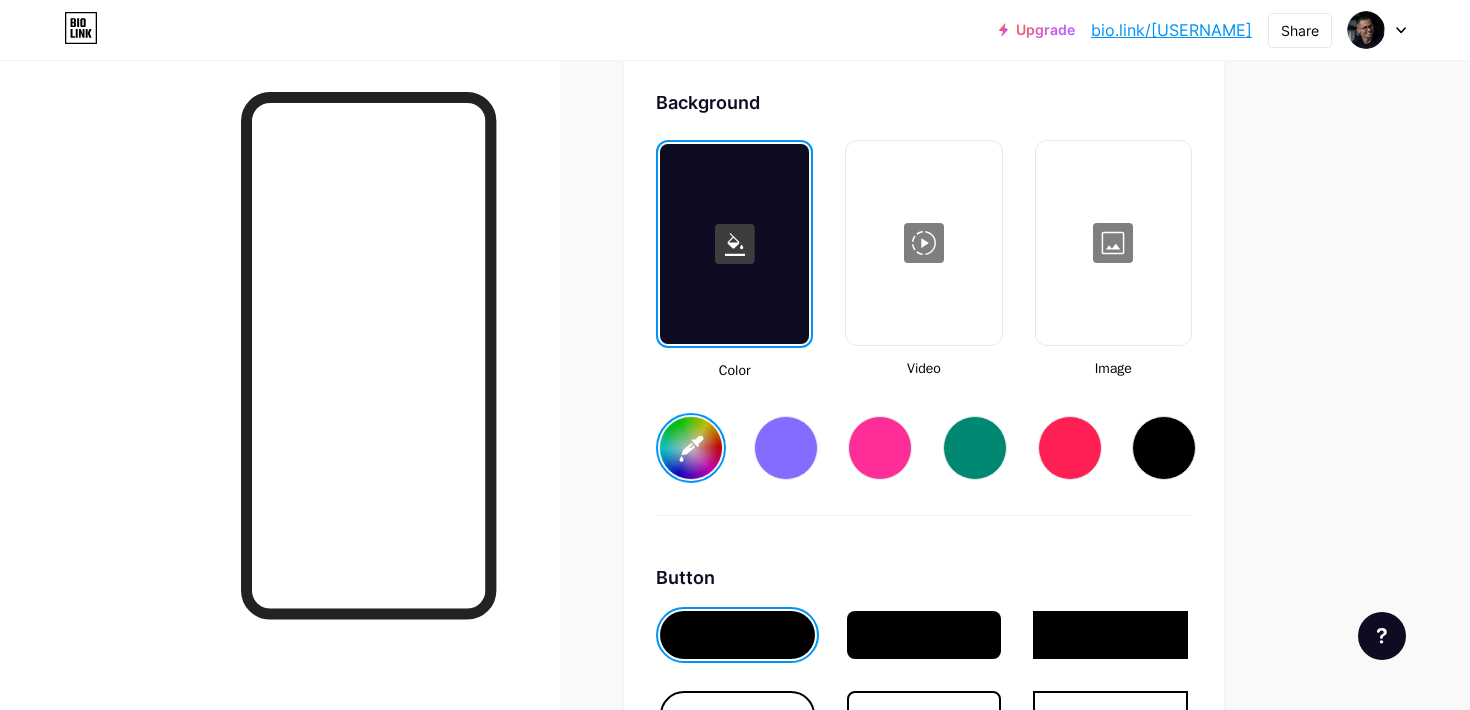 click 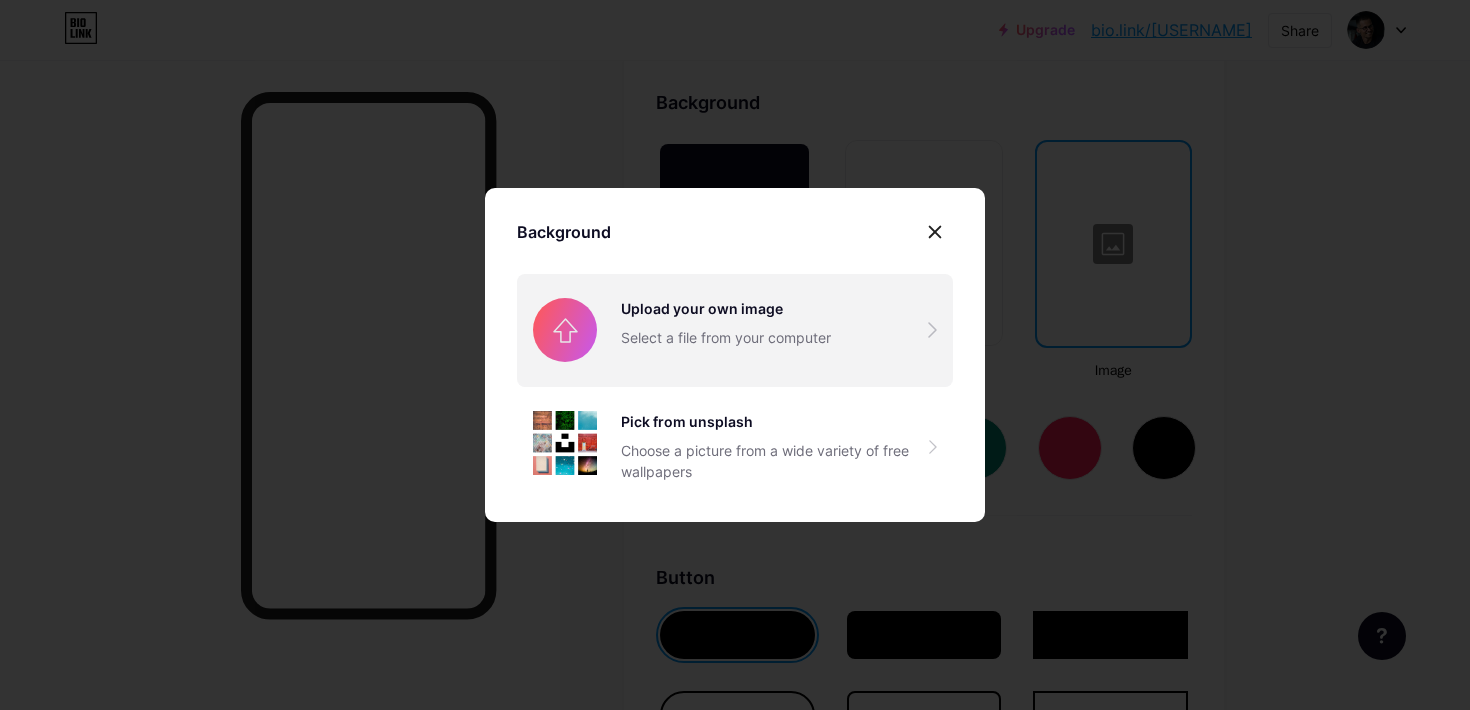 click at bounding box center [735, 330] 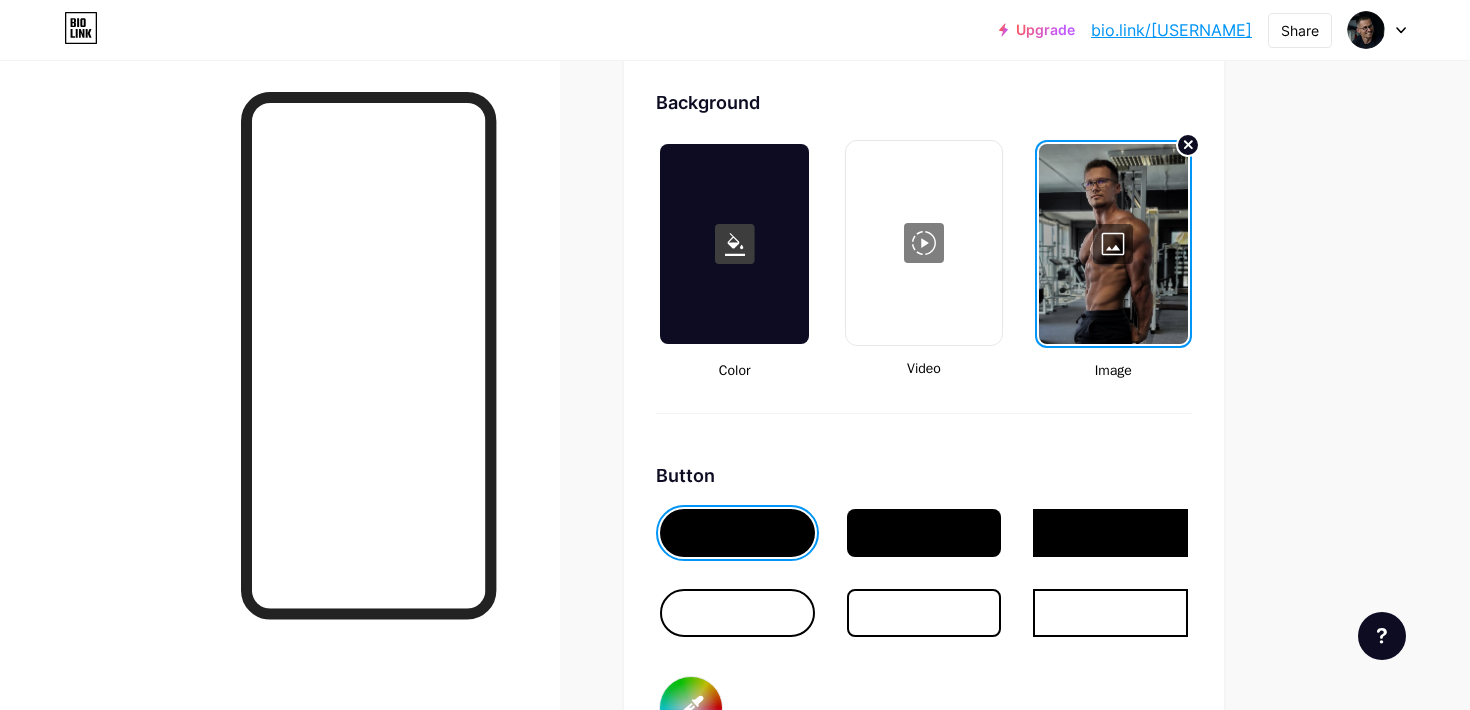 click at bounding box center (734, 244) 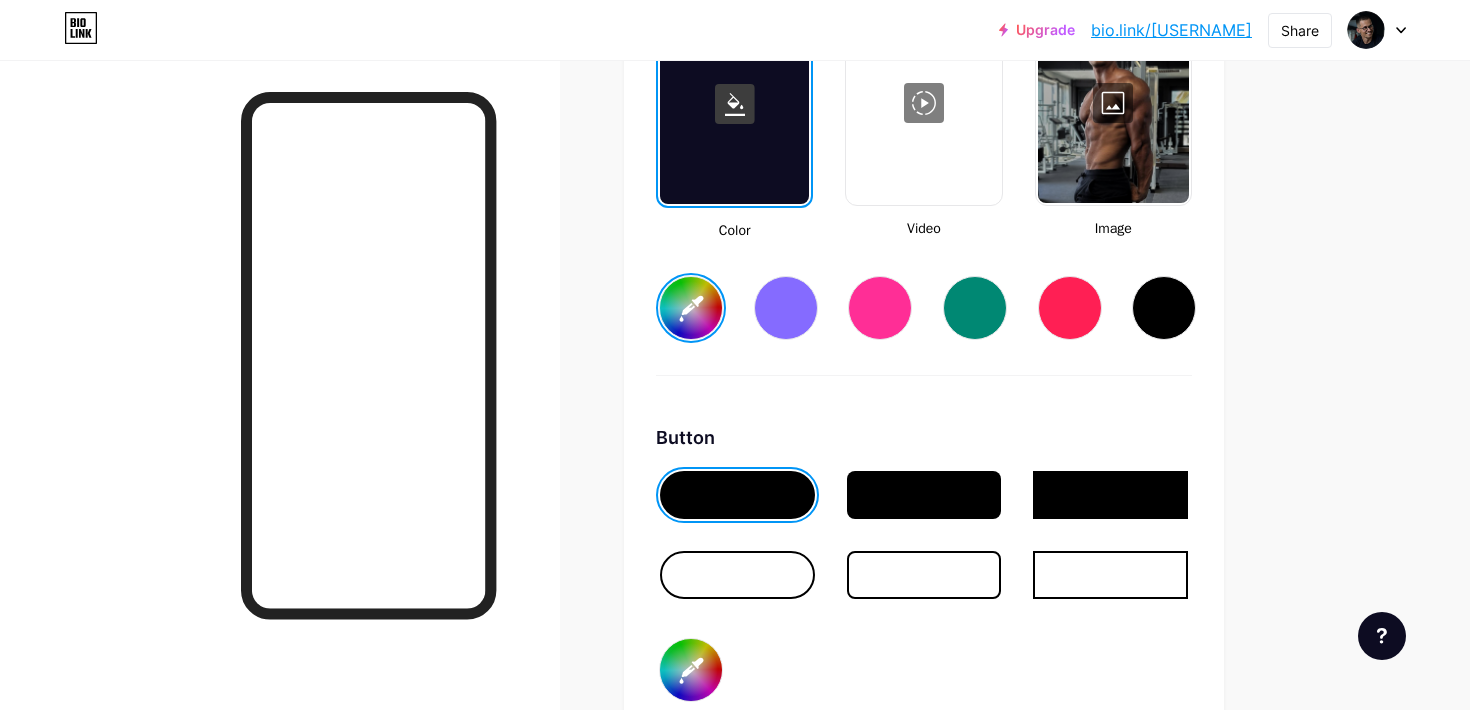 scroll, scrollTop: 2821, scrollLeft: 0, axis: vertical 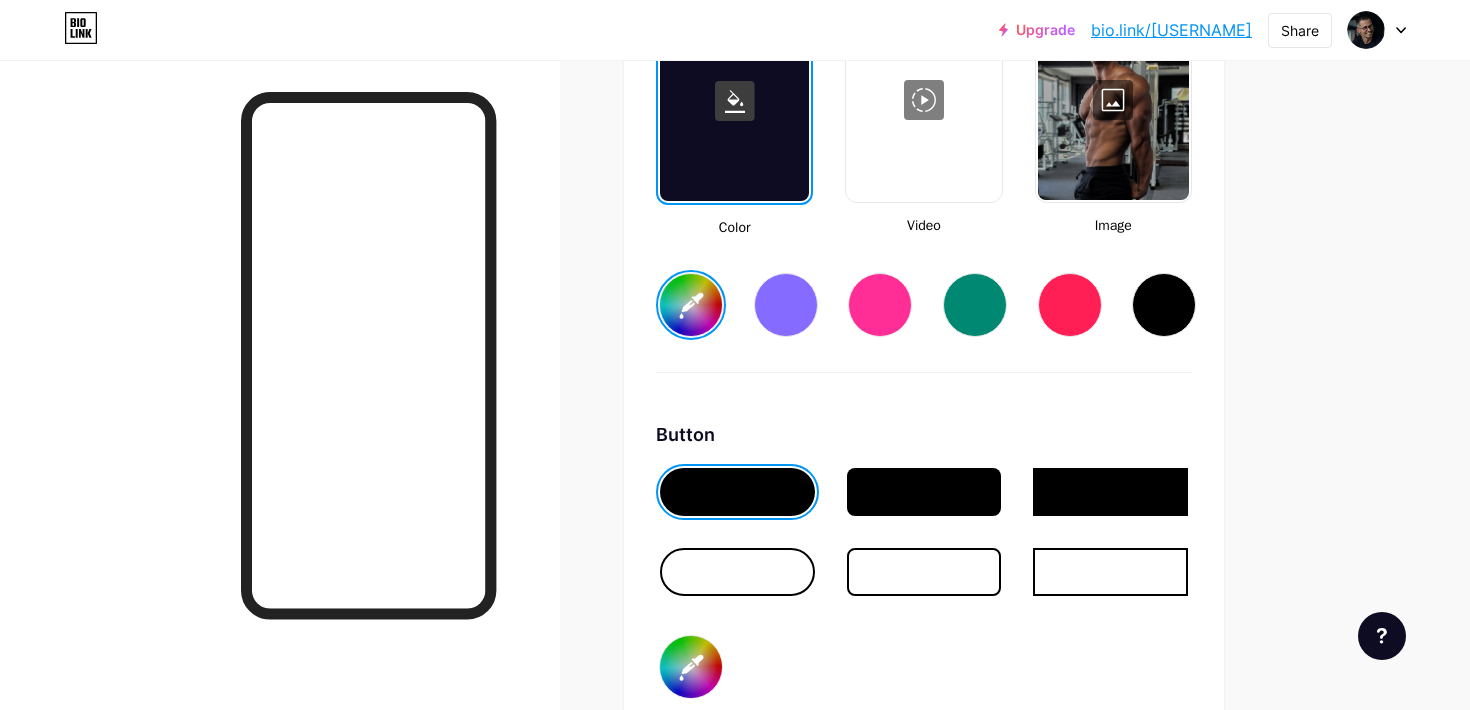 click at bounding box center (737, 492) 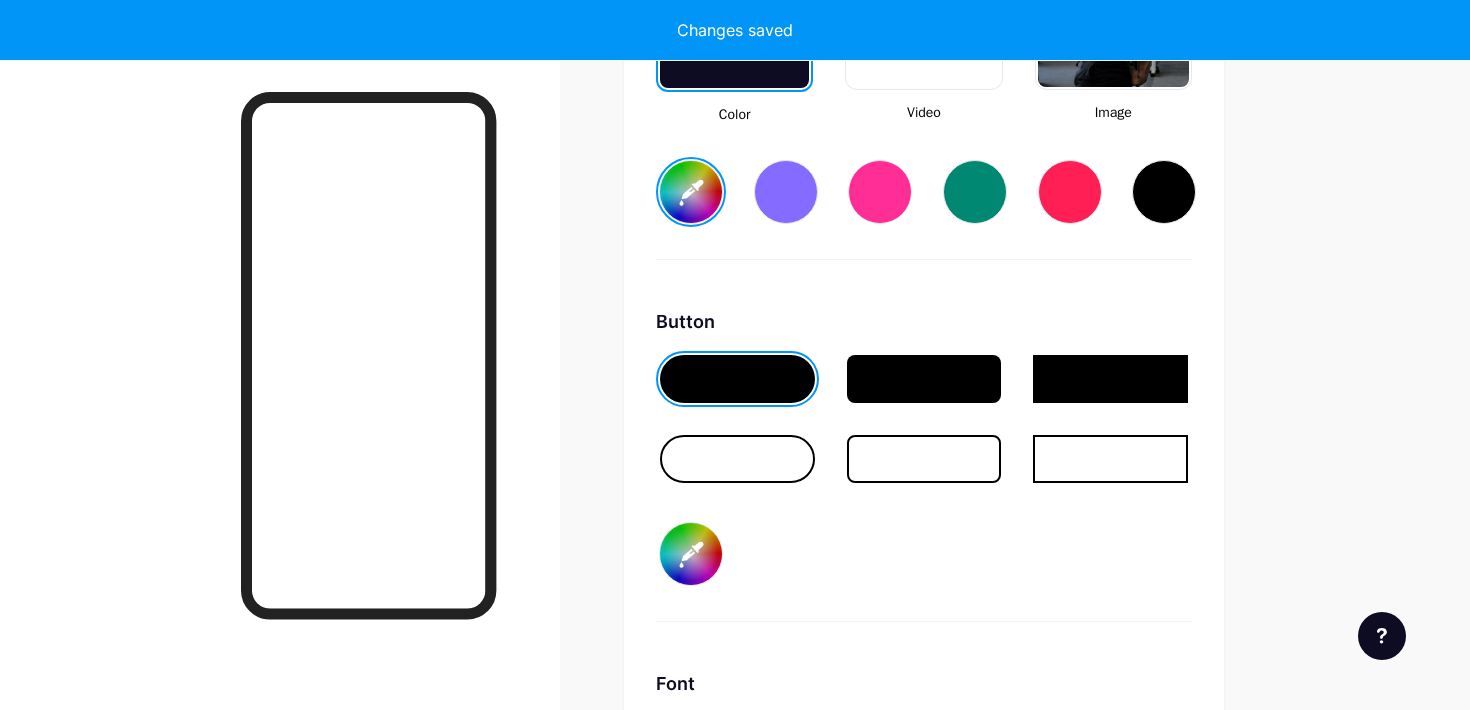 scroll, scrollTop: 2957, scrollLeft: 0, axis: vertical 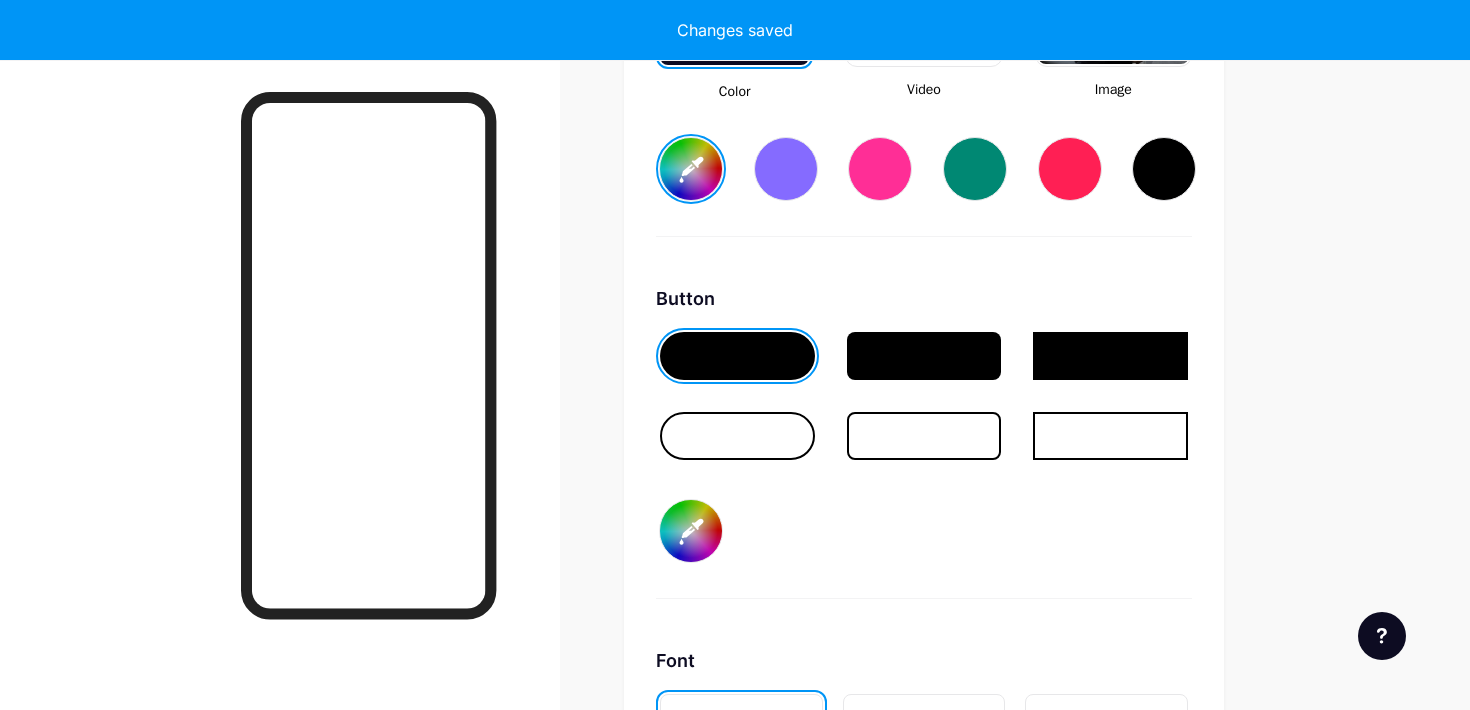 click on "#000000" at bounding box center [691, 531] 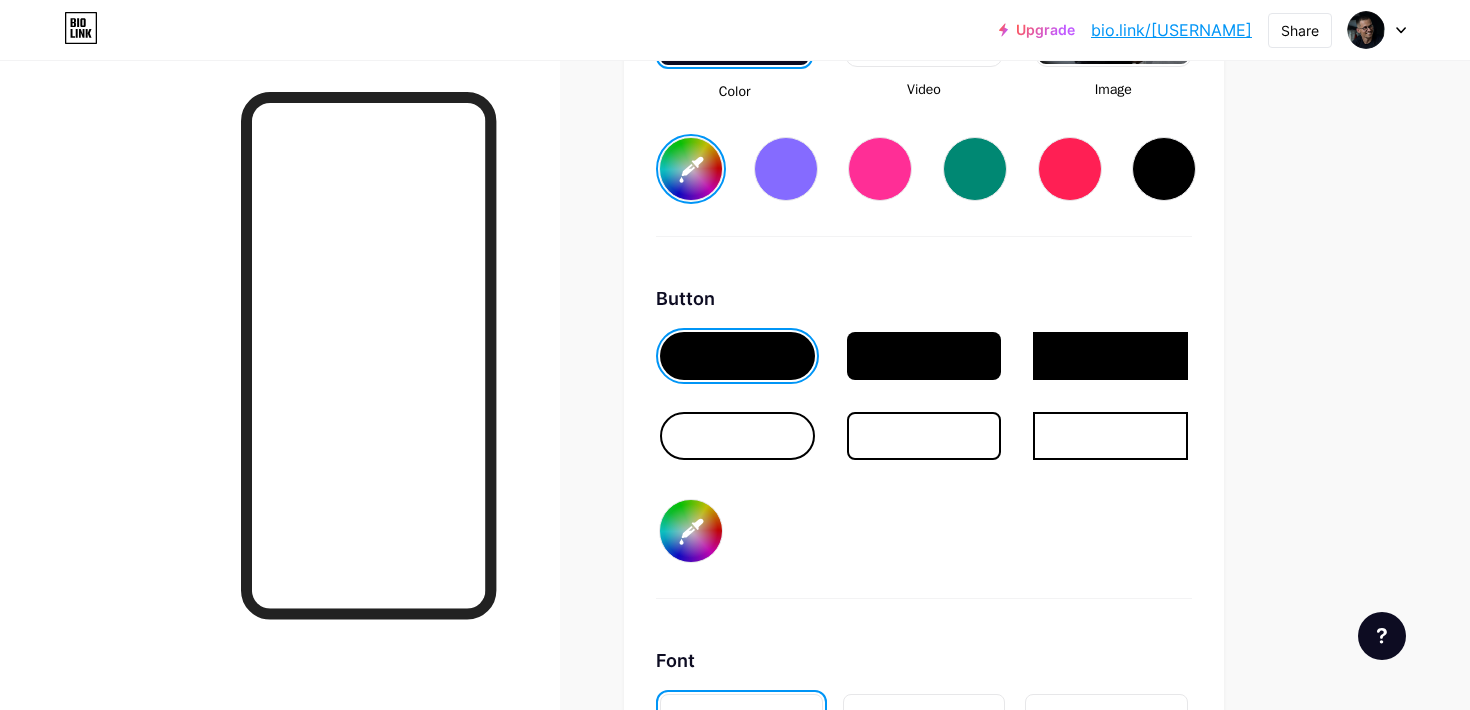 click on "#000000" at bounding box center (691, 531) 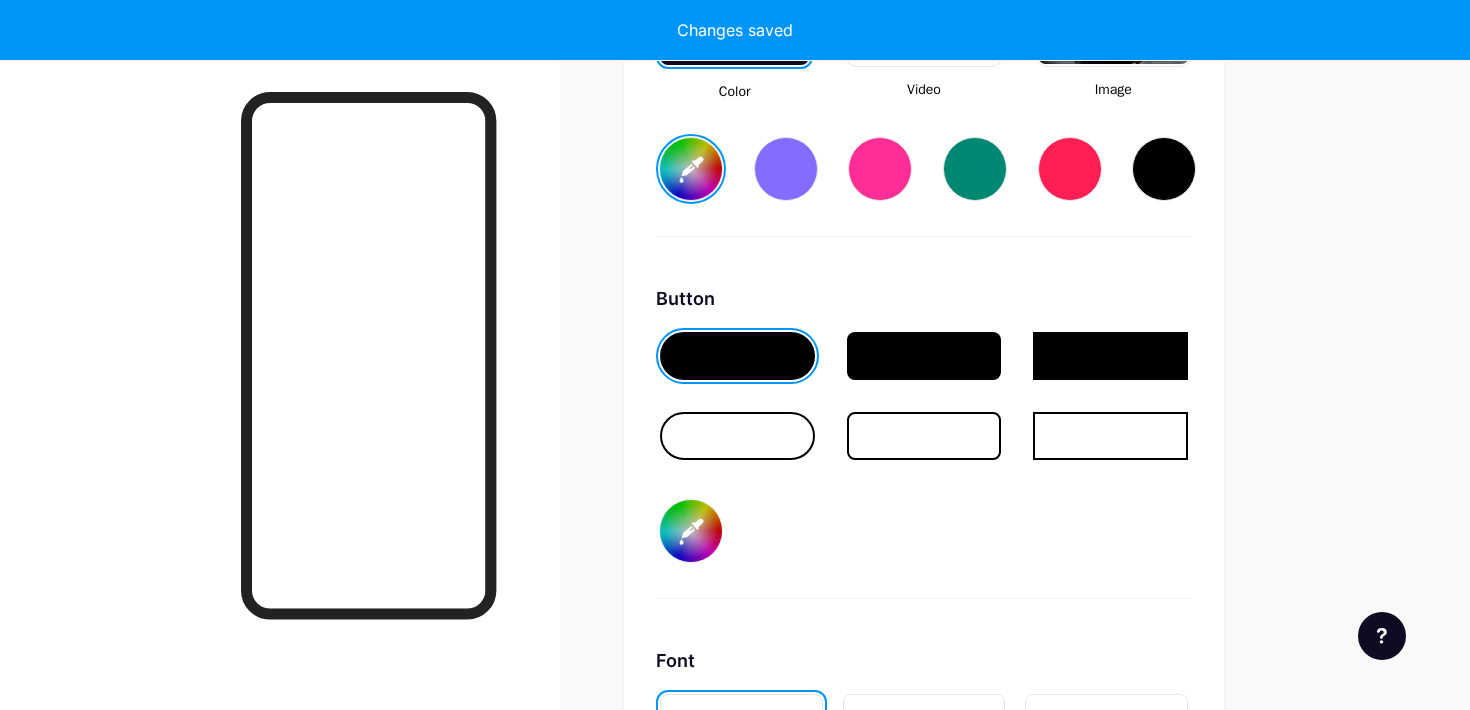 type on "#275000" 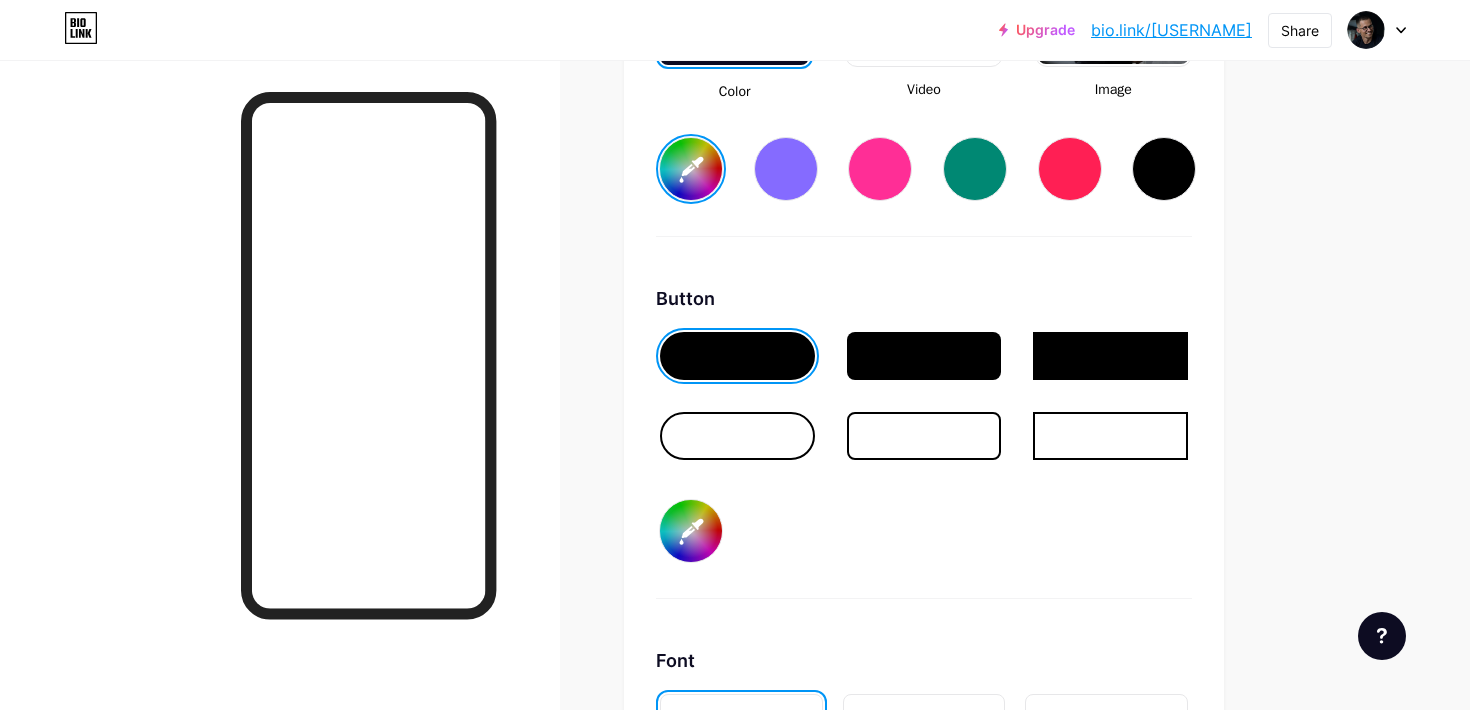 type on "#275900" 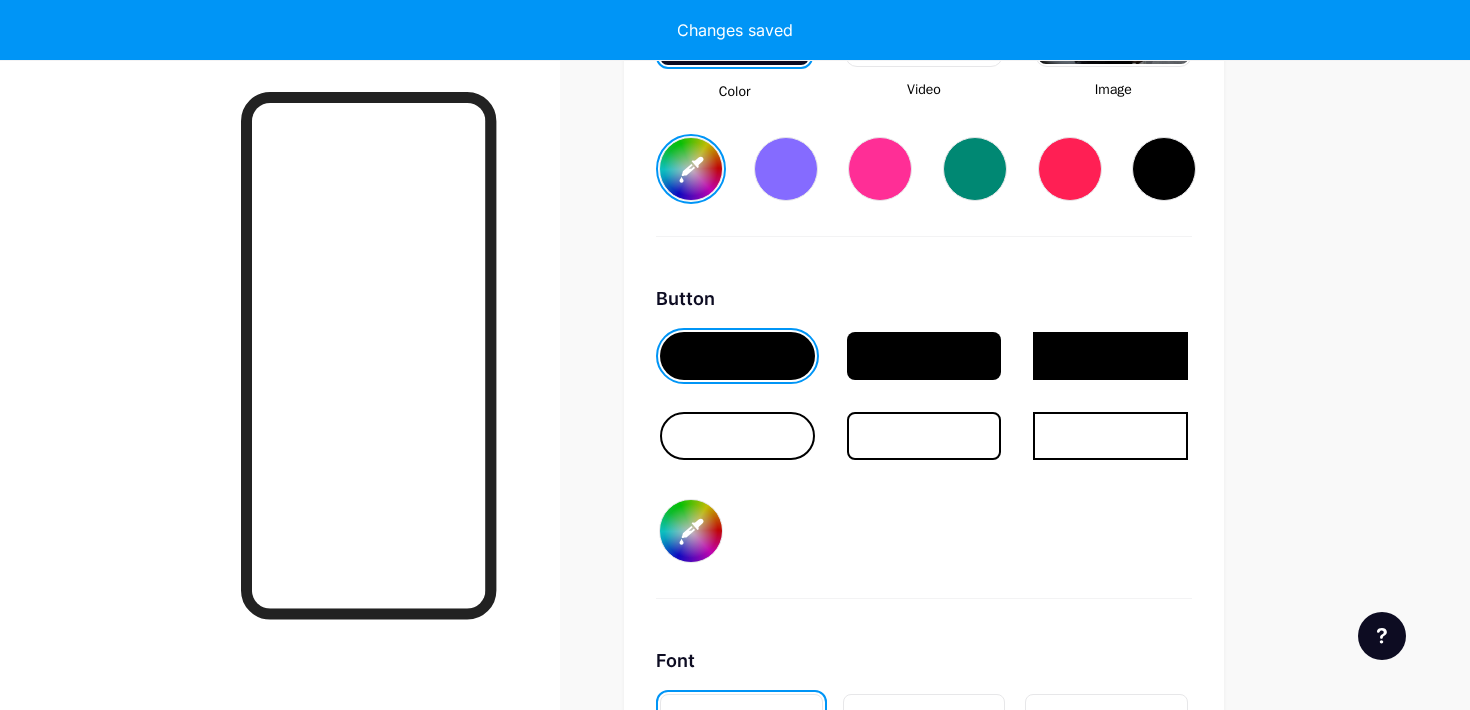 type on "#275902" 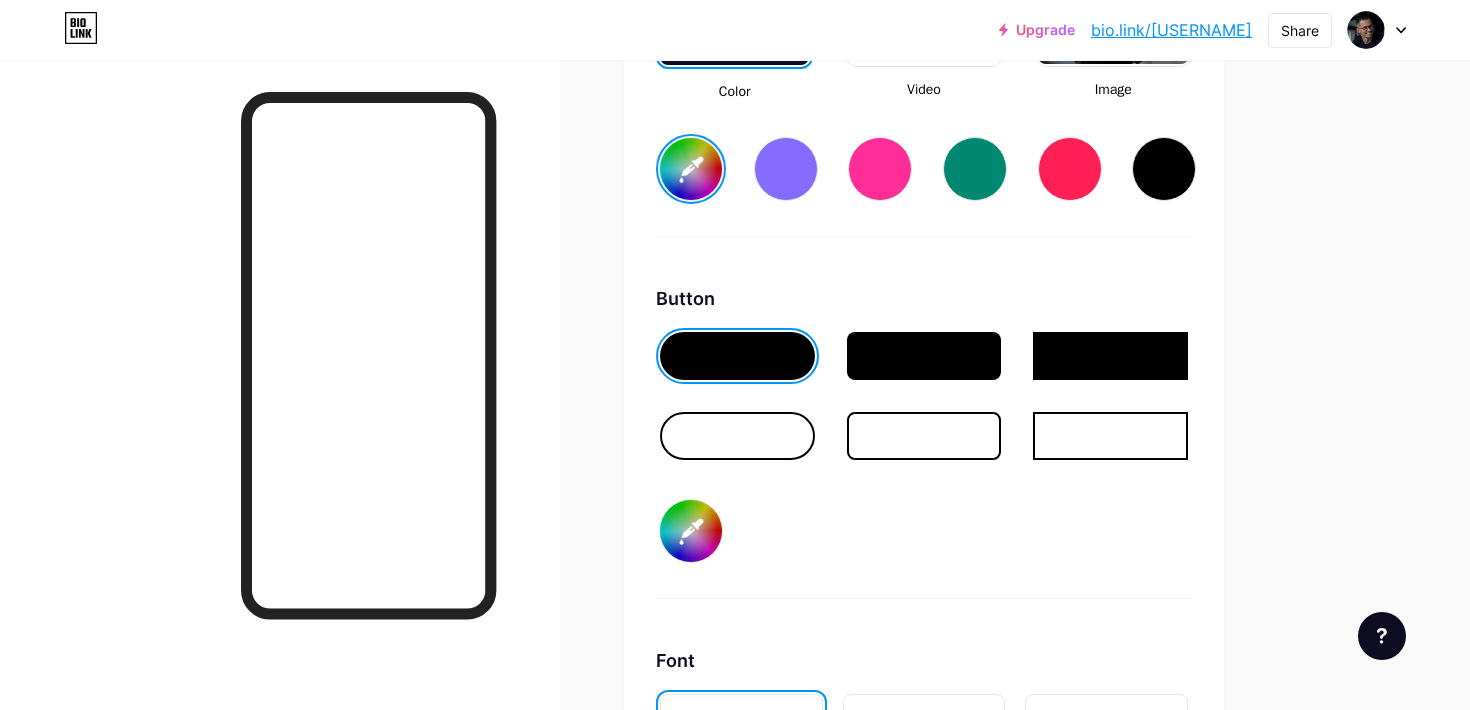 type on "#2759c8" 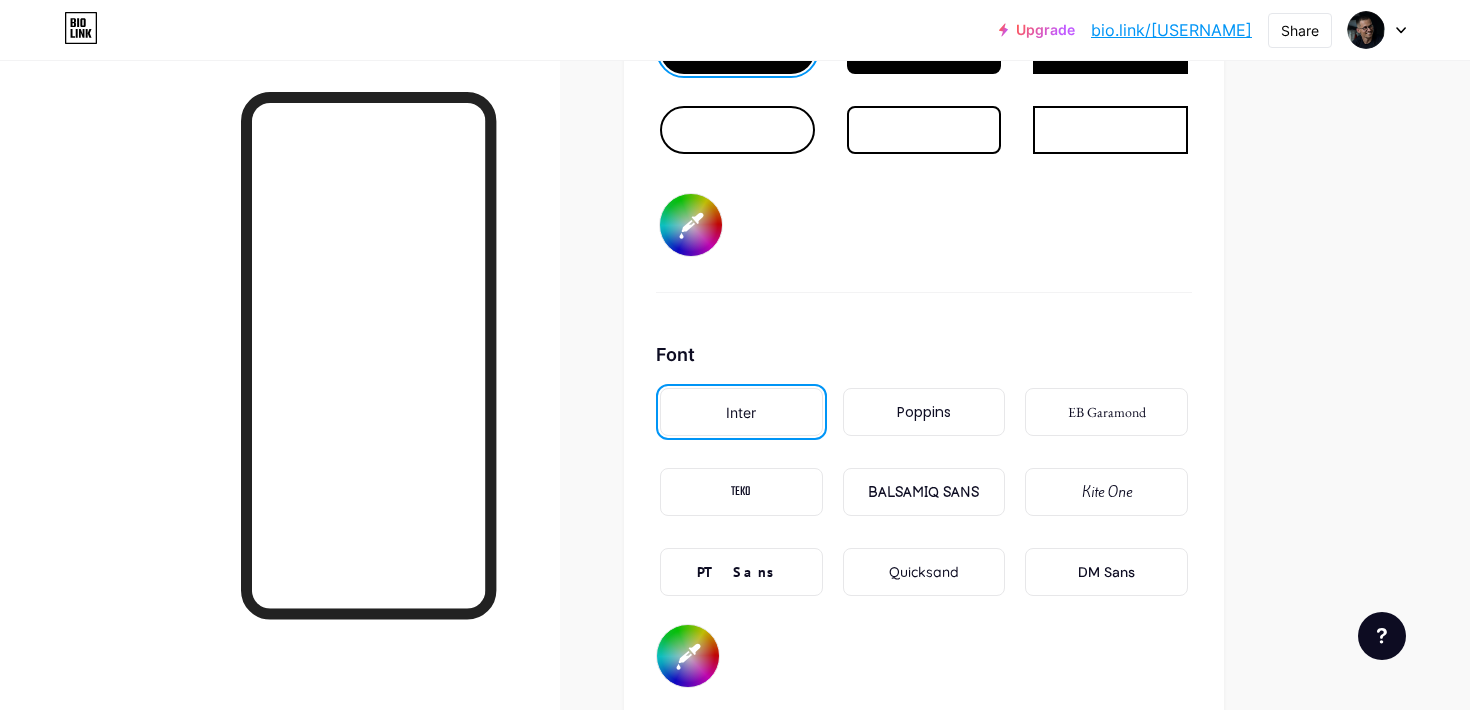 scroll, scrollTop: 3271, scrollLeft: 0, axis: vertical 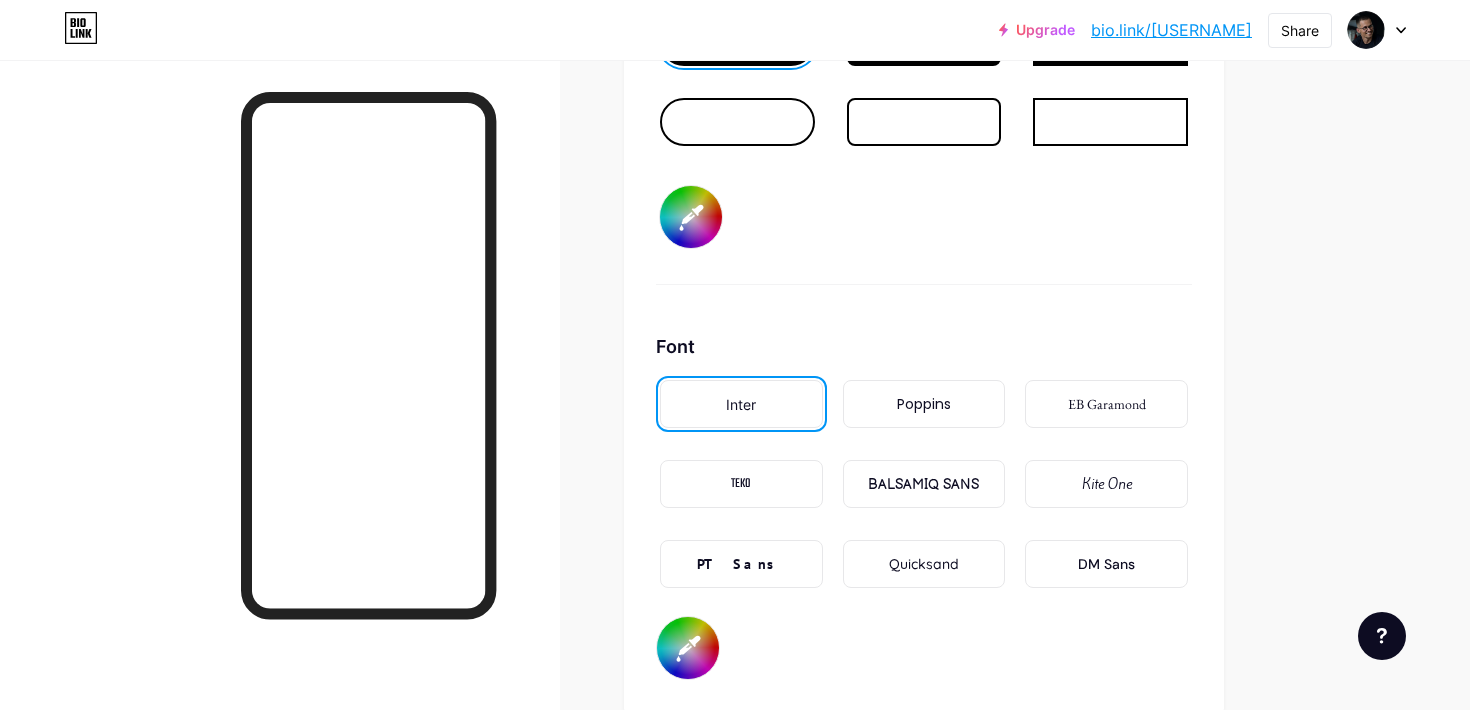 click on "PT Sans" at bounding box center [741, 564] 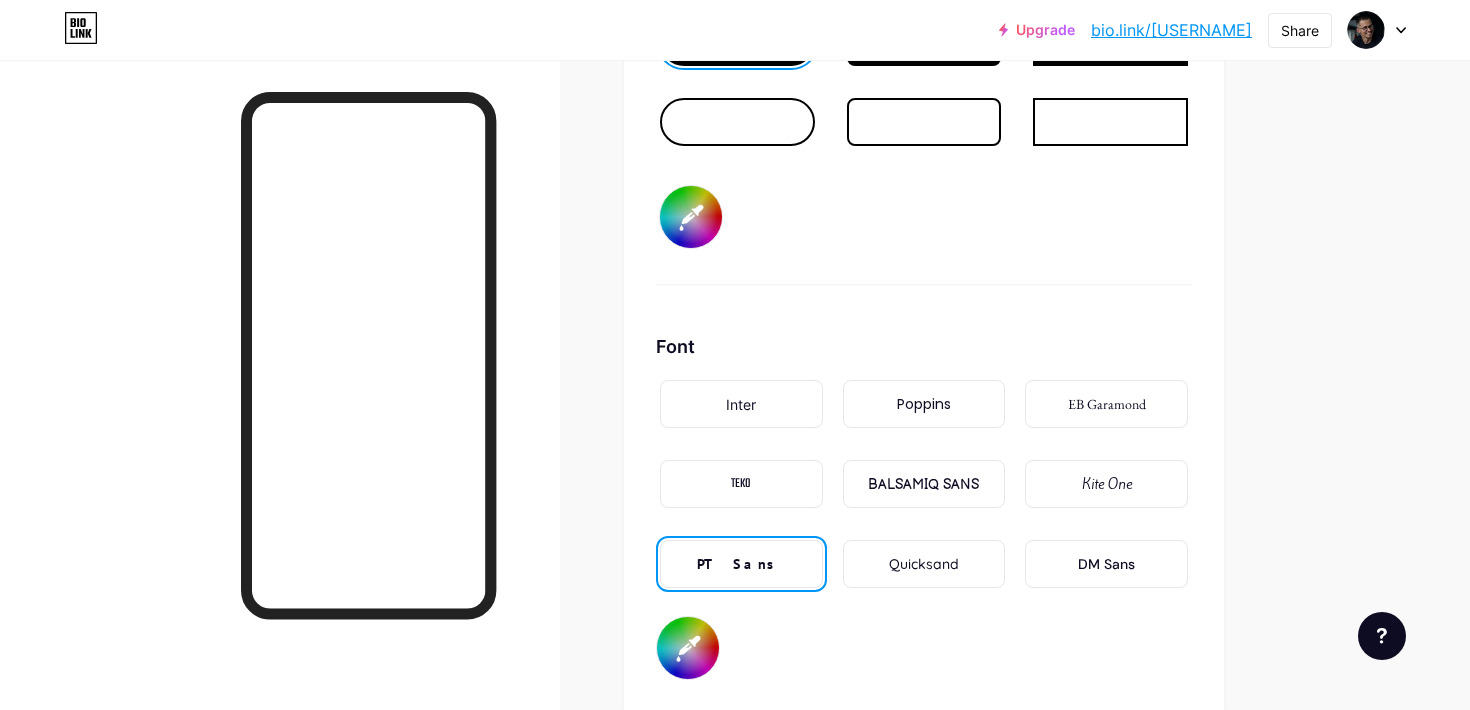 click on "DM Sans" at bounding box center [1106, 564] 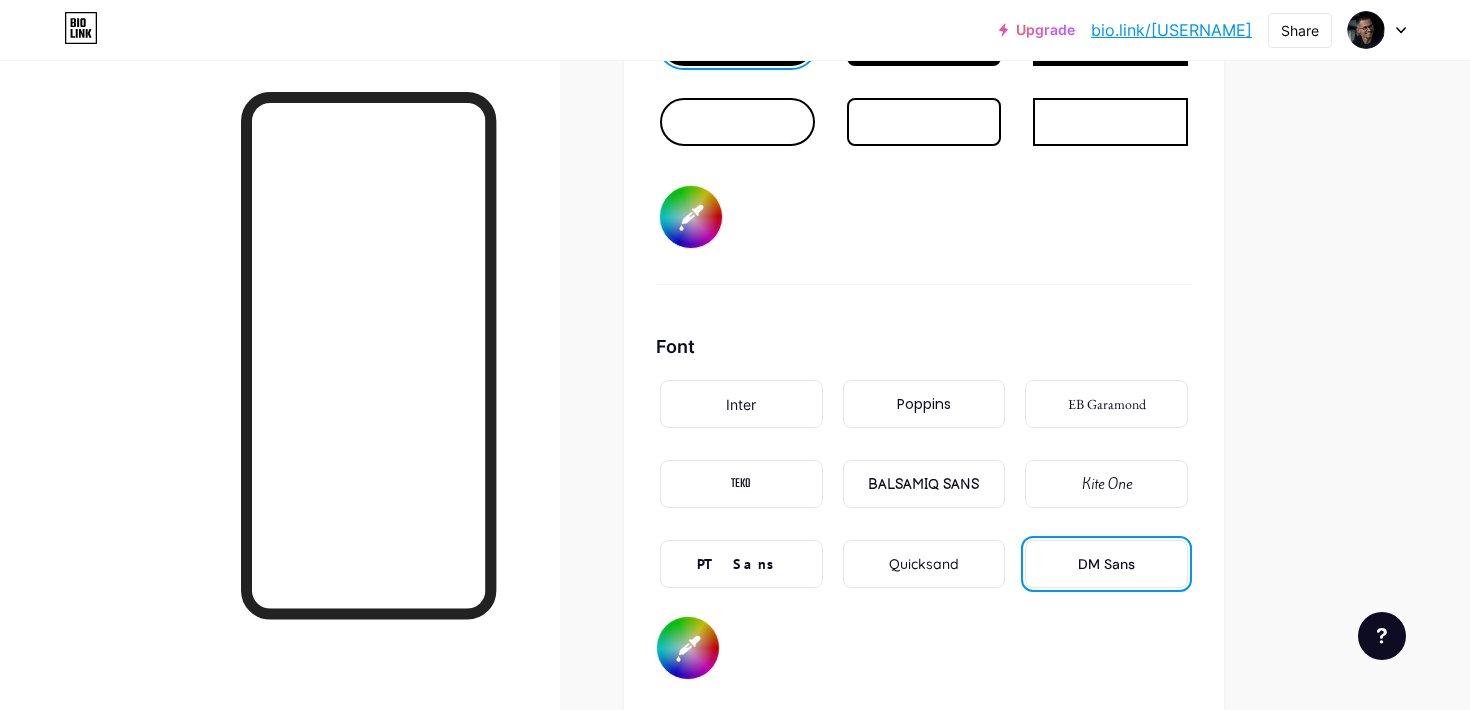 click on "Inter" at bounding box center (741, 404) 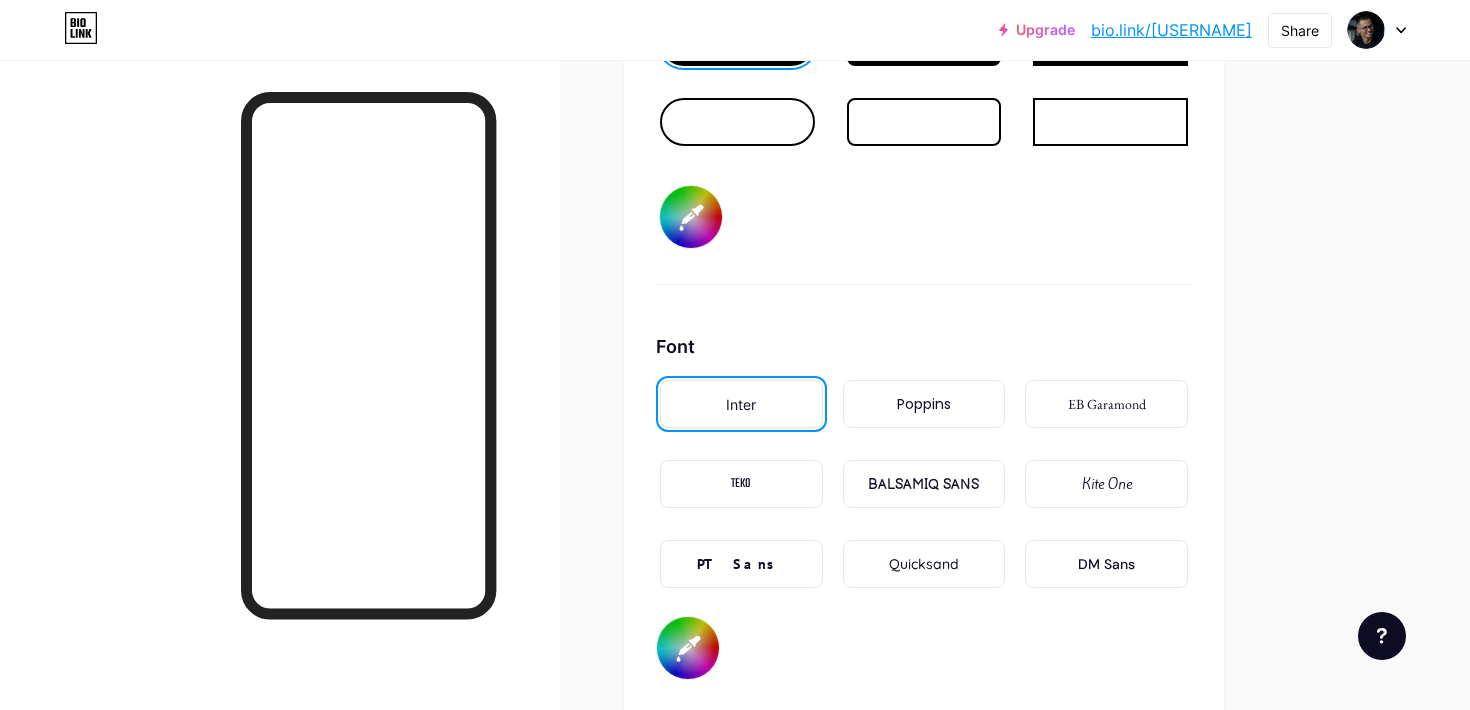 click on "DM Sans" at bounding box center [1106, 564] 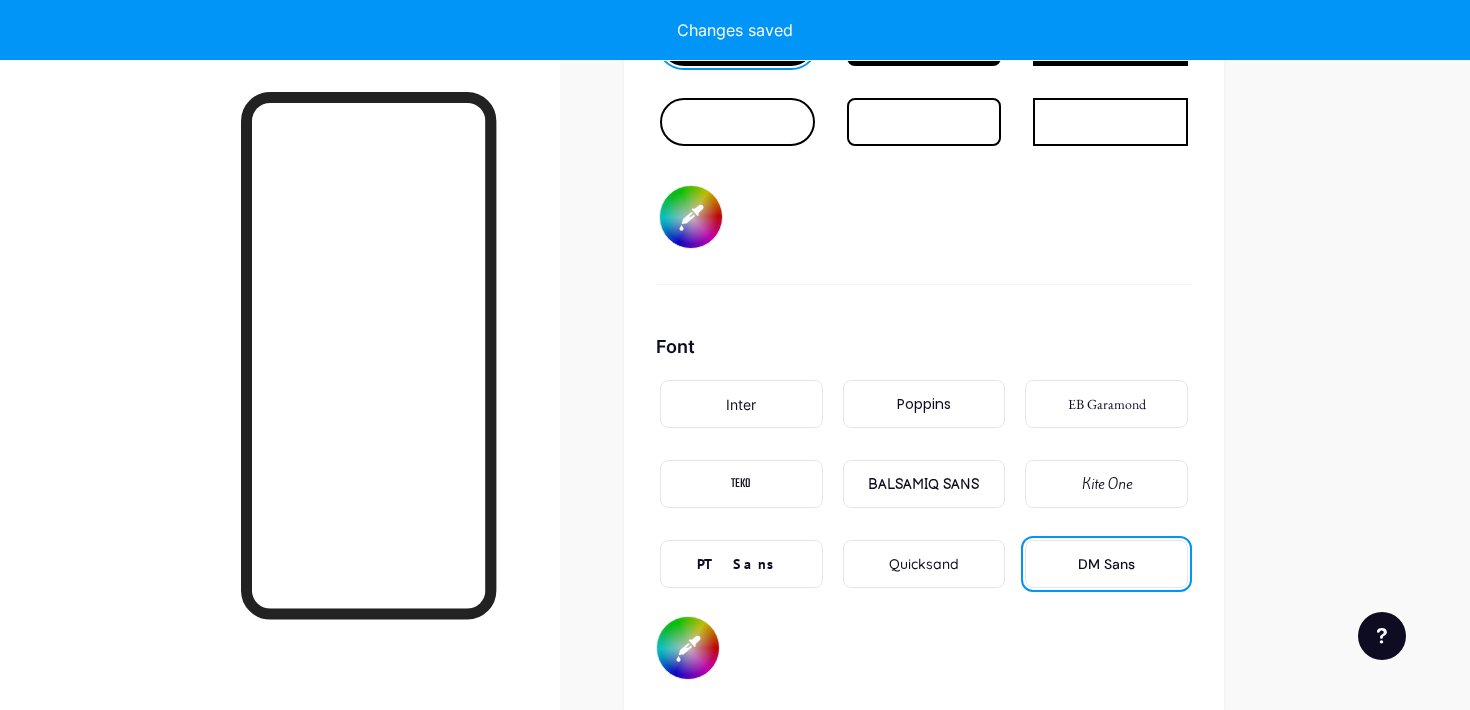 type on "#1f2028" 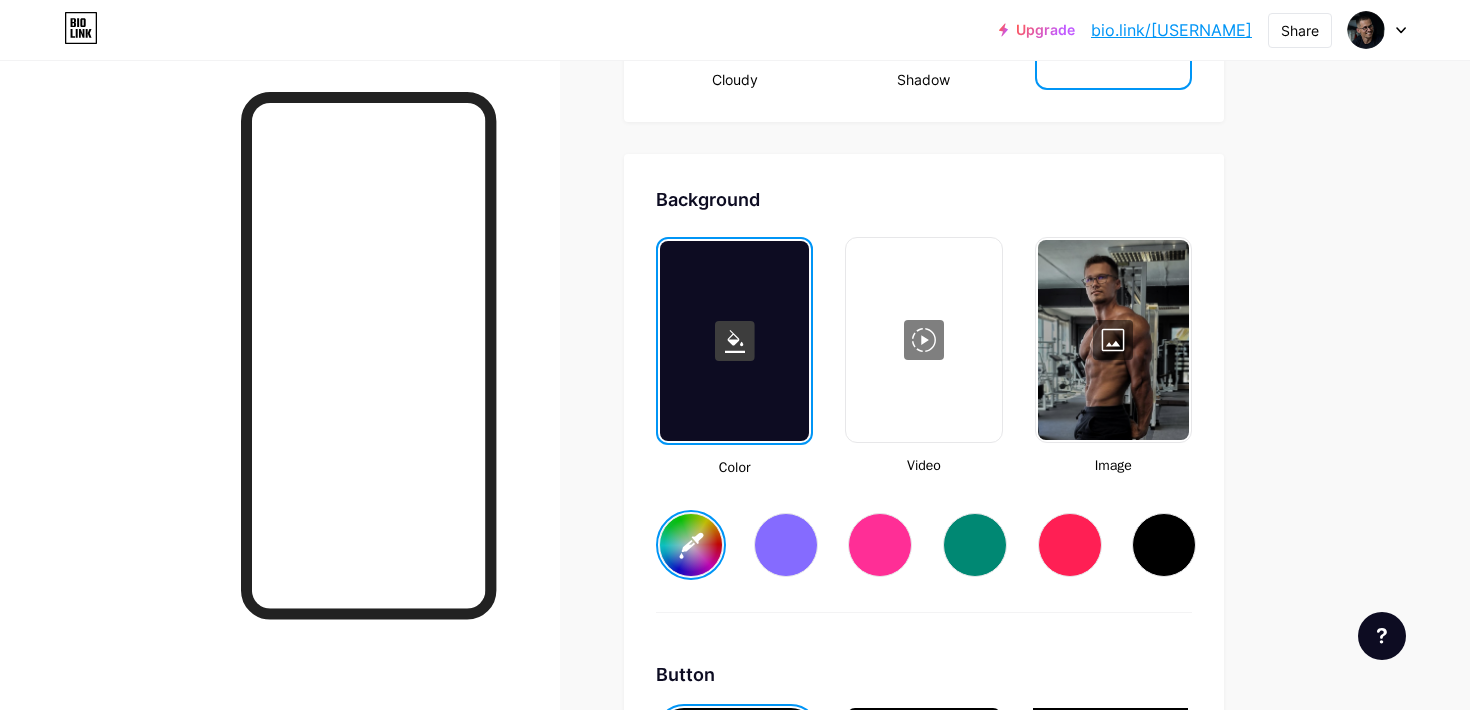 scroll, scrollTop: 2558, scrollLeft: 0, axis: vertical 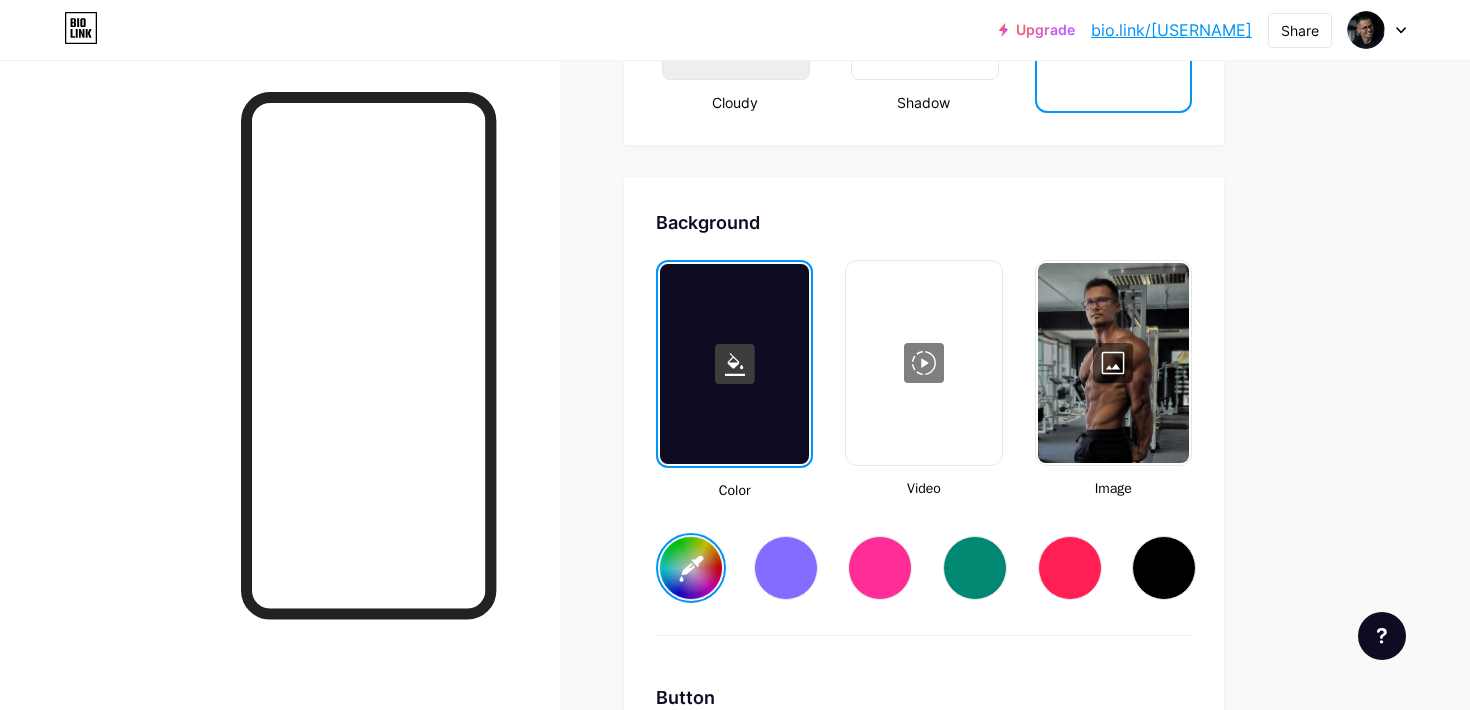 click on "Upgrade   bio.link/[USERNAME]...   bio.link/[USERNAME]   Share               Switch accounts     [FIRST] [LAST]   bio.link/[USERNAME]       + Add a new page        Account settings   Logout   Link Copied
Links
Posts
Design
Subscribers
NEW
Stats
Settings     Profile   [FIRST] [LAST]                       Themes   Link in bio   Blog   Shop       Basics       Carbon       Xmas 23       Pride       Glitch       Winter · Live       Glassy · Live       Chameleon · Live       Rainy Night · Live       Neon · Live       Summer       Retro       Strawberry · Live       Desert       Sunny       Autumn       Leaf       Clear Sky       Blush       Unicorn       Minimal       Cloudy       Shadow     Create your own           Changes saved     Background         Color           Video             Image           #1f2028     Button       #2759c8   Font   Inter Poppins EB Garamond TEKO BALSAMIQ SANS Kite One PT Sans Quicksand DM Sans" at bounding box center [735, -220] 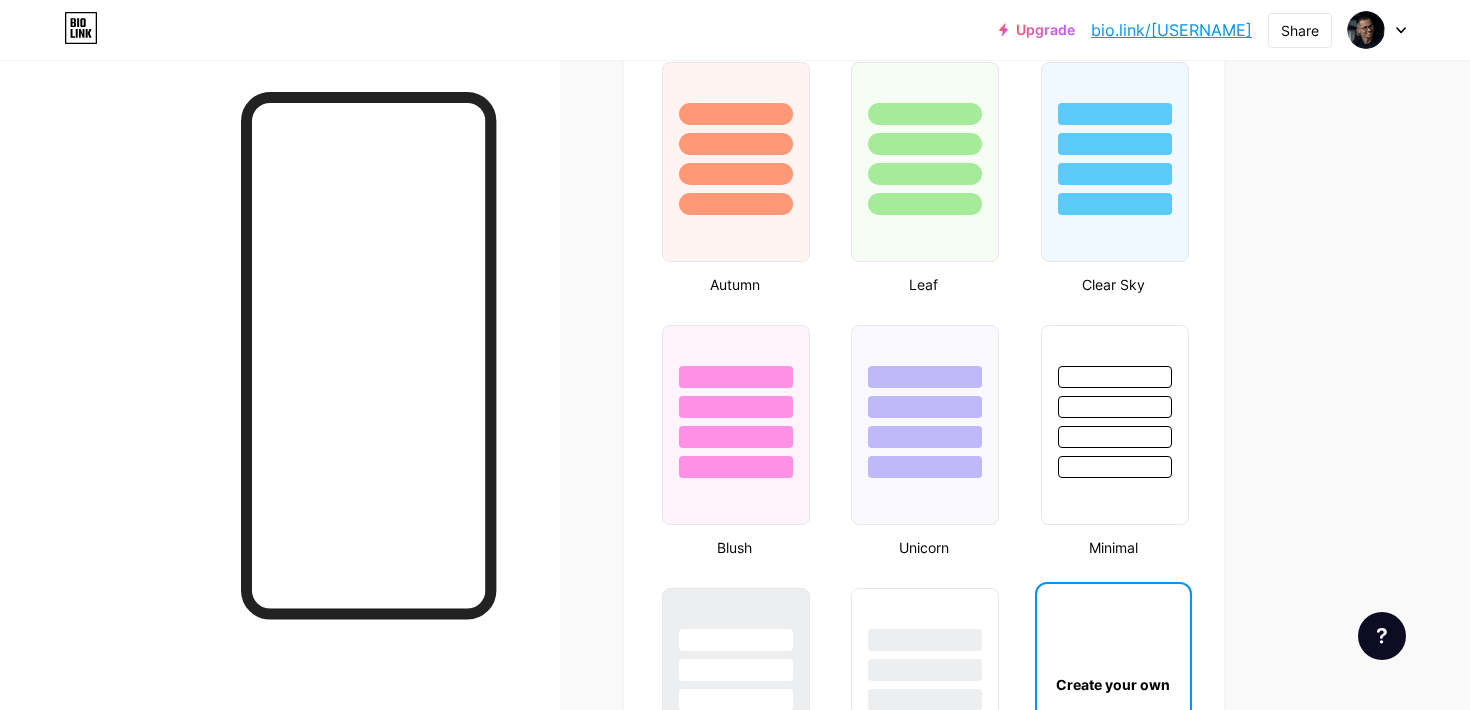 scroll, scrollTop: 2456, scrollLeft: 0, axis: vertical 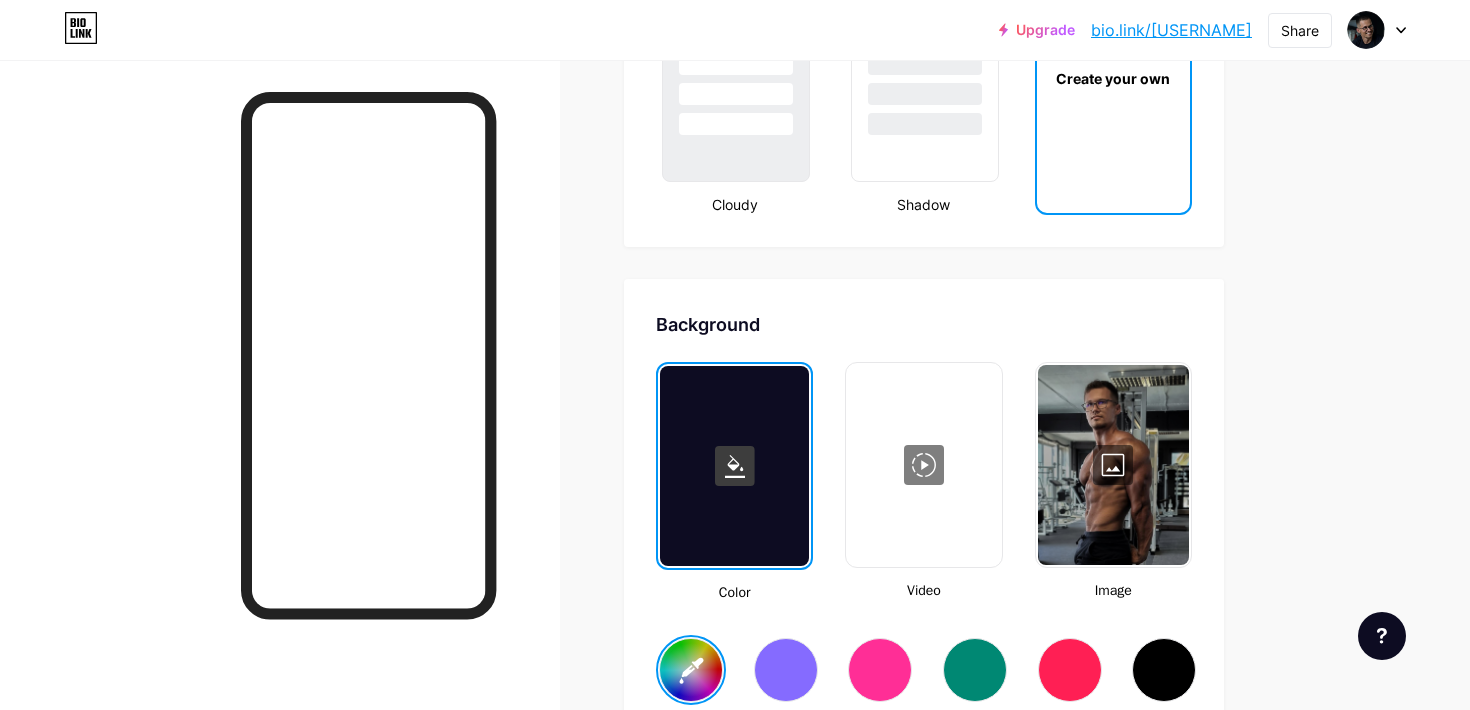 click at bounding box center (1113, 465) 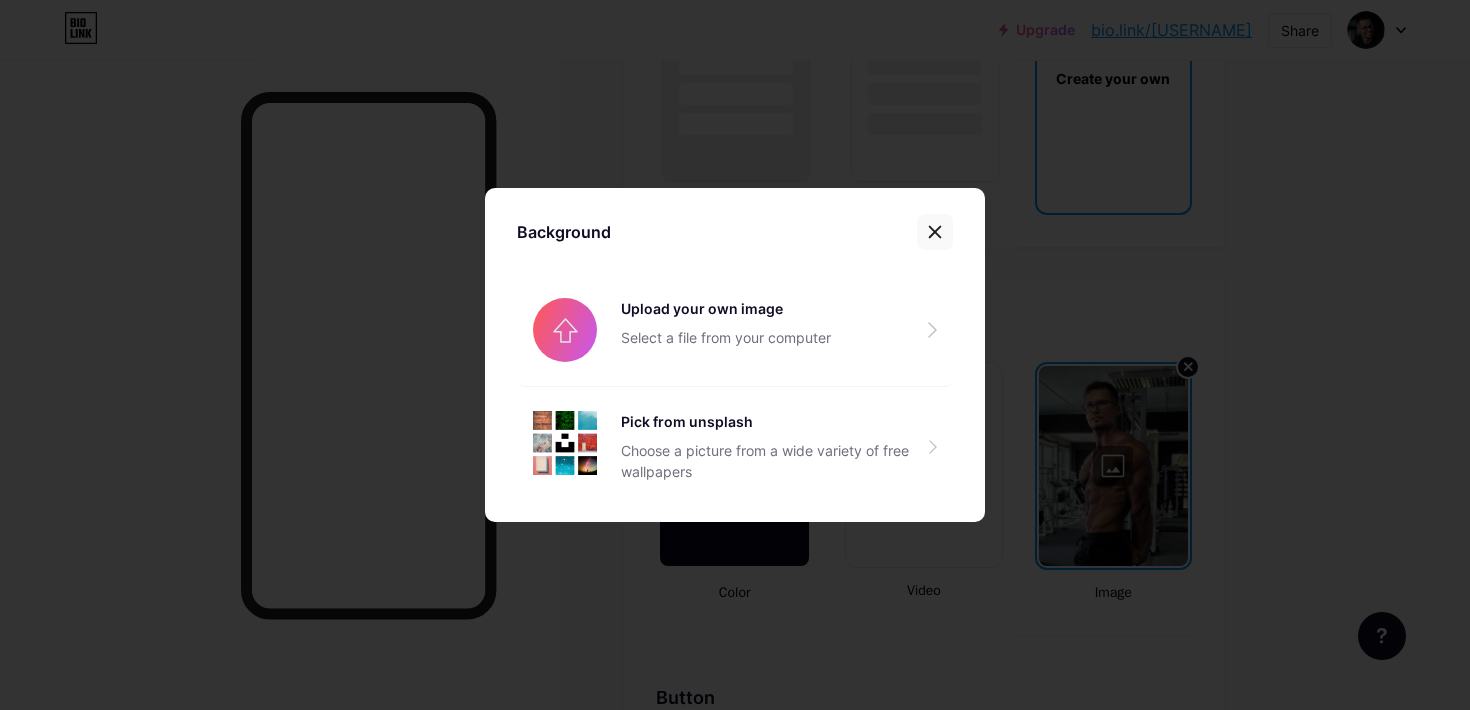 click 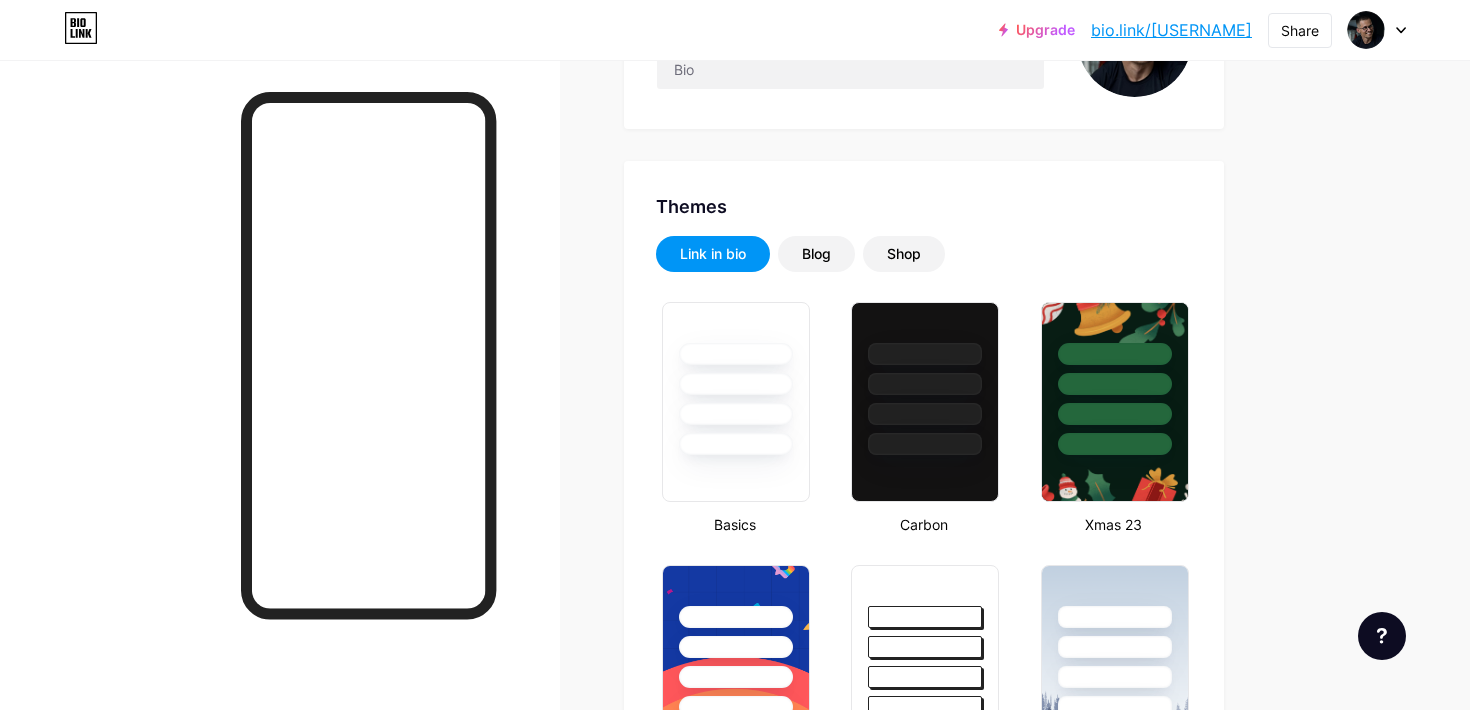 scroll, scrollTop: 0, scrollLeft: 0, axis: both 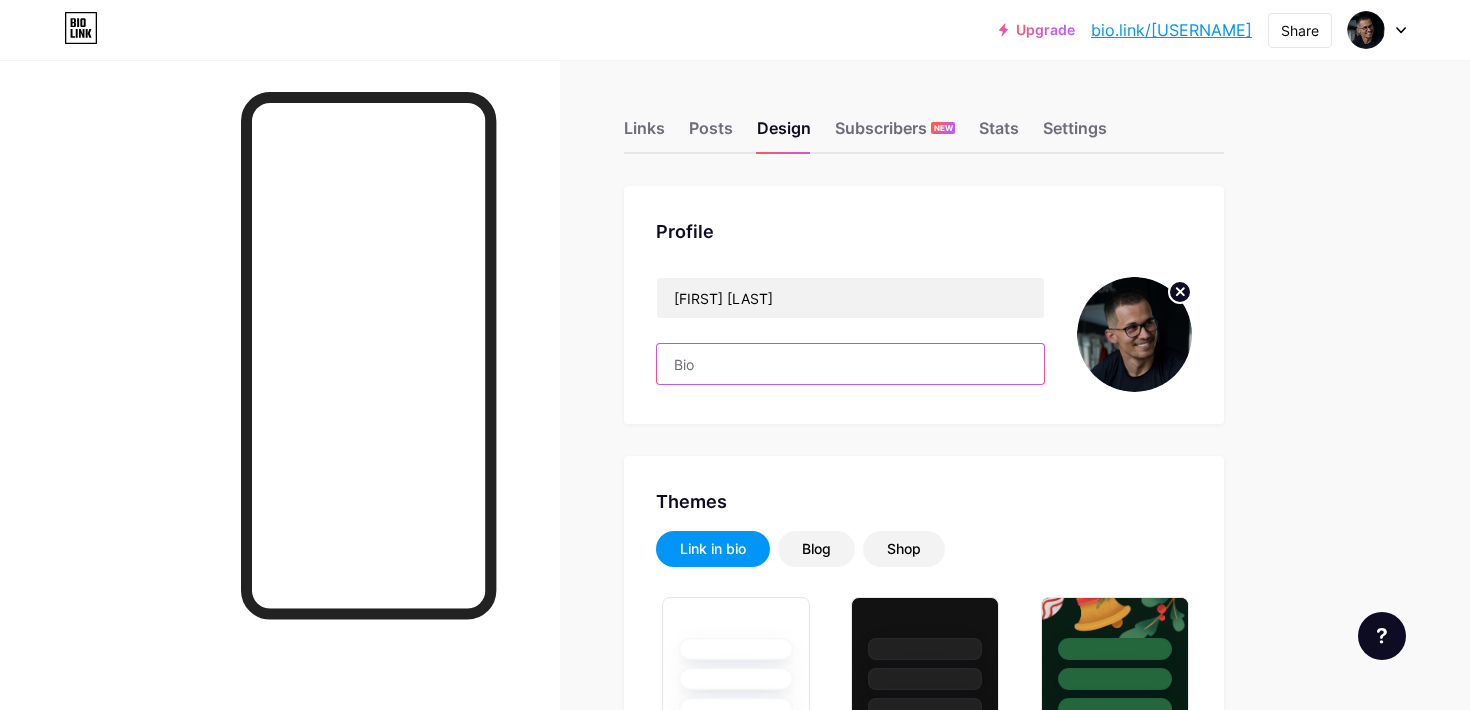 click at bounding box center (850, 364) 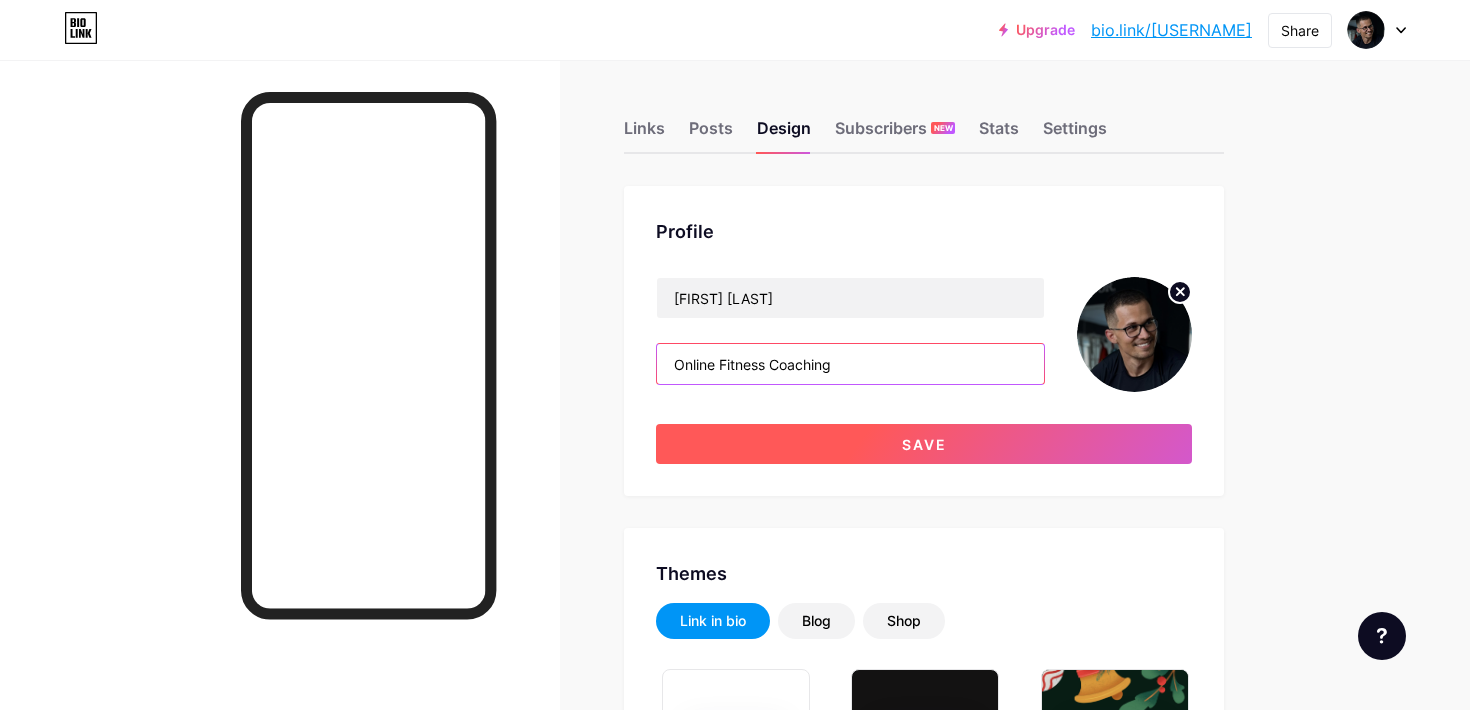 type on "Online Fitness Coaching" 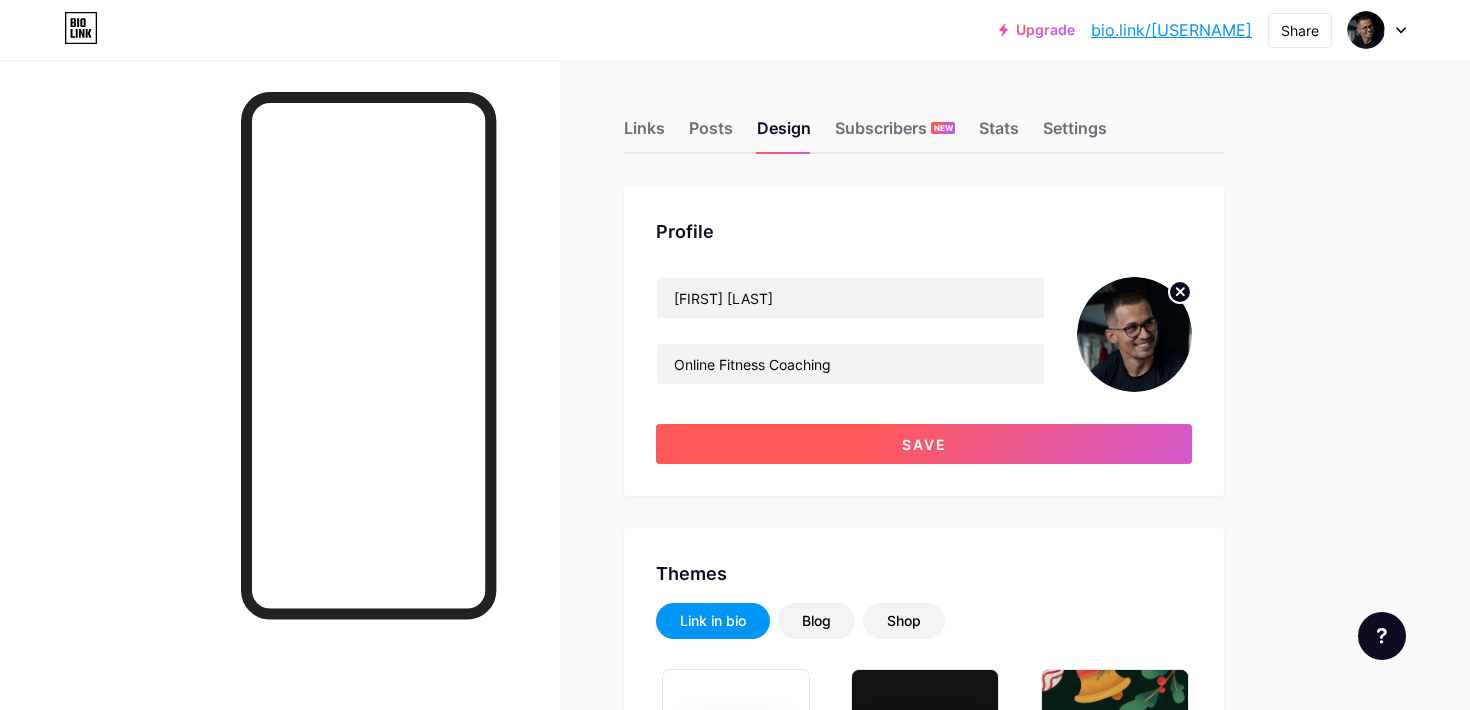 click on "Save" at bounding box center [924, 444] 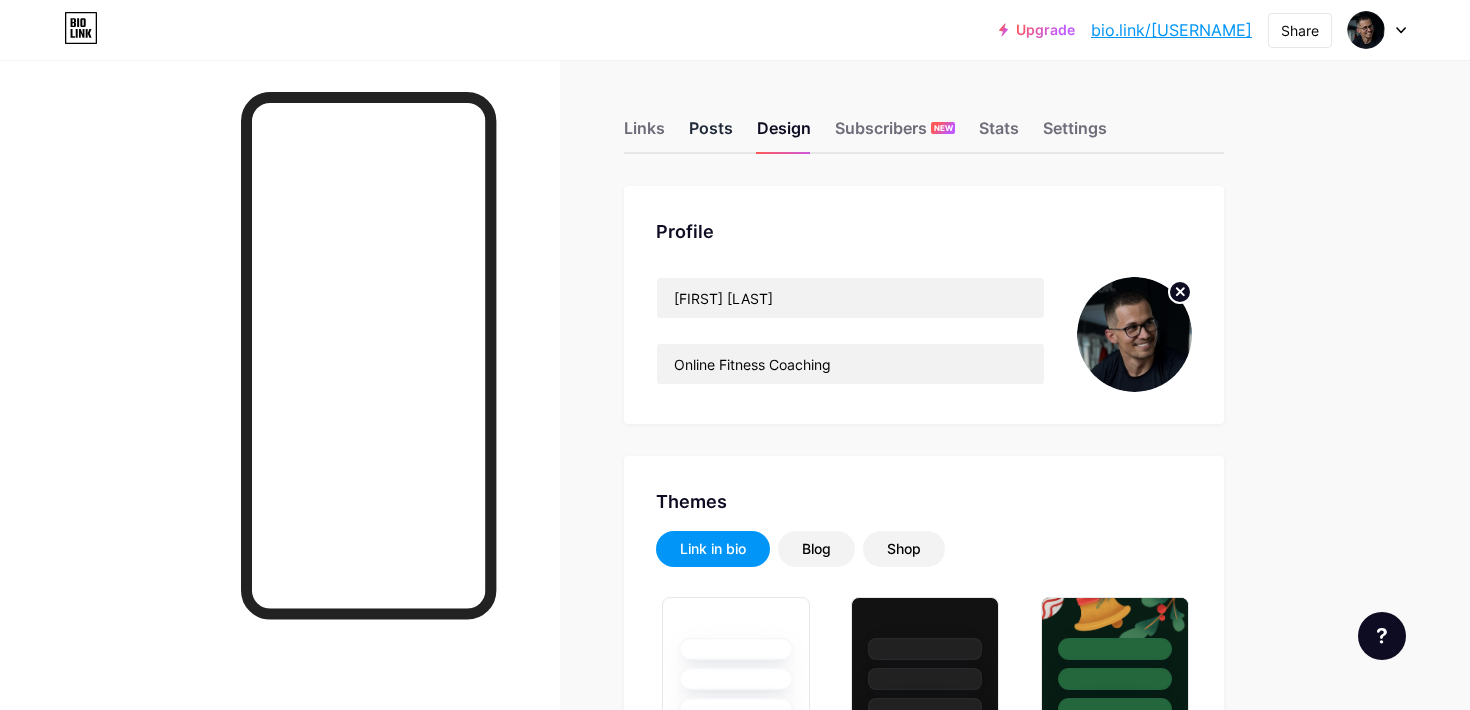 click on "Posts" at bounding box center (711, 134) 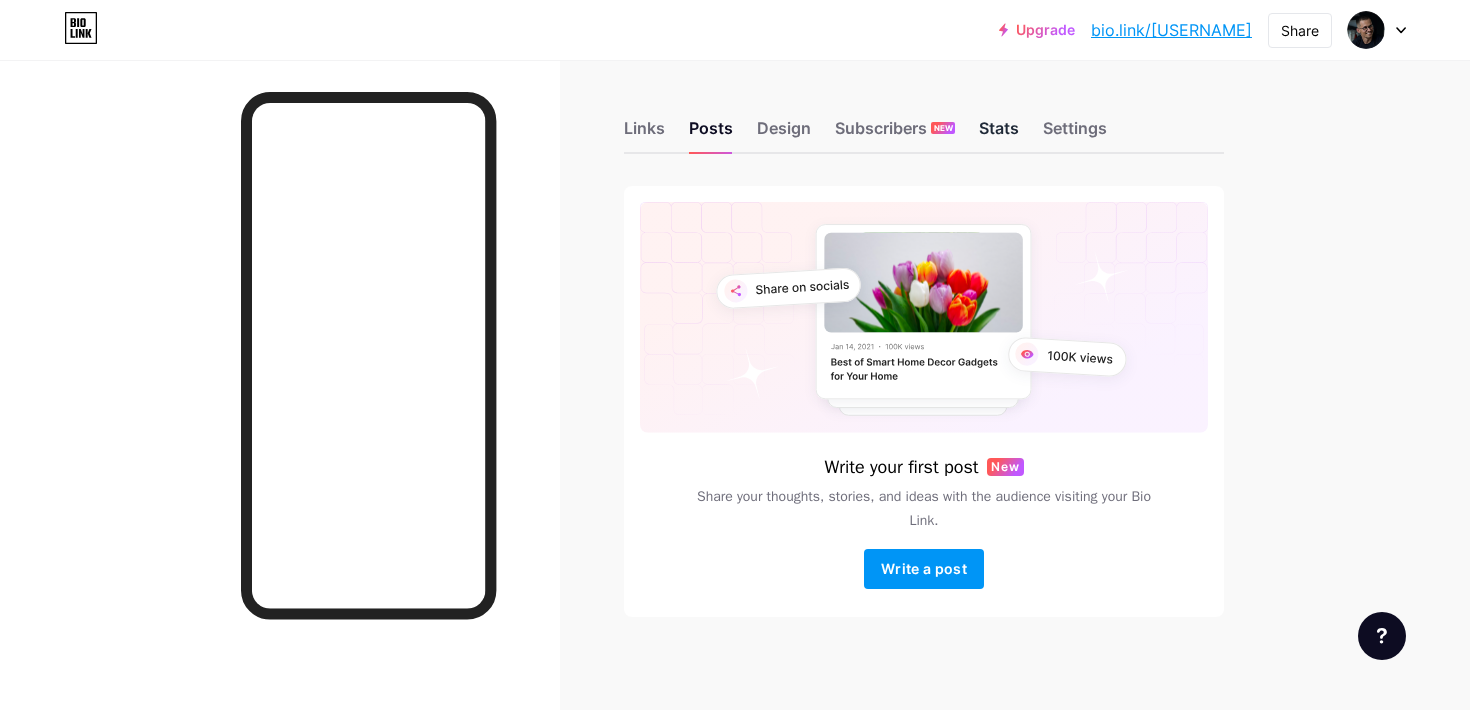 click on "Stats" at bounding box center (999, 134) 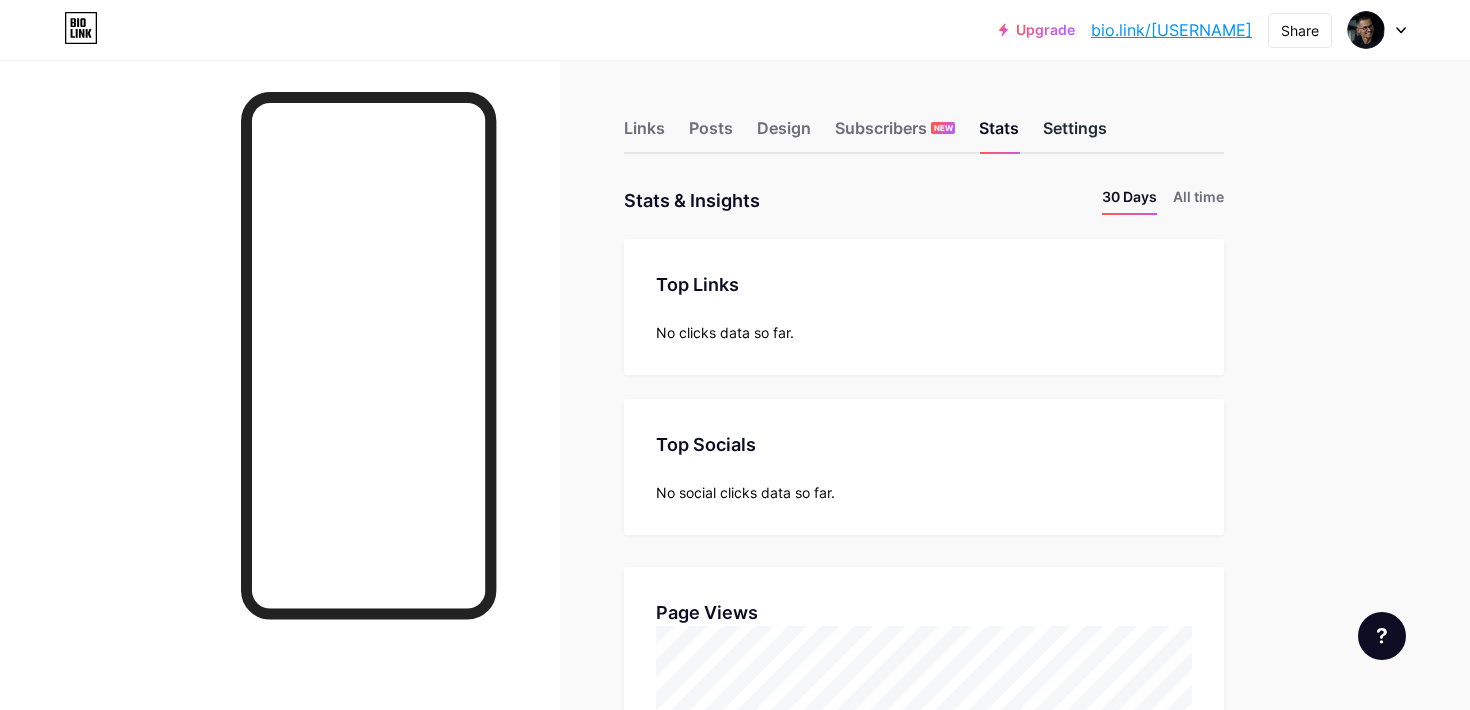scroll, scrollTop: 999290, scrollLeft: 998530, axis: both 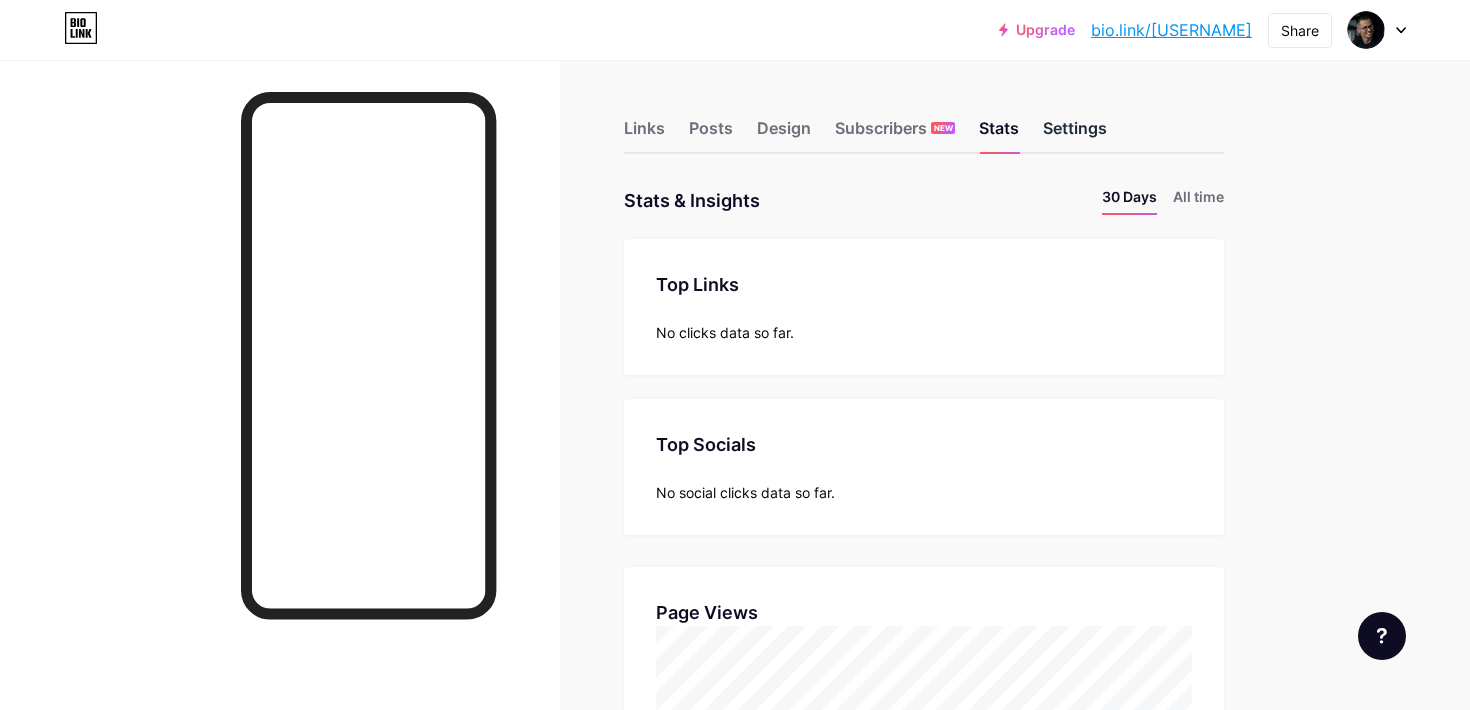 click on "Settings" at bounding box center (1075, 134) 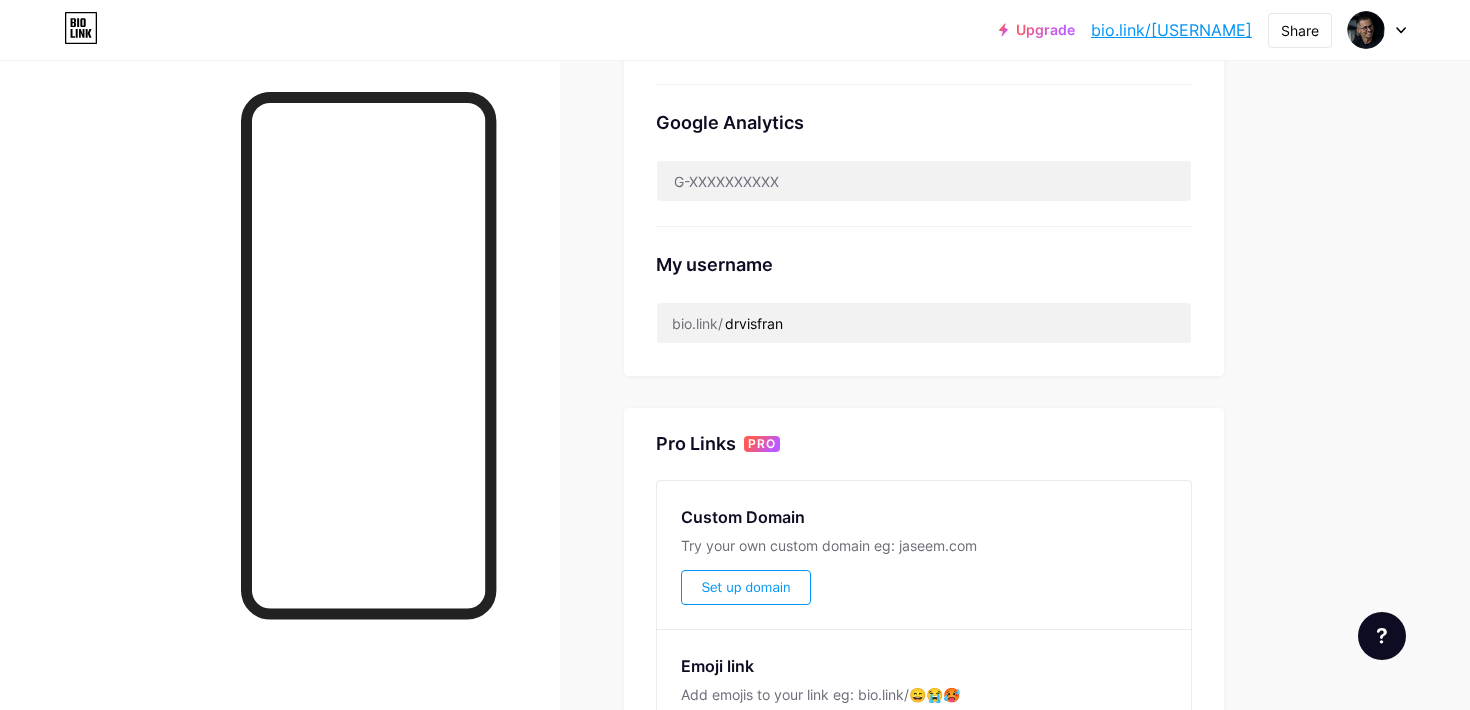 scroll, scrollTop: 635, scrollLeft: 0, axis: vertical 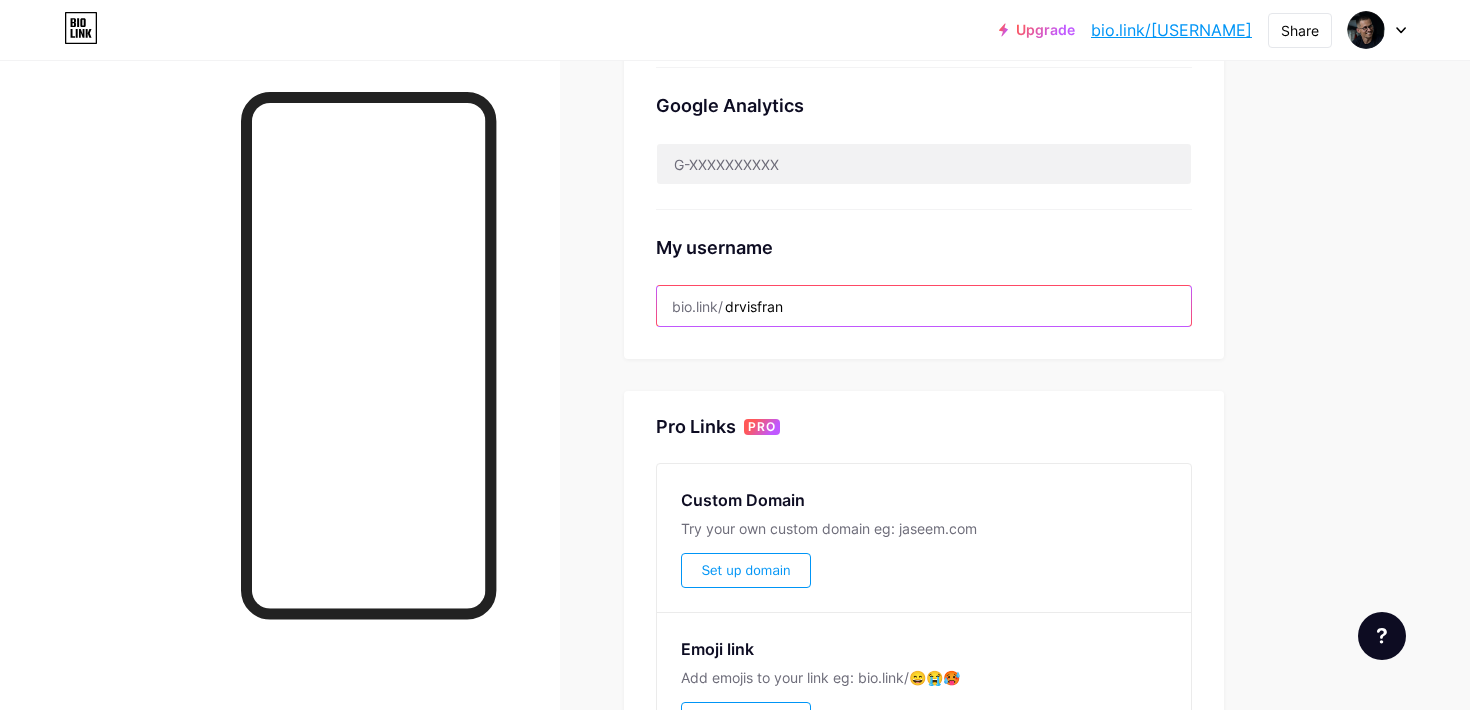 click on "drvisfran" at bounding box center [924, 306] 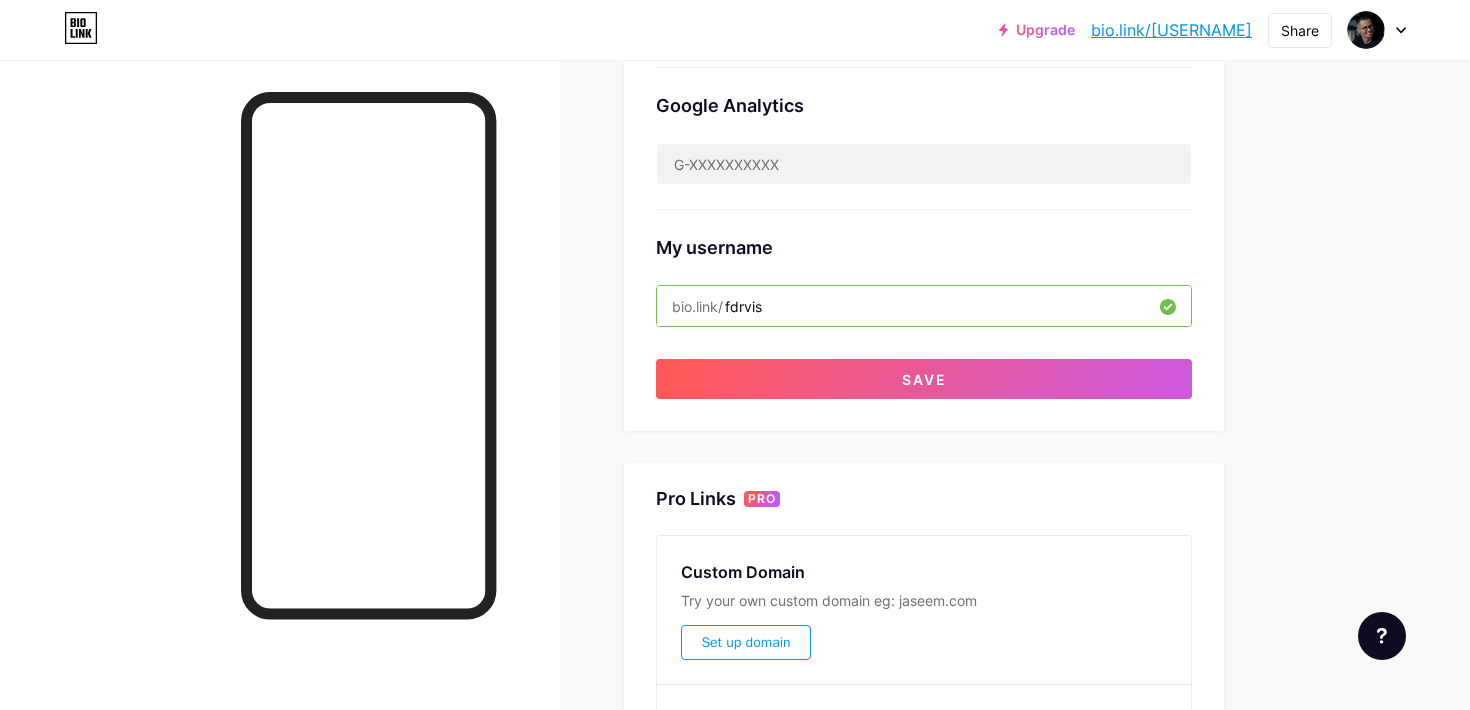 type on "fdrvis" 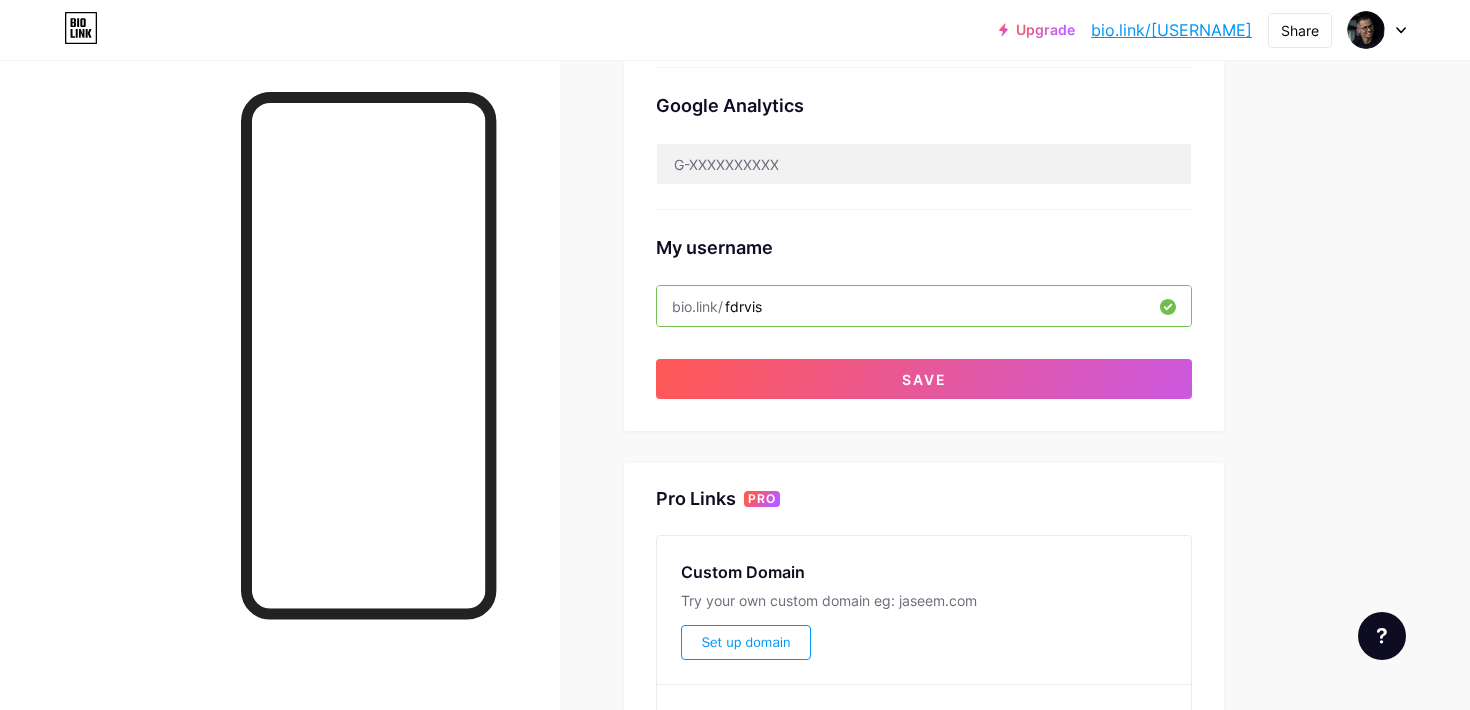 click on "Preferred link   This is an aesthetic choice. Both links are usable.
bio.link/ [USERNAME]       [USERNAME] .bio.link
NSFW warning       Show a warning before displaying your page.     SEO   Choose the title and description to appear on search engines and social posts.           Google Analytics       My username   bio.link/   [USERNAME]           Save" at bounding box center (924, -9) 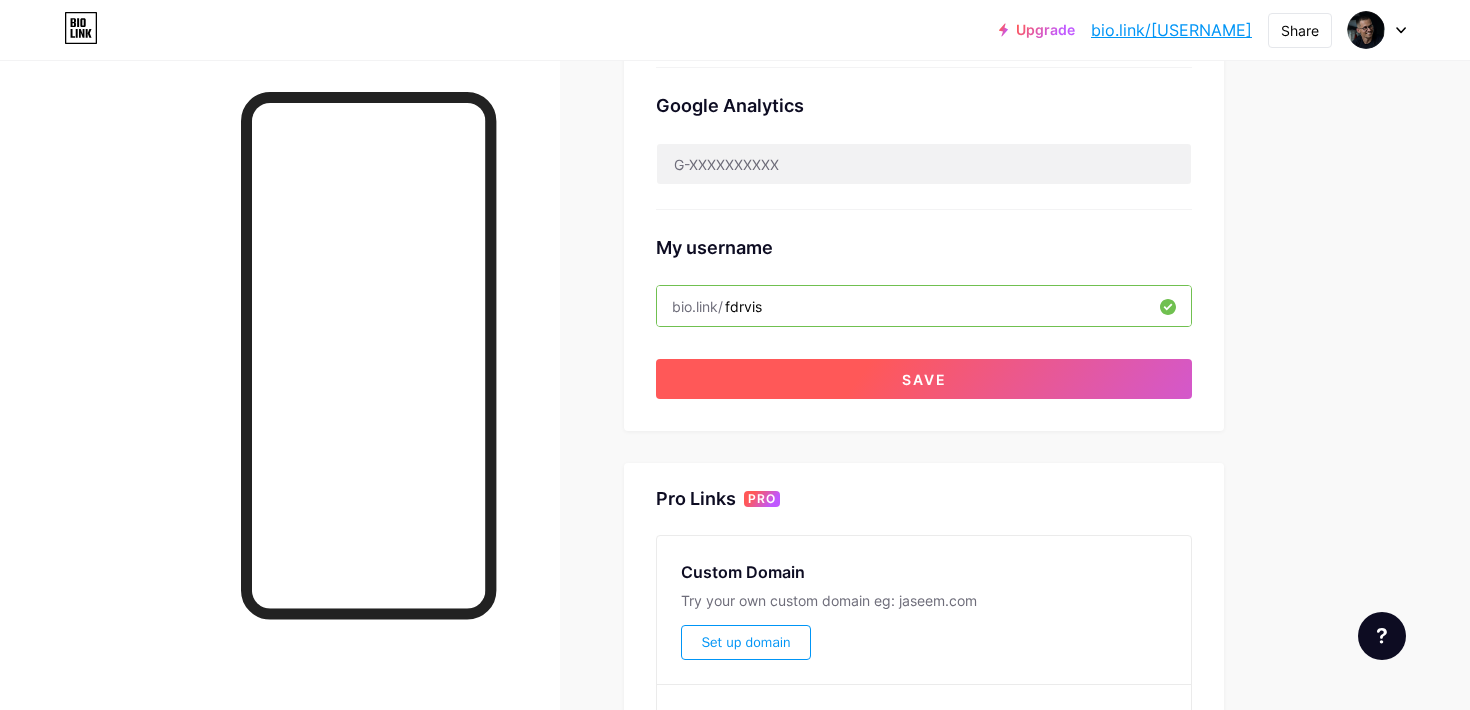 click on "Save" at bounding box center [924, 379] 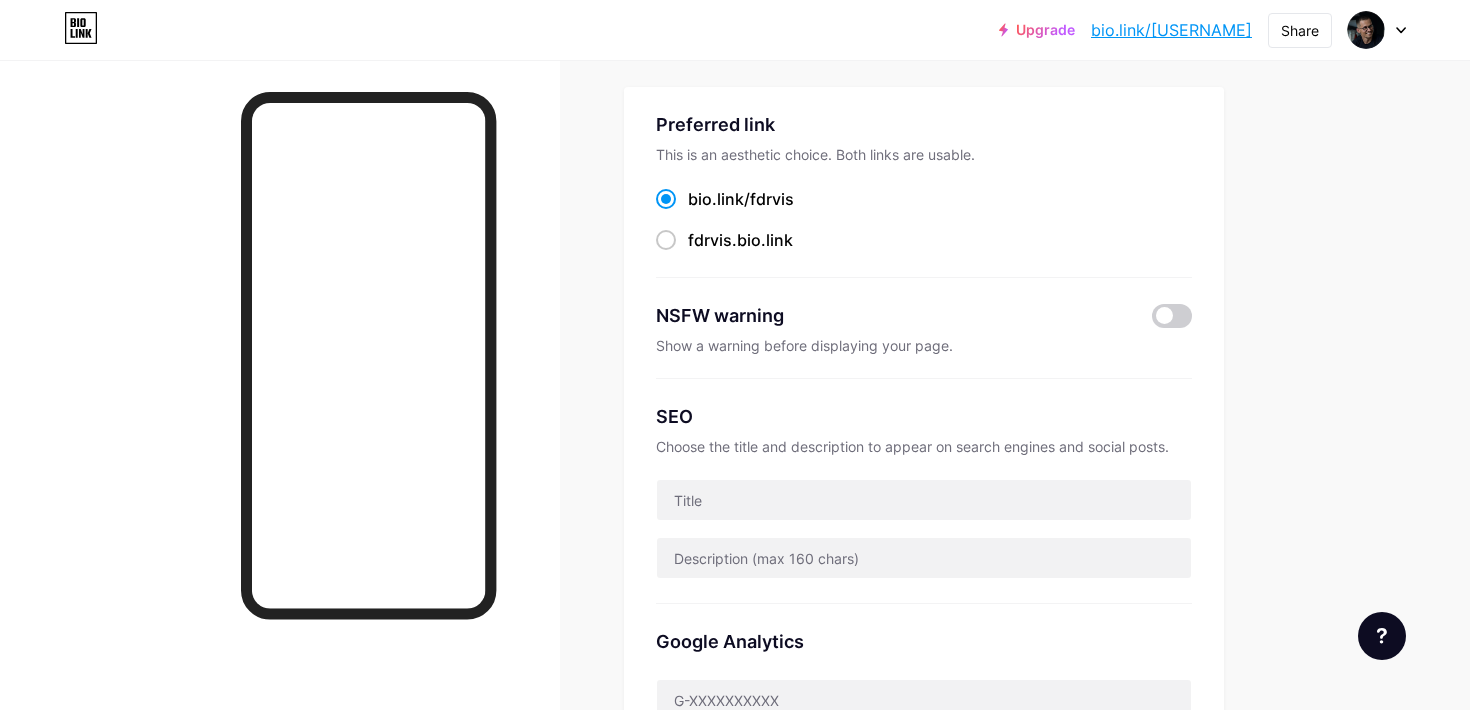 scroll, scrollTop: 0, scrollLeft: 0, axis: both 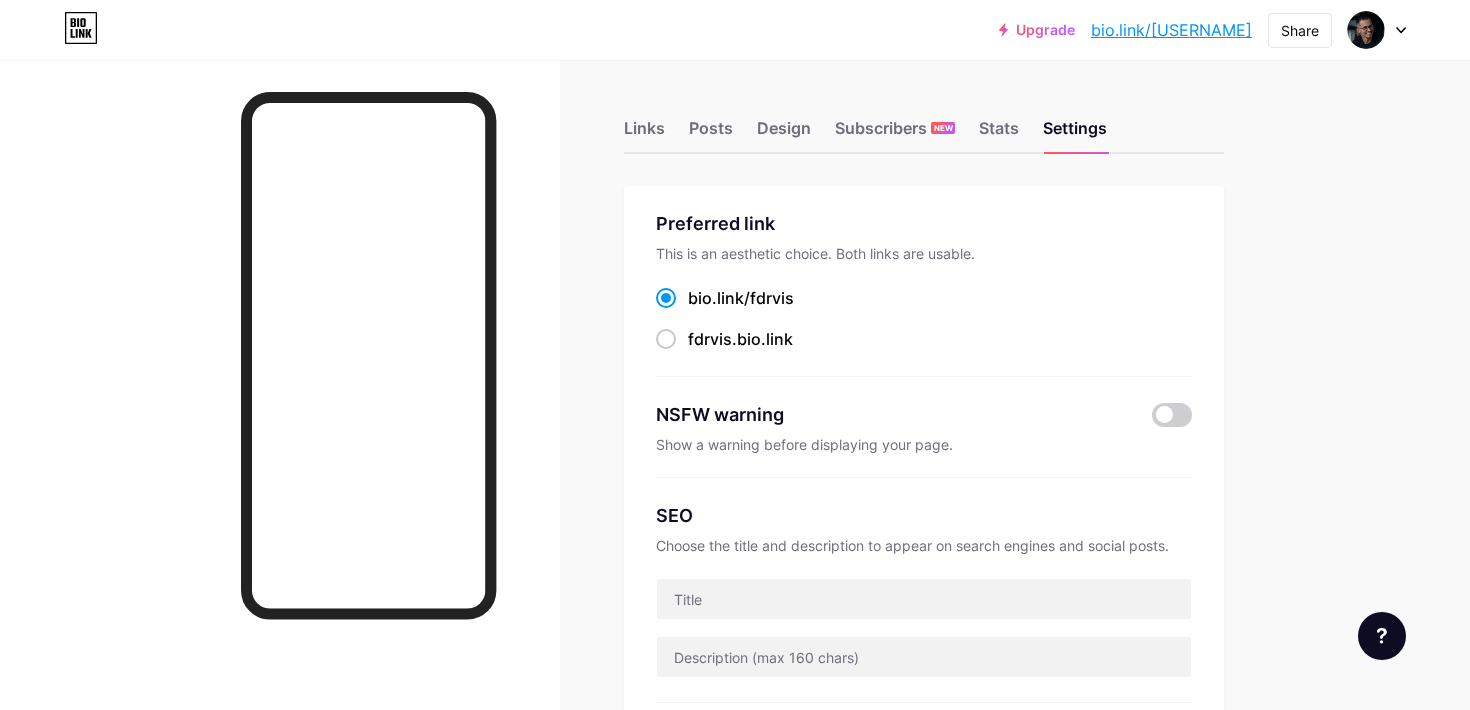 click on "bio.link/[USERNAME]" at bounding box center (1171, 30) 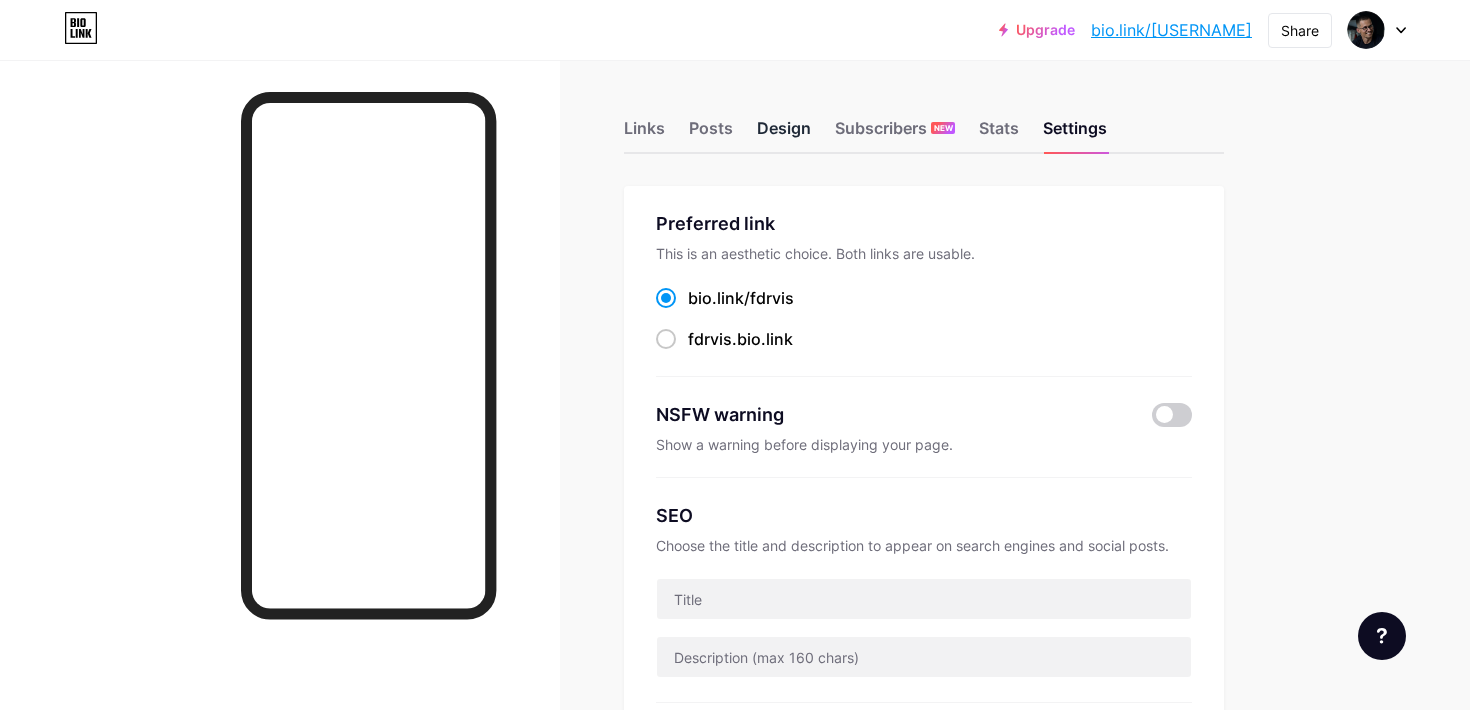 click on "Design" at bounding box center (784, 134) 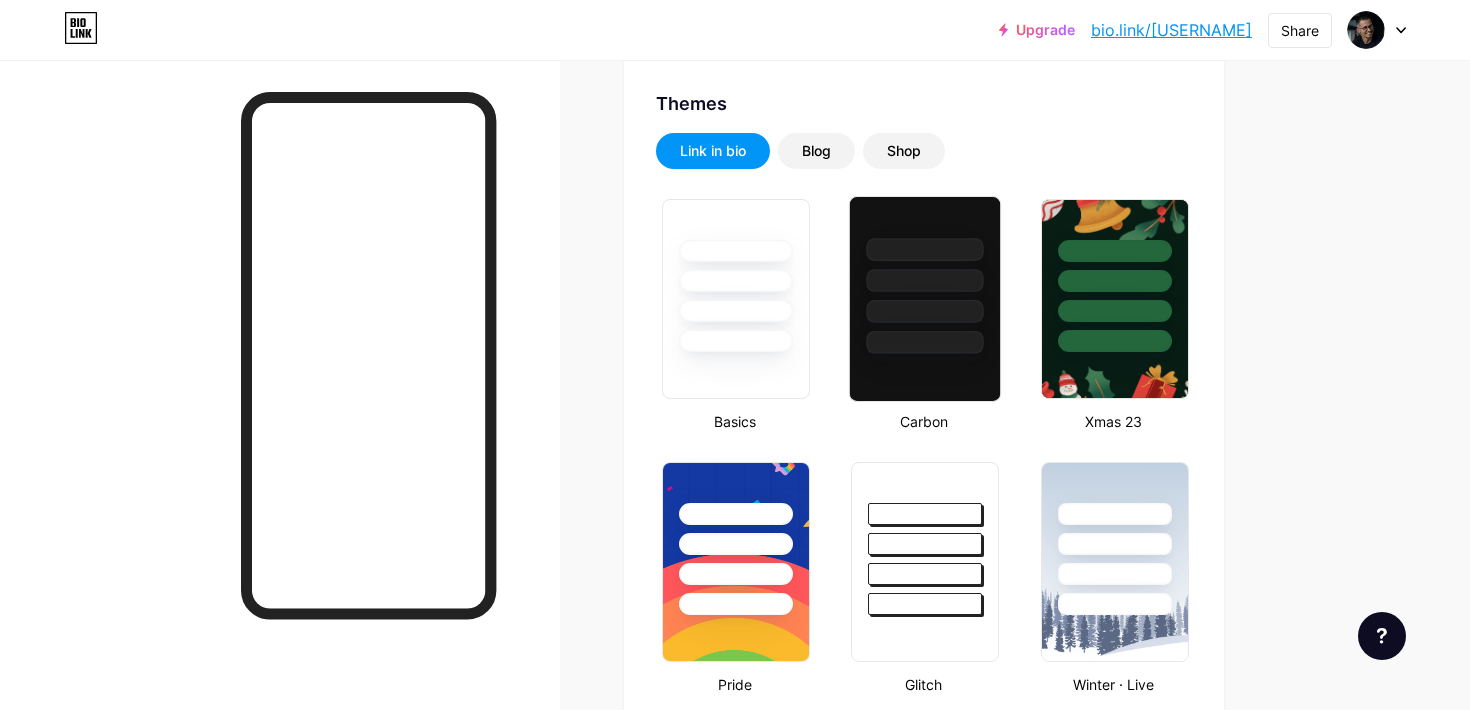 type on "#2759c8" 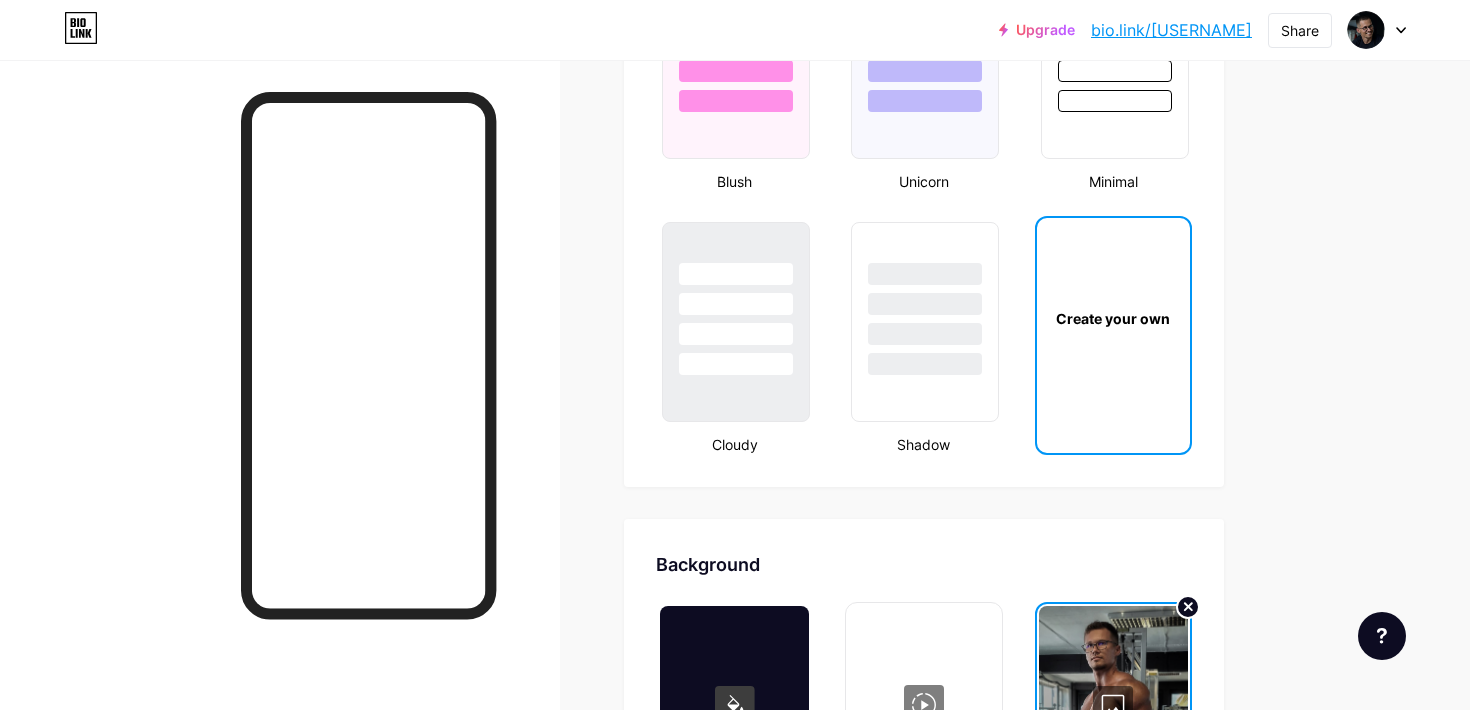 scroll, scrollTop: 2243, scrollLeft: 0, axis: vertical 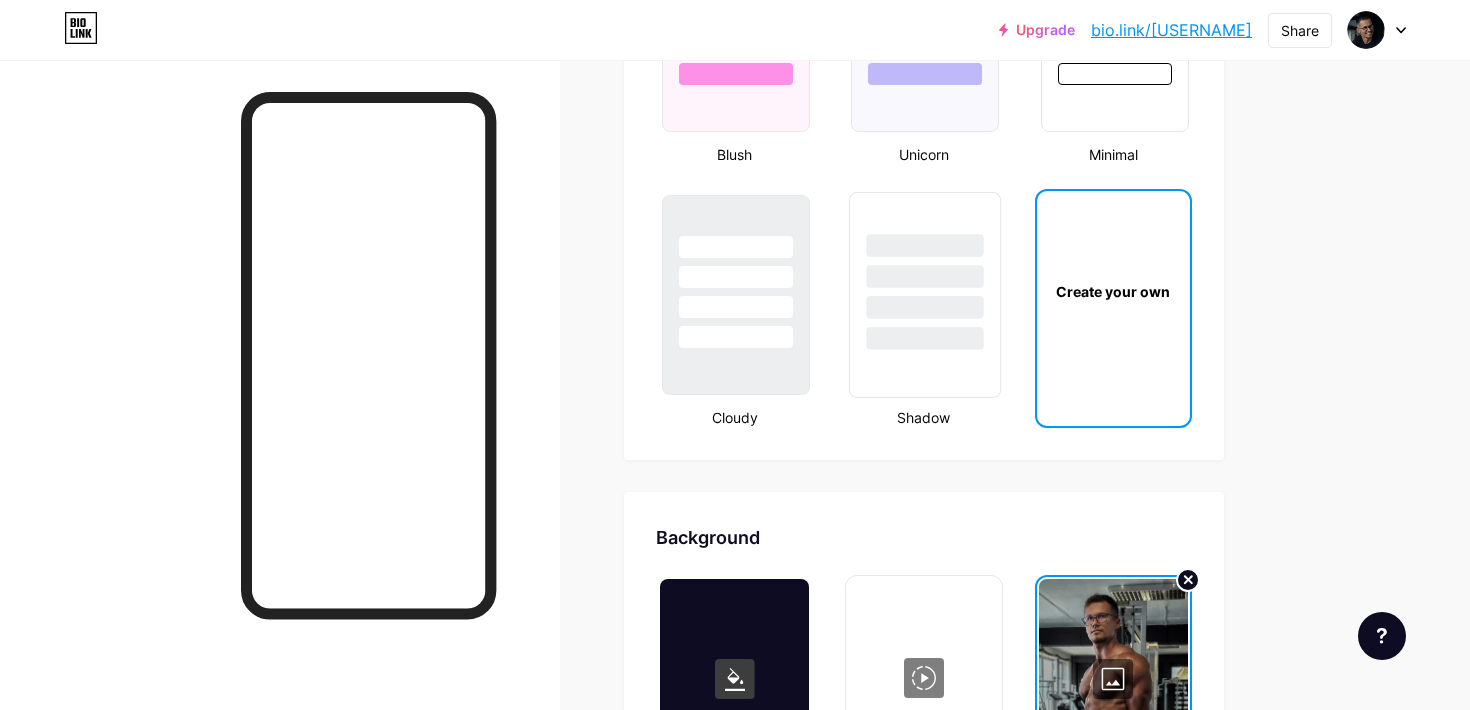 click at bounding box center [925, 338] 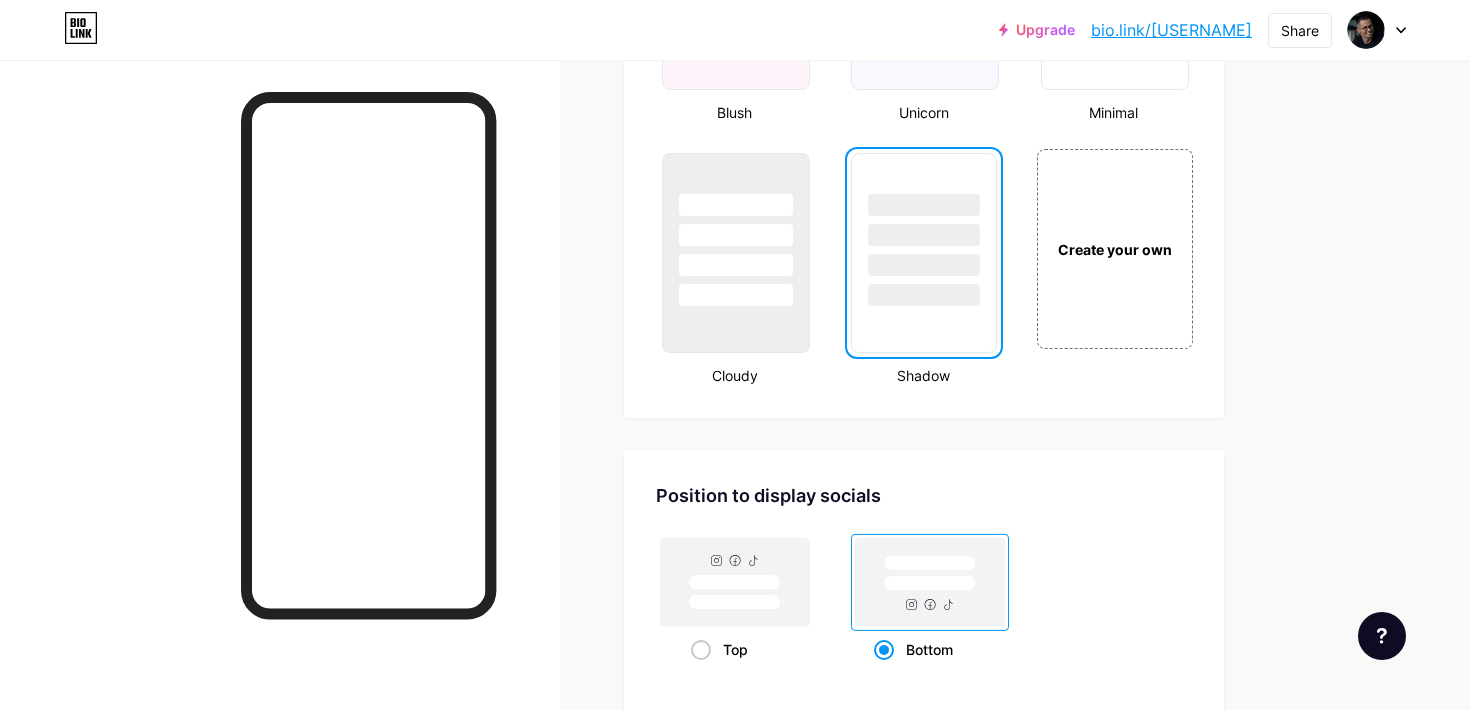 scroll, scrollTop: 2111, scrollLeft: 0, axis: vertical 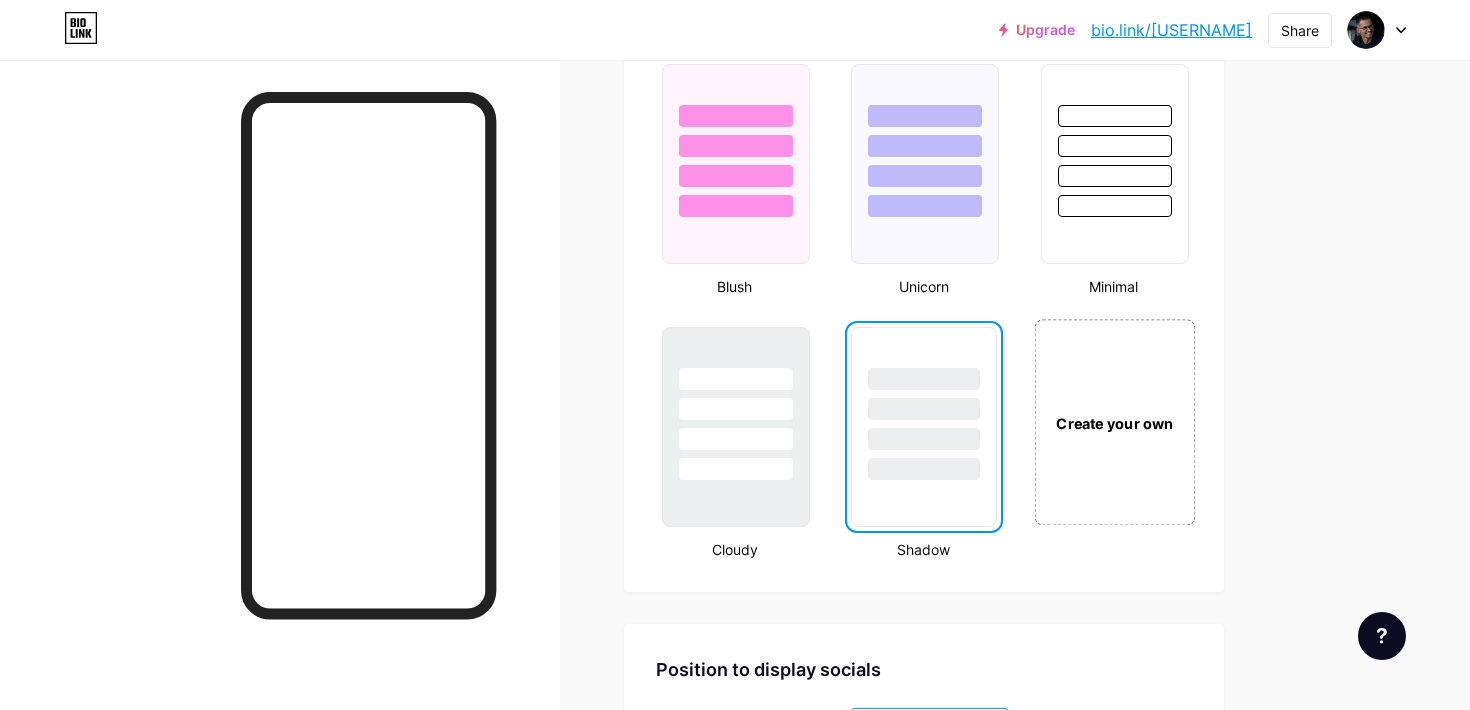 click on "Create your own" at bounding box center [1114, 422] 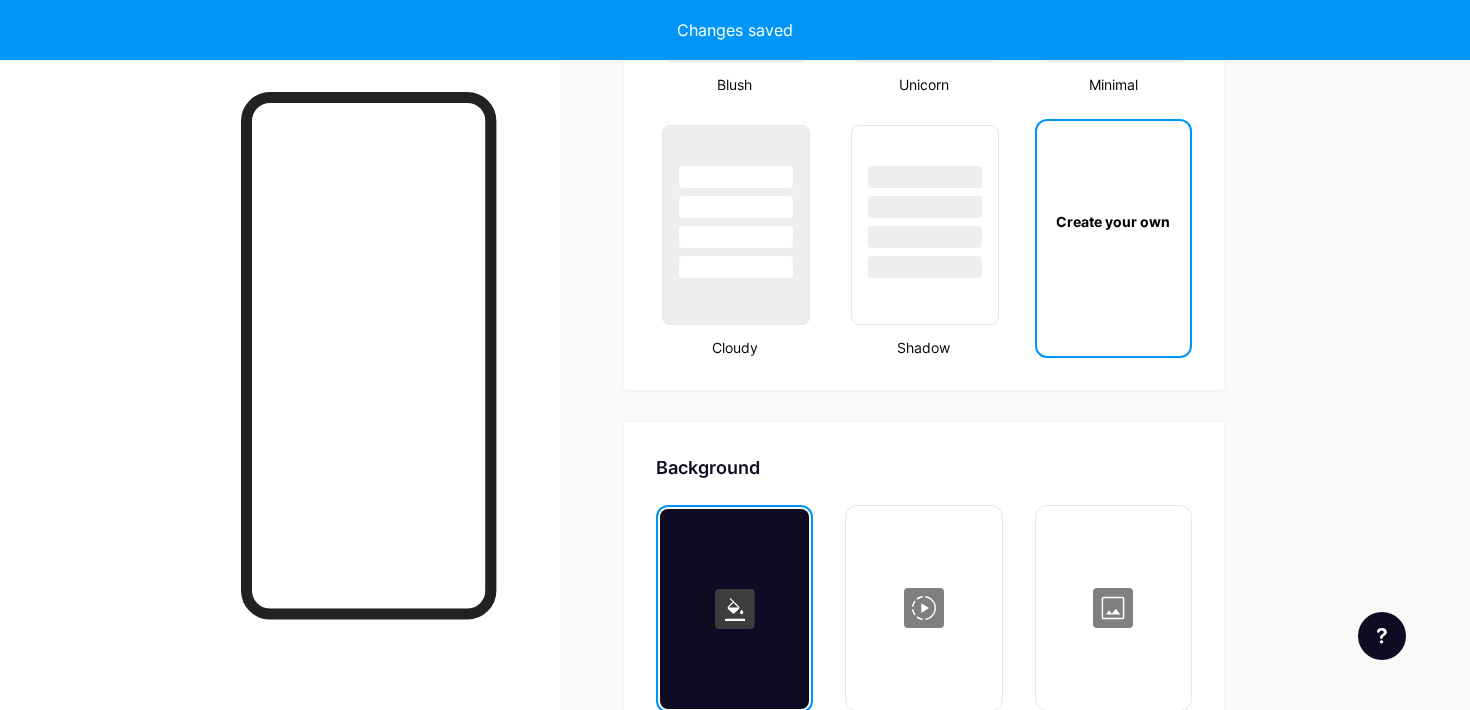 type on "#ffffff" 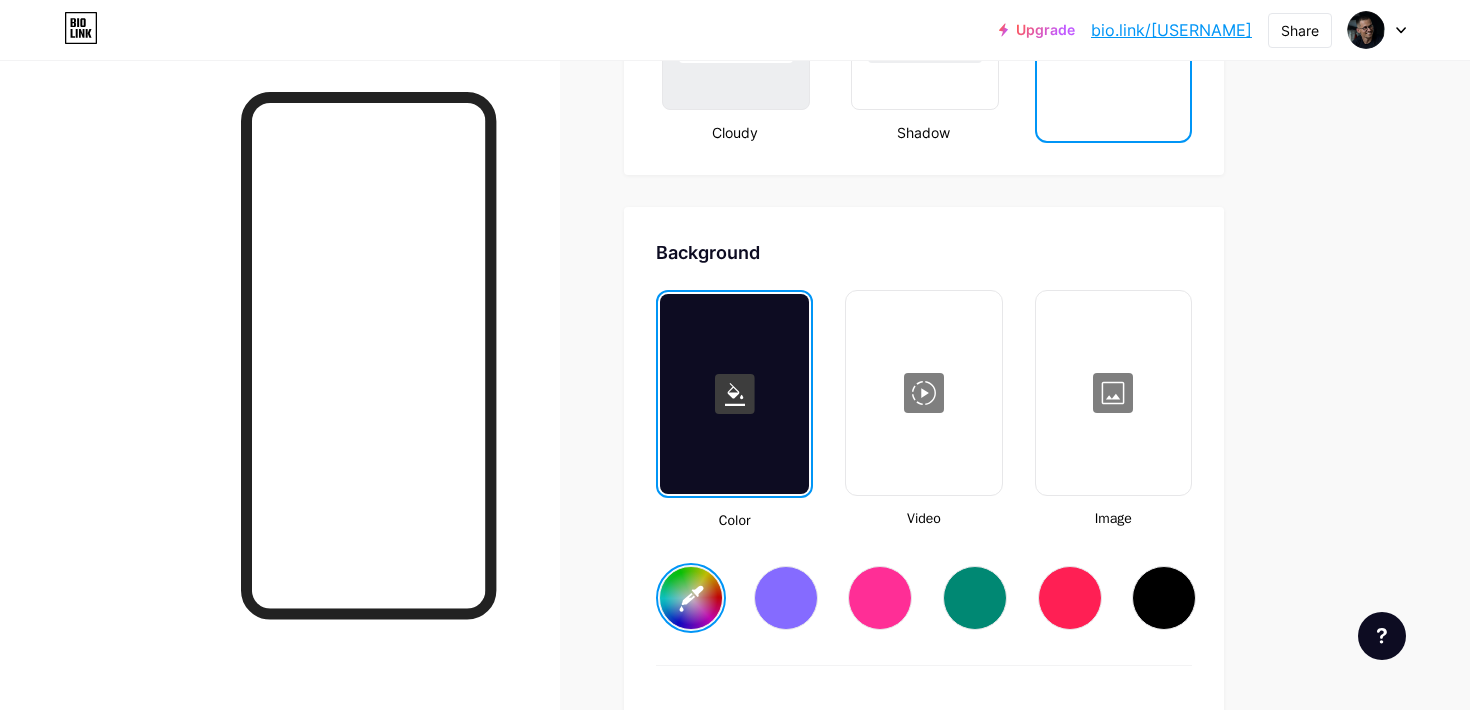 scroll, scrollTop: 2482, scrollLeft: 0, axis: vertical 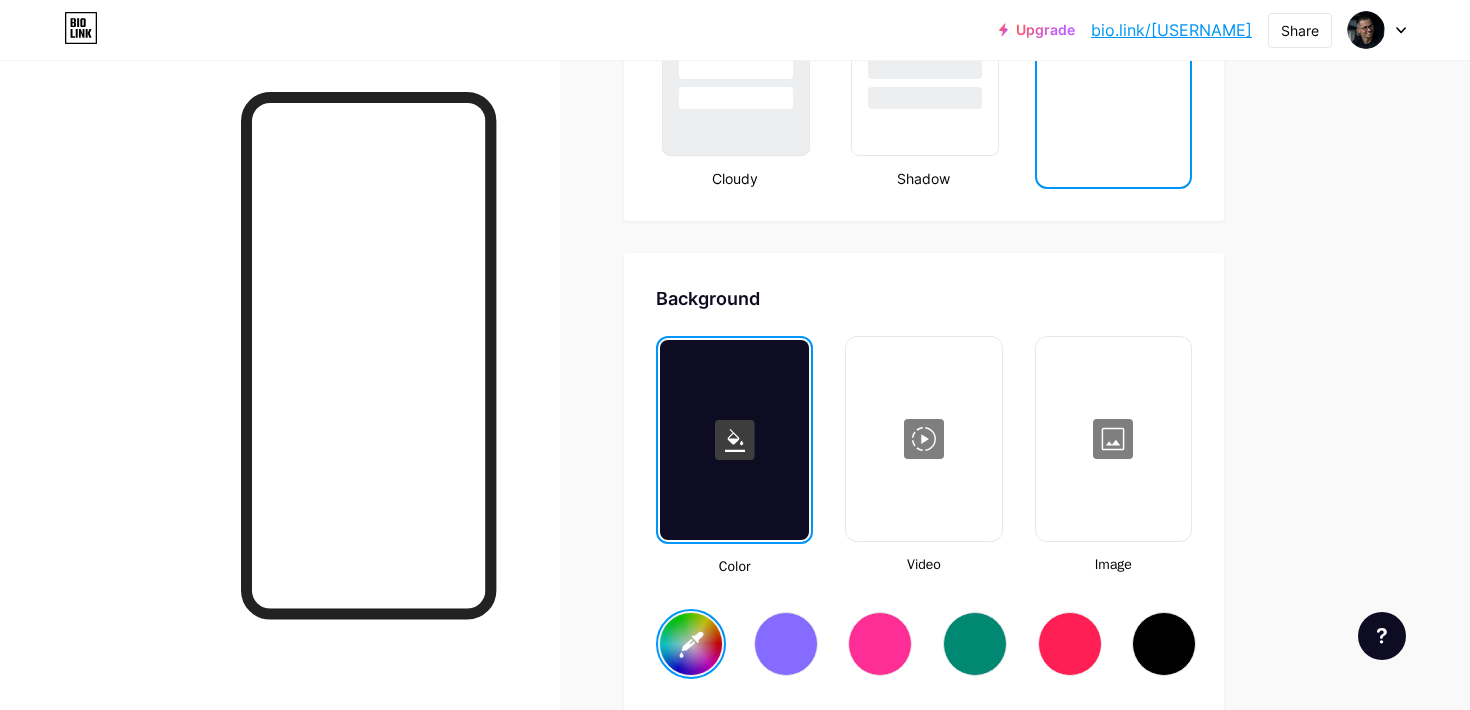 click at bounding box center (1113, 439) 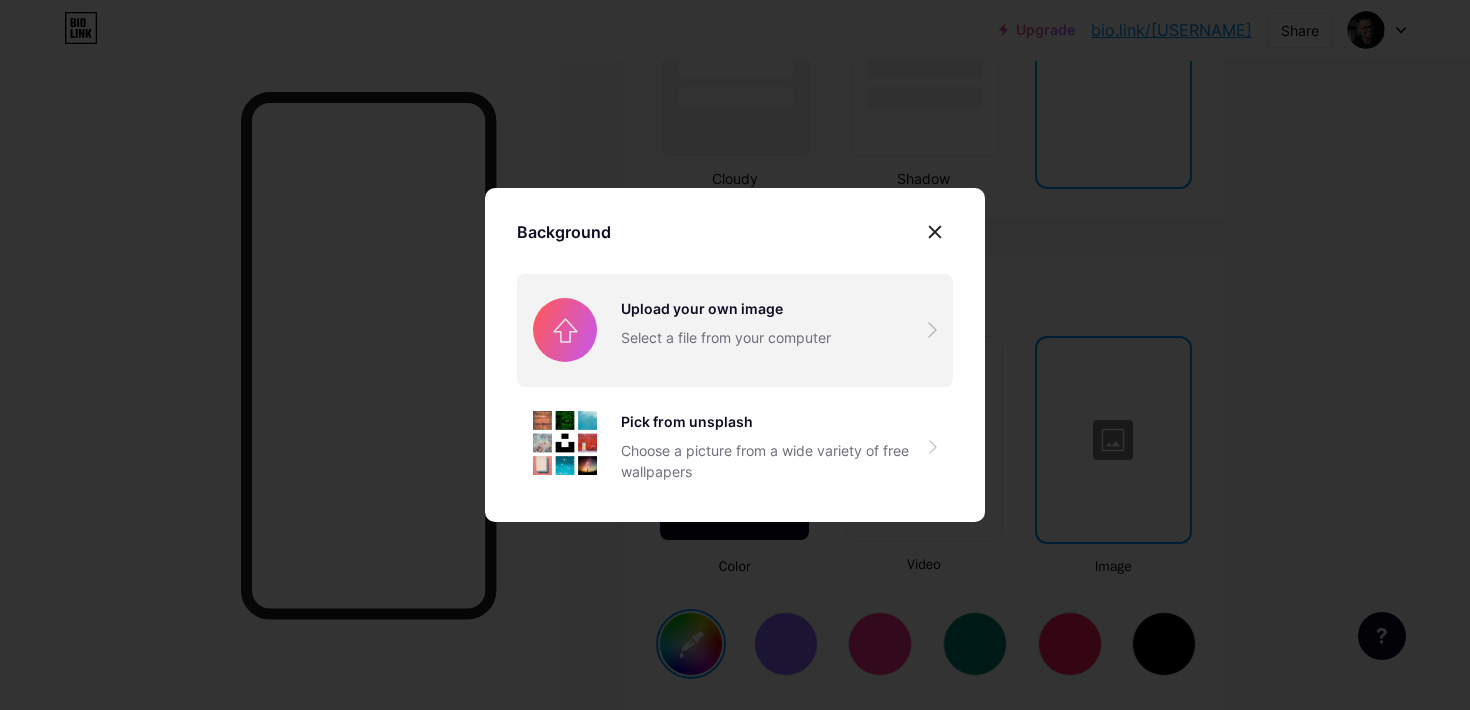 click at bounding box center [735, 330] 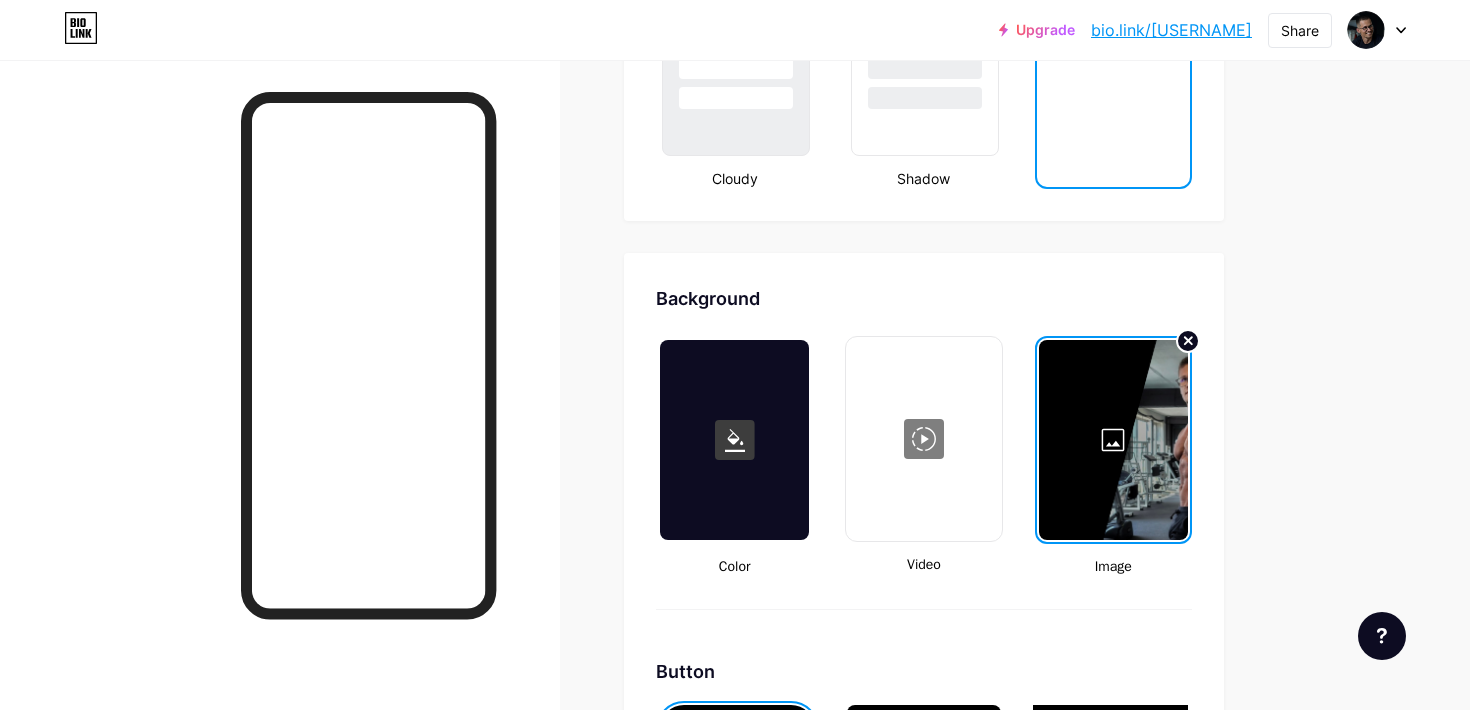 click on "bio.link/[USERNAME]" at bounding box center (1171, 30) 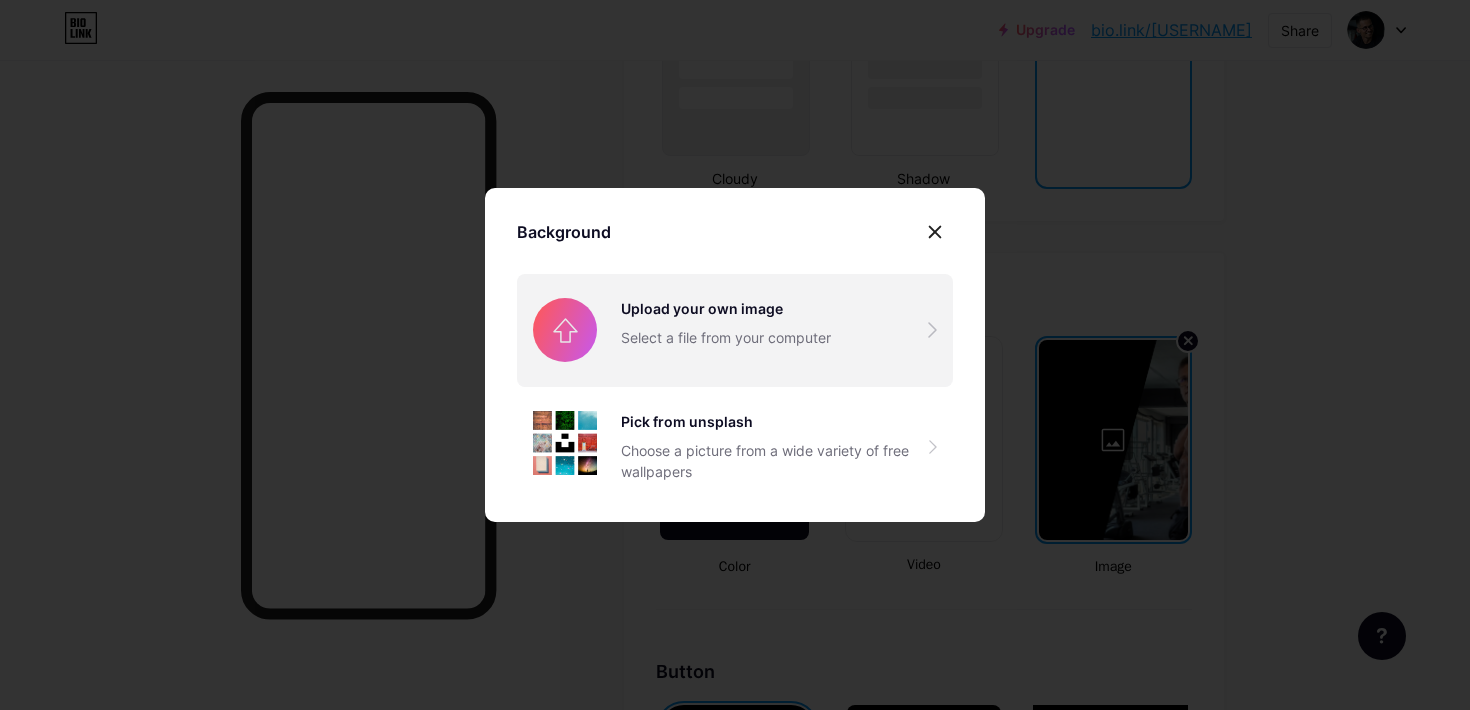click at bounding box center (735, 330) 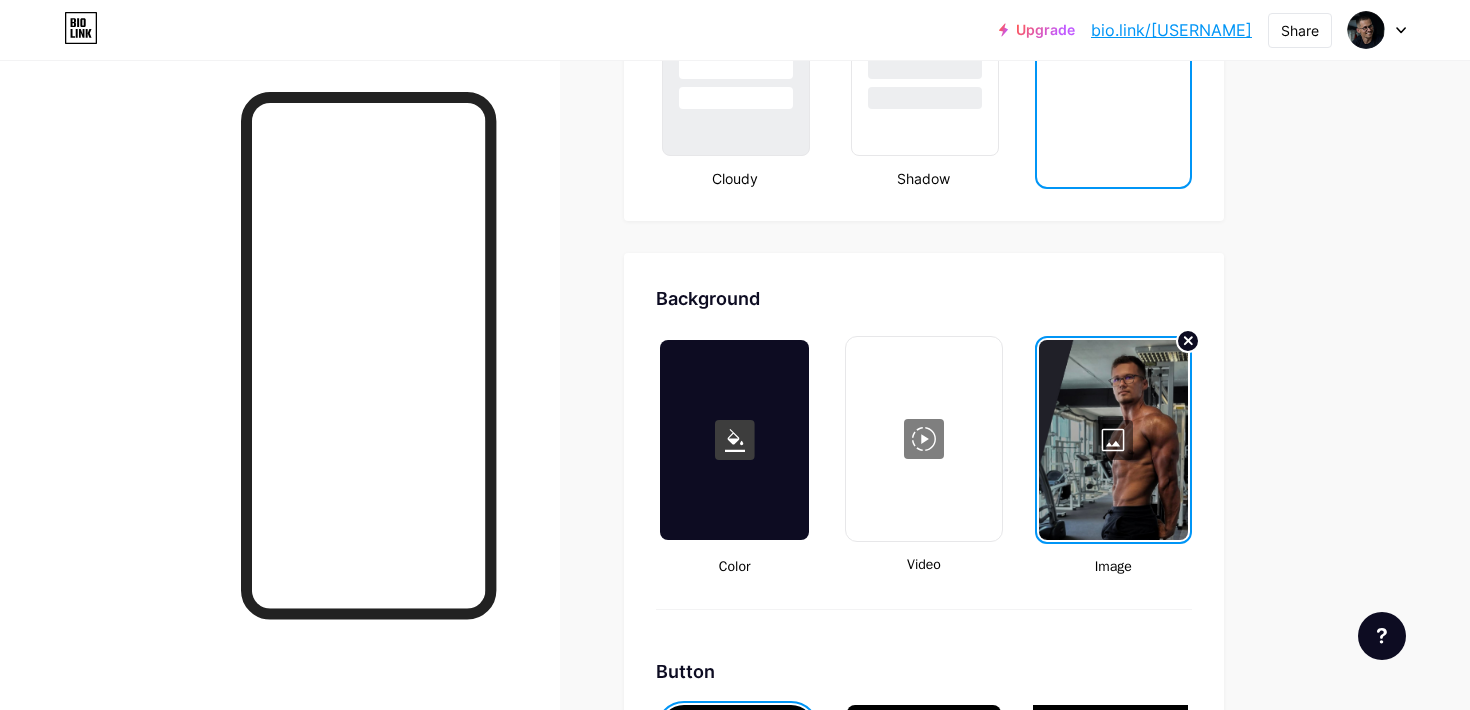 click on "bio.link/[USERNAME]" at bounding box center (1171, 30) 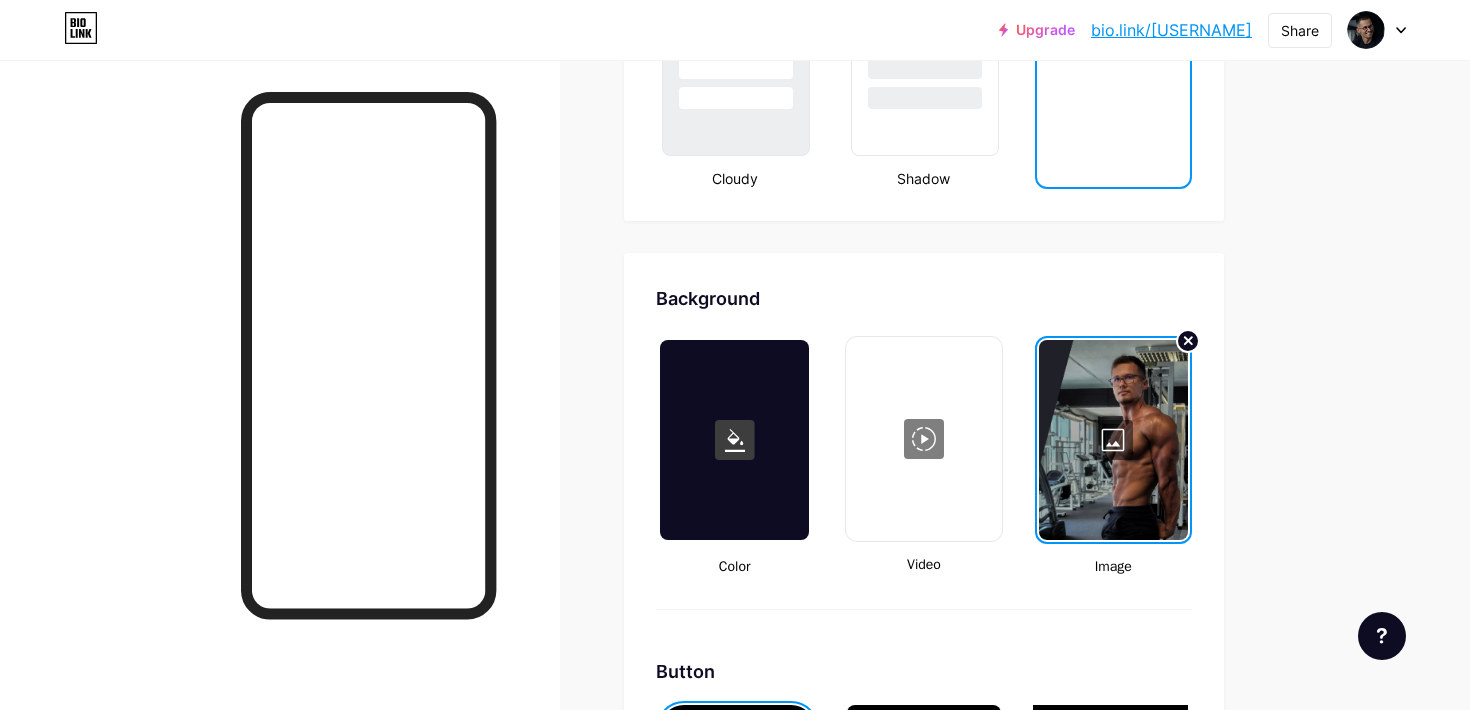 click at bounding box center [1113, 440] 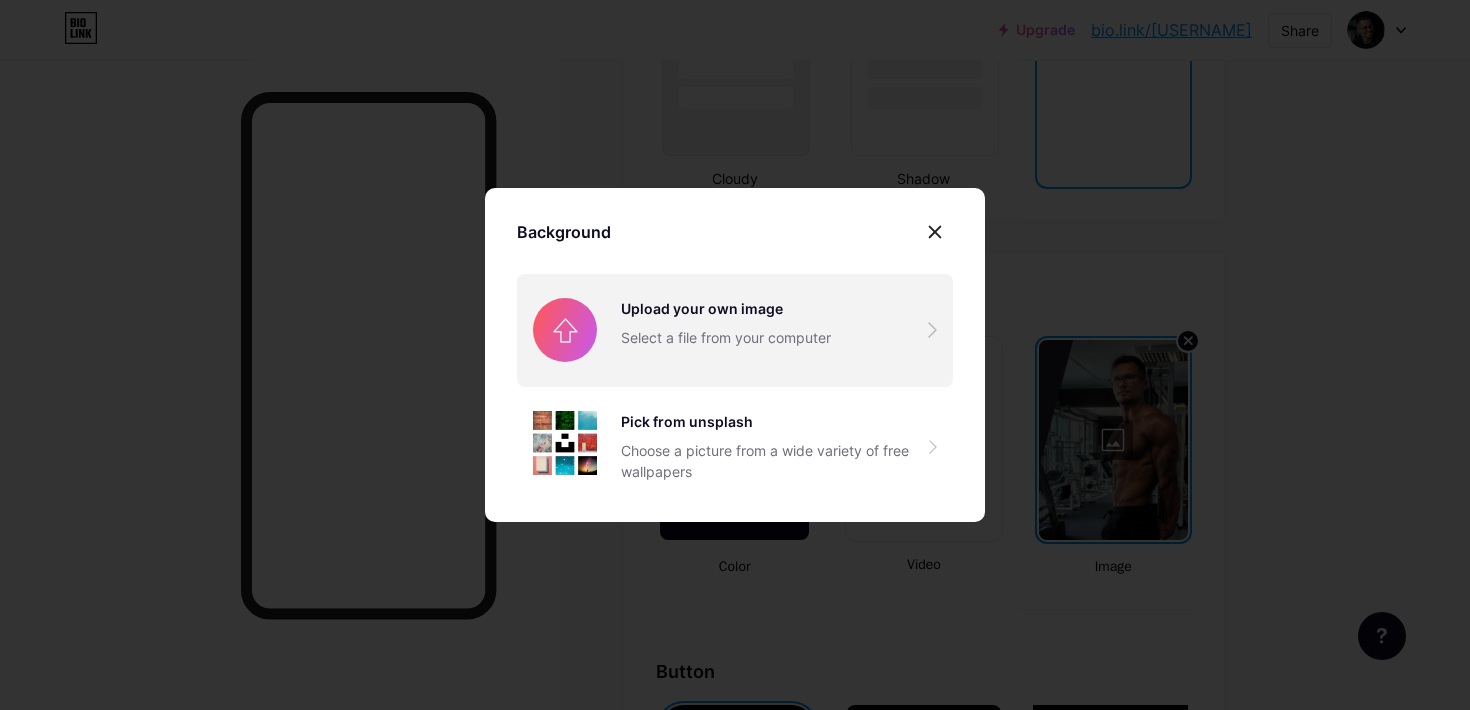 click at bounding box center (735, 330) 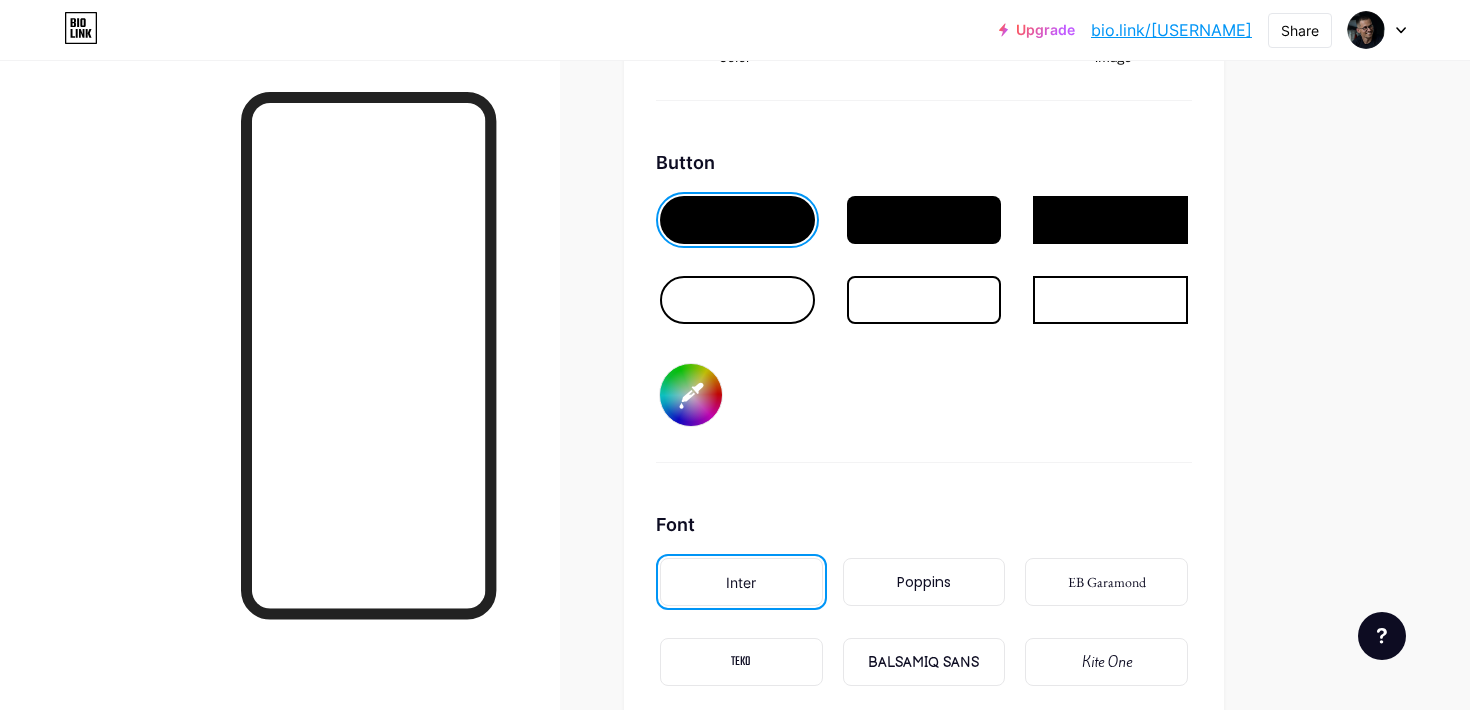 scroll, scrollTop: 3063, scrollLeft: 0, axis: vertical 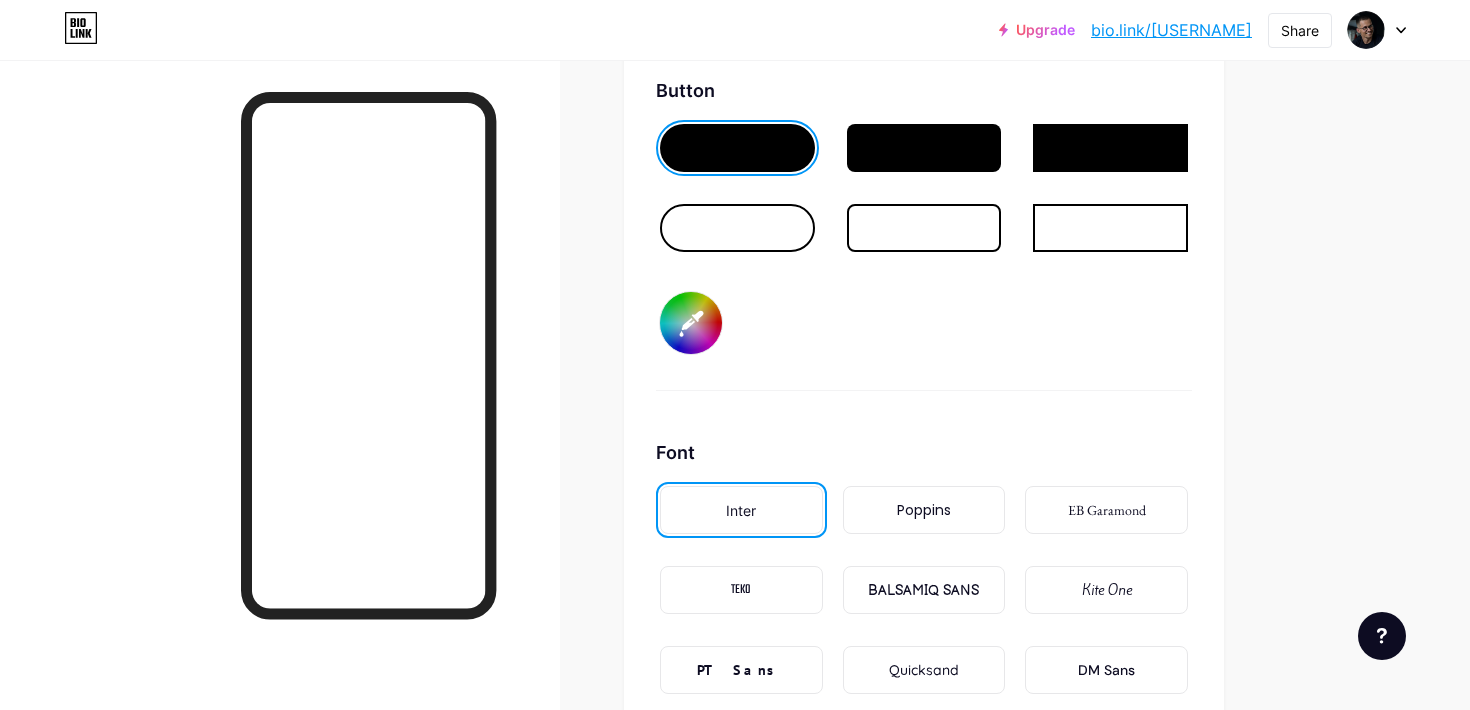 click on "#000000" at bounding box center (691, 323) 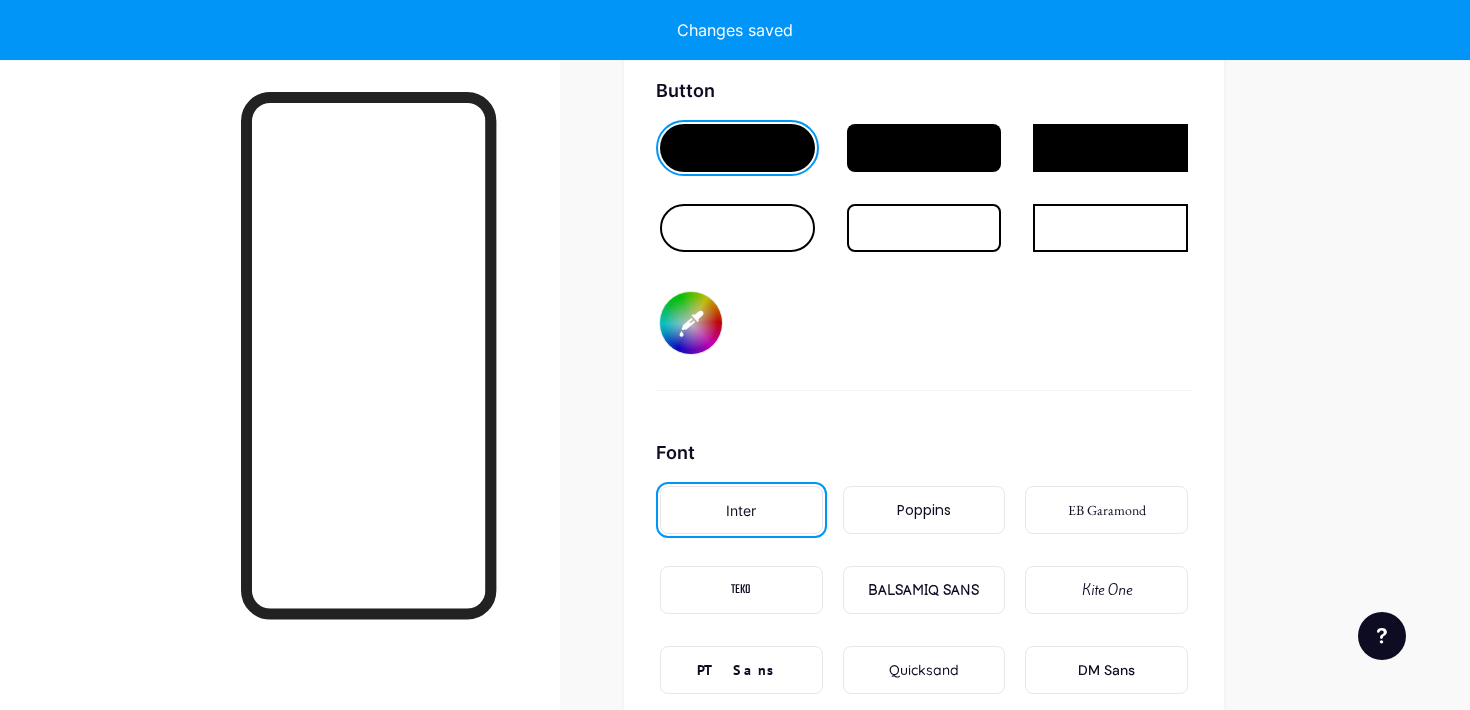 type on "#275ac8" 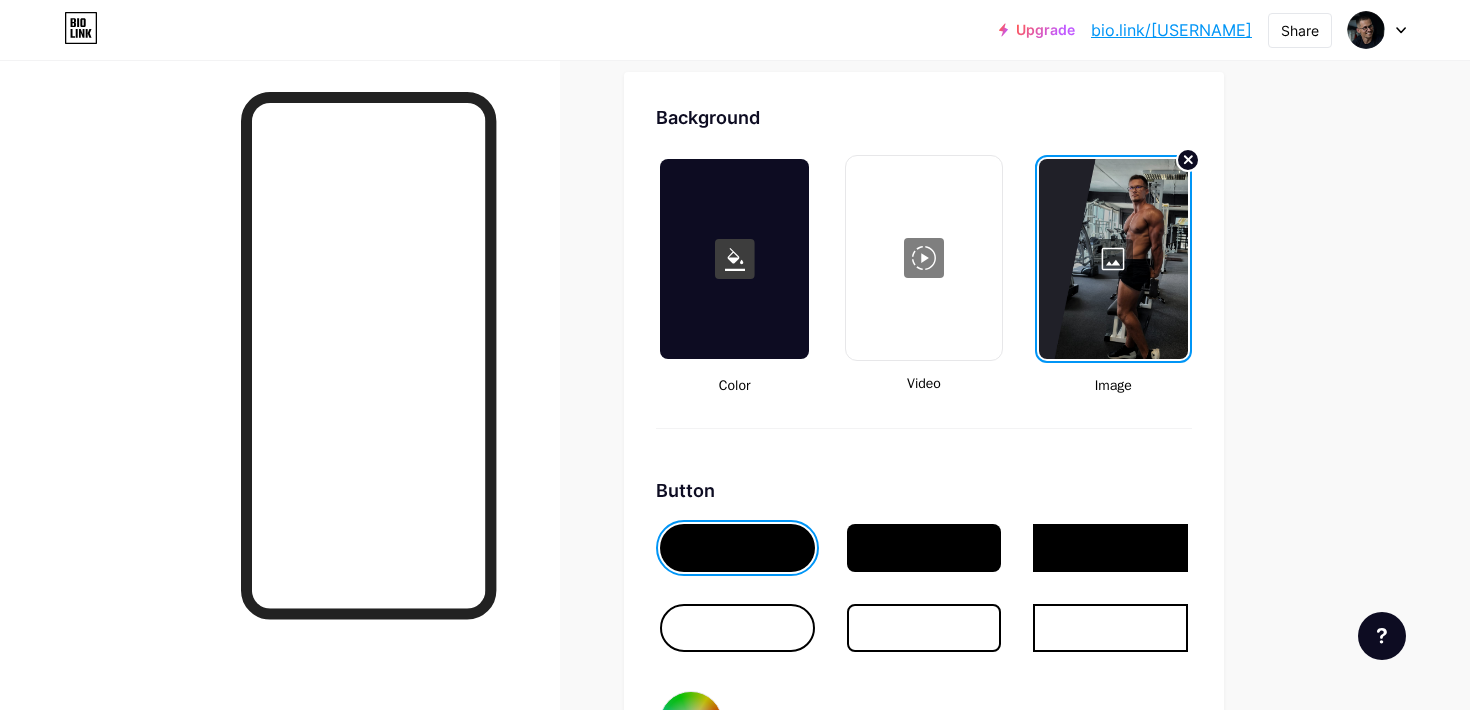 scroll, scrollTop: 2647, scrollLeft: 0, axis: vertical 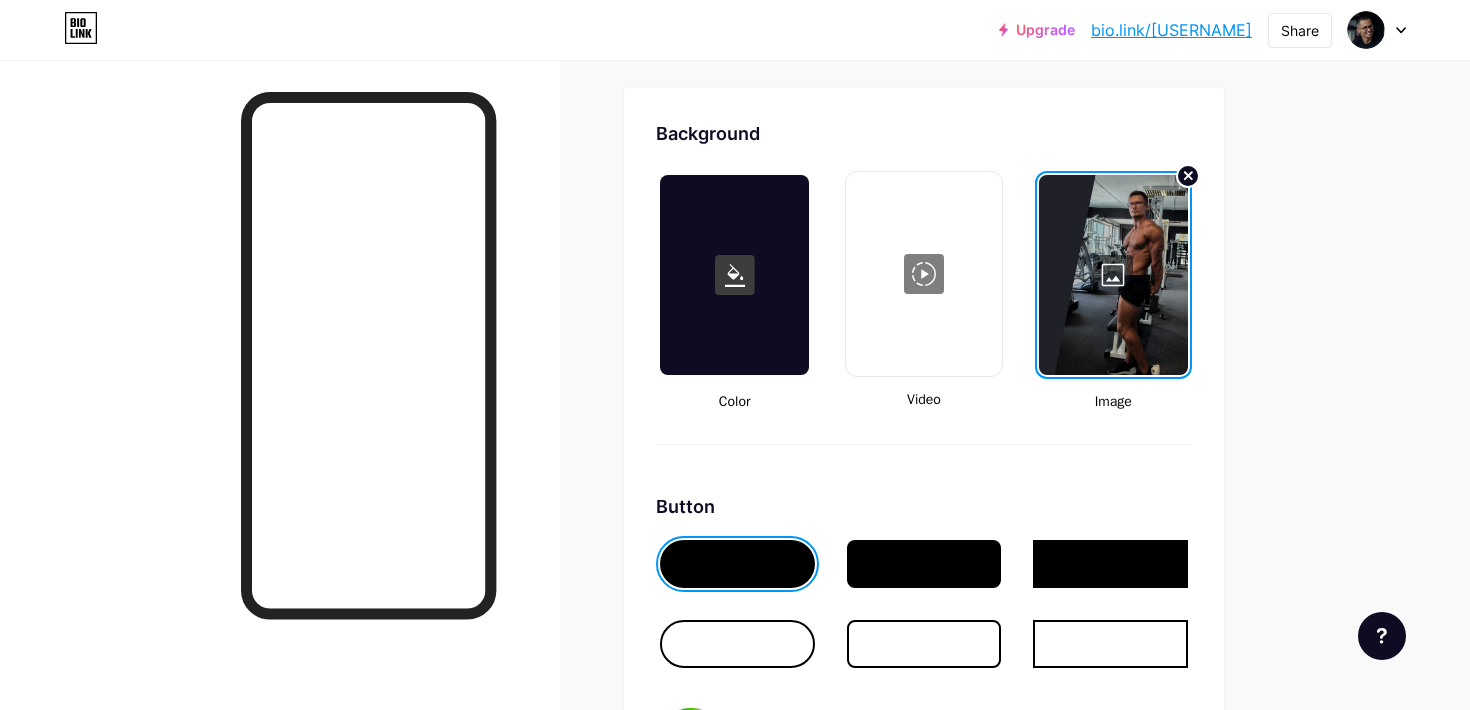 click 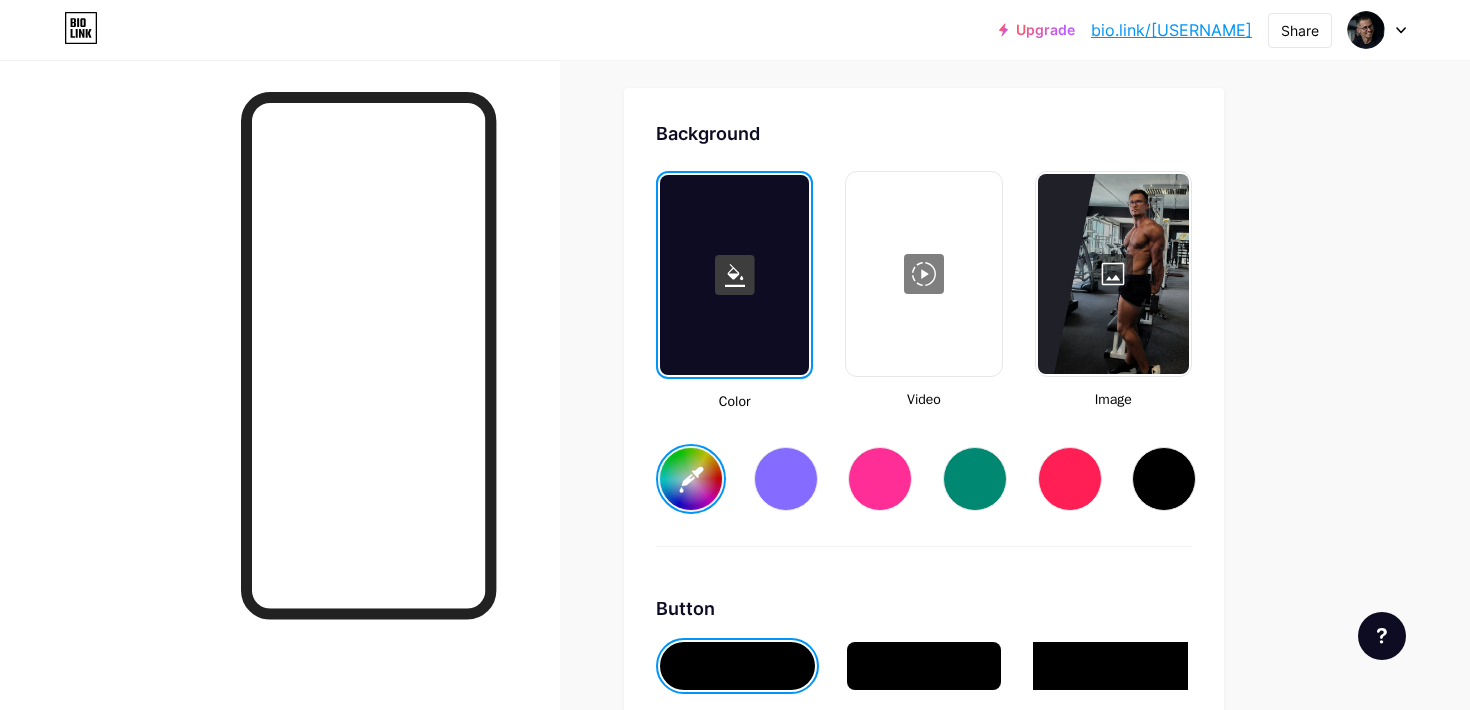 click at bounding box center [1164, 479] 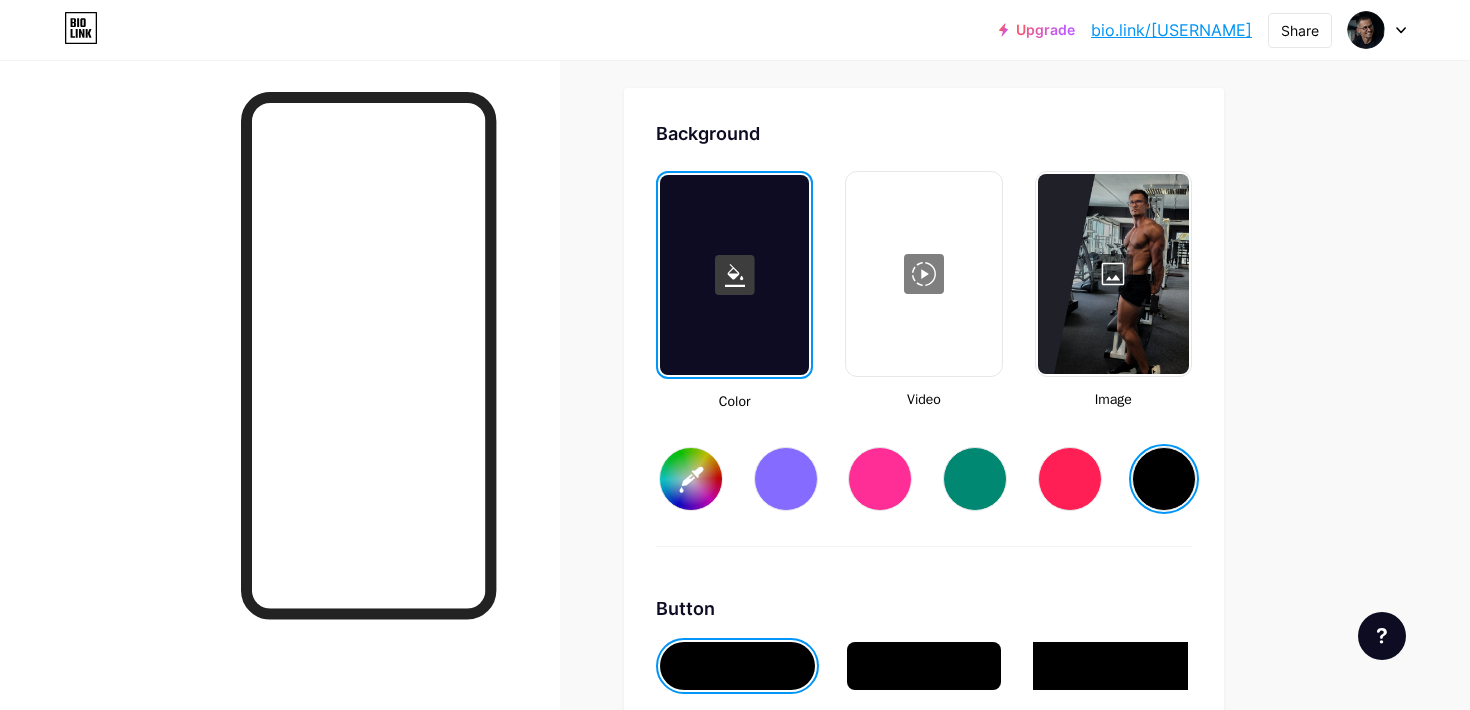 click at bounding box center (1113, 274) 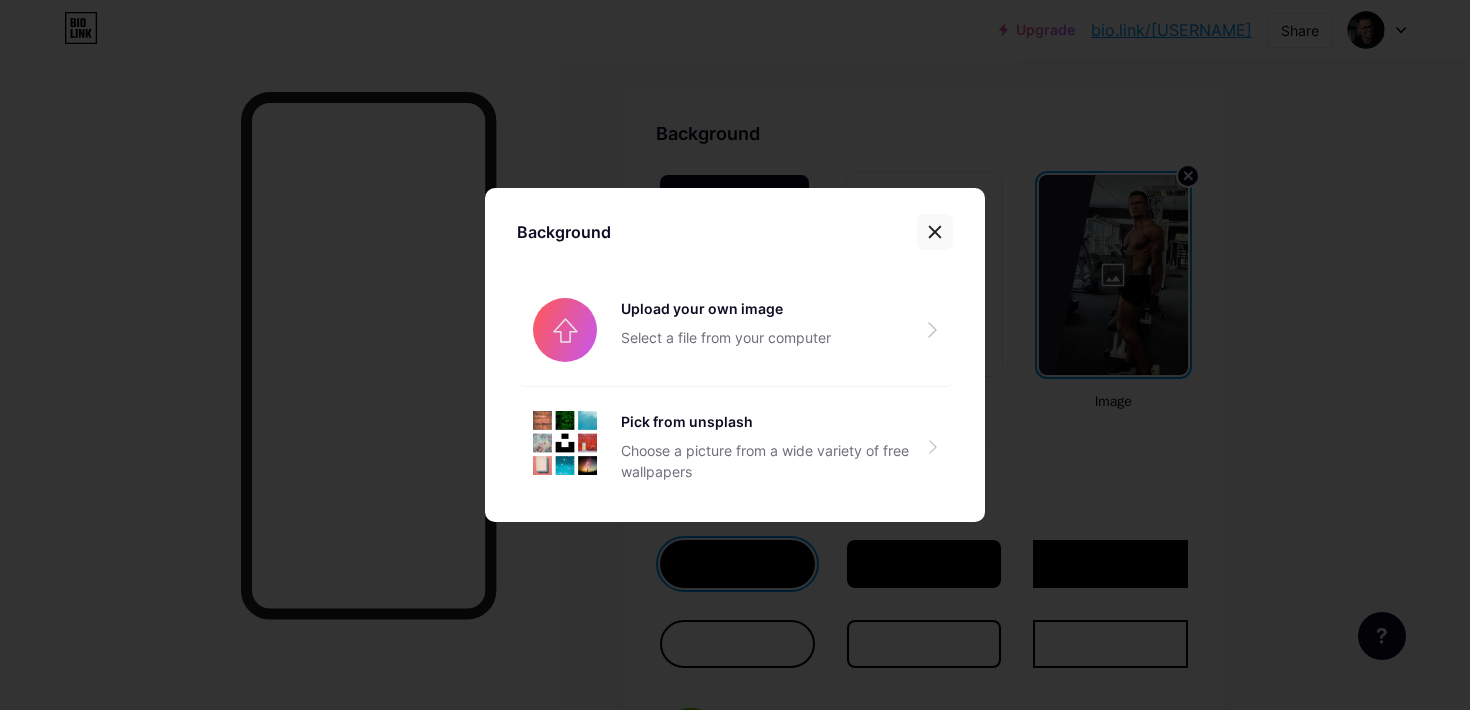 click at bounding box center [935, 232] 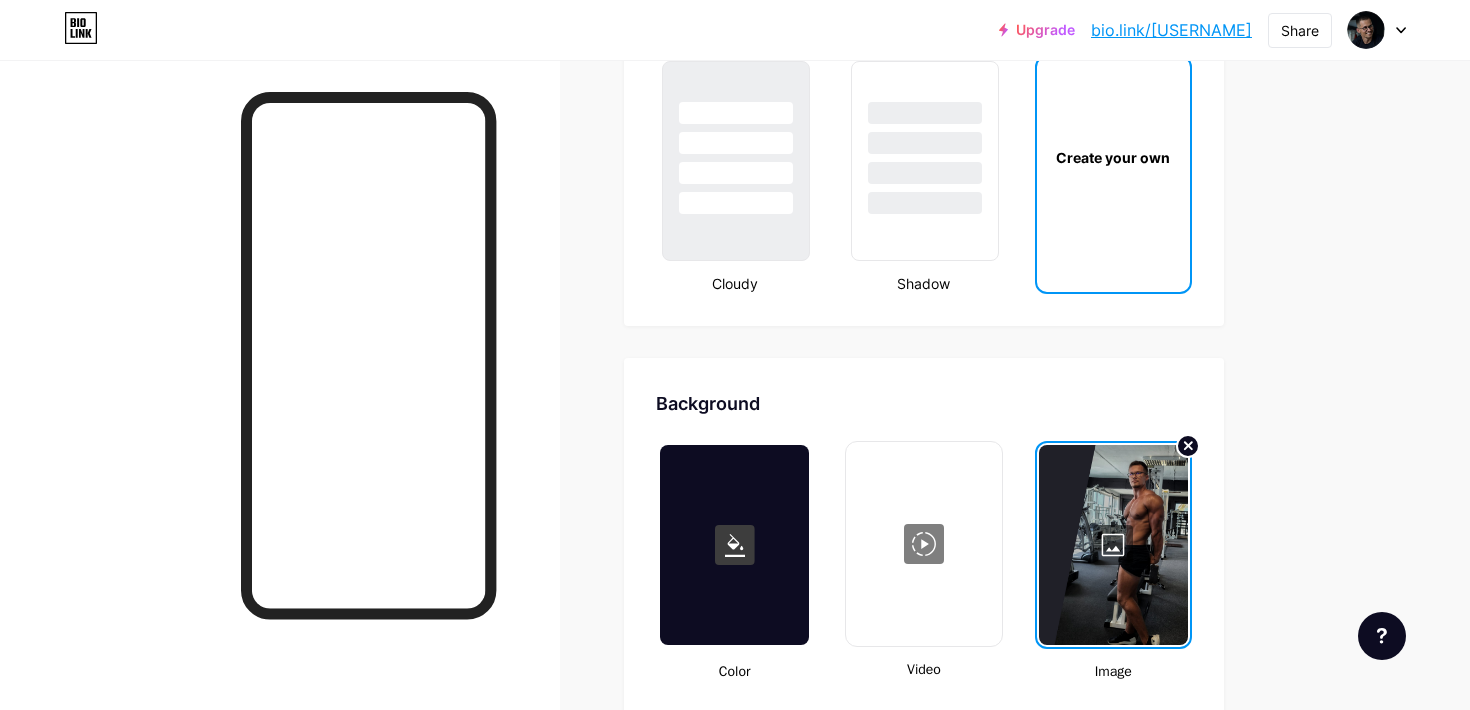 scroll, scrollTop: 2382, scrollLeft: 0, axis: vertical 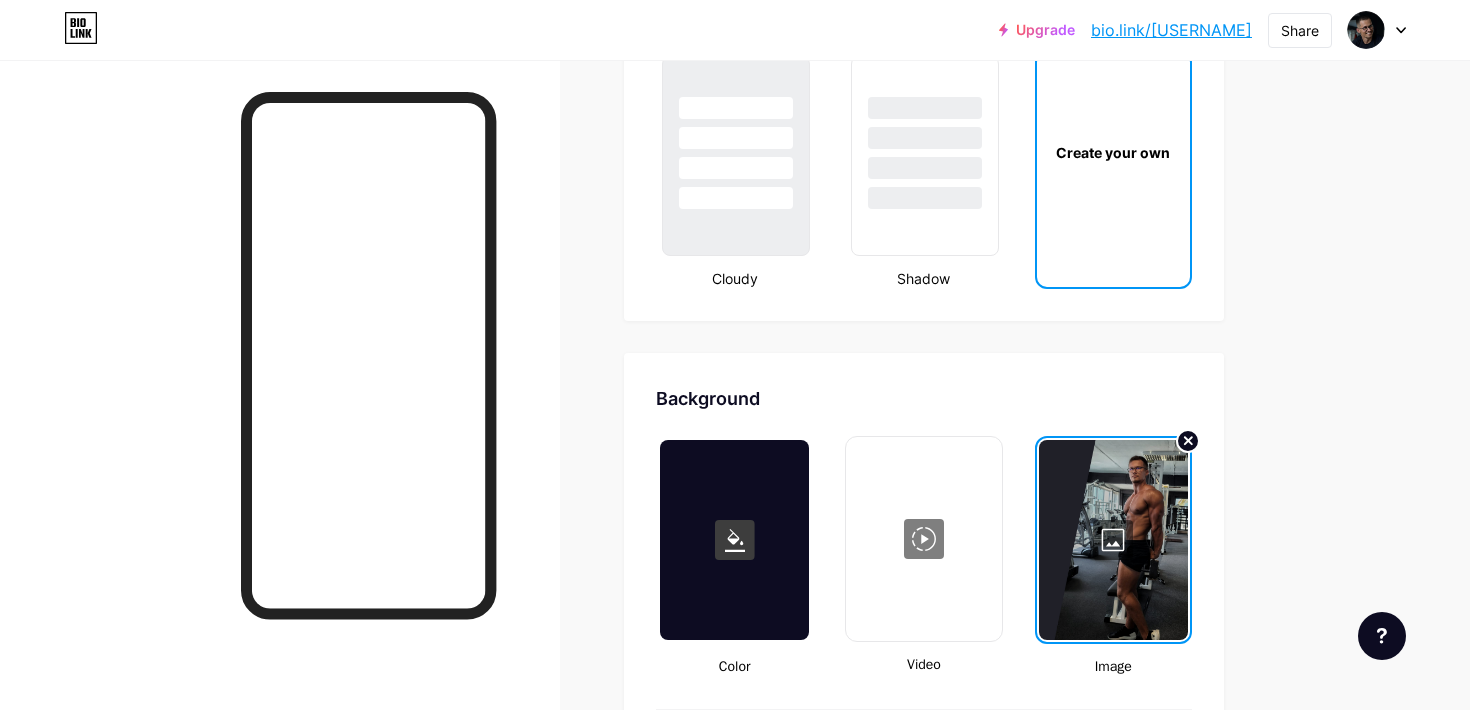 click at bounding box center [1113, 540] 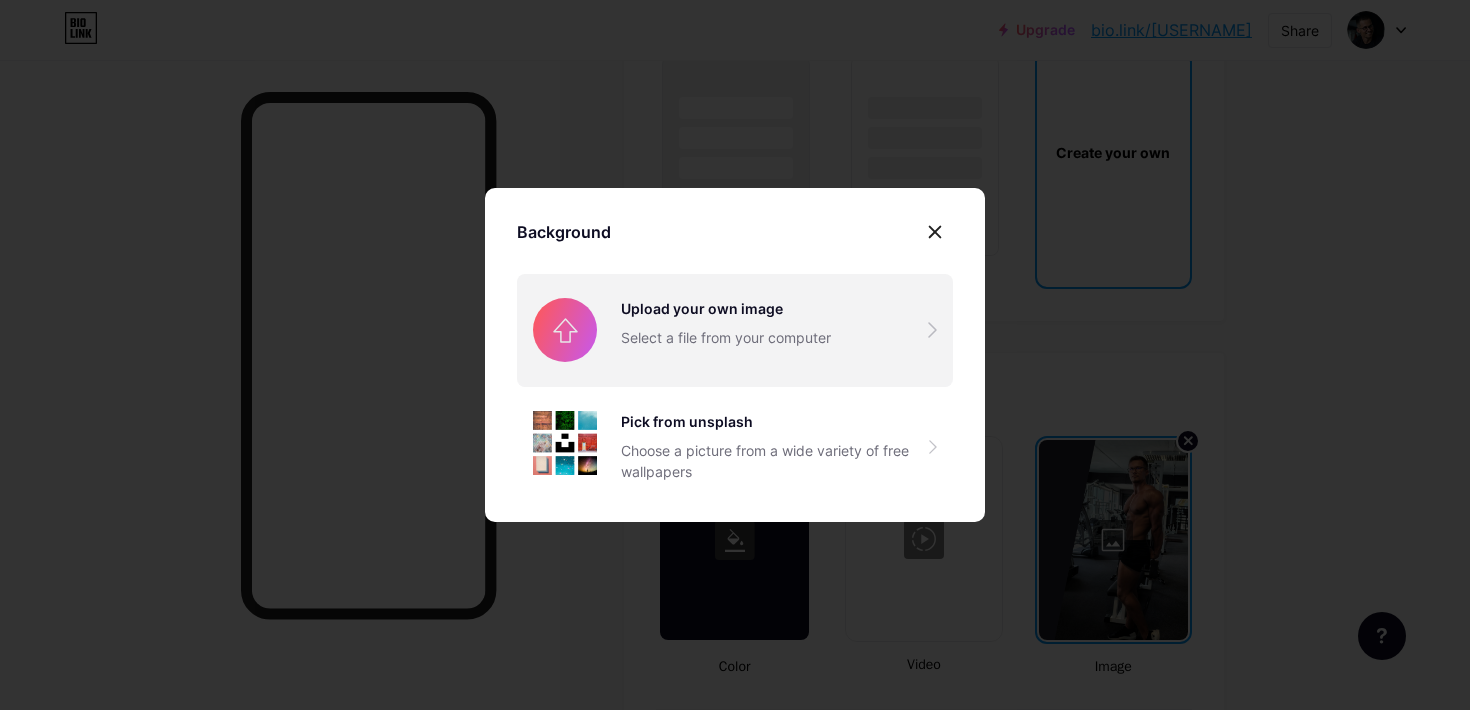 click at bounding box center [735, 330] 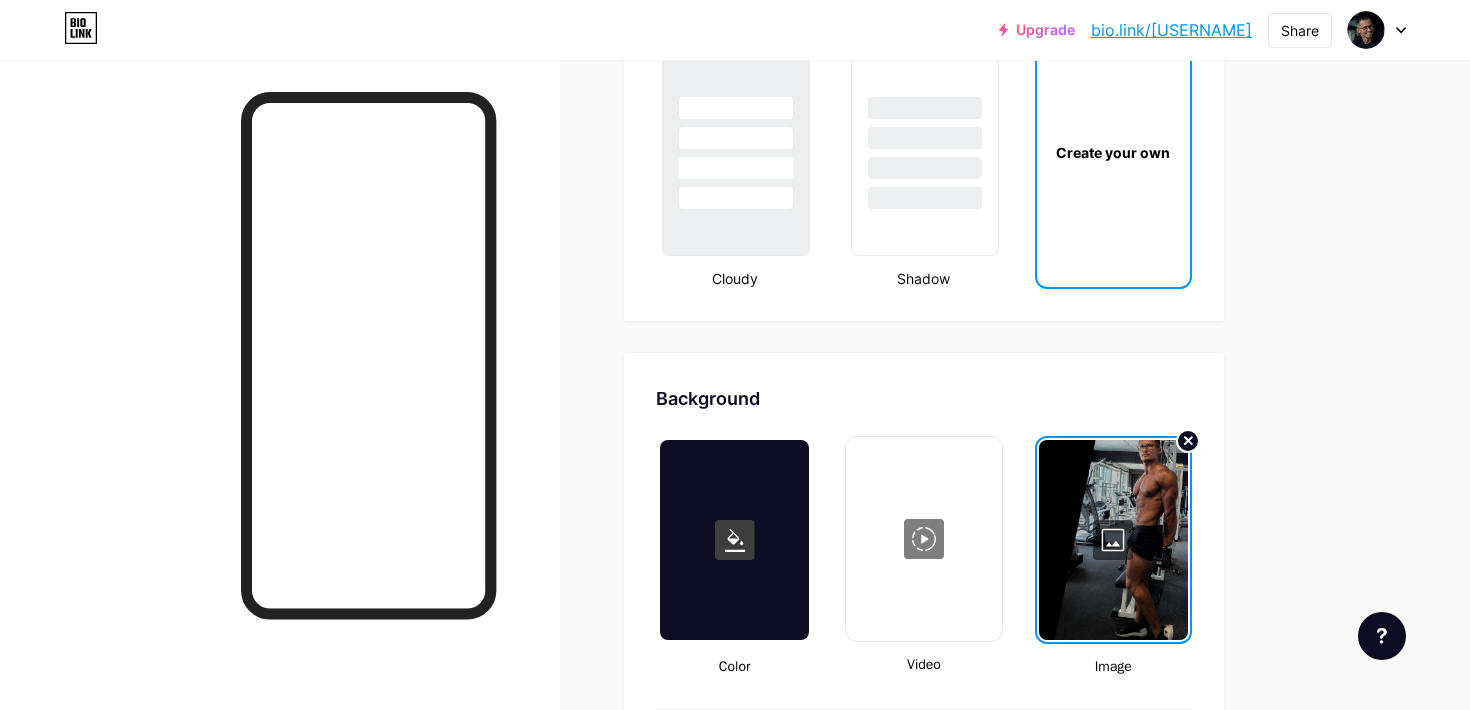 click on "bio.link/[USERNAME]" at bounding box center [1171, 30] 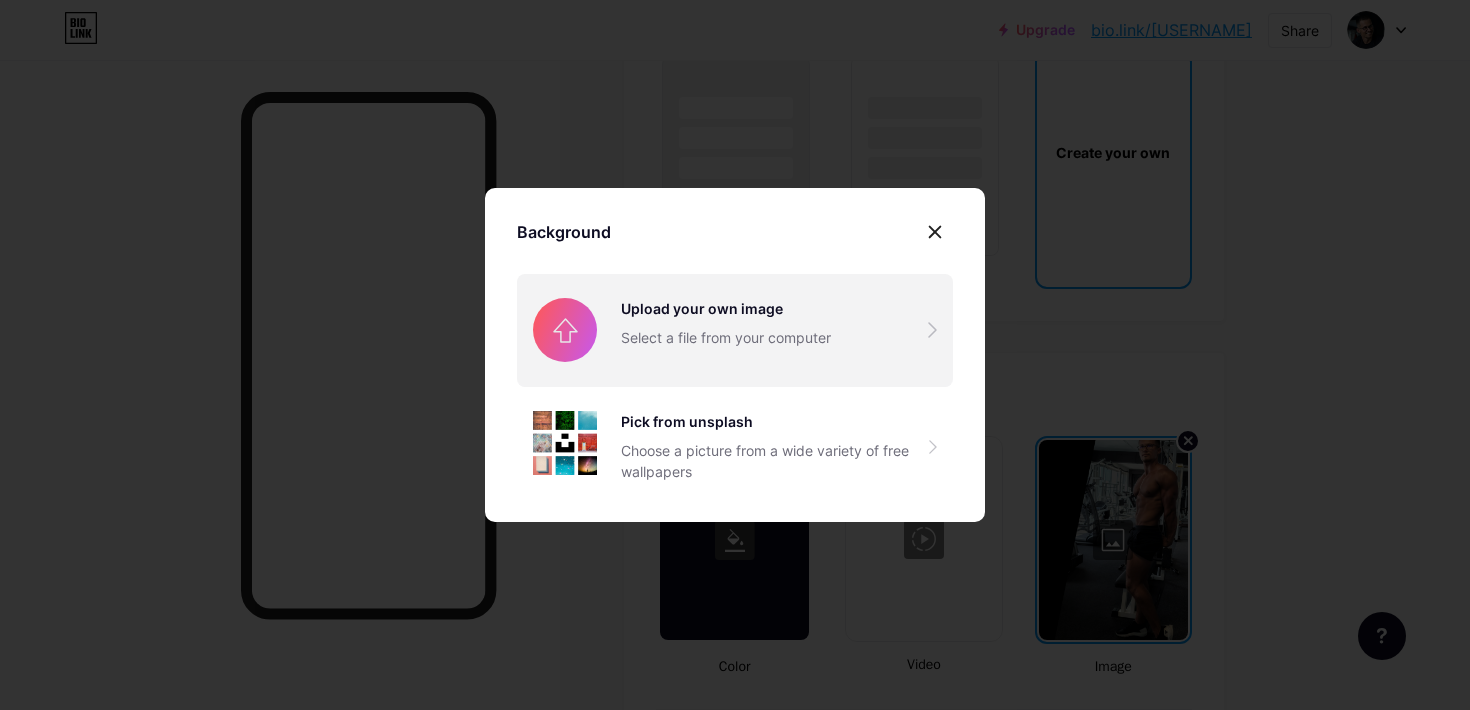click at bounding box center [735, 330] 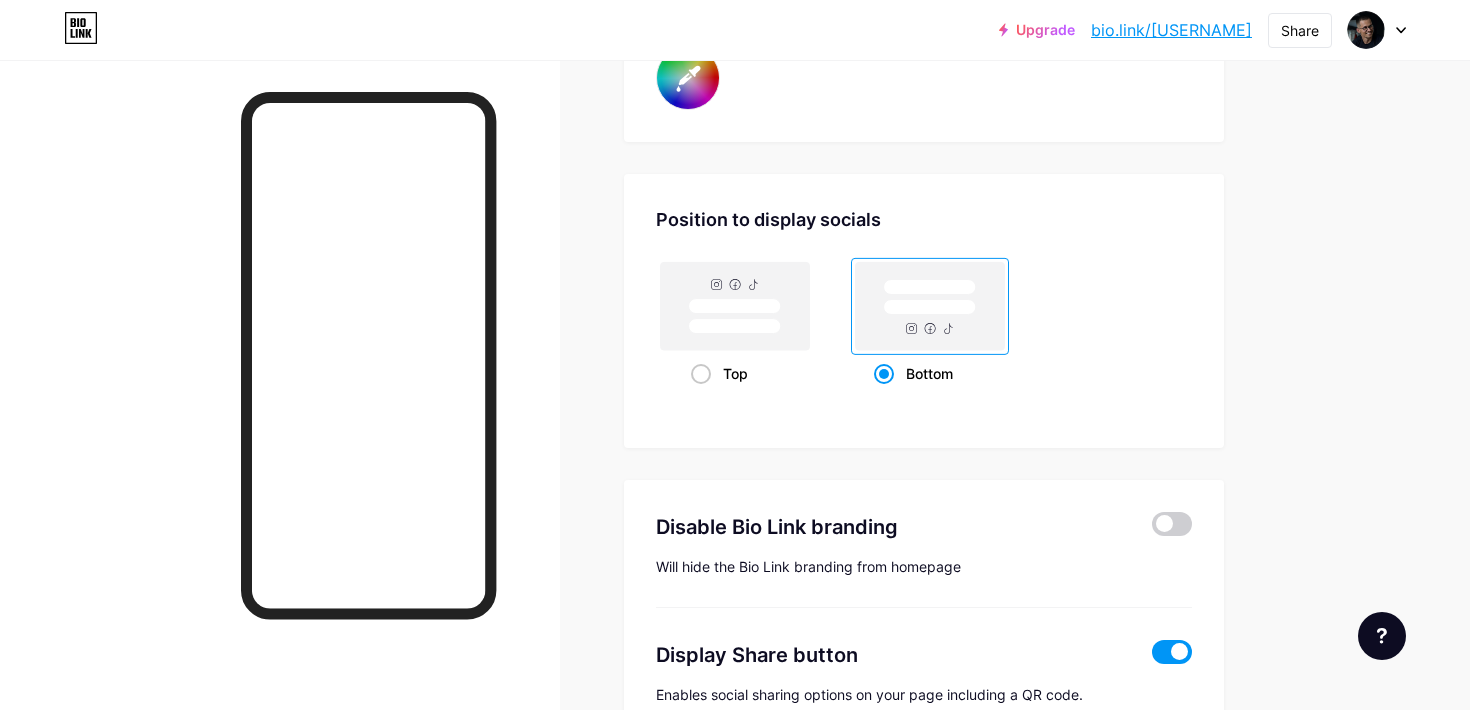 scroll, scrollTop: 3742, scrollLeft: 0, axis: vertical 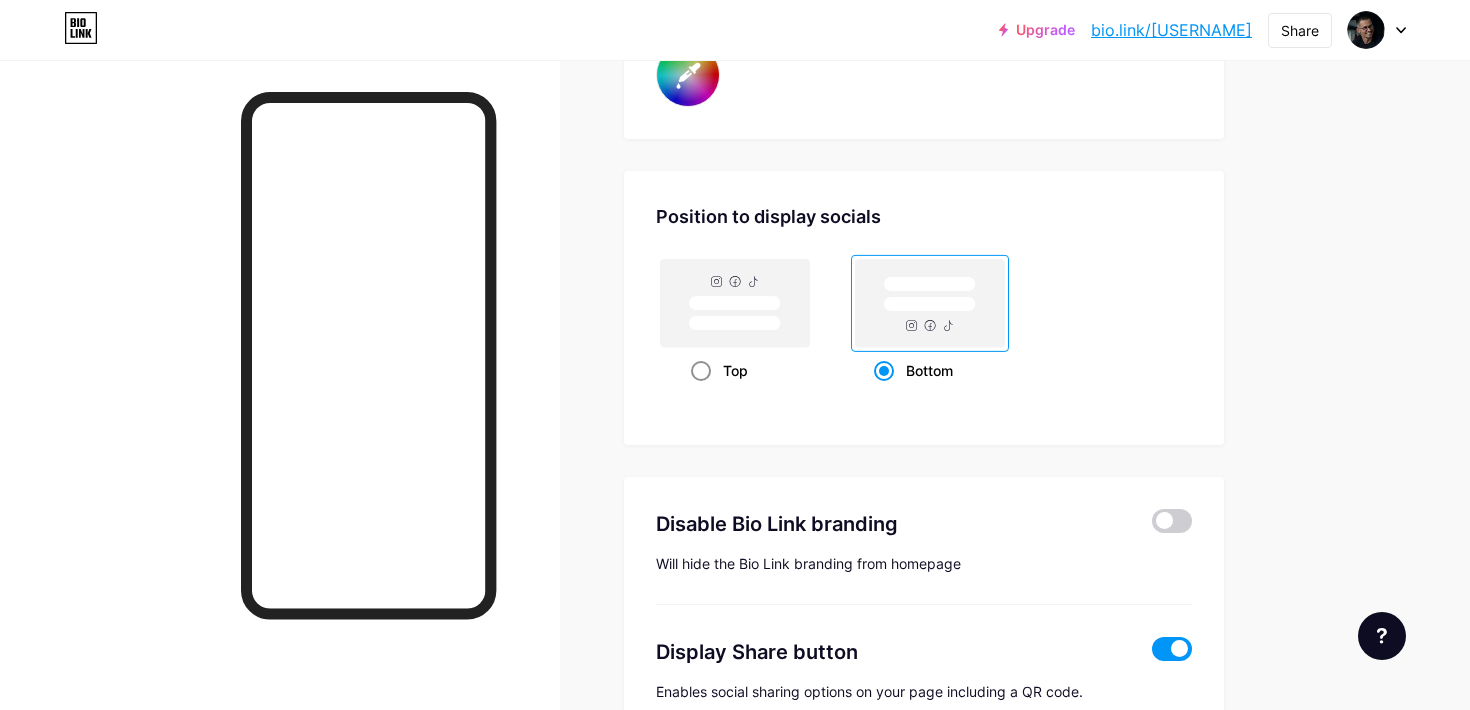 click 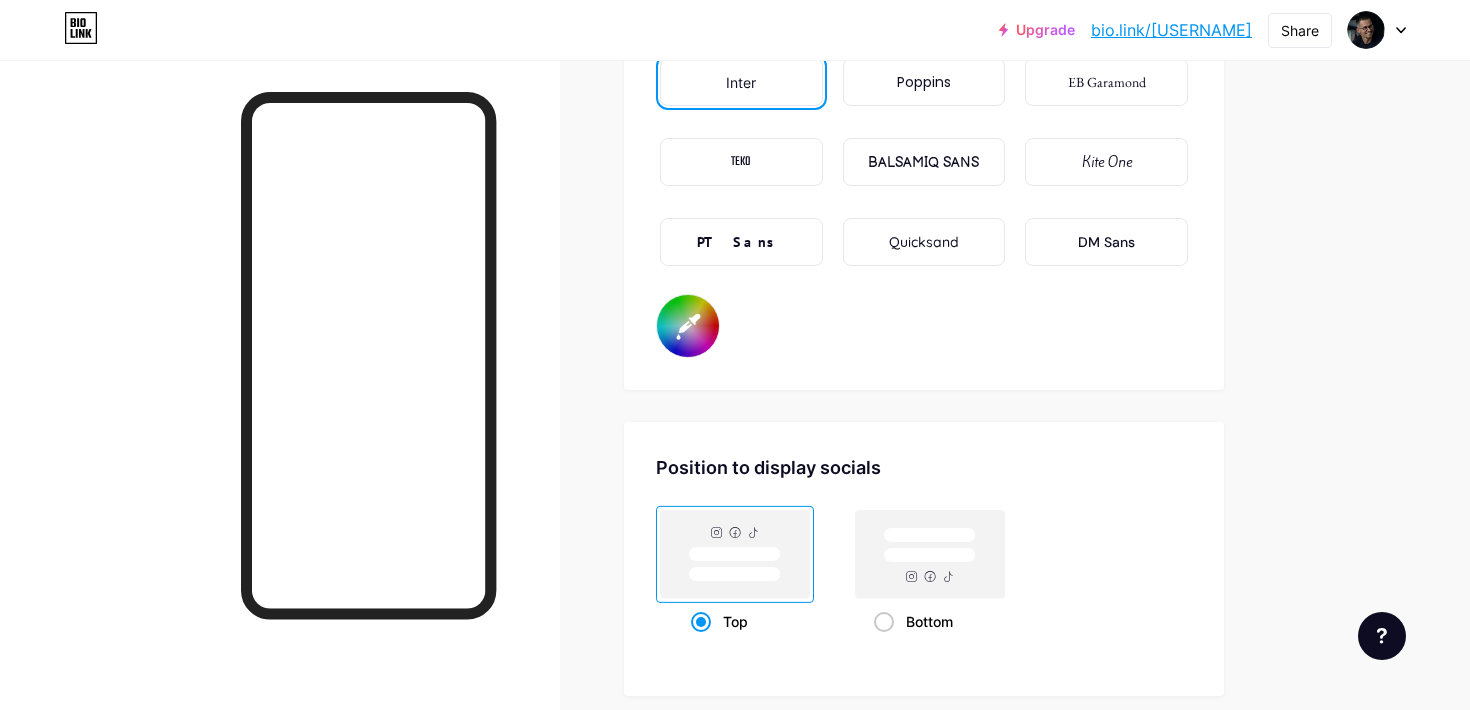 scroll, scrollTop: 3865, scrollLeft: 0, axis: vertical 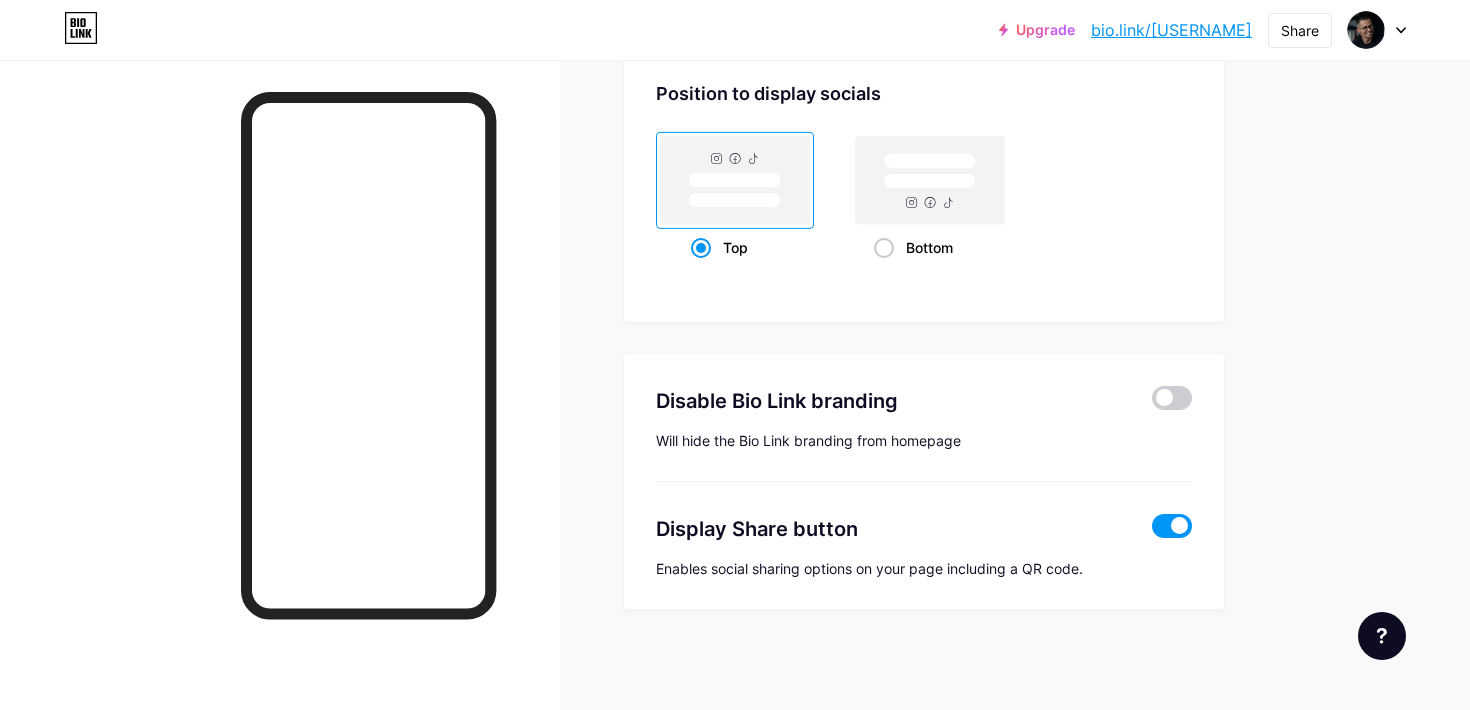 click at bounding box center (1172, 526) 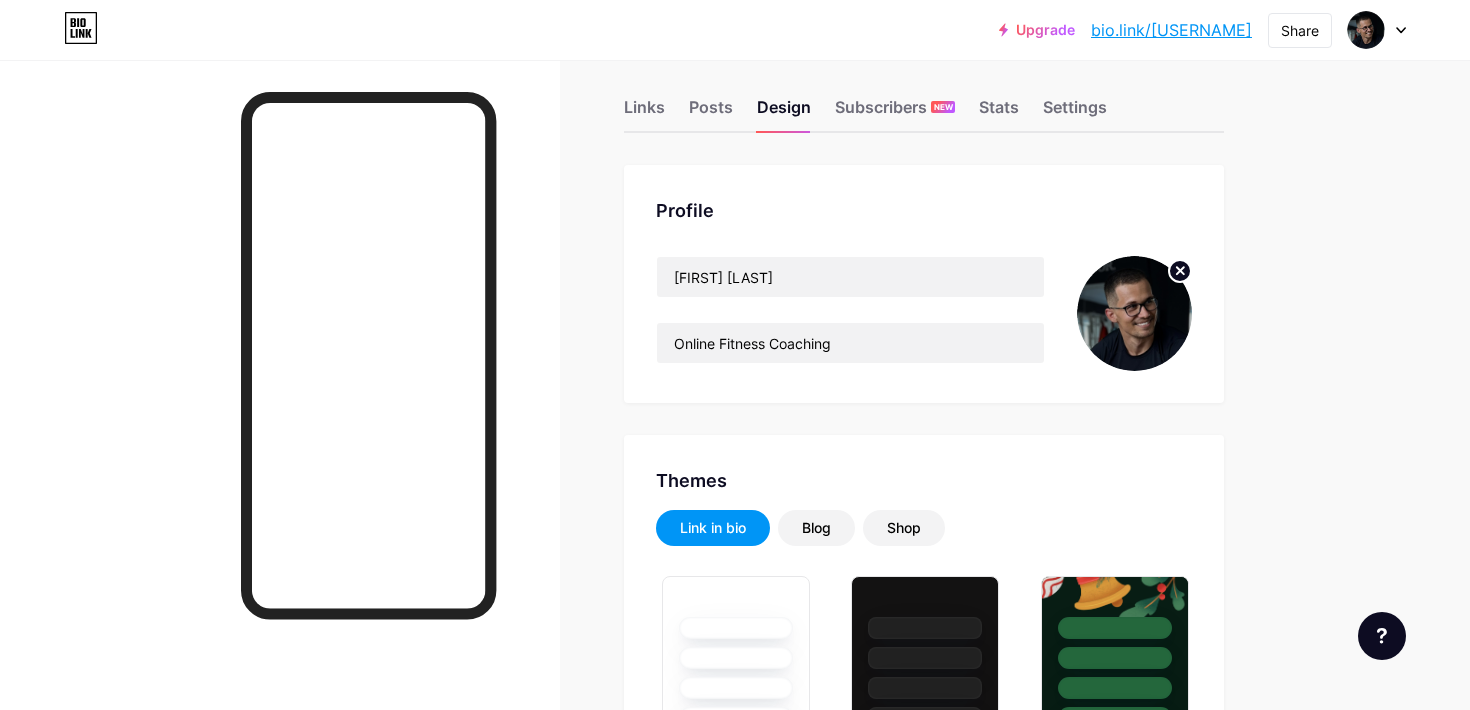 scroll, scrollTop: 0, scrollLeft: 0, axis: both 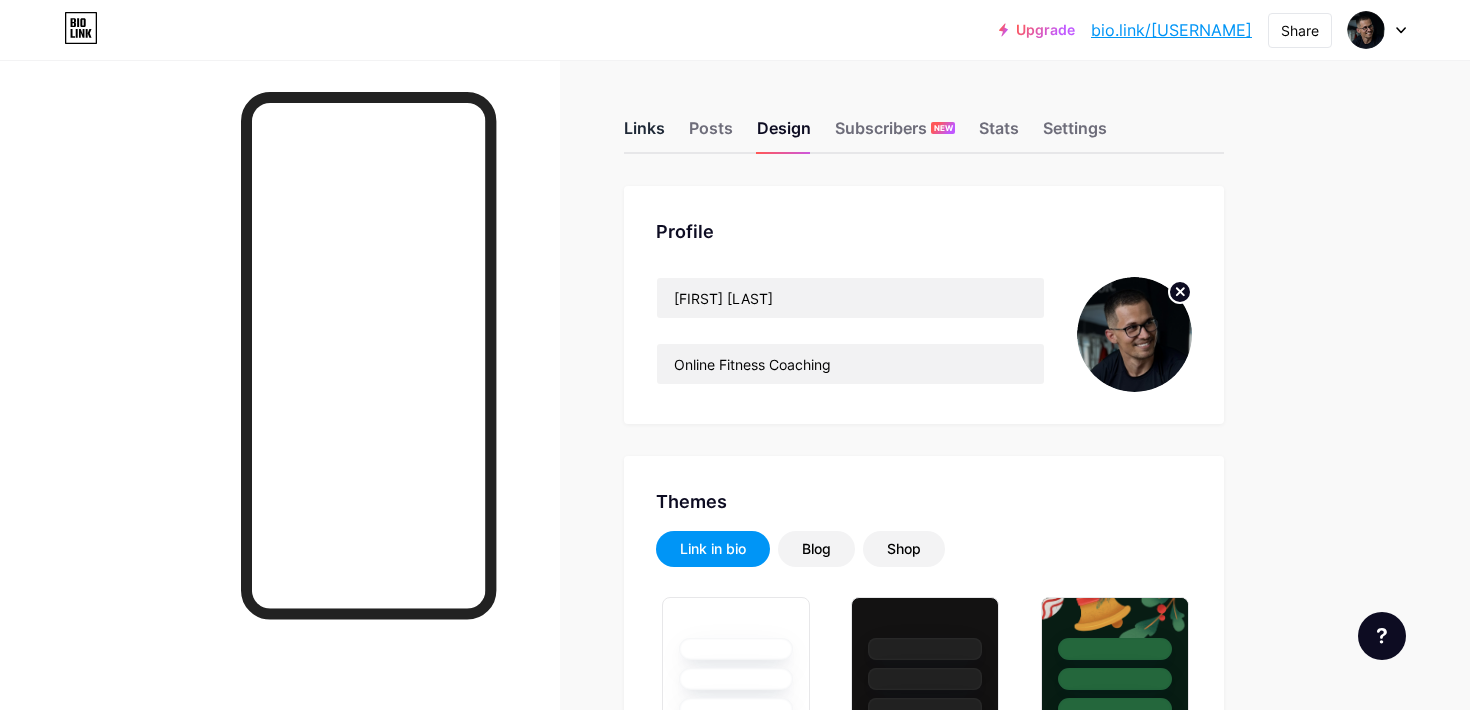 click on "Links" at bounding box center (644, 134) 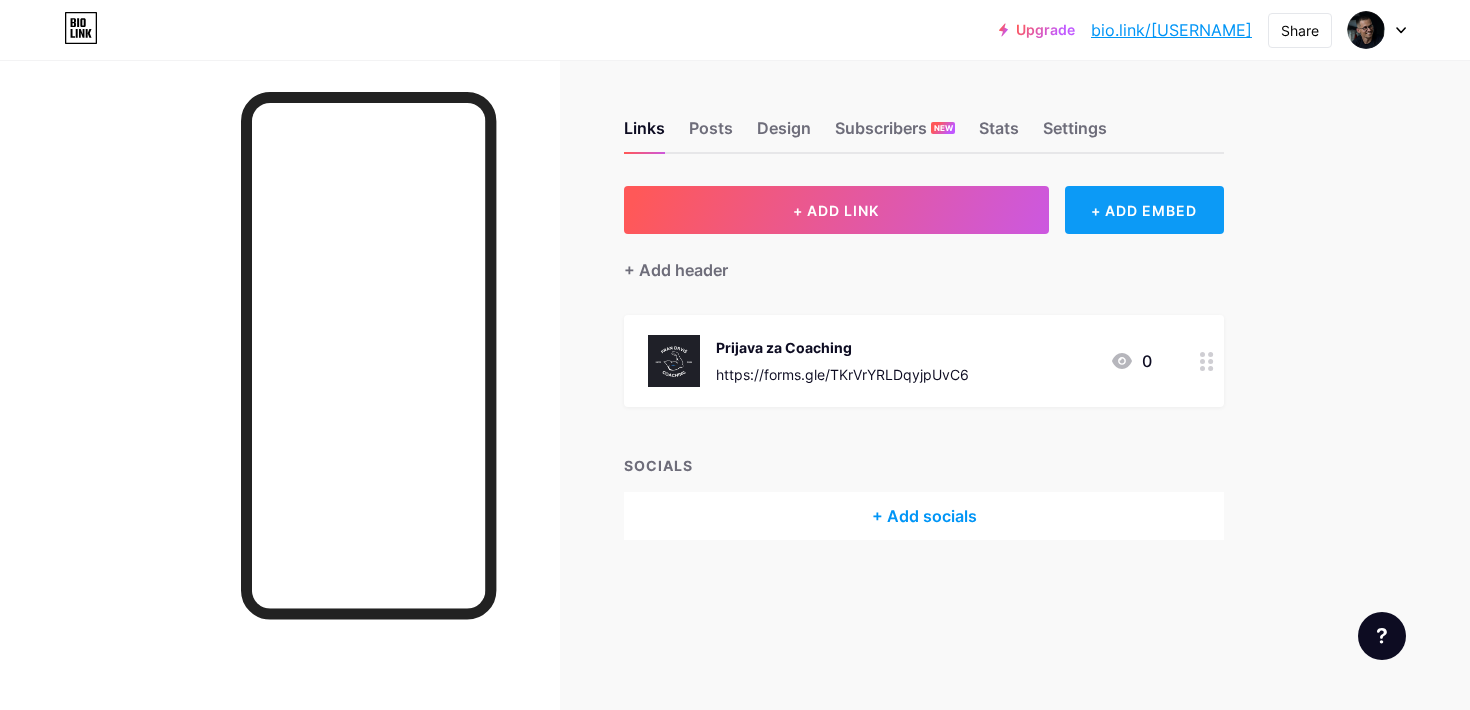 click on "+ ADD EMBED" at bounding box center (1144, 210) 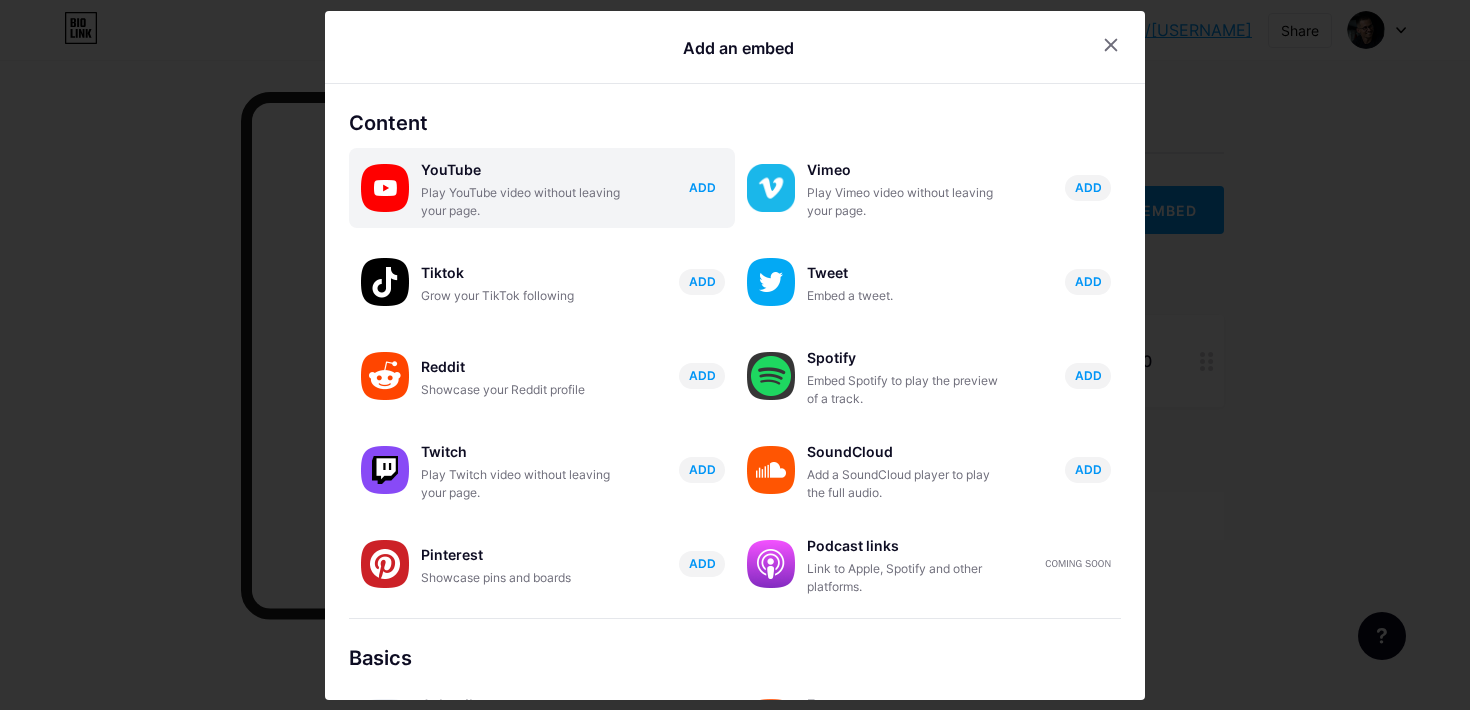 click on "ADD" at bounding box center (702, 187) 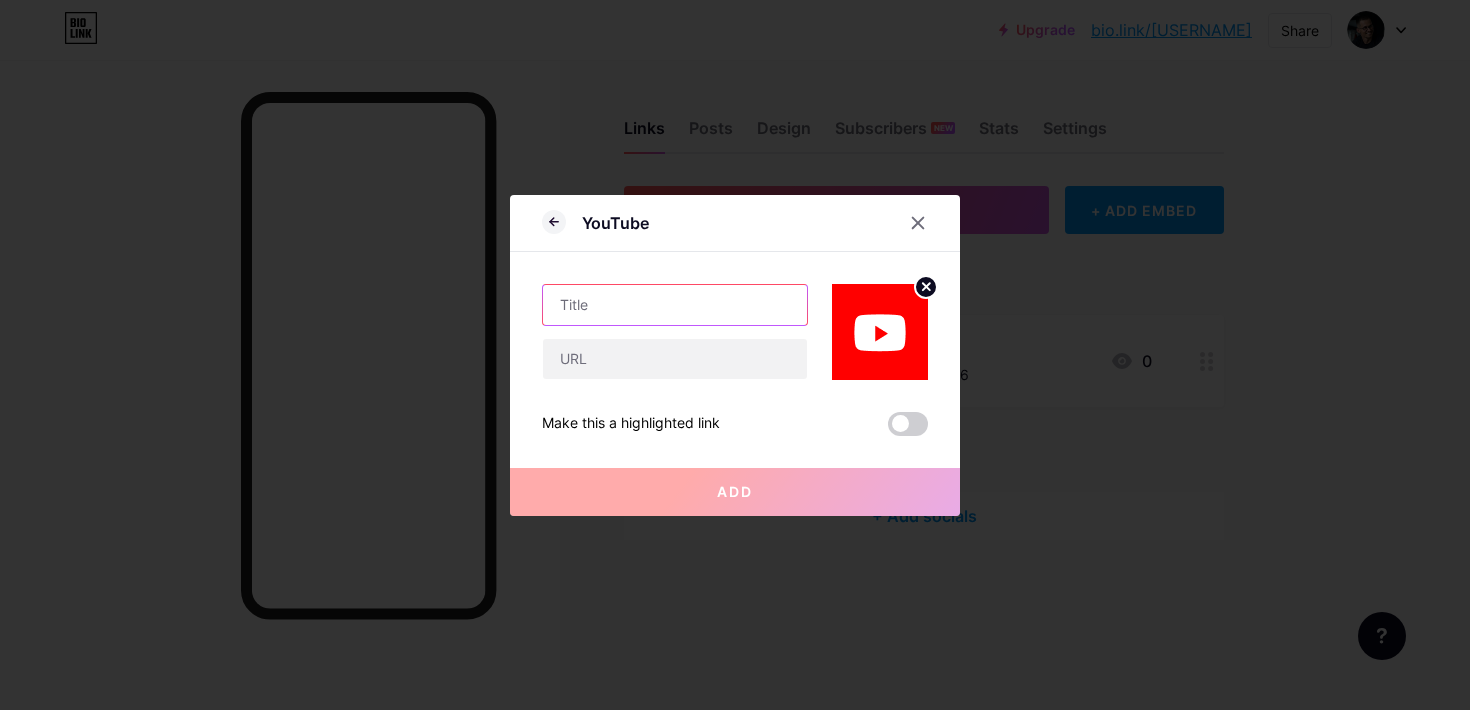click at bounding box center (675, 305) 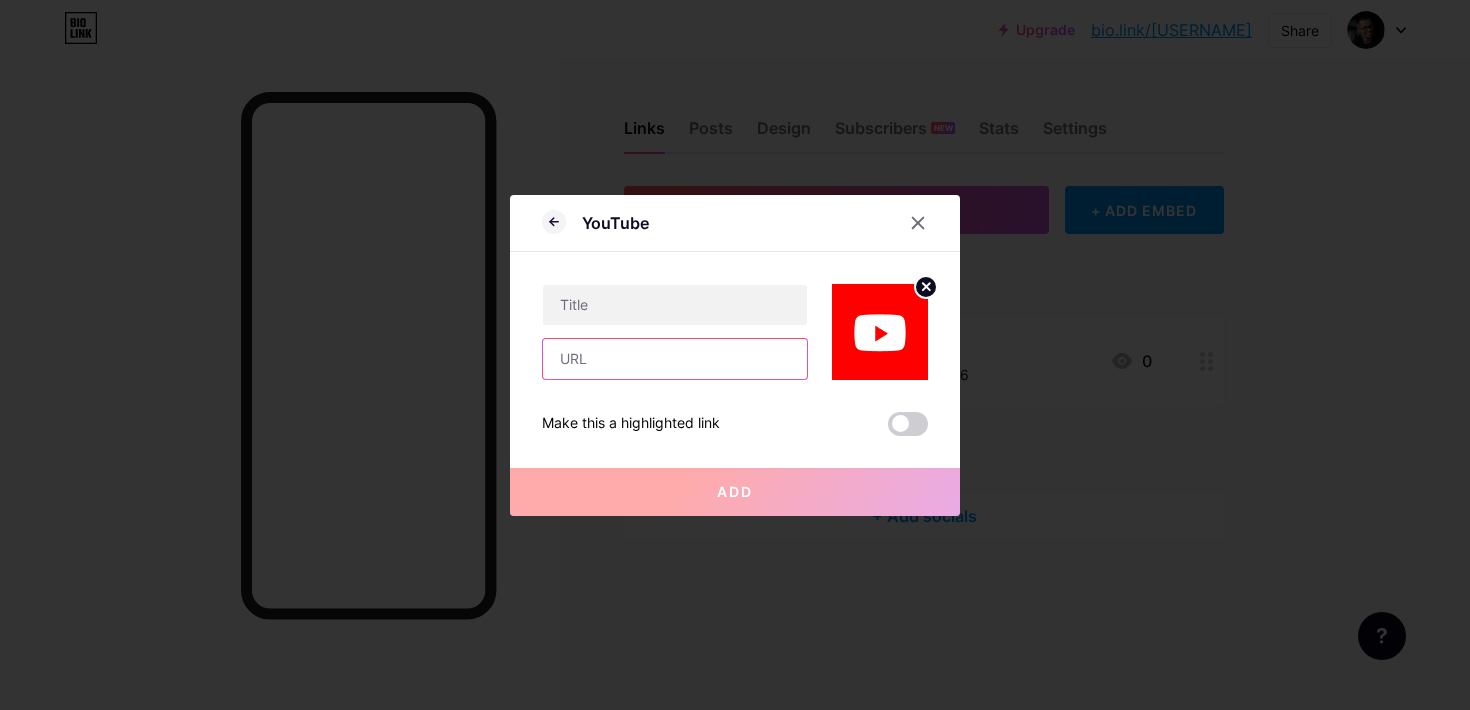 click at bounding box center [675, 359] 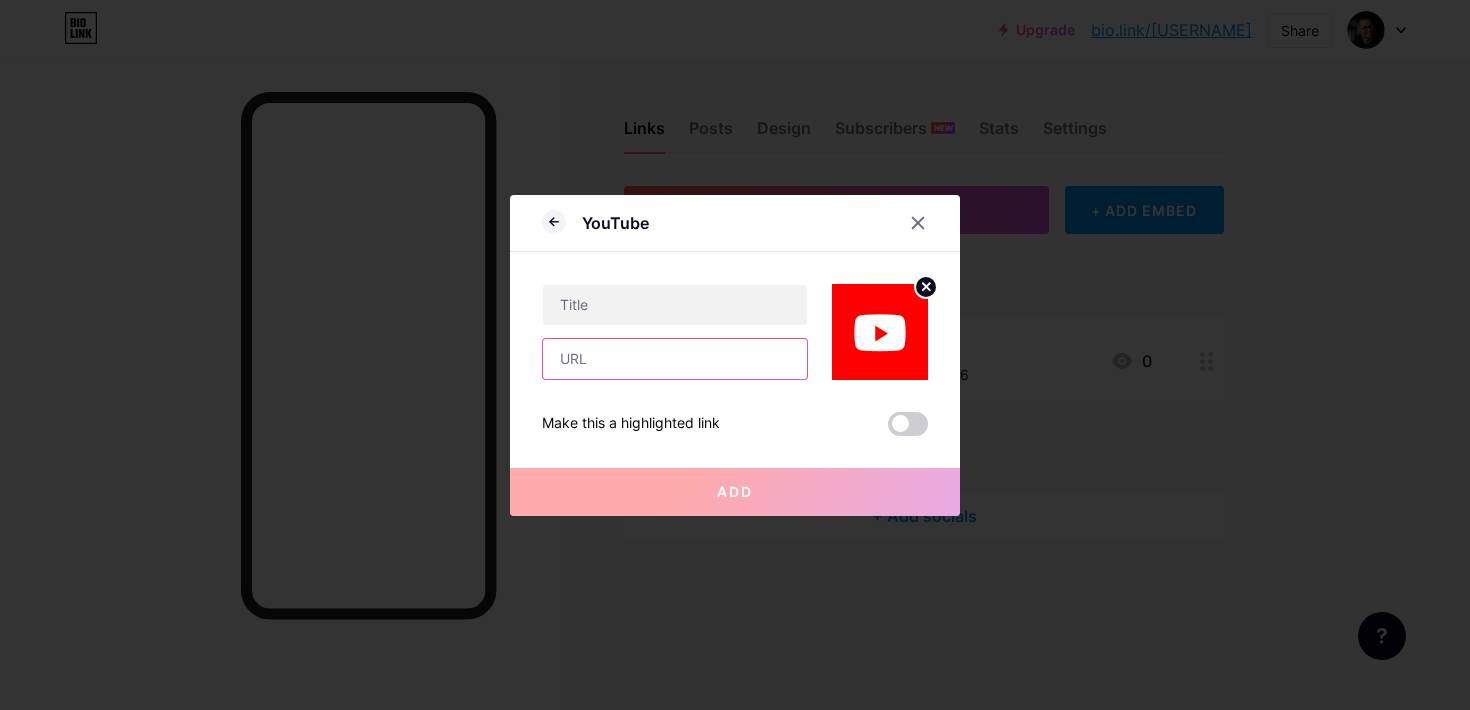paste on "https://www.youtube.com/[USERNAME]" 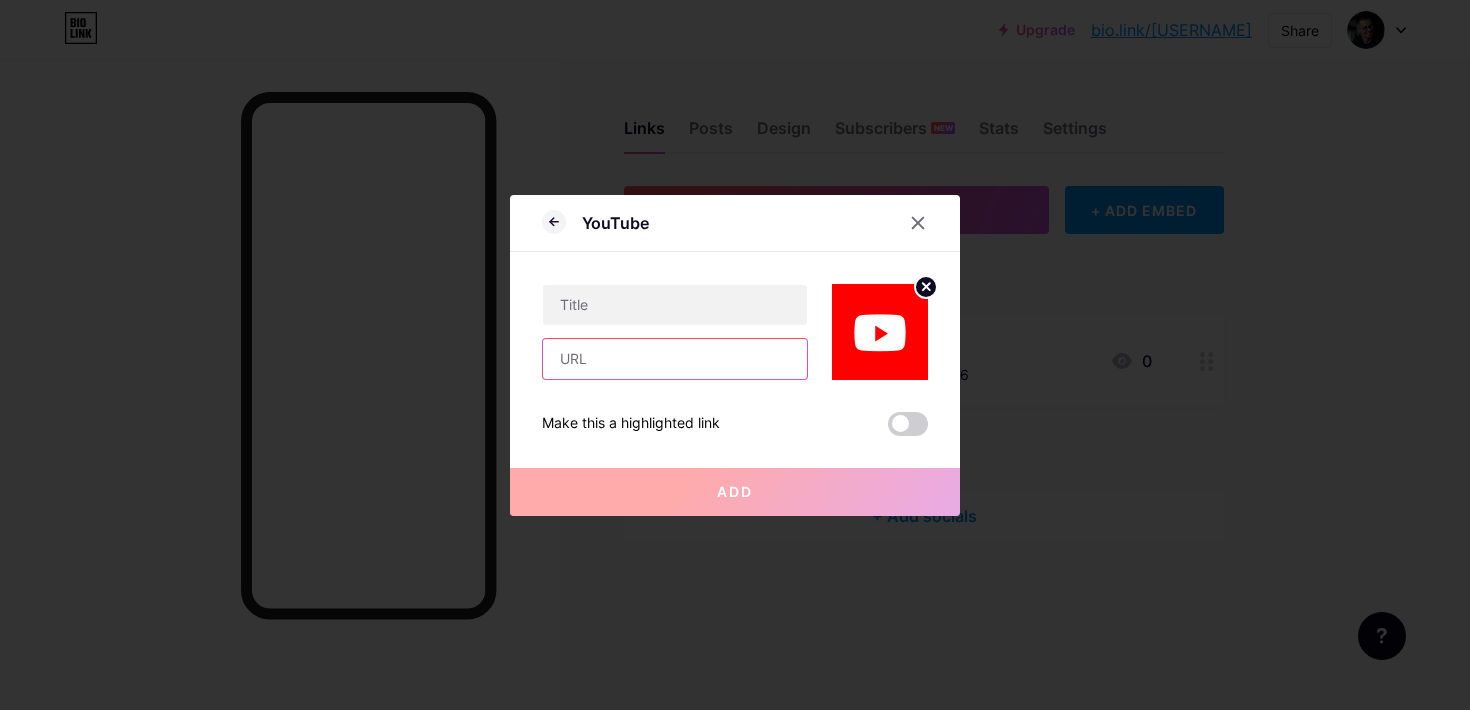 type on "https://www.youtube.com/[USERNAME]" 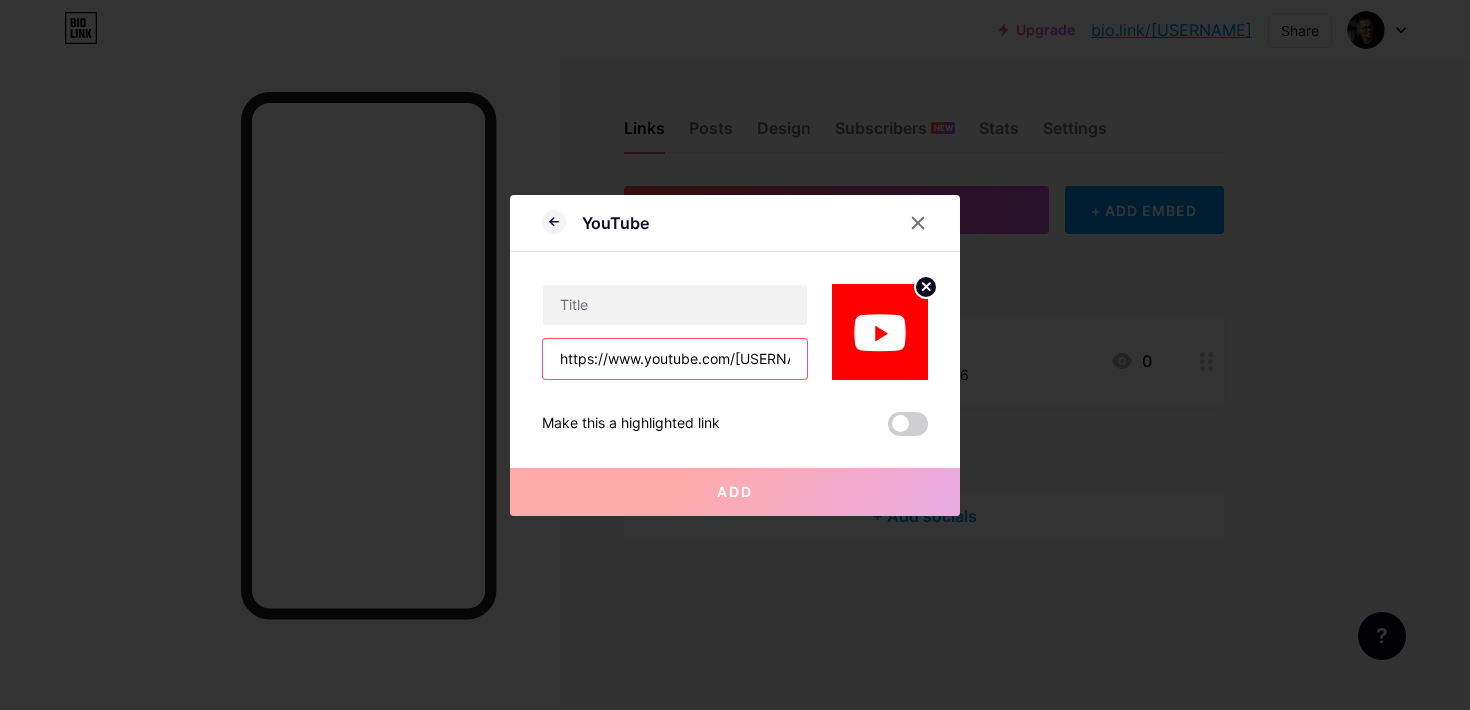 scroll, scrollTop: 0, scrollLeft: 18, axis: horizontal 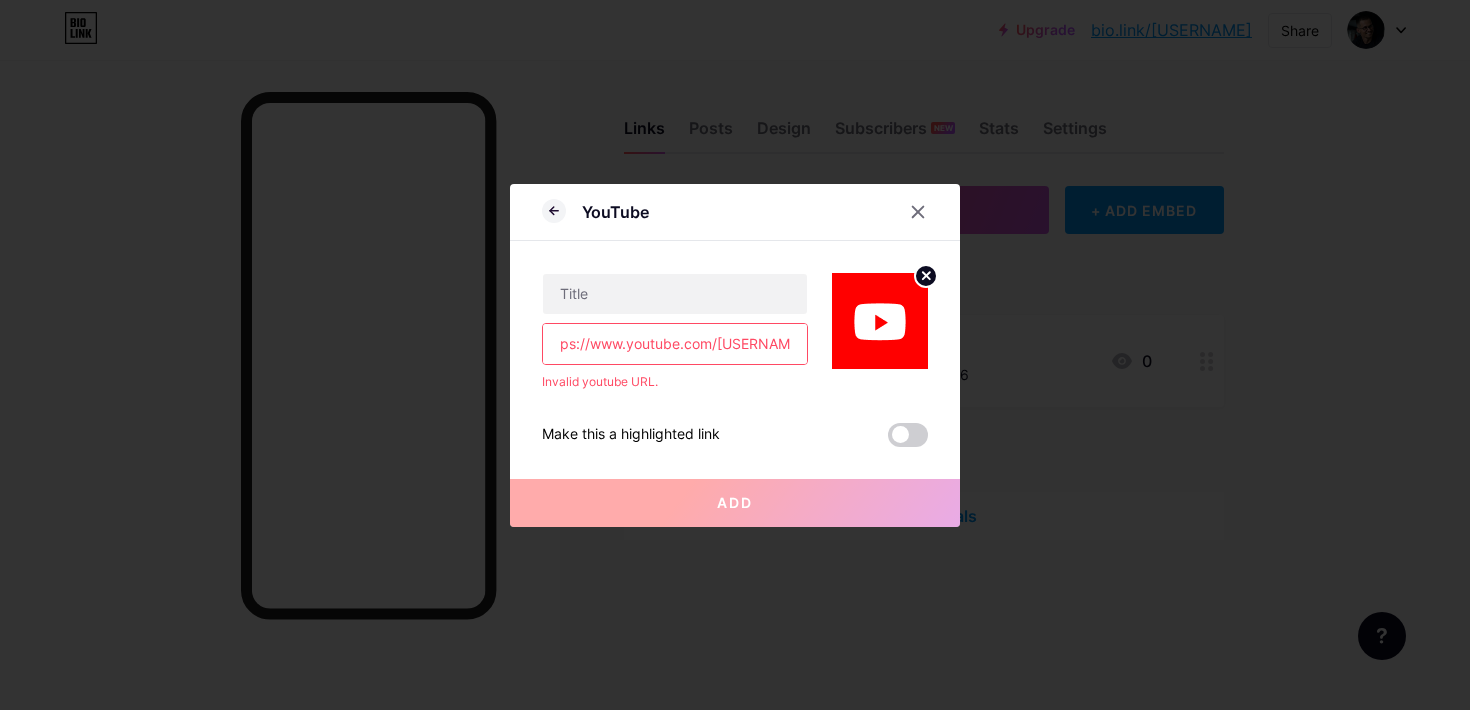 click on "https://www.youtube.com/[USERNAME]" at bounding box center [675, 344] 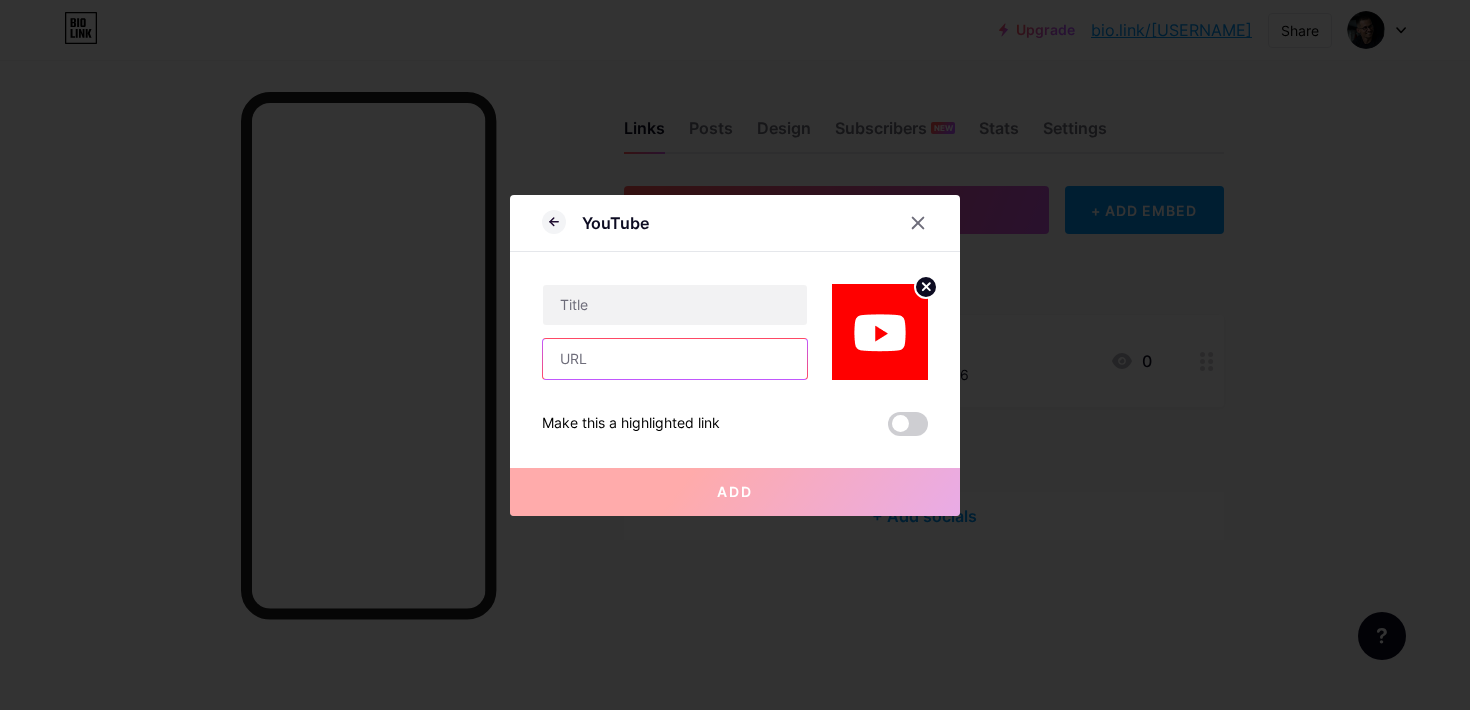 scroll, scrollTop: 0, scrollLeft: 0, axis: both 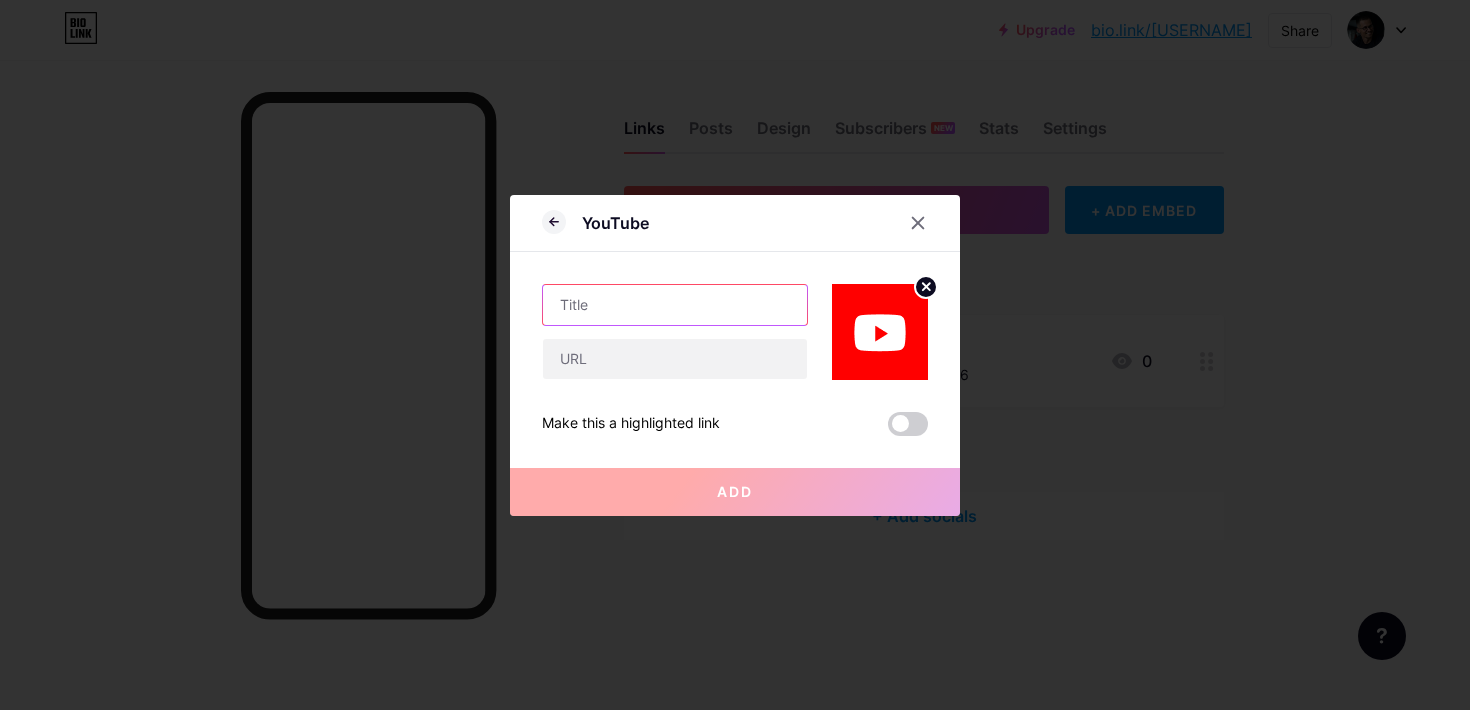 click at bounding box center (675, 305) 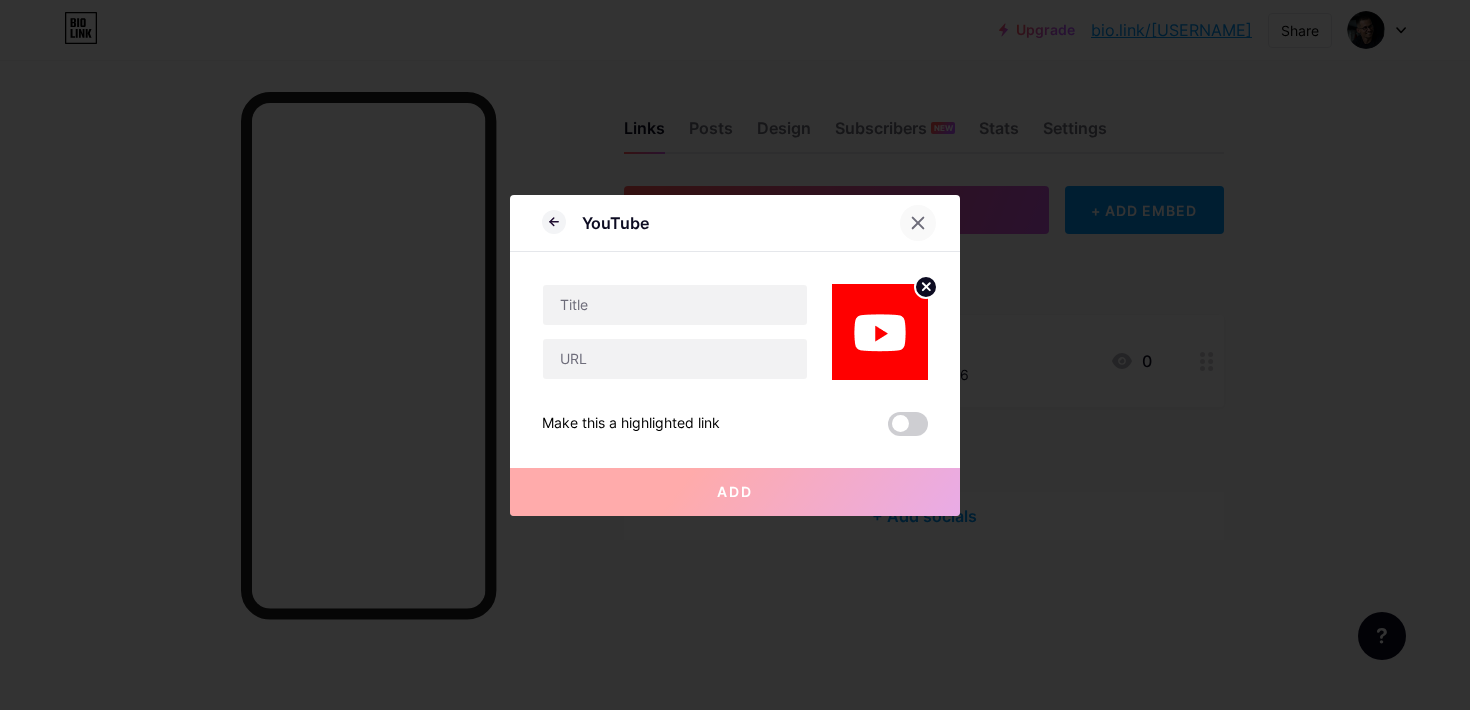 click 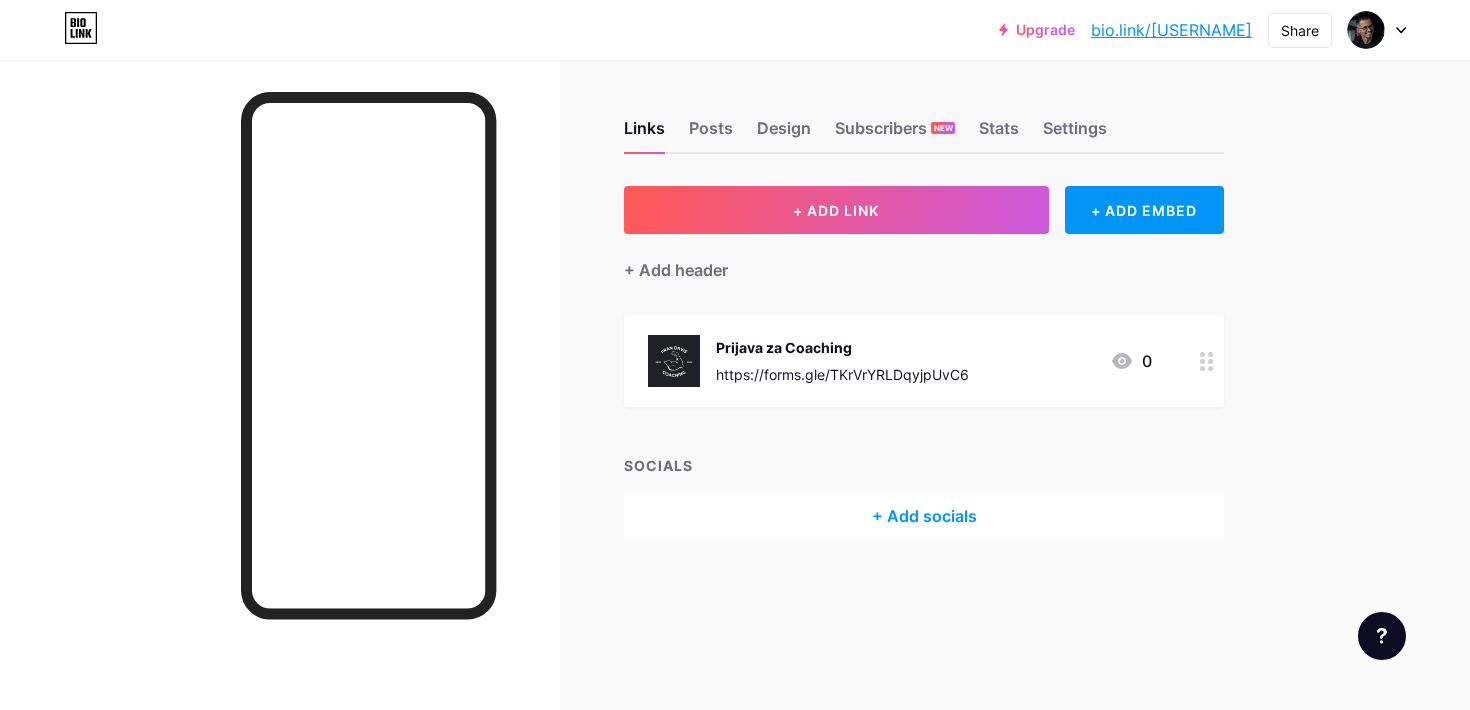 click at bounding box center (674, 361) 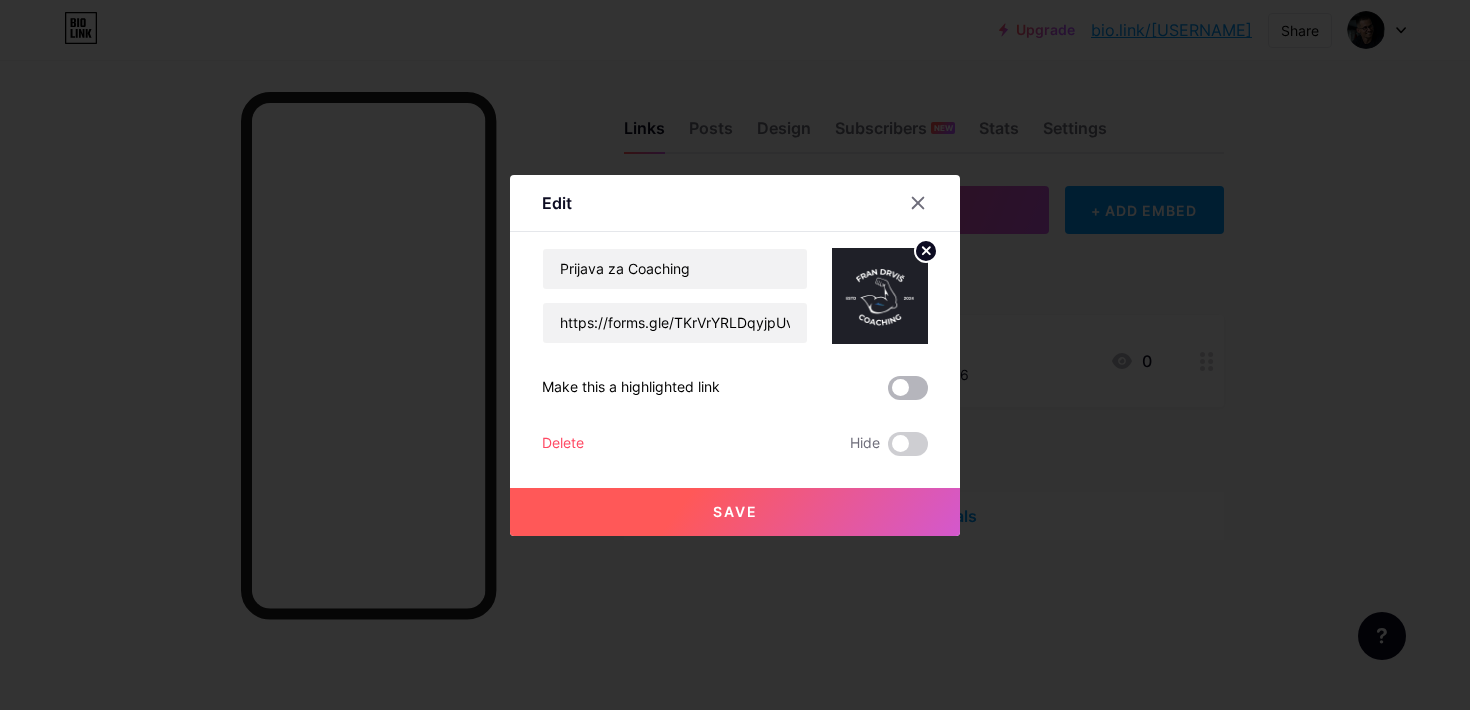 click at bounding box center (908, 388) 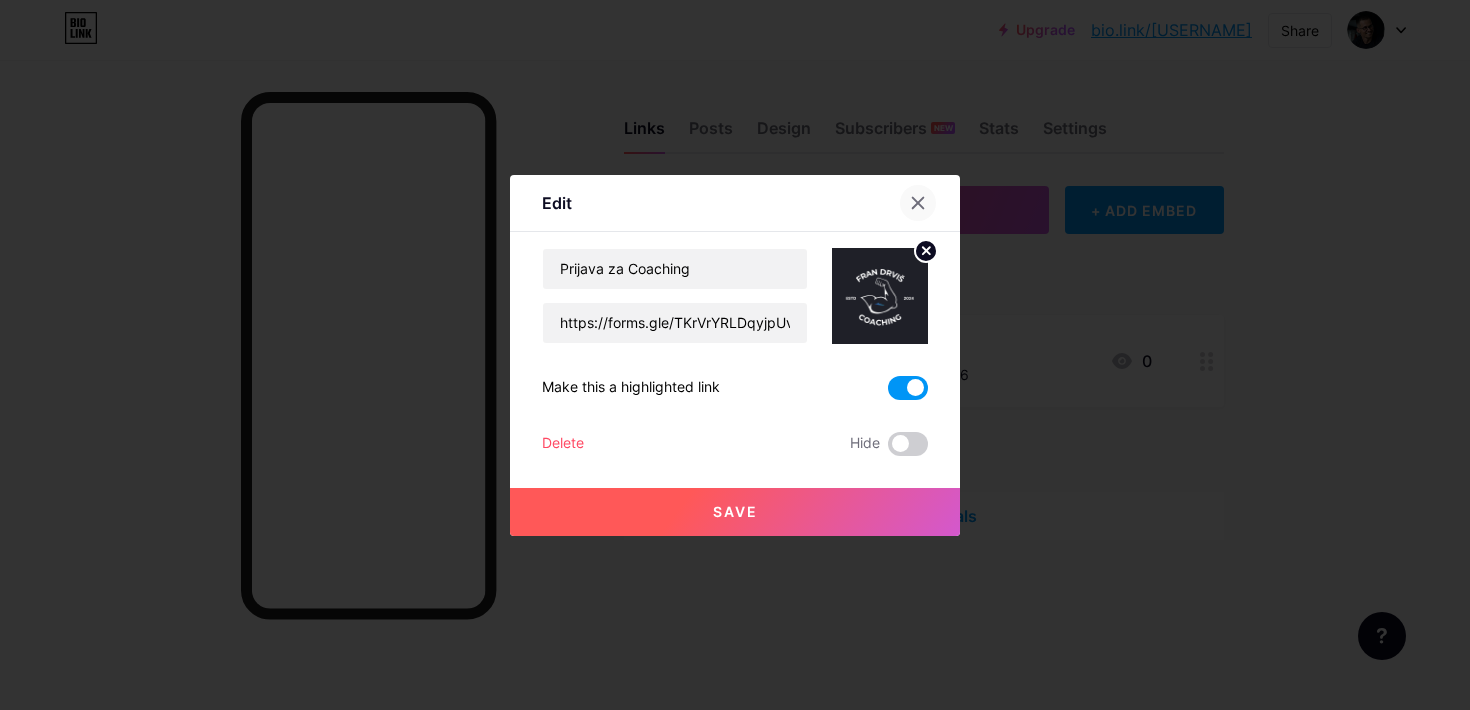 click 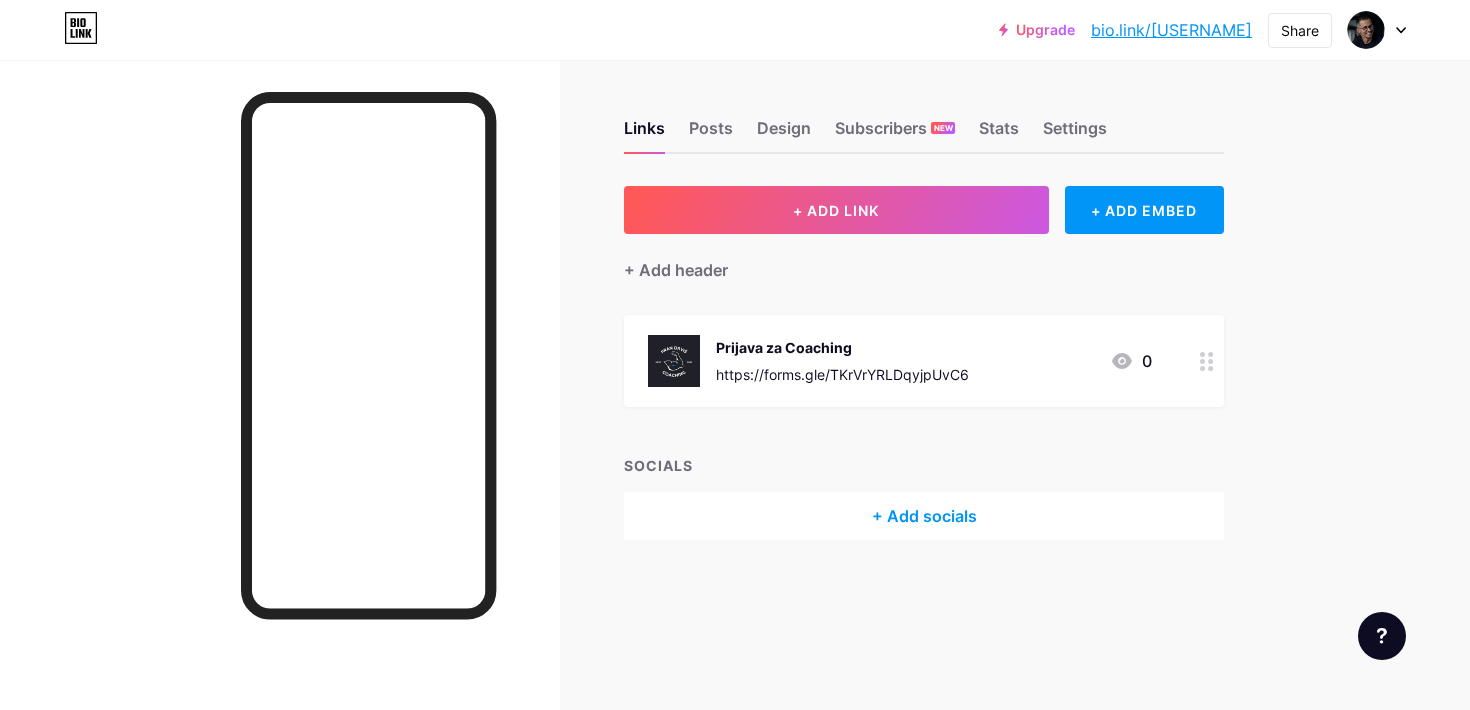 click 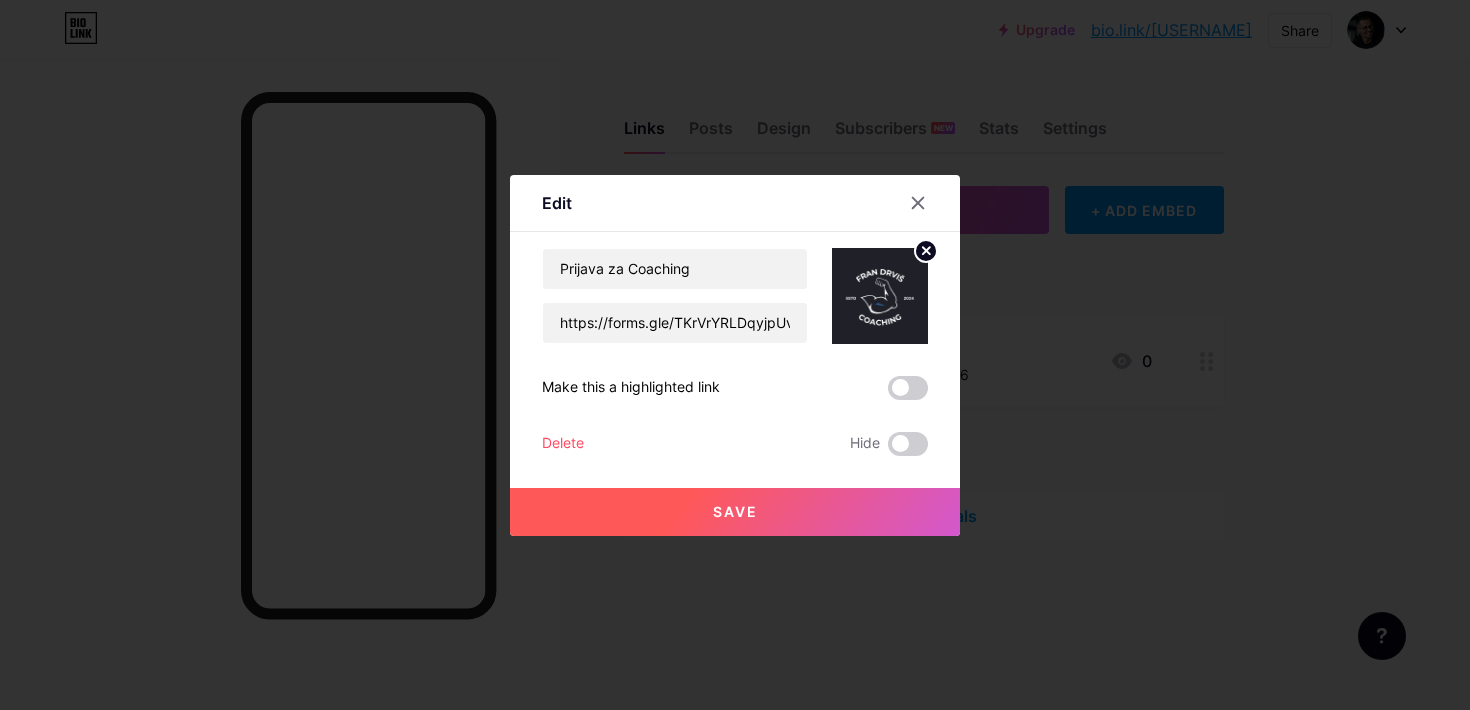 click at bounding box center (880, 296) 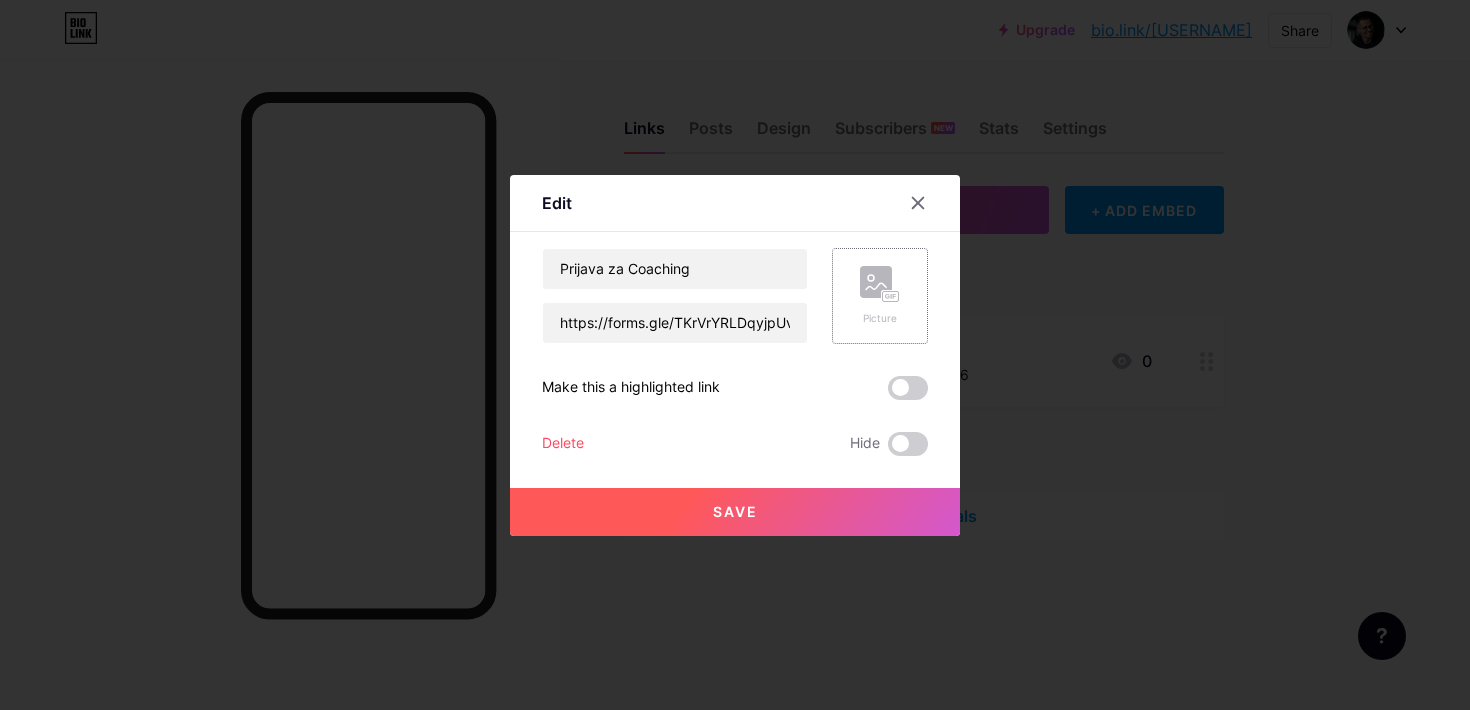 click 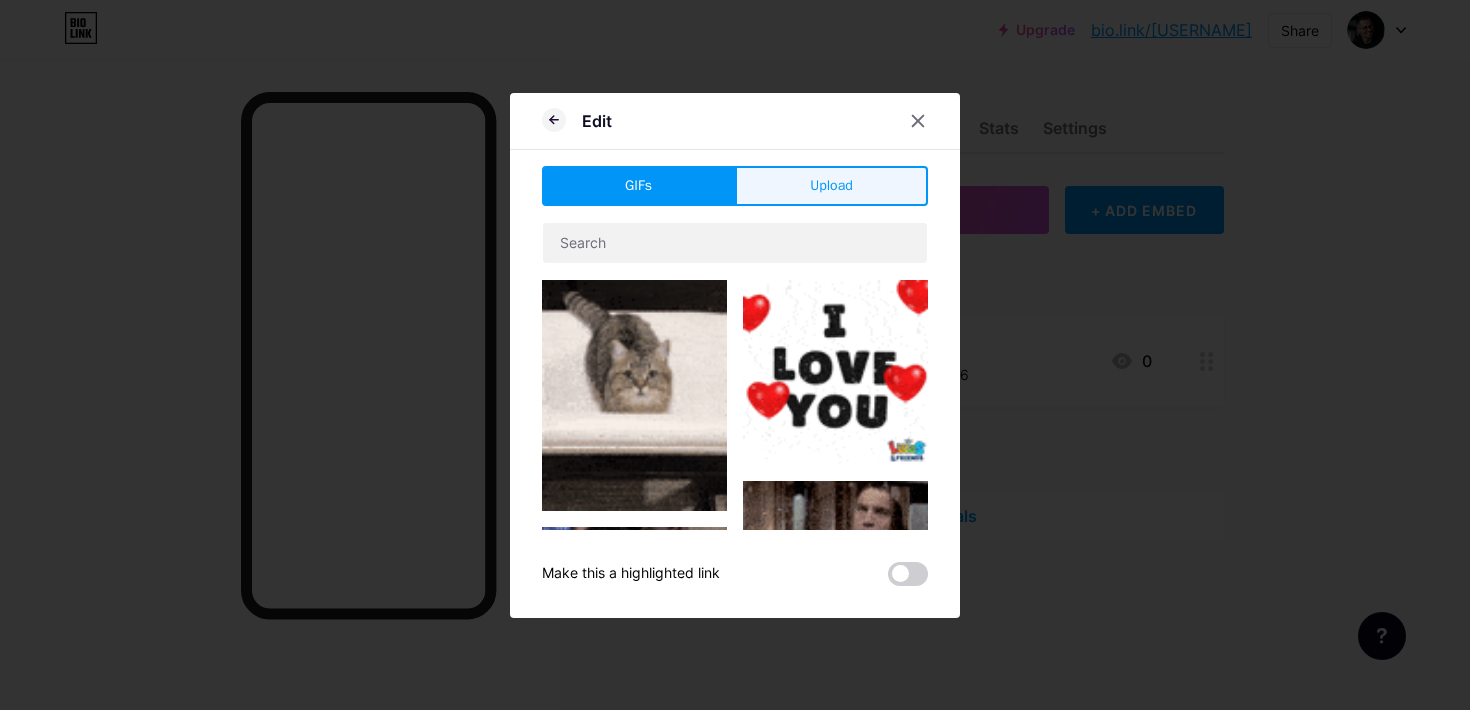 click on "Upload" at bounding box center (831, 185) 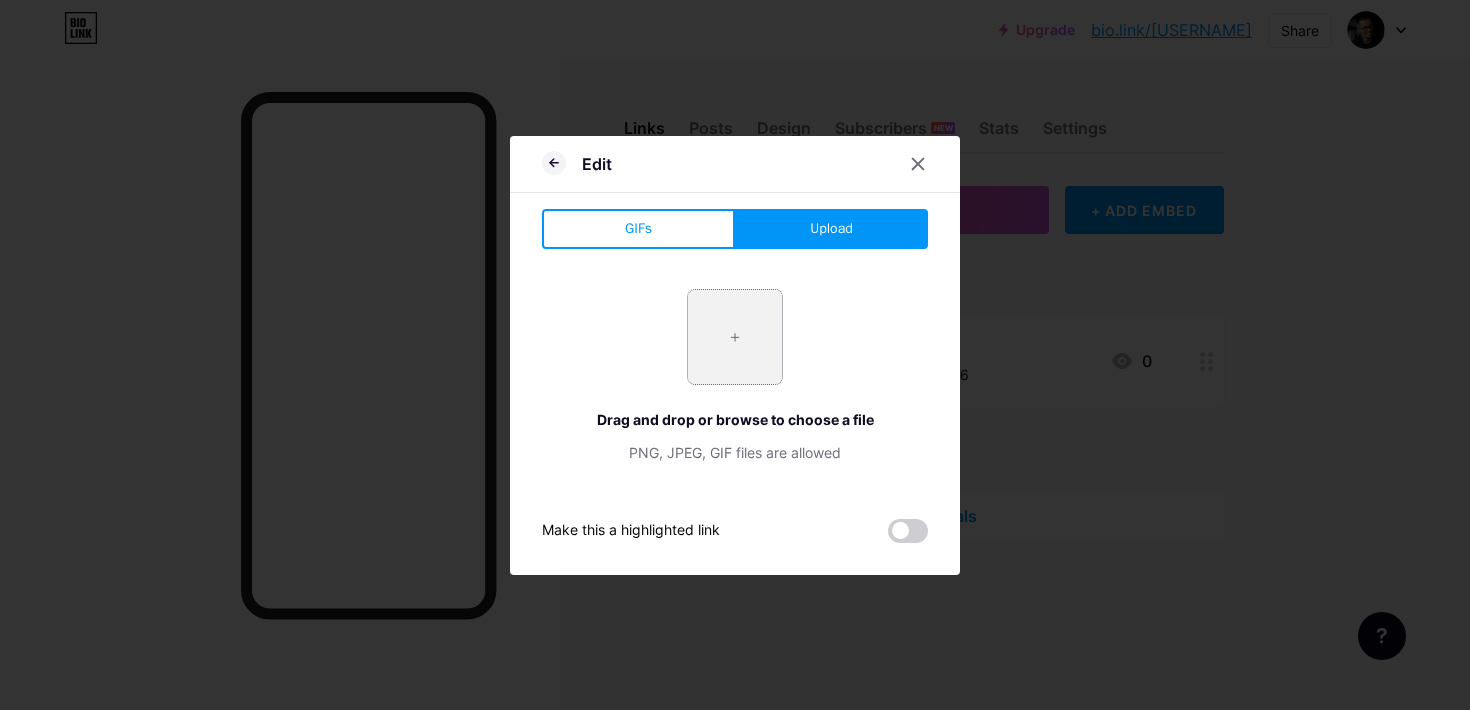 click at bounding box center [735, 337] 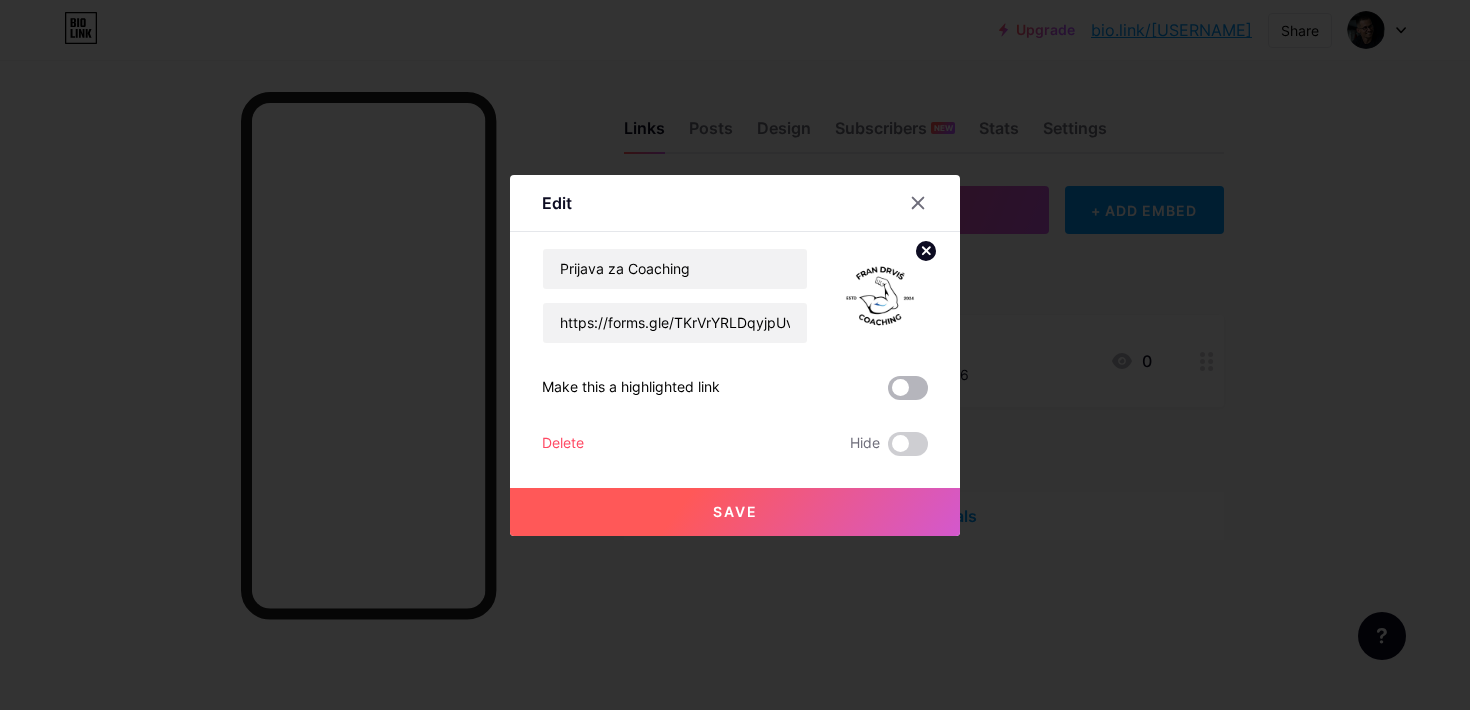 click at bounding box center [908, 388] 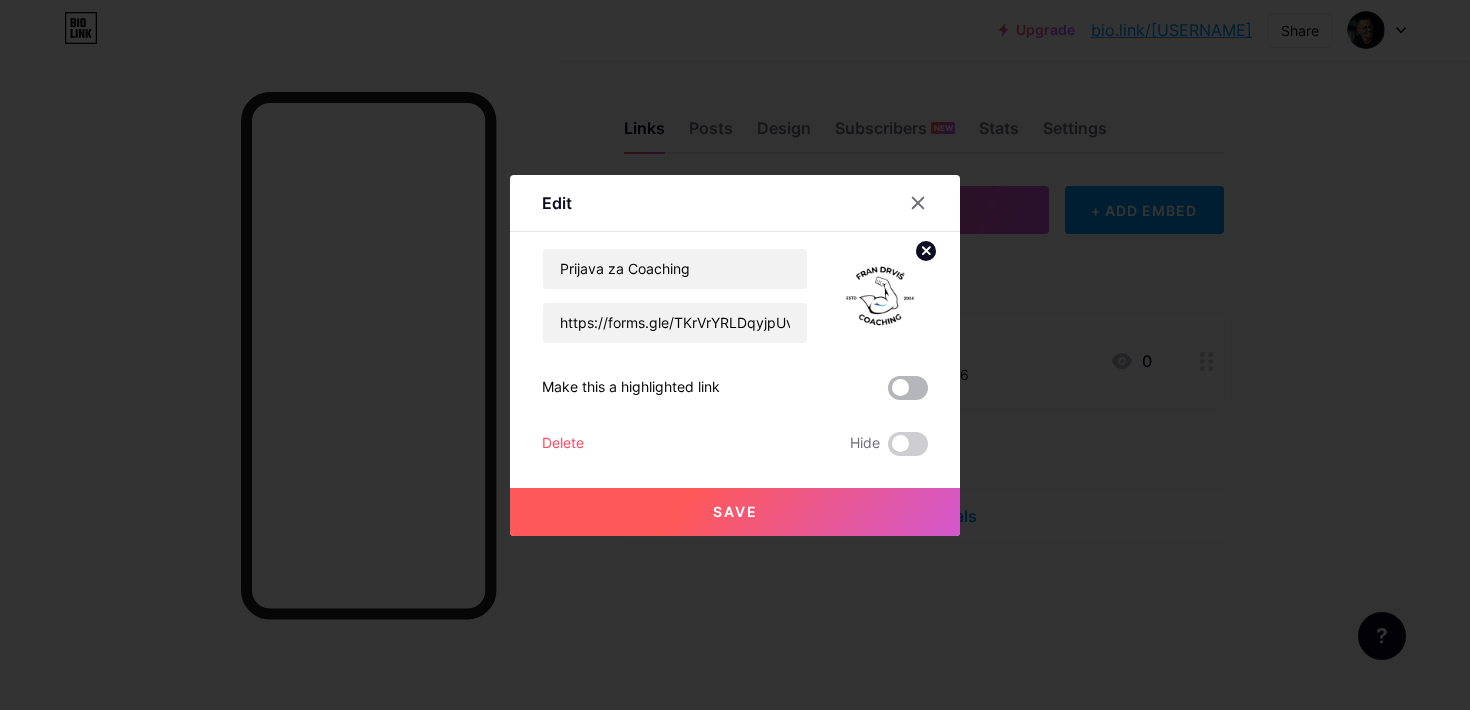 click at bounding box center (888, 393) 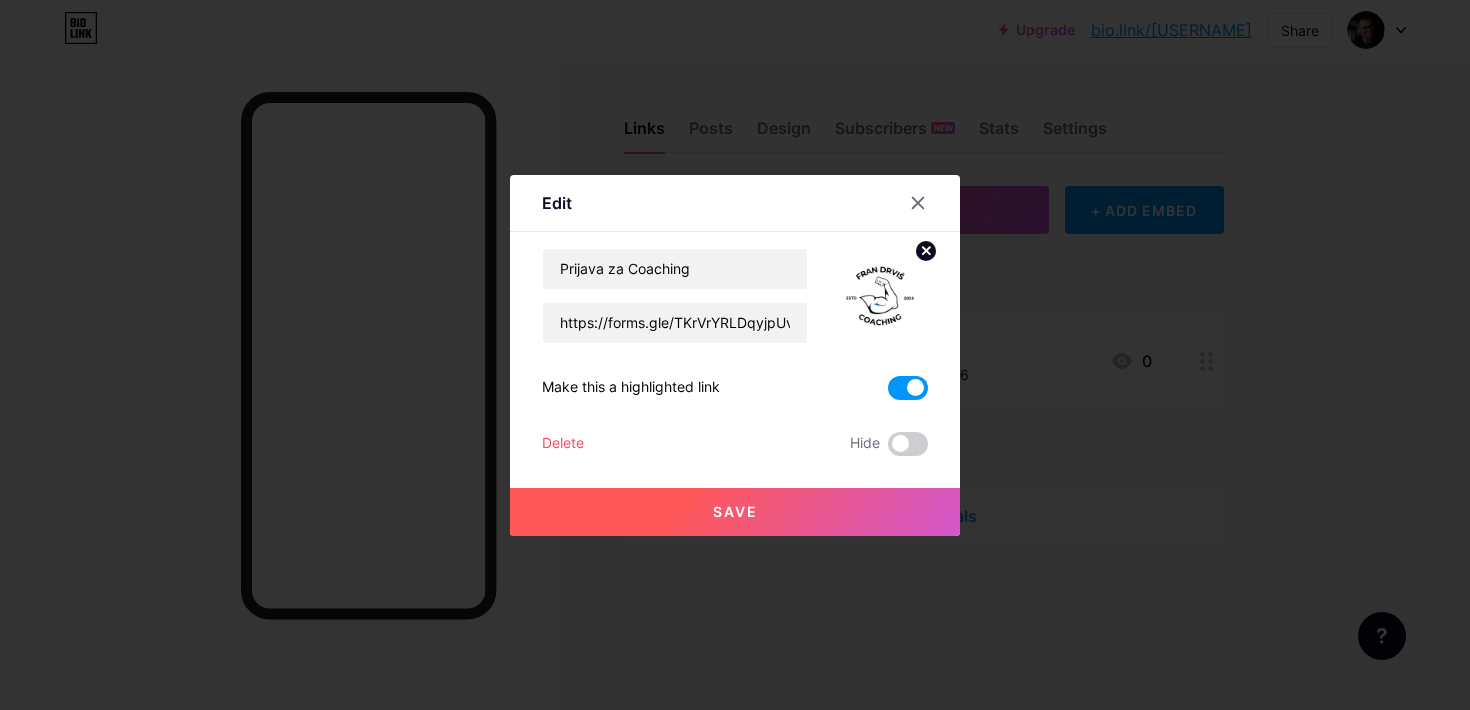 click on "Save" at bounding box center (735, 511) 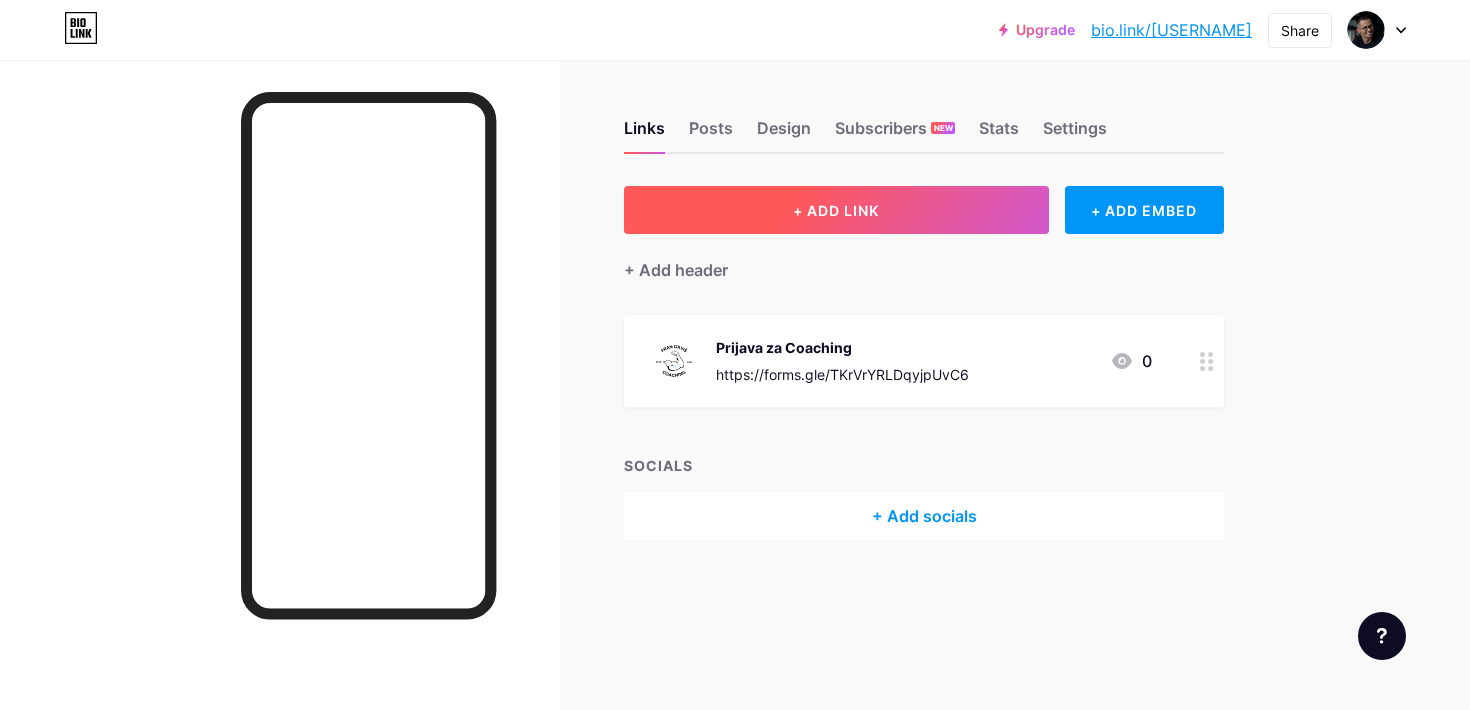 click on "+ ADD LINK" at bounding box center (836, 210) 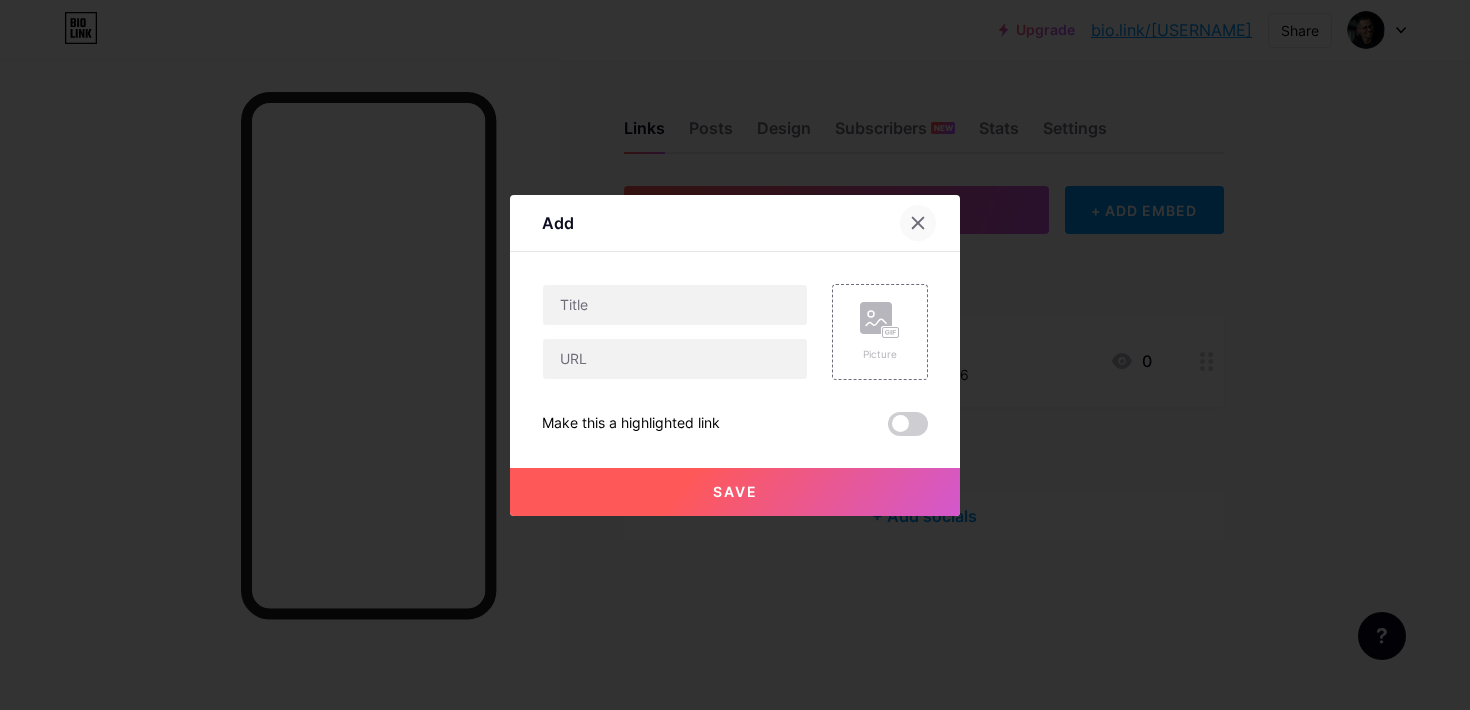click 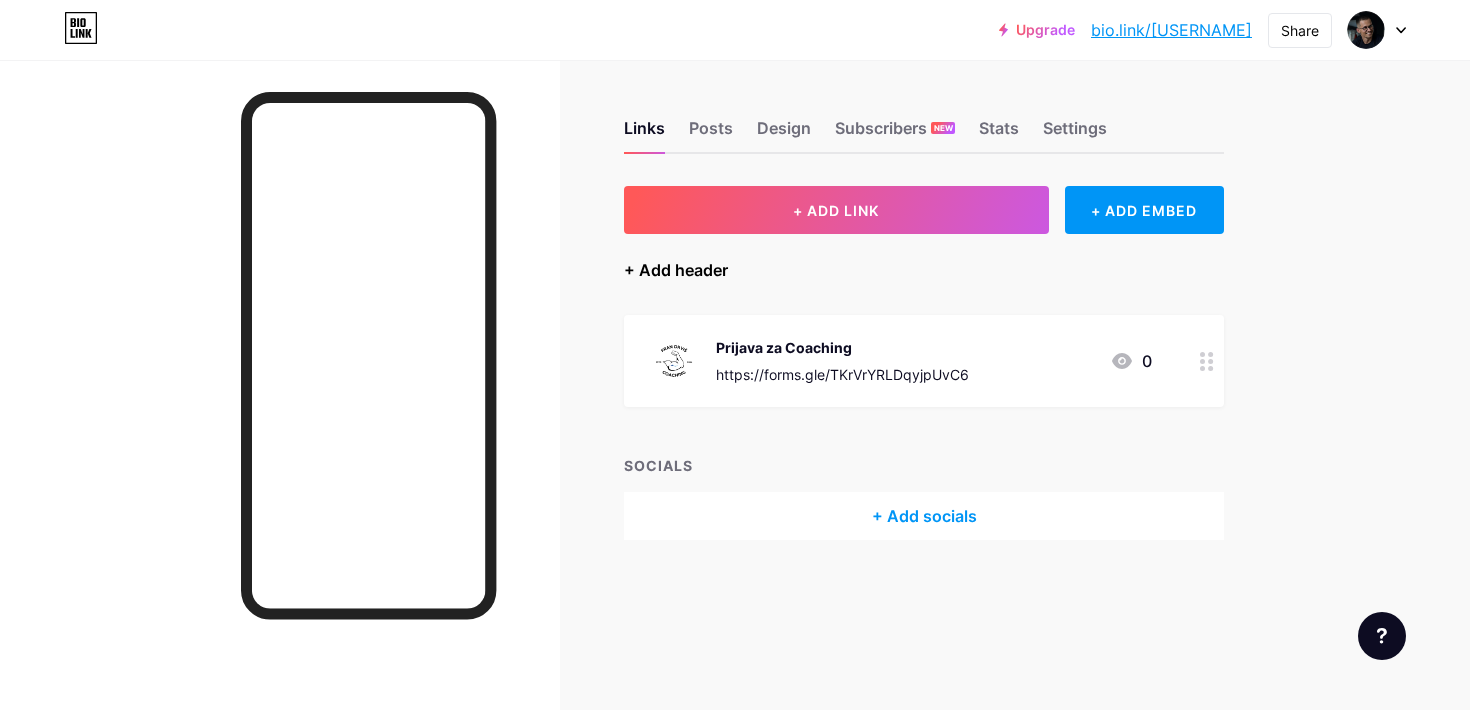 click on "+ Add header" at bounding box center [676, 270] 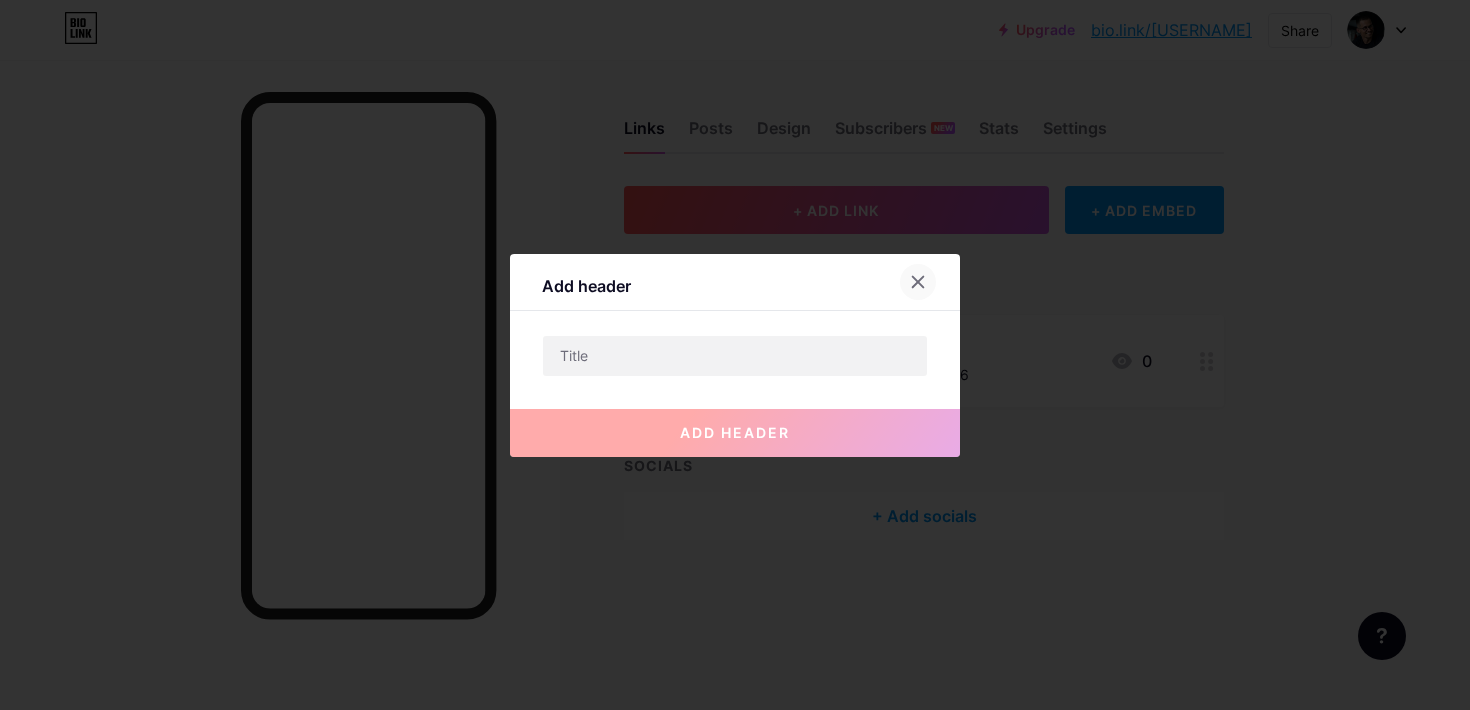 click 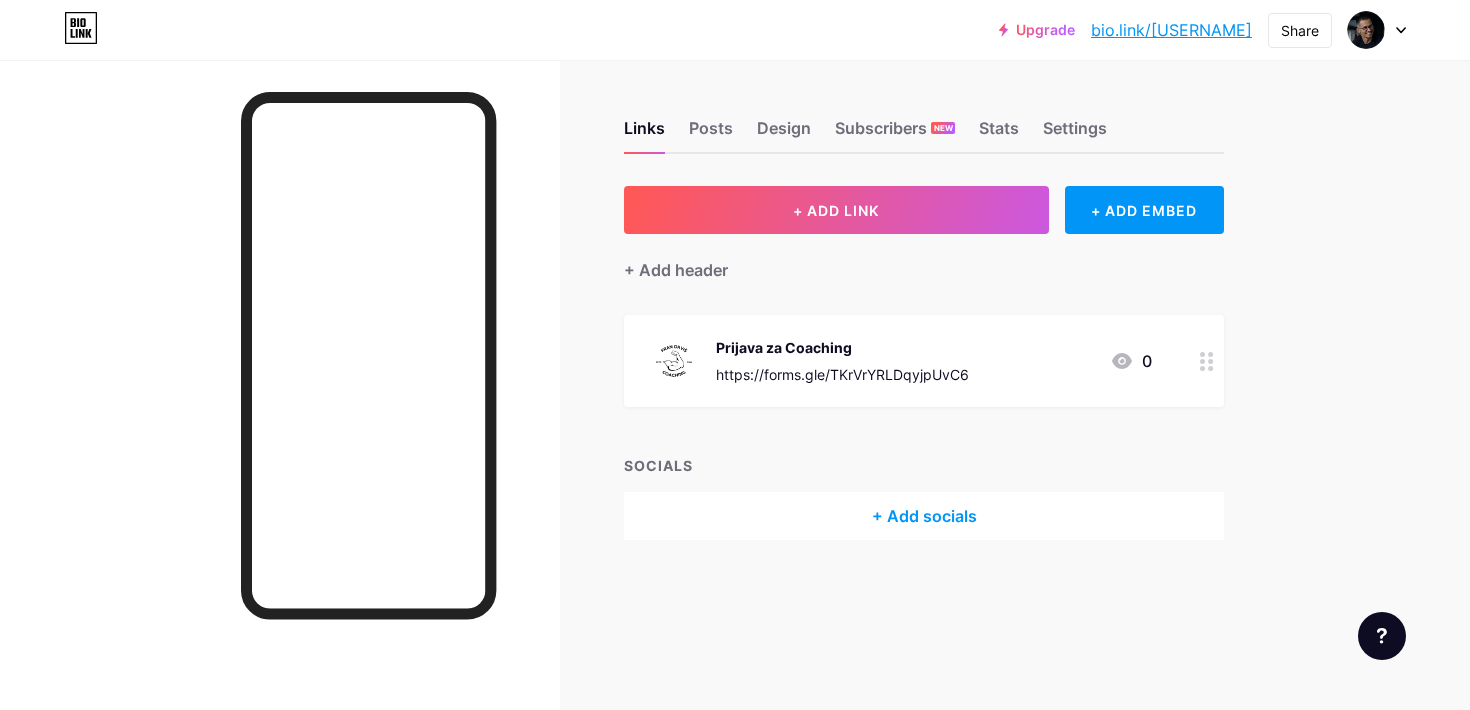 click on "bio.link/[USERNAME]" at bounding box center [1171, 30] 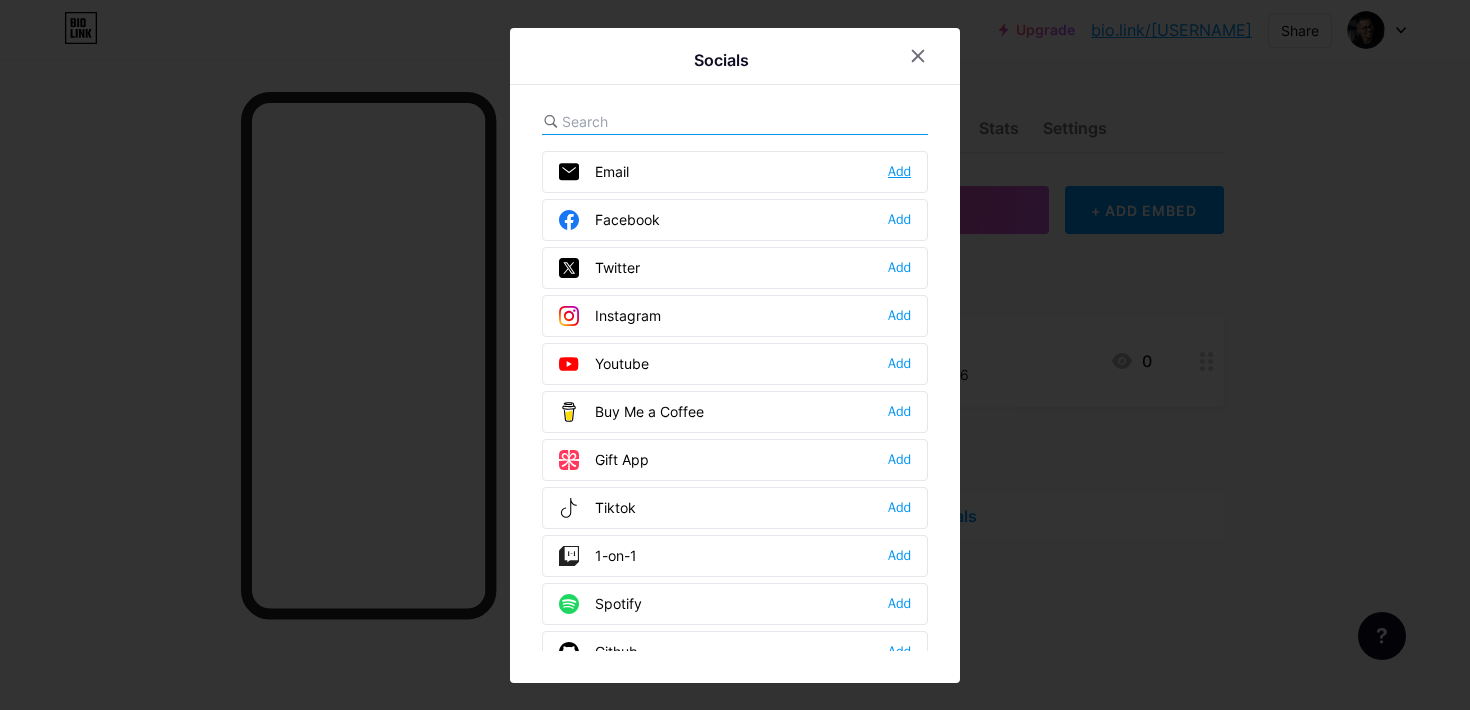 click on "Add" at bounding box center [899, 172] 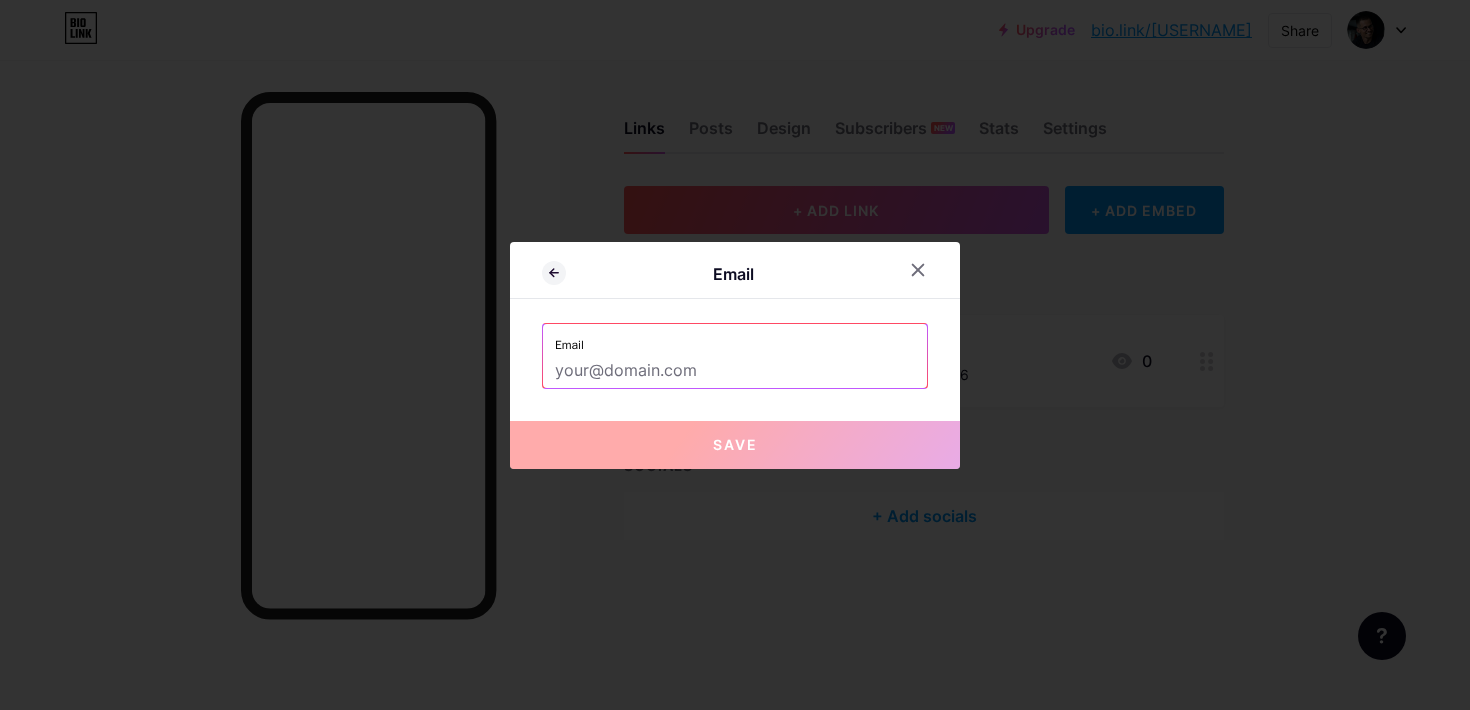 click at bounding box center (735, 371) 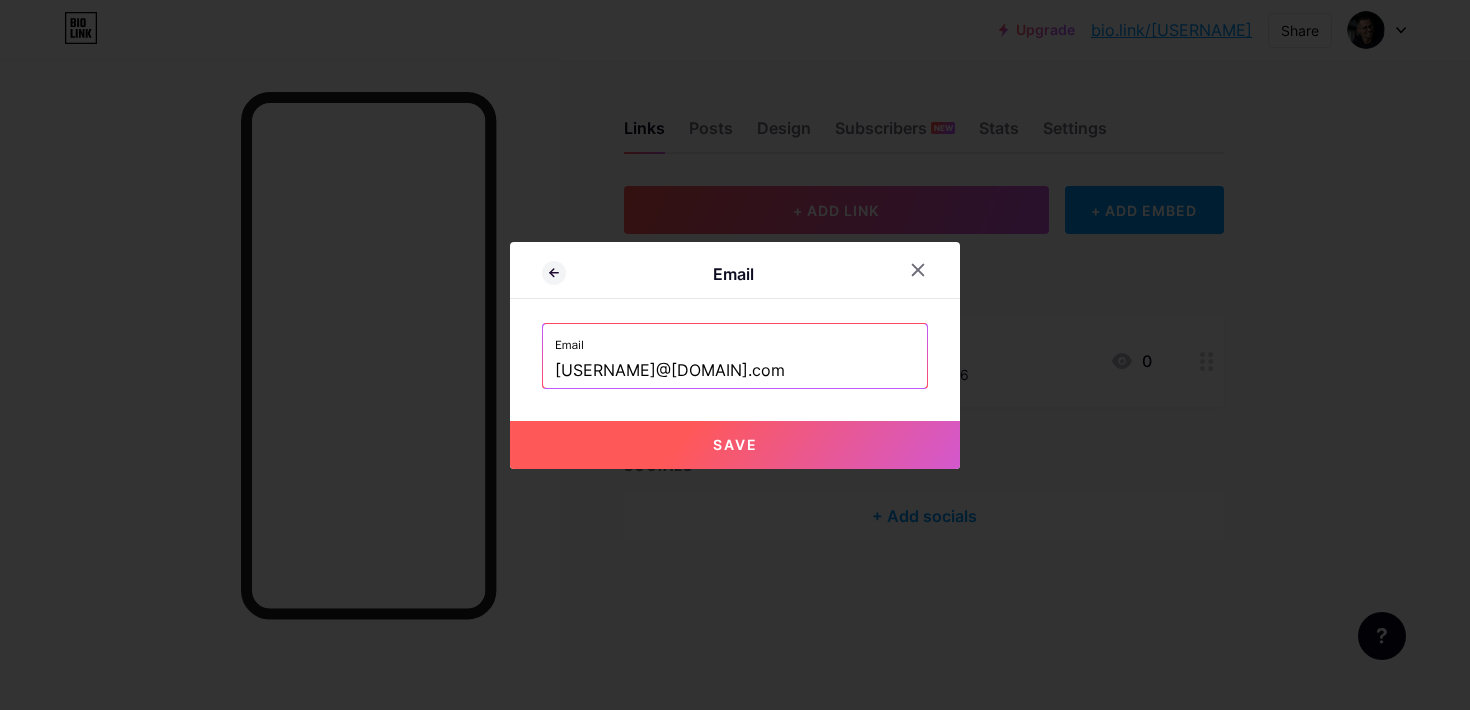click on "Save" at bounding box center (735, 445) 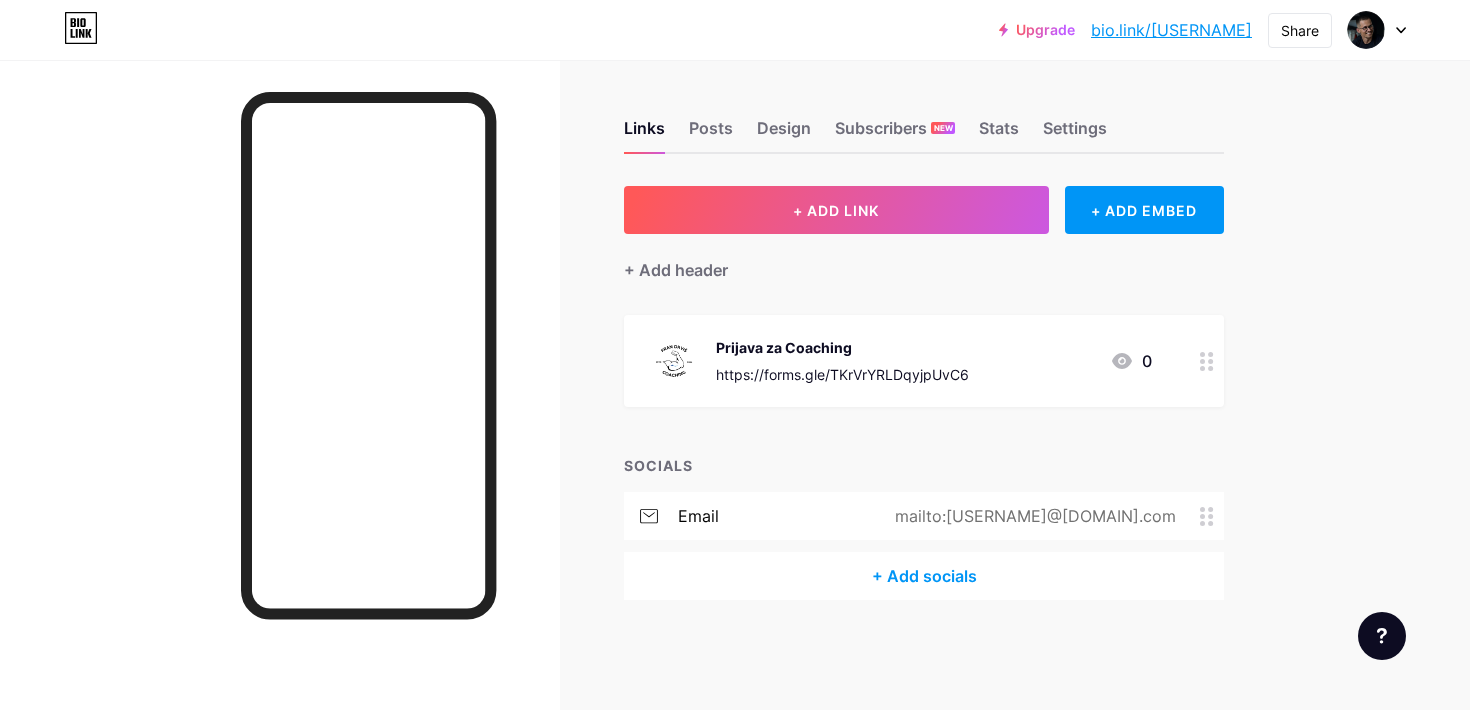 click on "+ Add socials" at bounding box center (924, 576) 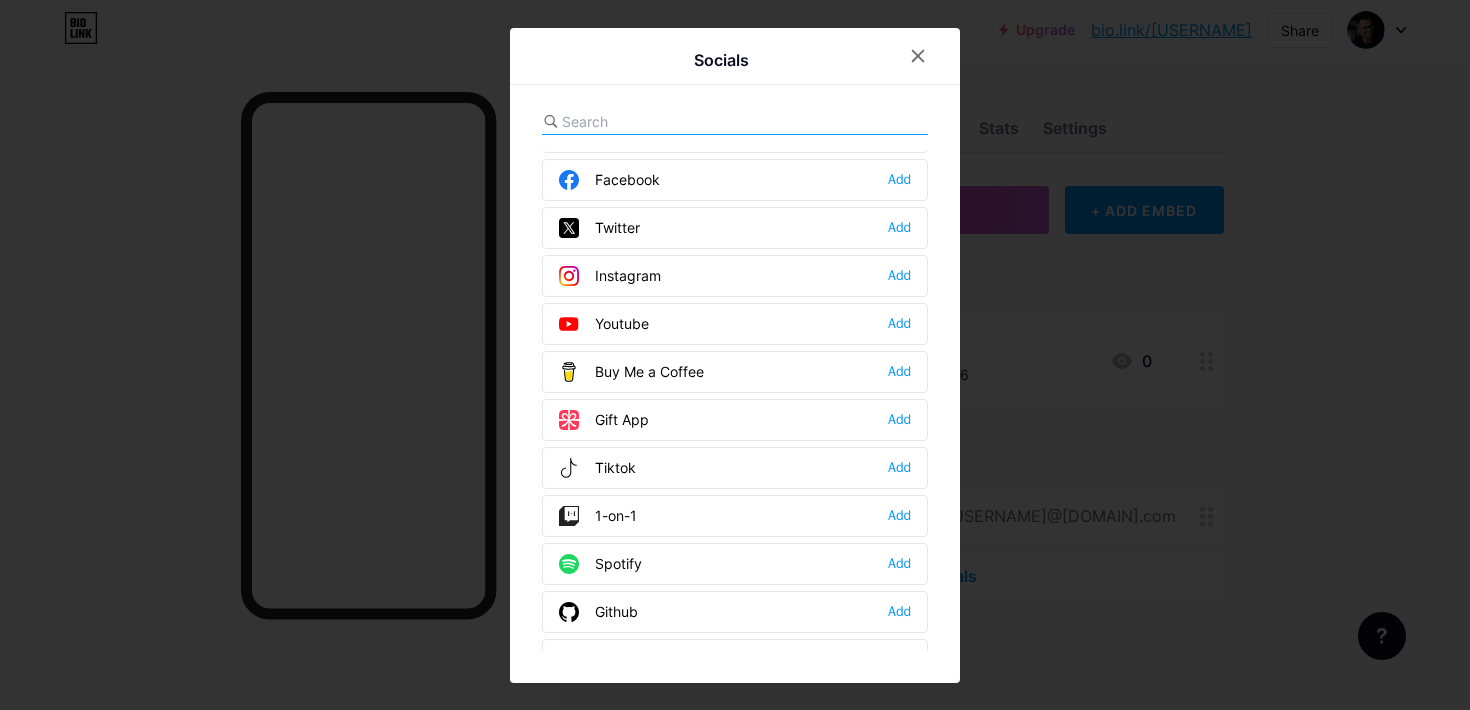 scroll, scrollTop: 49, scrollLeft: 0, axis: vertical 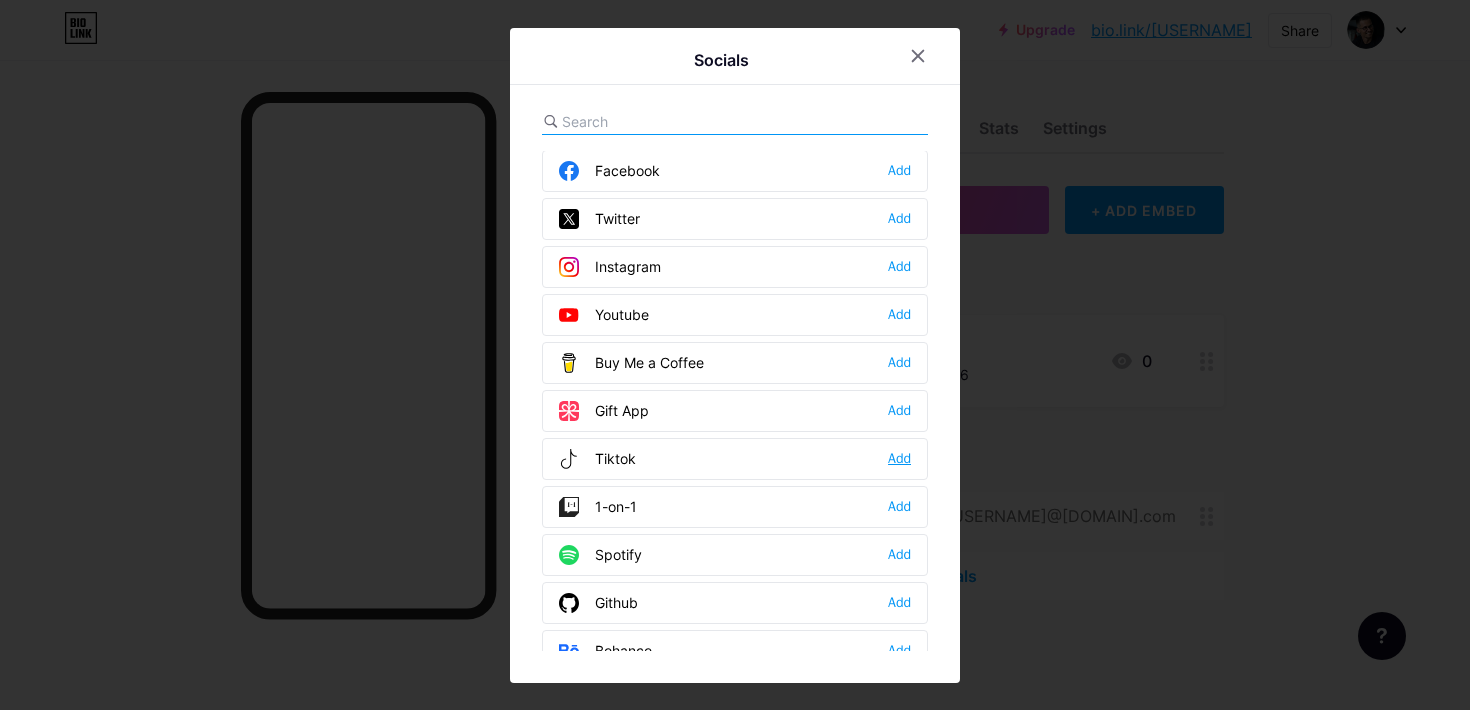 click on "Add" at bounding box center (899, 459) 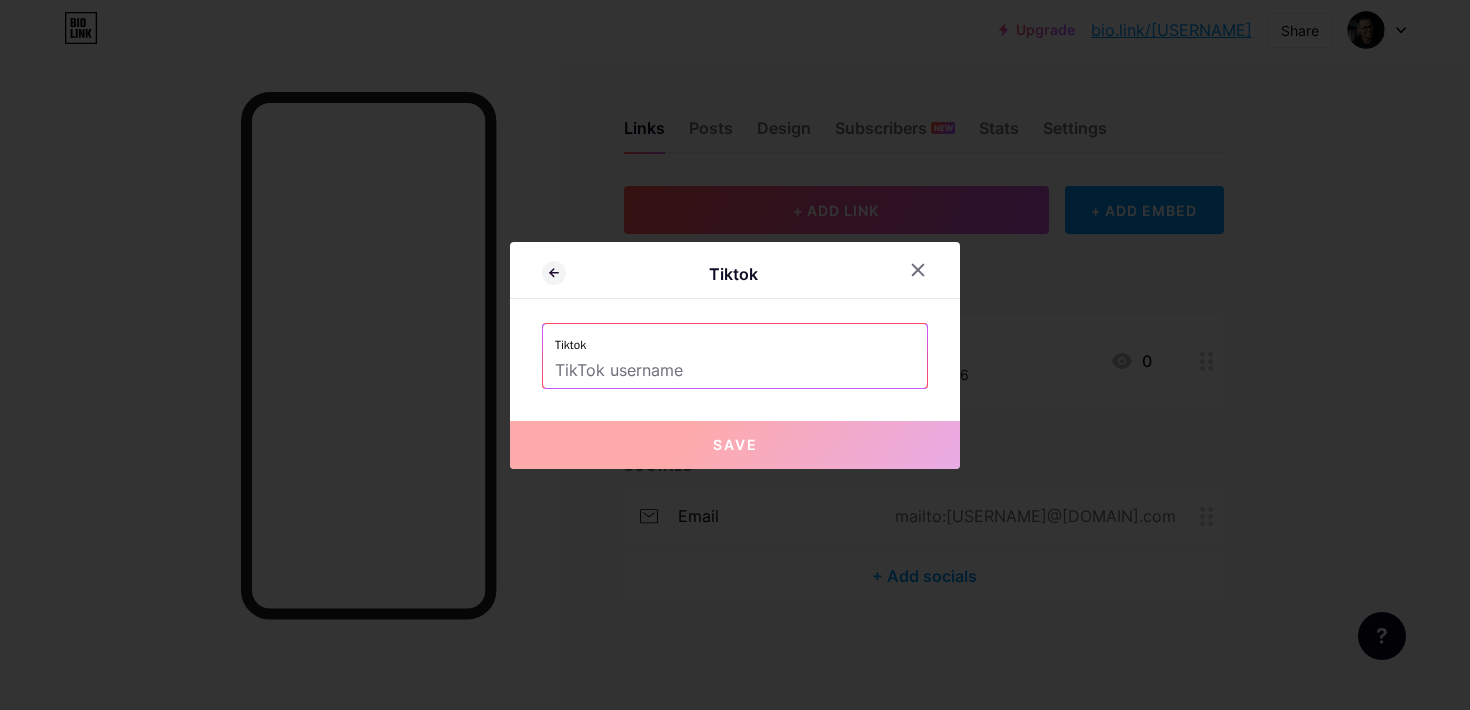click at bounding box center [735, 371] 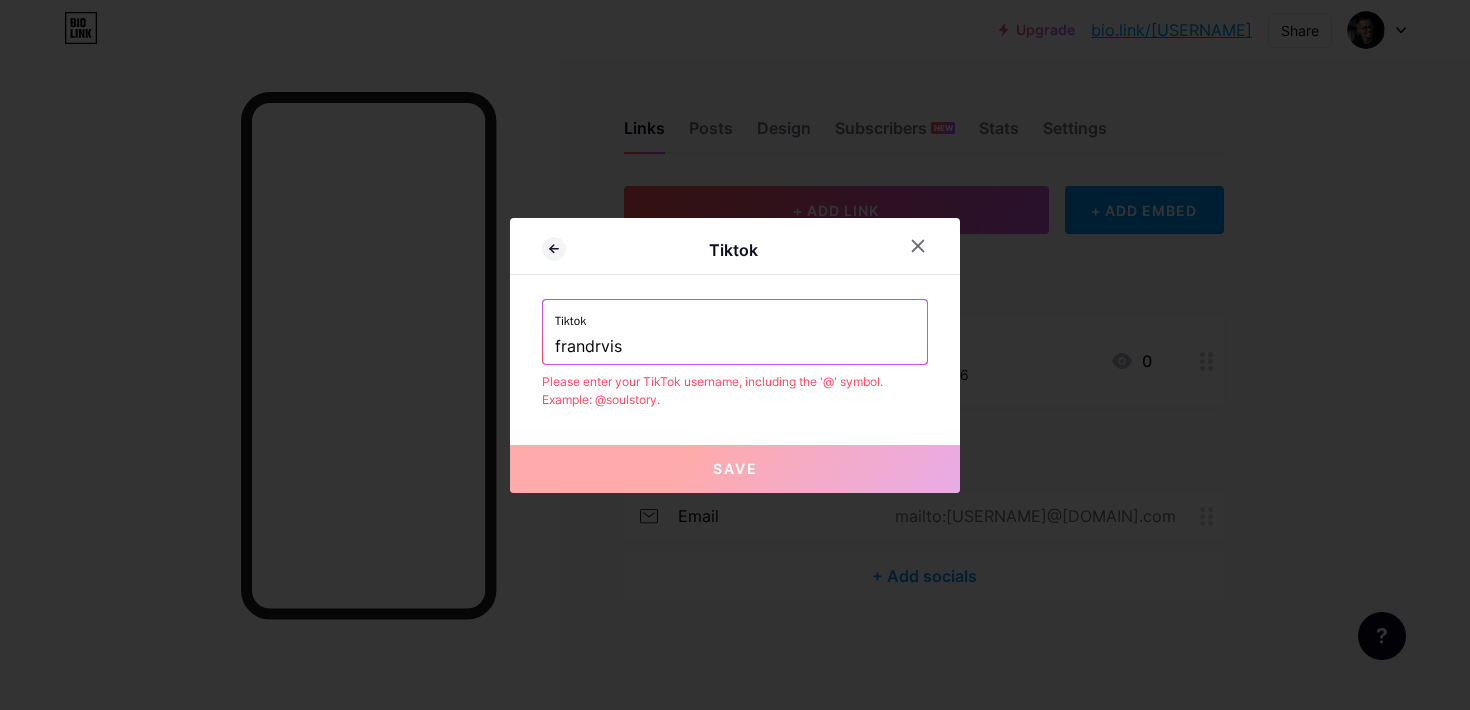 click on "Tiktok       Tiktok   [USERNAME]   Please enter your TikTok username, including the '@' symbol. Example: @soulstory.       Save" at bounding box center (735, 355) 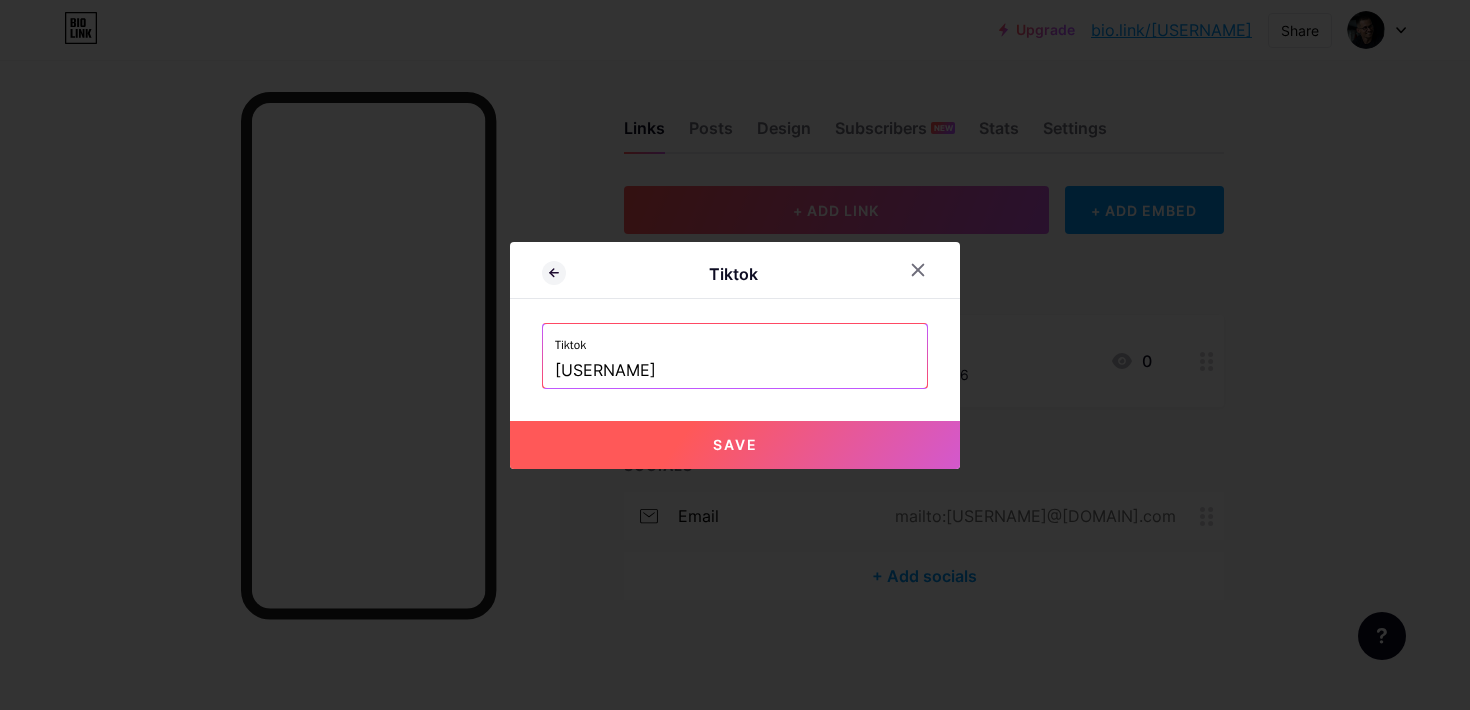click on "Save" at bounding box center [735, 444] 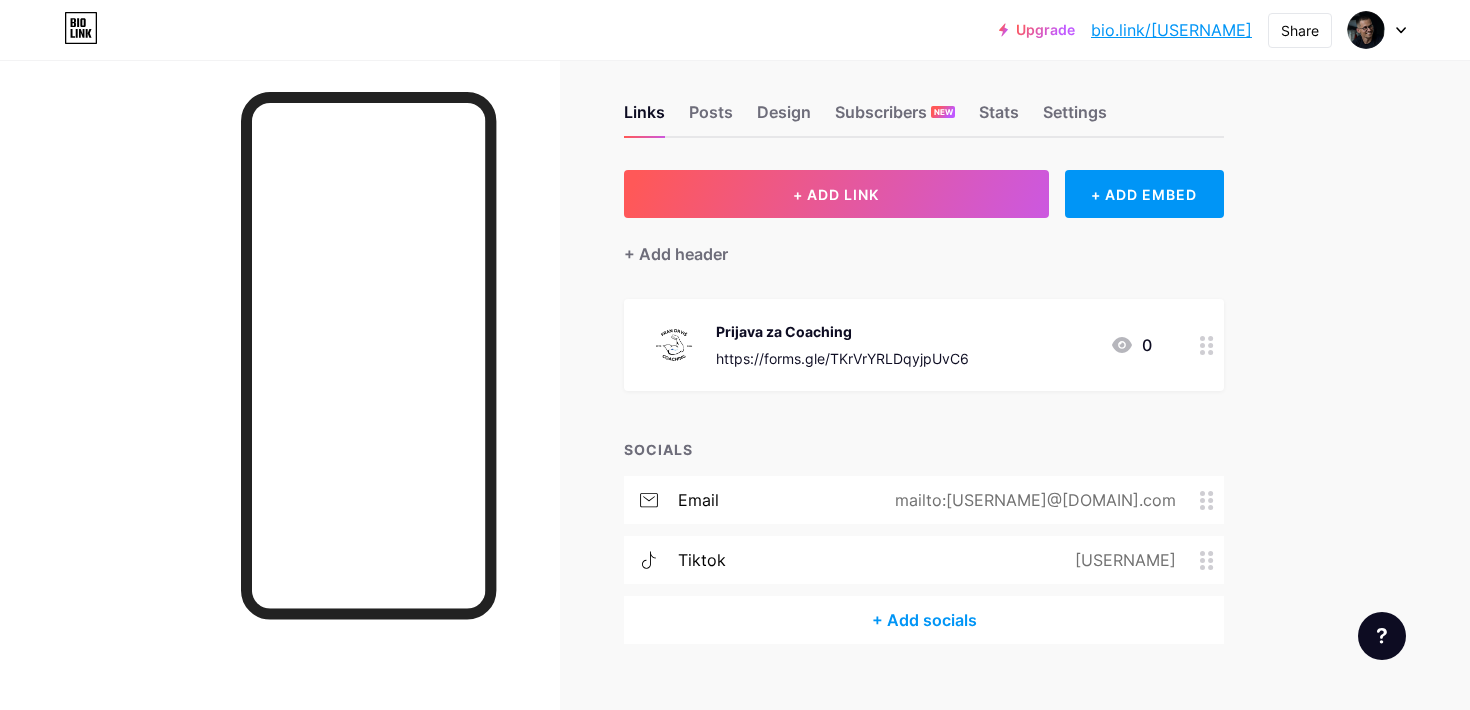 scroll, scrollTop: 25, scrollLeft: 0, axis: vertical 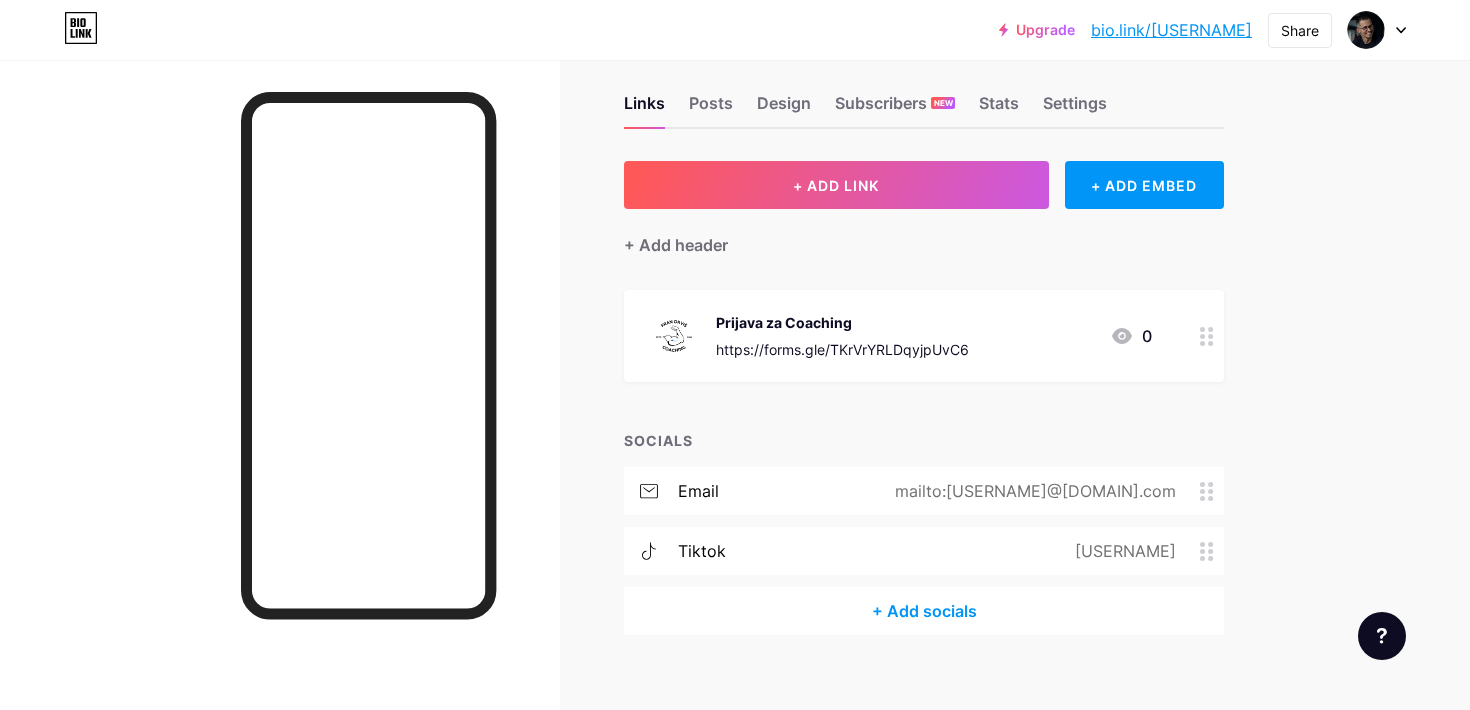 click on "+ Add socials" at bounding box center [924, 611] 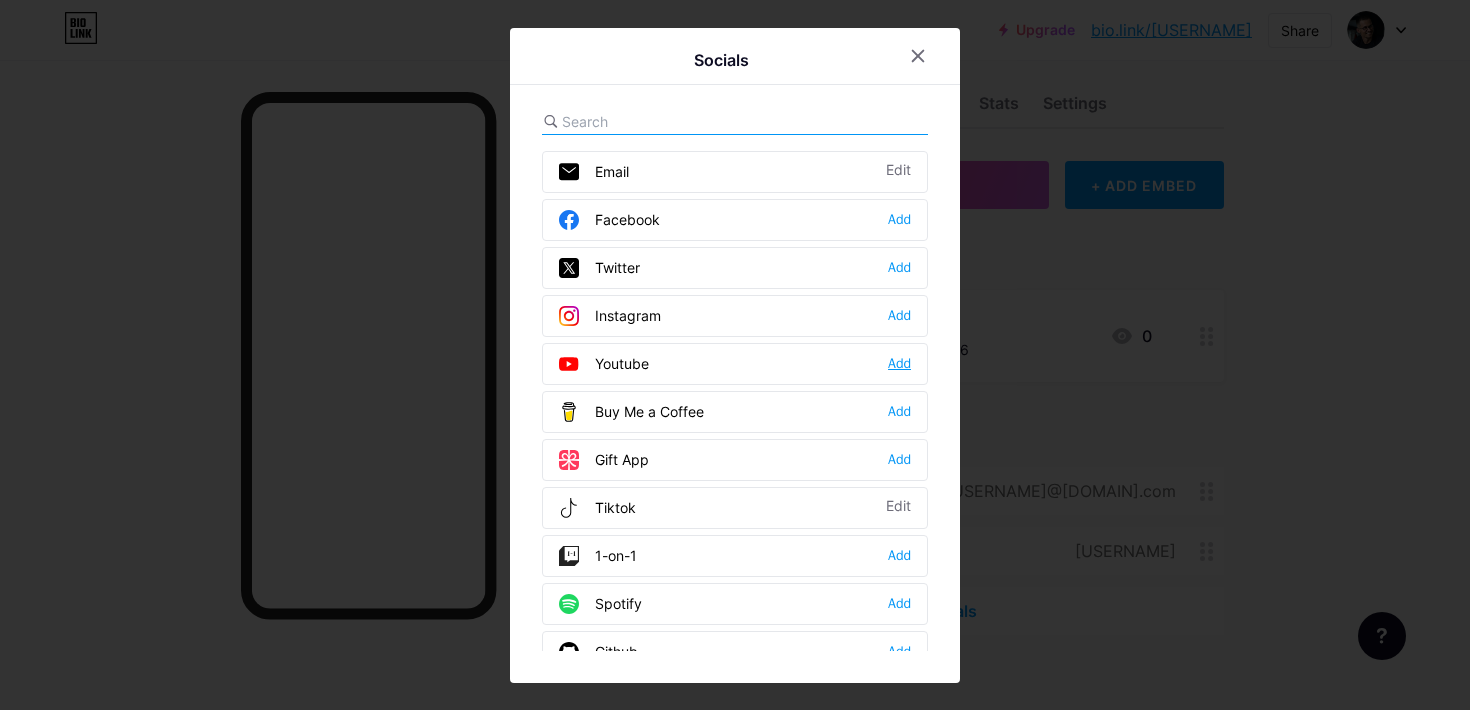 click on "Add" at bounding box center (899, 364) 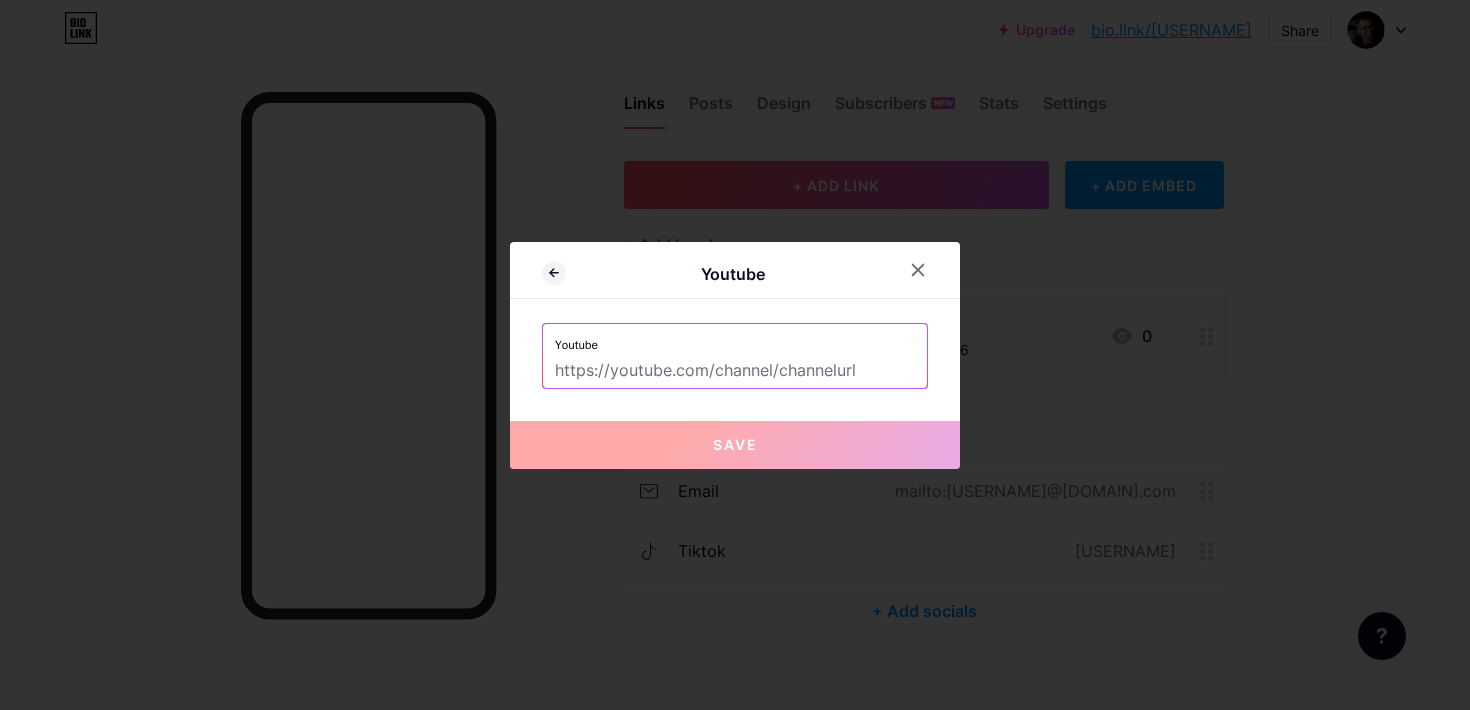 click at bounding box center [735, 371] 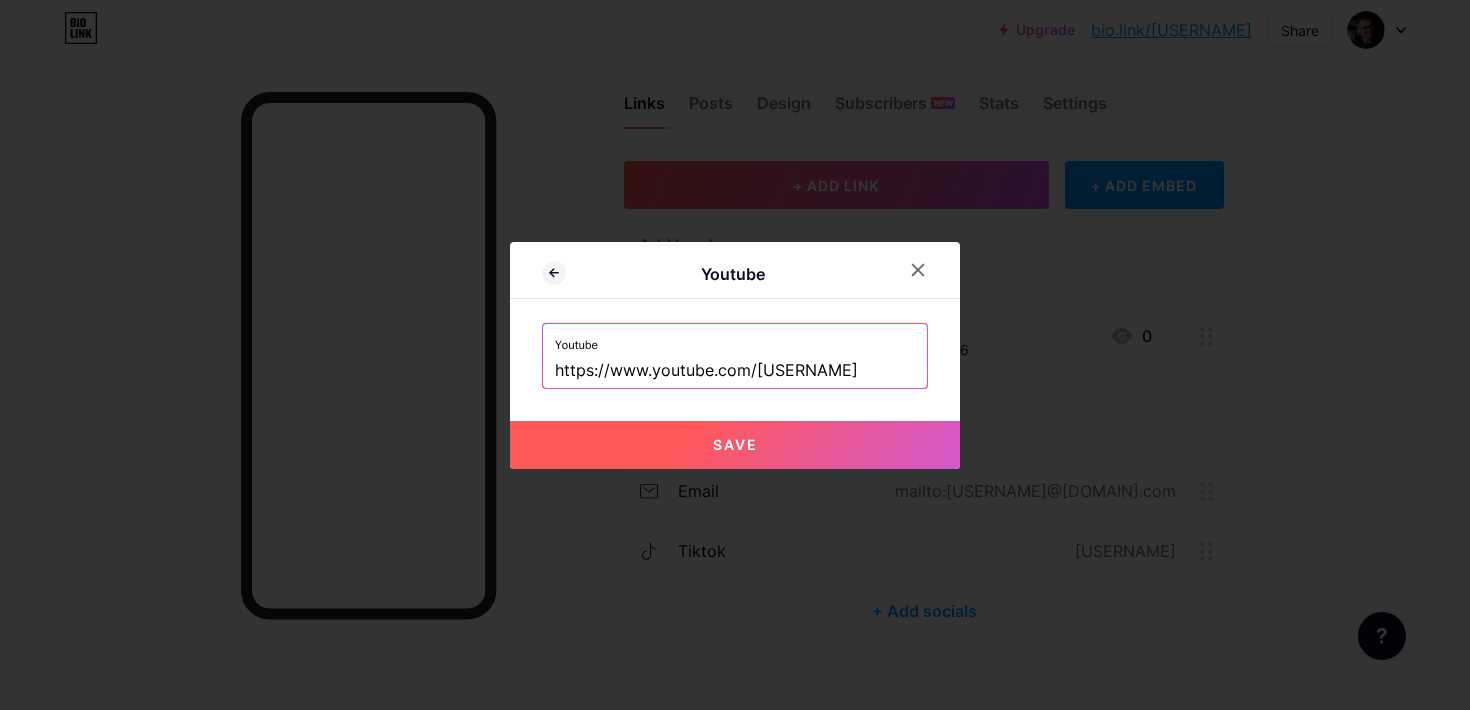 type on "https://www.youtube.com/[USERNAME]" 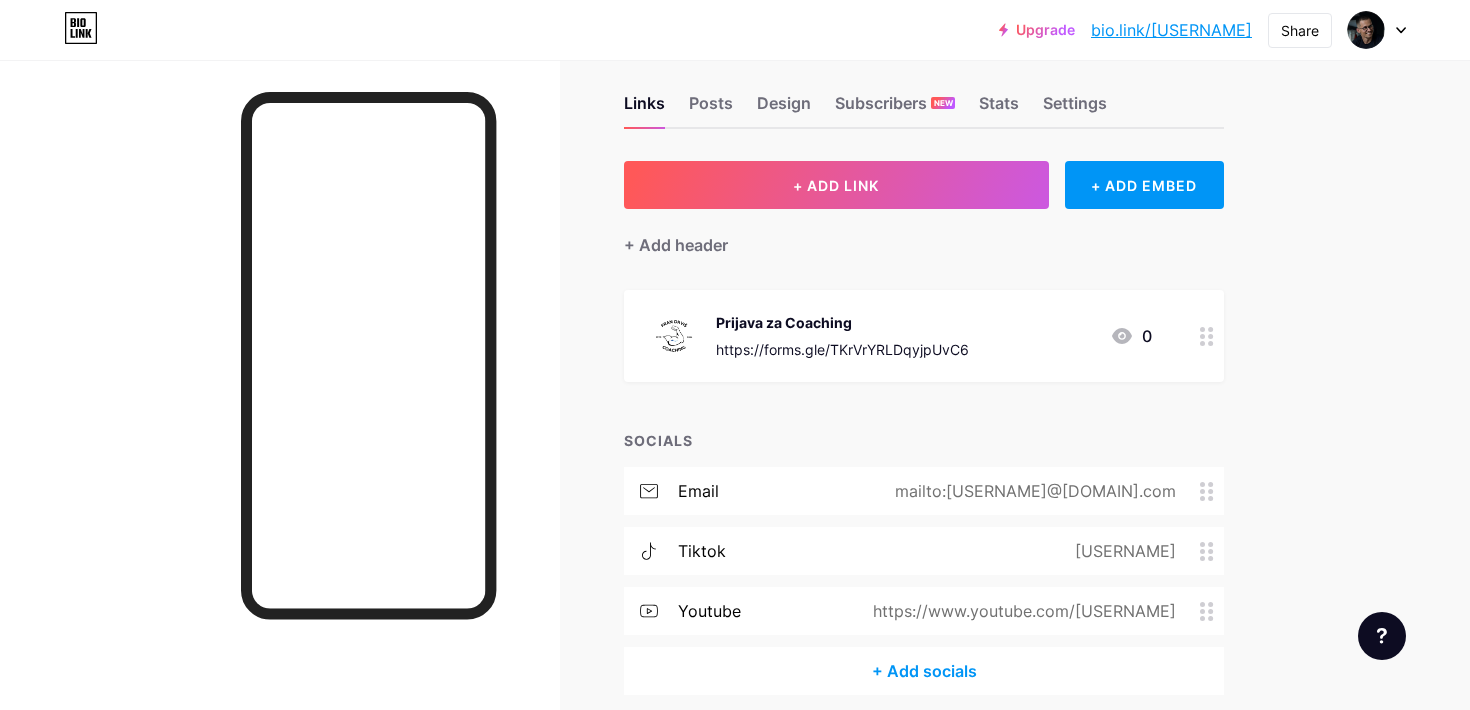 click on "Upgrade   bio.link/[USERNAME]...   bio.link/[USERNAME]   Share               Switch accounts     [FIRST] [LAST]   bio.link/[USERNAME]       + Add a new page        Account settings   Logout   Link Copied
Links
Posts
Design
Subscribers
NEW
Stats
Settings       + ADD LINK     + ADD EMBED
+ Add header
Prijava za Coaching
https://forms.gle/[ID]
0
SOCIALS
email
mailto:[USERNAME]@[DOMAIN].com
tiktok
@[USERNAME]
youtube
https://www.youtube.com/[USERNAME]               + Add socials                       Feature requests             Help center         Contact support" at bounding box center (735, 385) 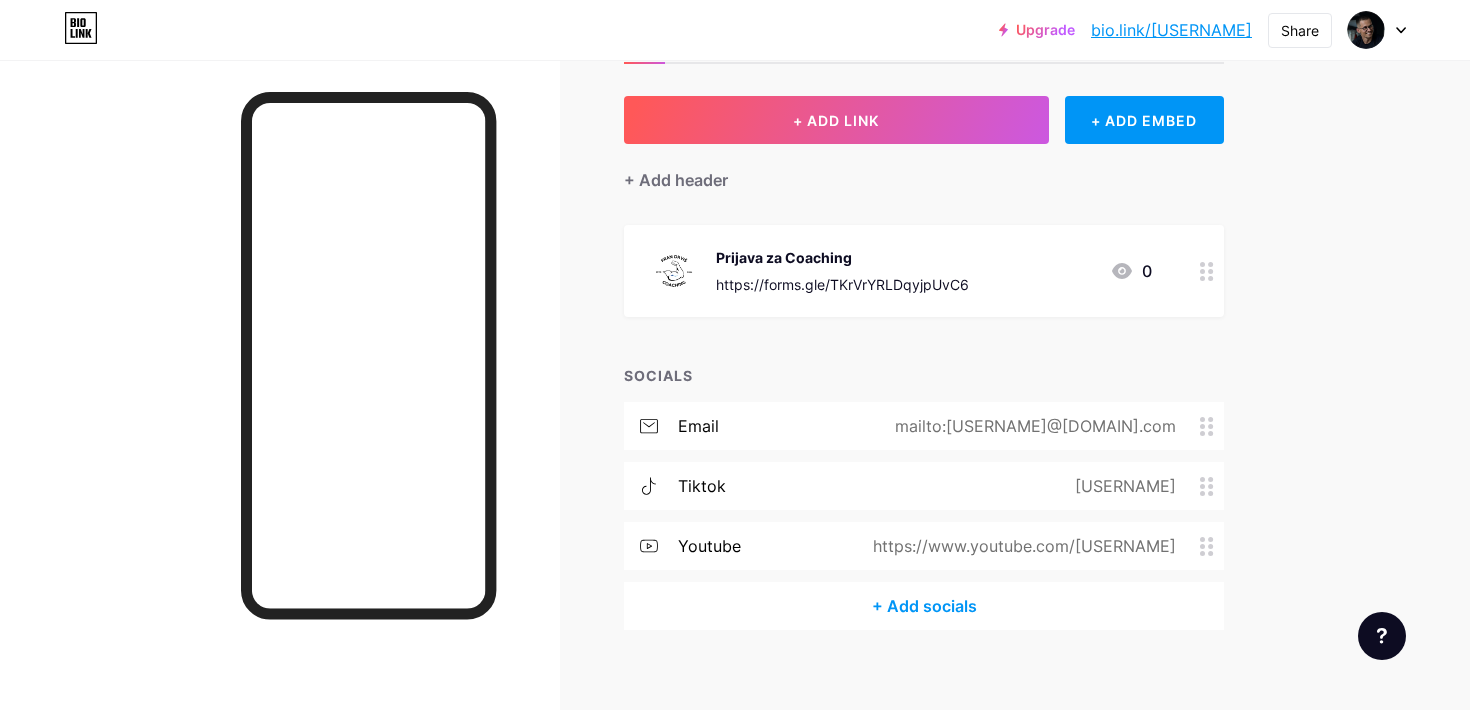 scroll, scrollTop: 0, scrollLeft: 0, axis: both 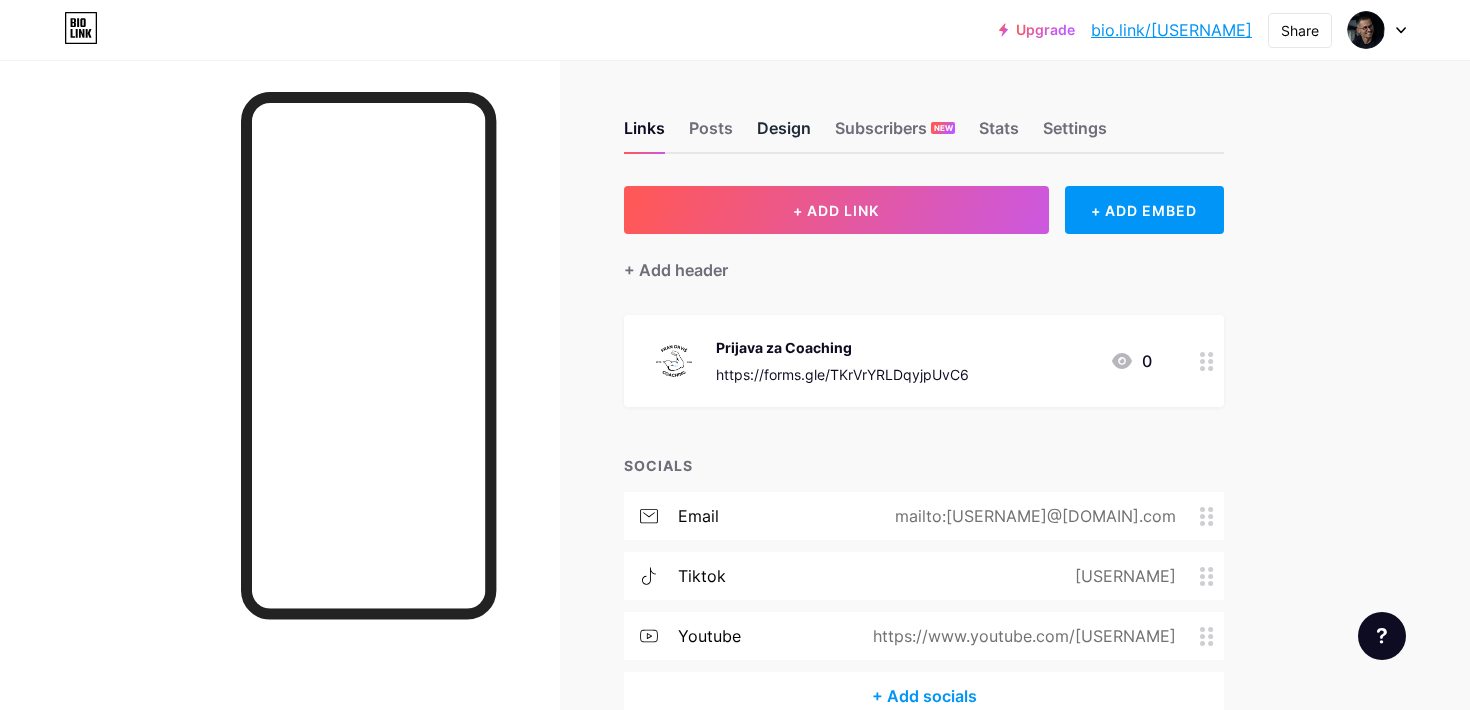 click on "Design" at bounding box center (784, 134) 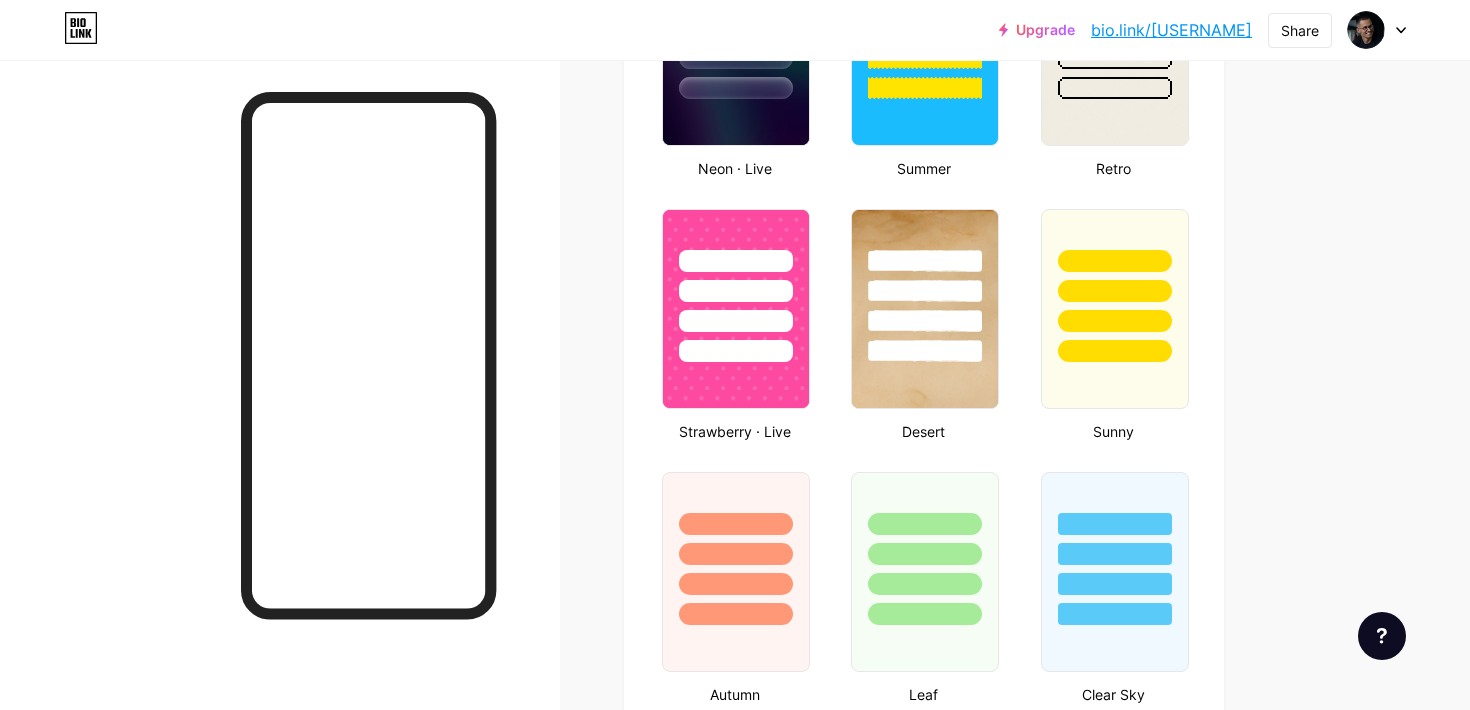 type on "#275ac8" 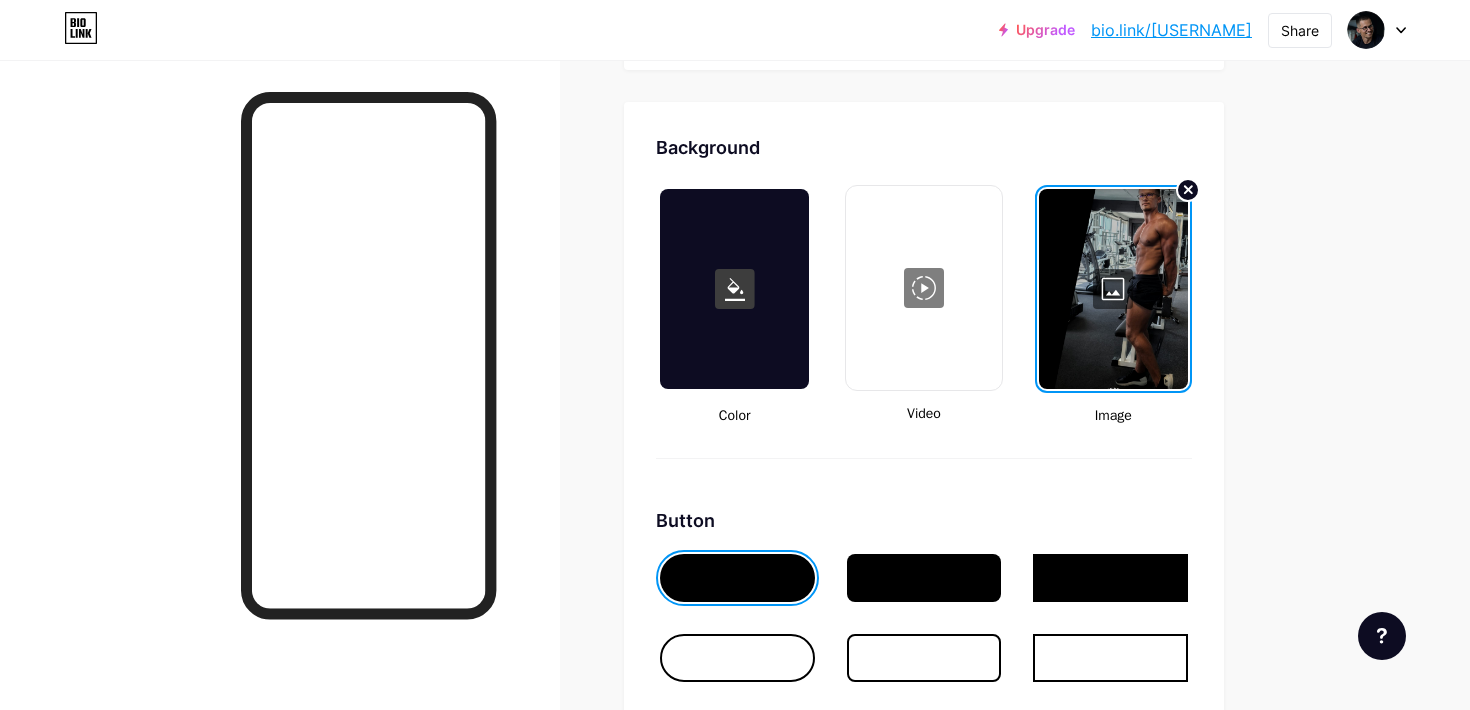 scroll, scrollTop: 2688, scrollLeft: 0, axis: vertical 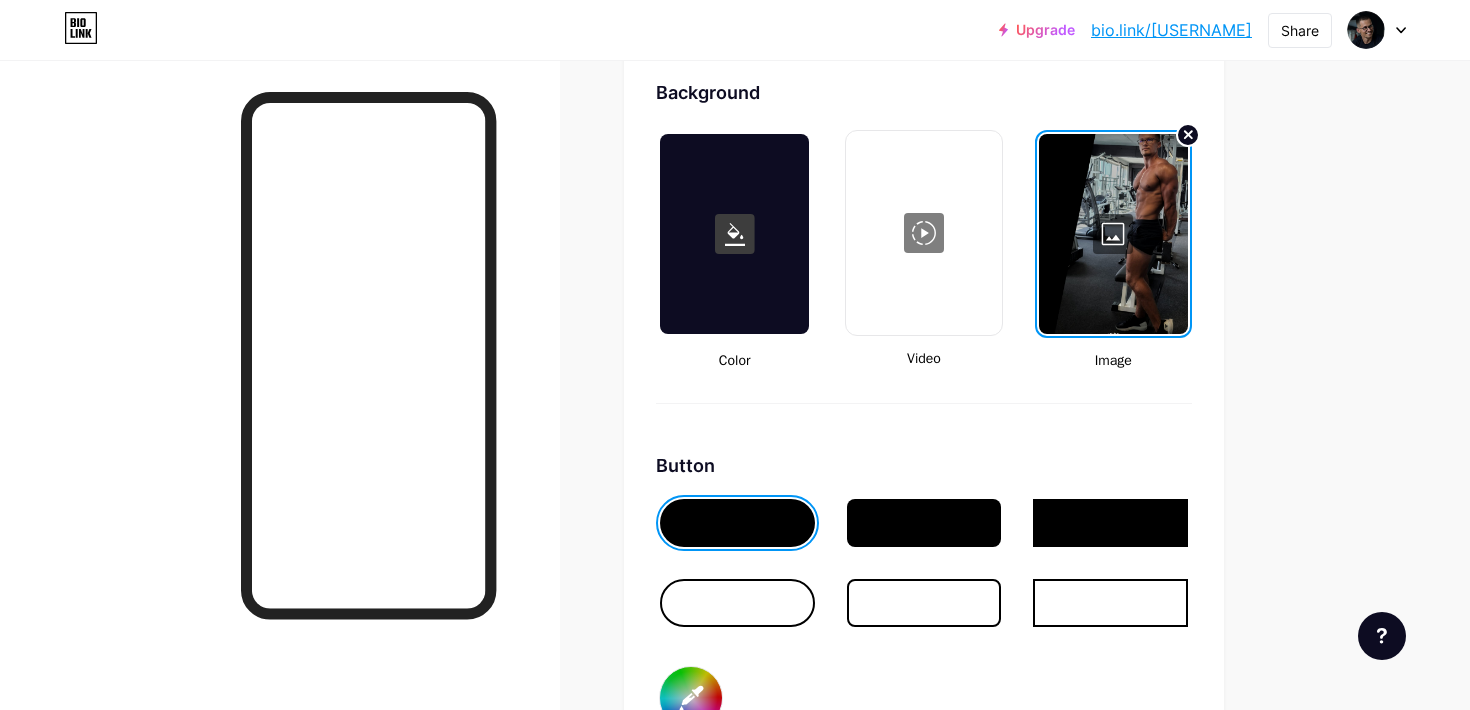 click at bounding box center (1113, 234) 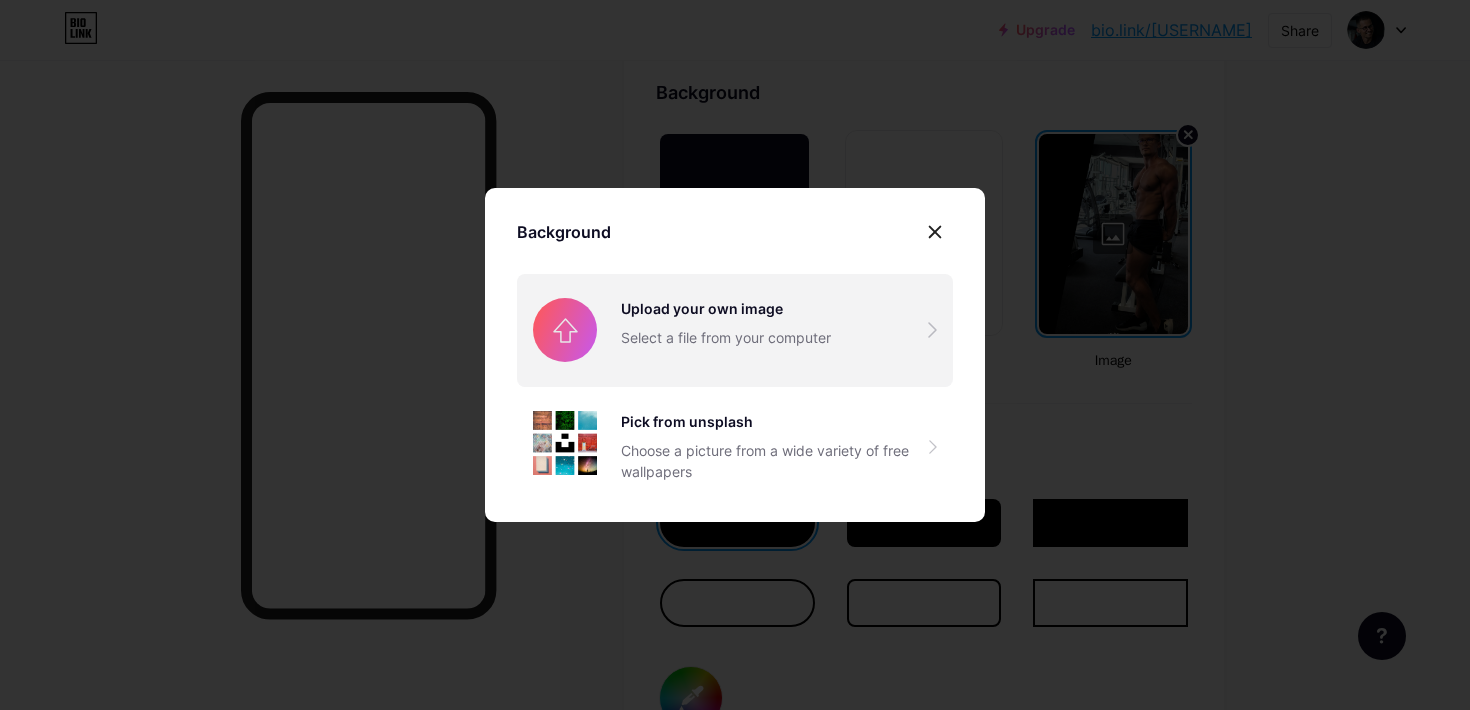 click at bounding box center [735, 330] 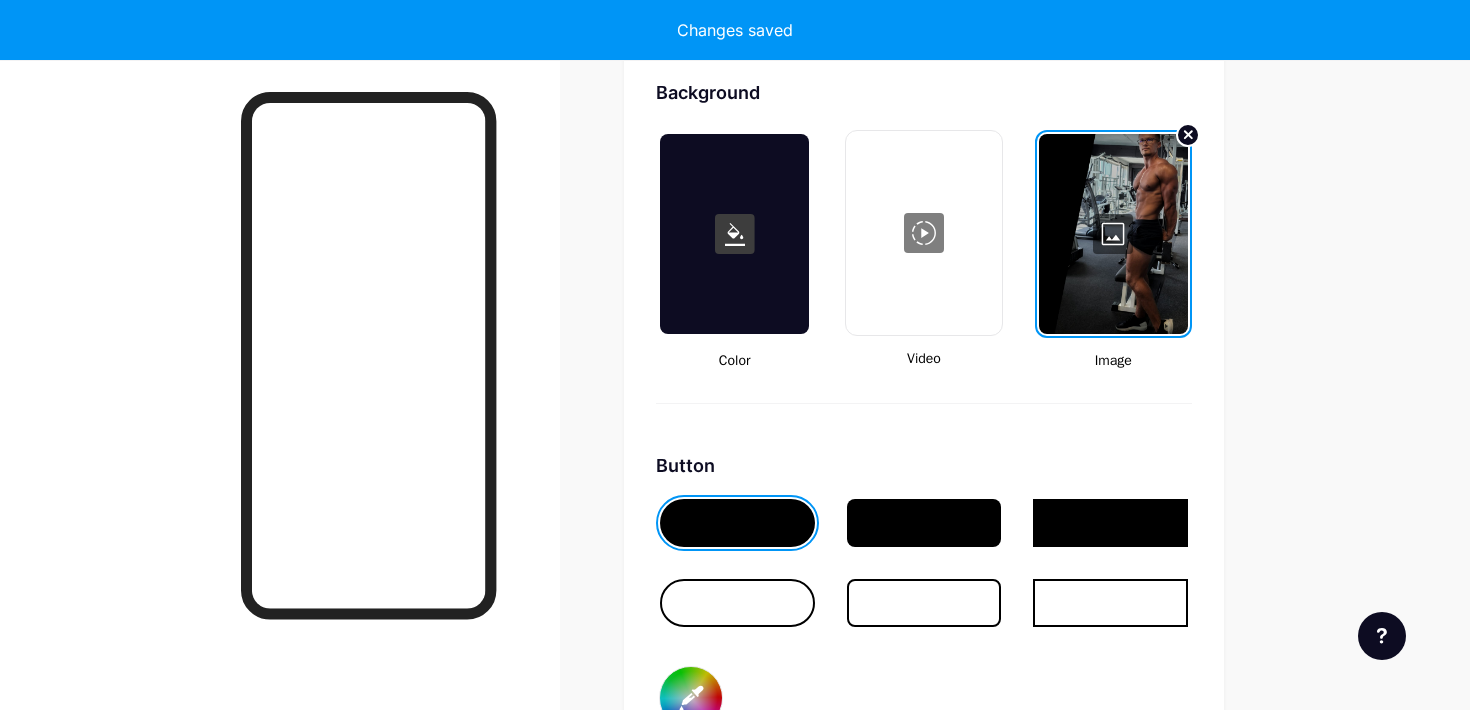 type on "#ffffff" 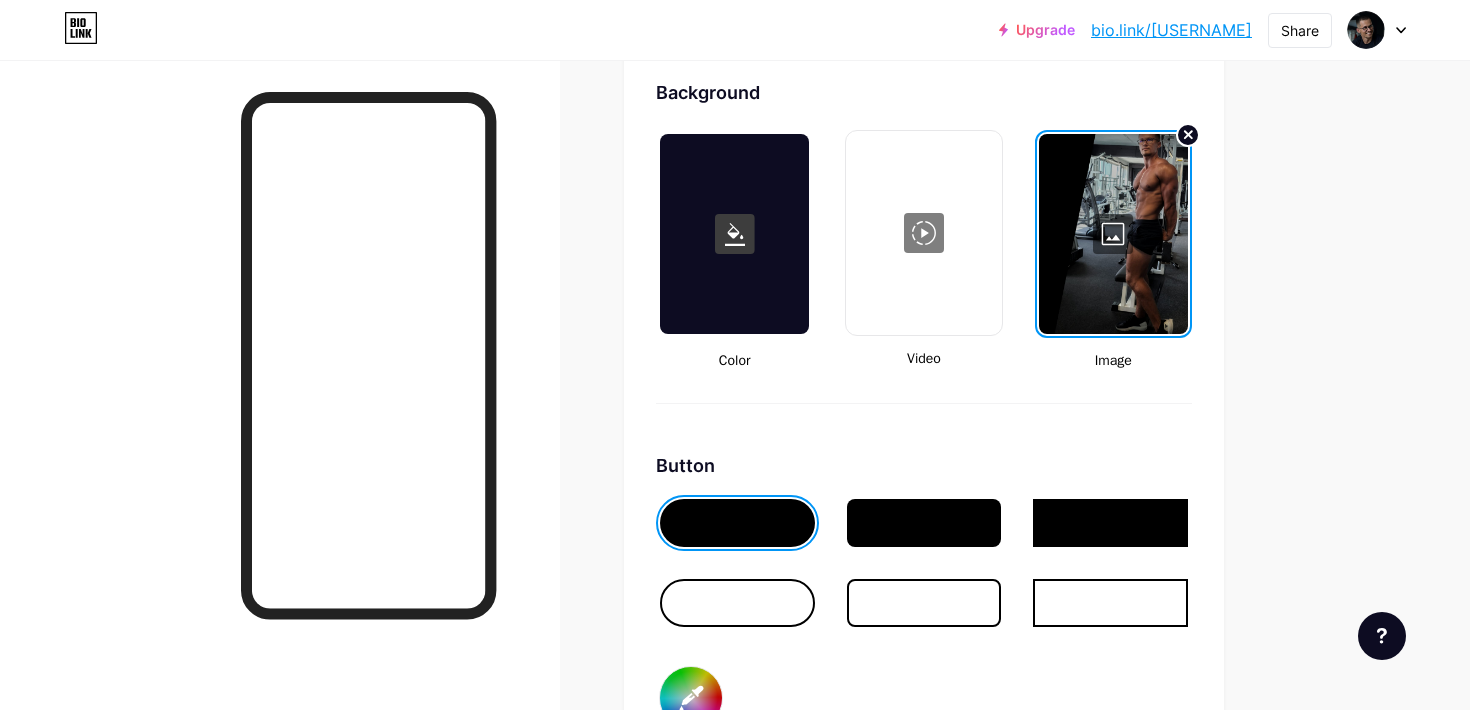 click on "bio.link/[USERNAME]" at bounding box center [1171, 30] 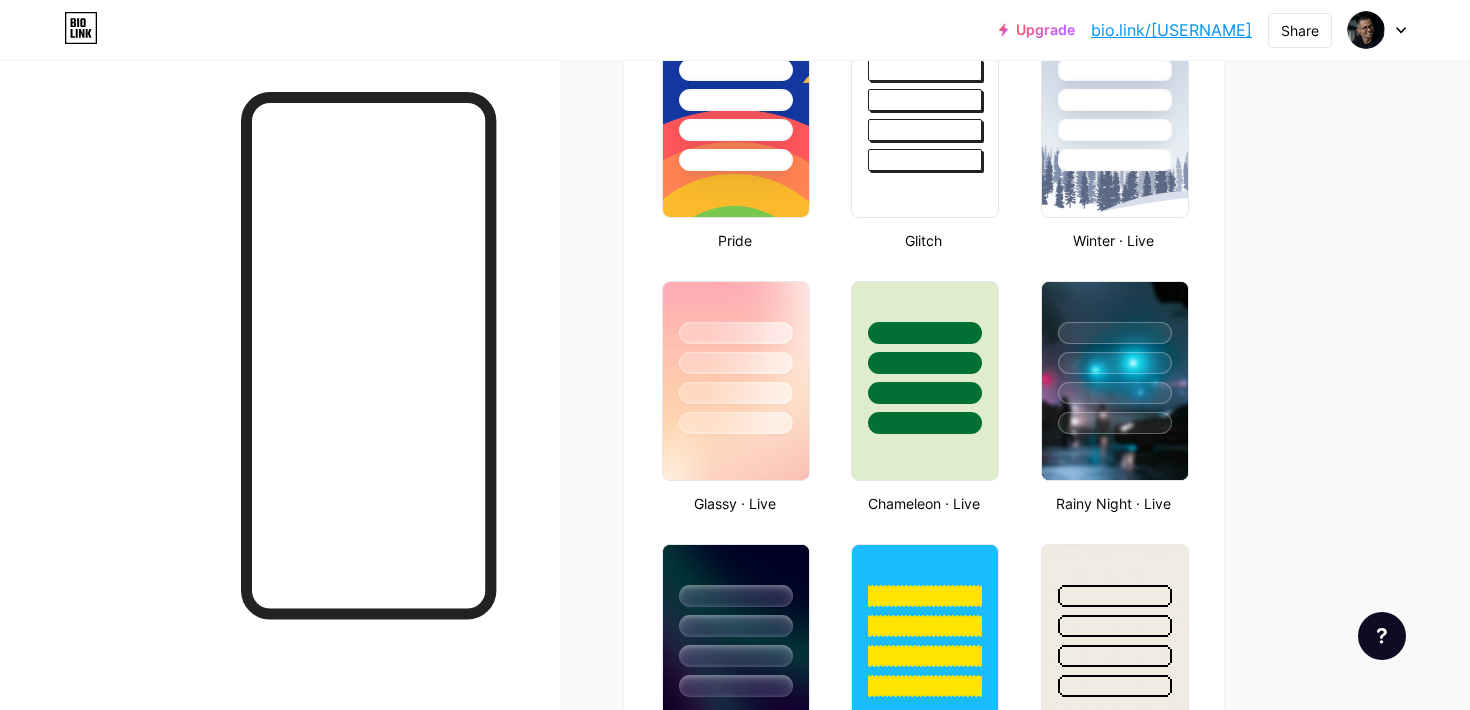 scroll, scrollTop: 0, scrollLeft: 0, axis: both 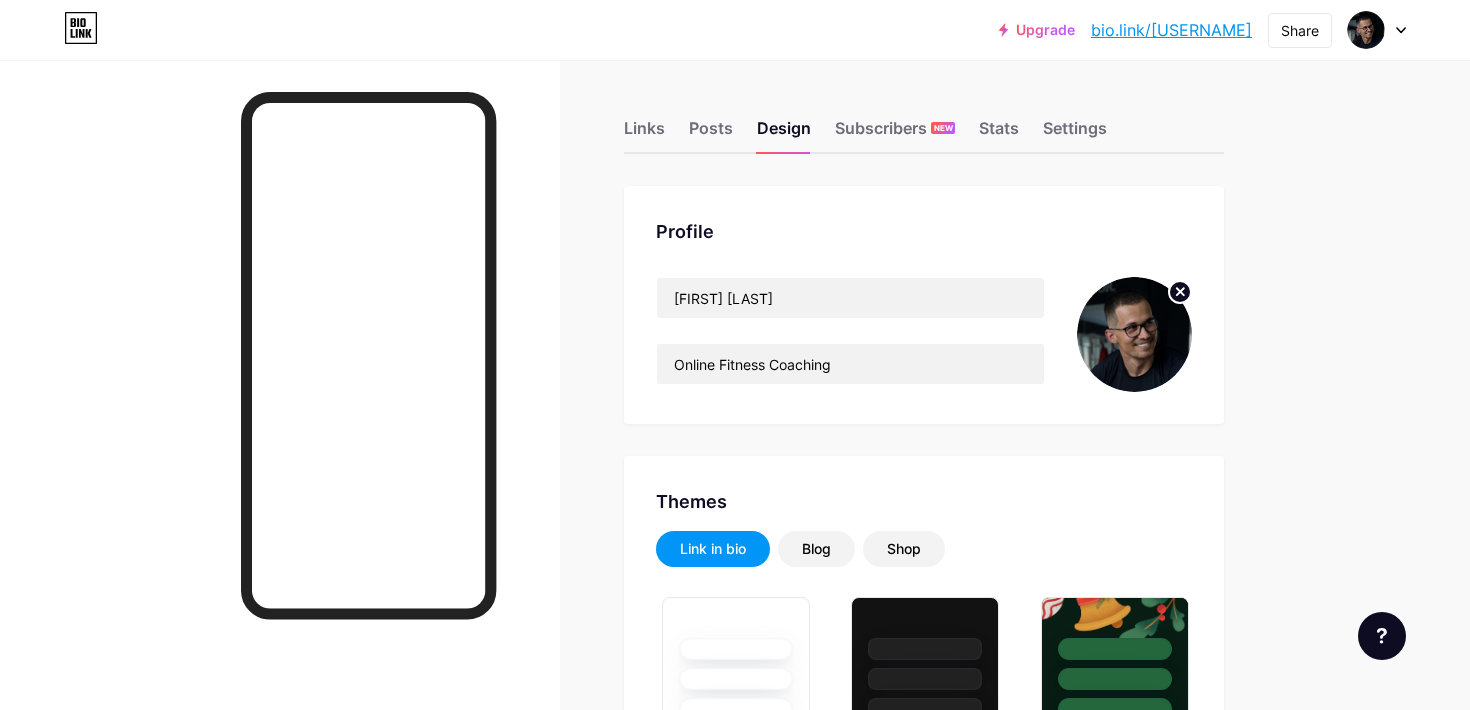 click at bounding box center (1134, 334) 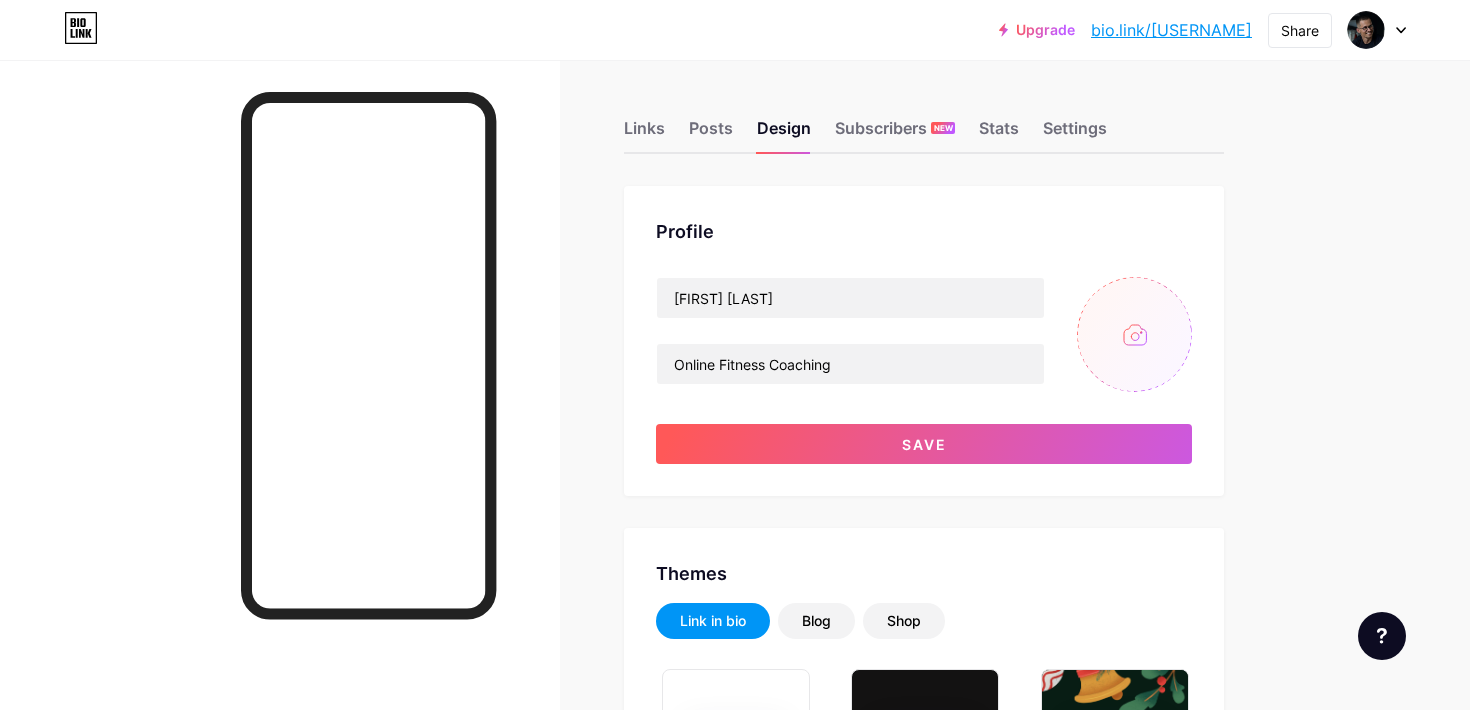 click at bounding box center [1134, 334] 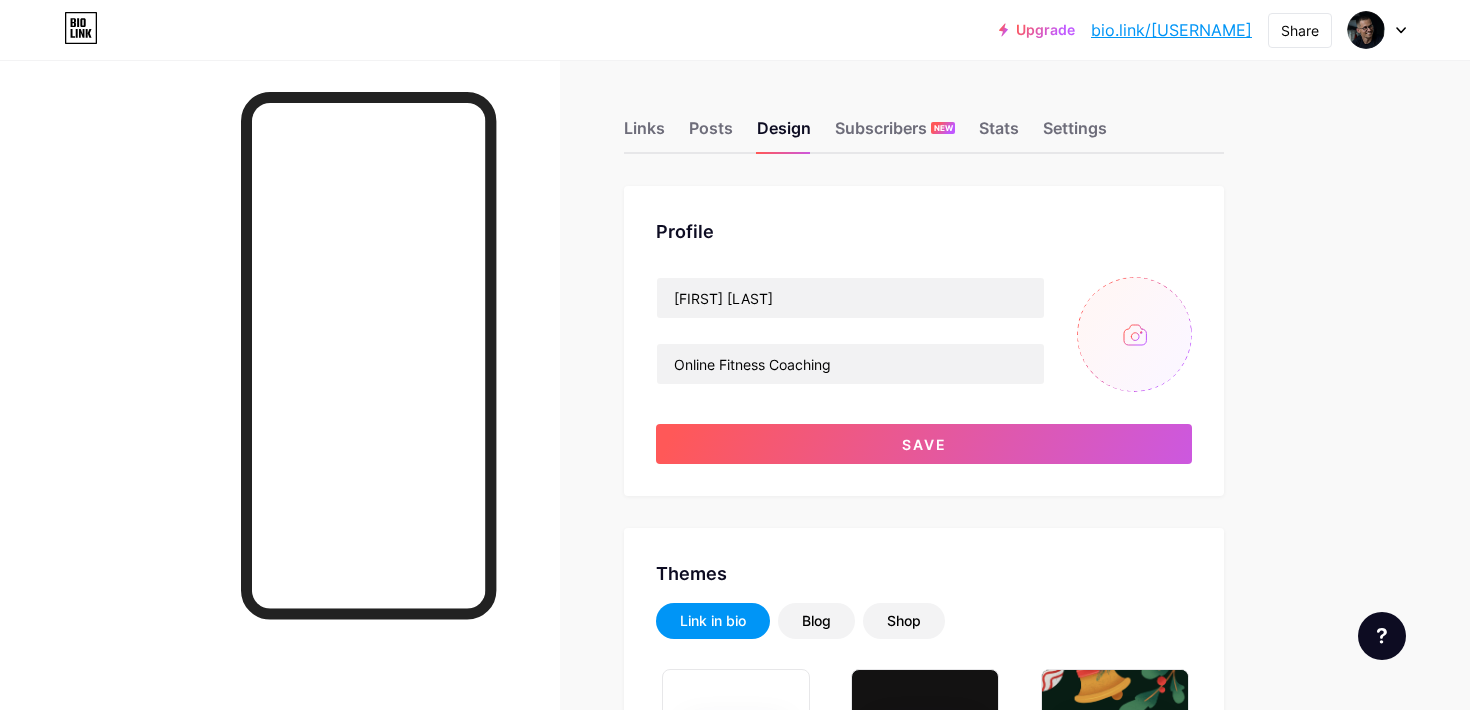 type on "C:\fakepath\IMG_4610.jpg" 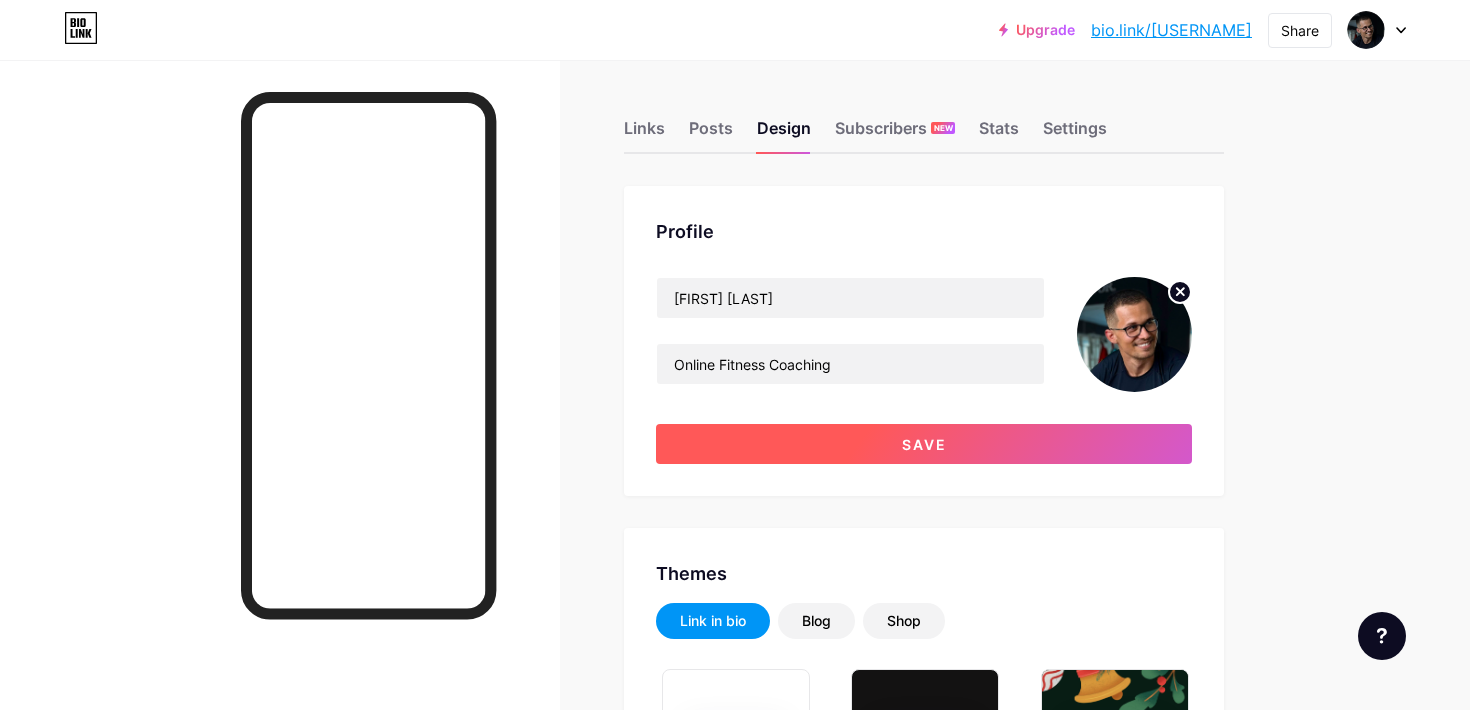 click on "Save" at bounding box center (924, 444) 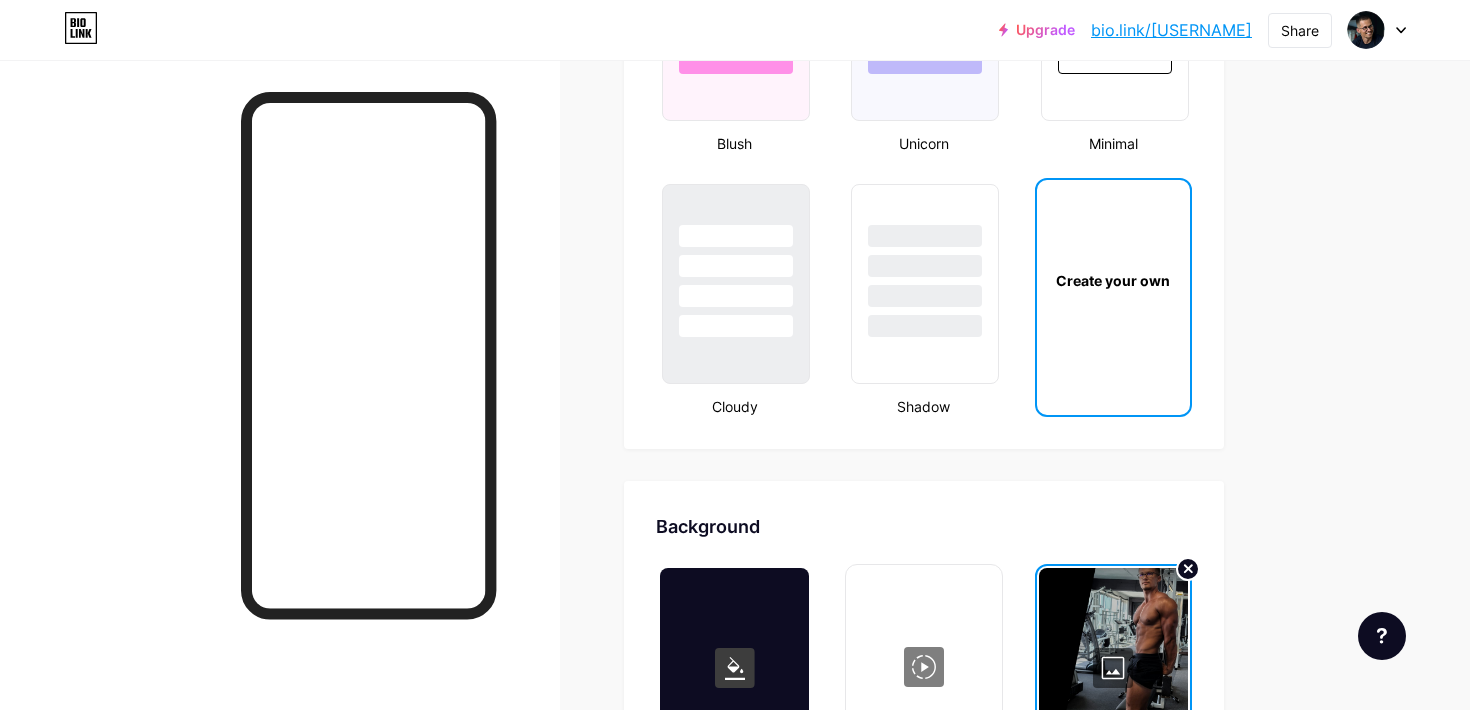 scroll, scrollTop: 2319, scrollLeft: 0, axis: vertical 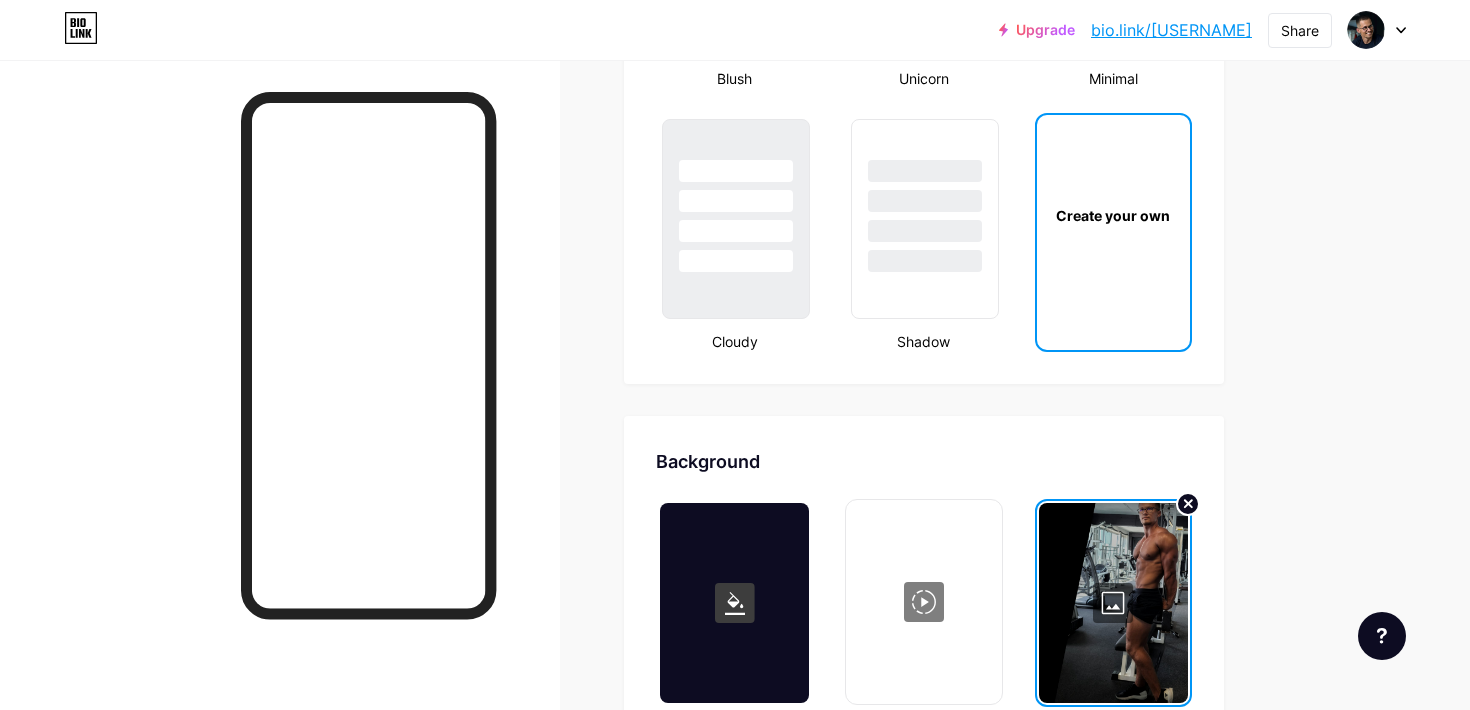 click at bounding box center (1113, 603) 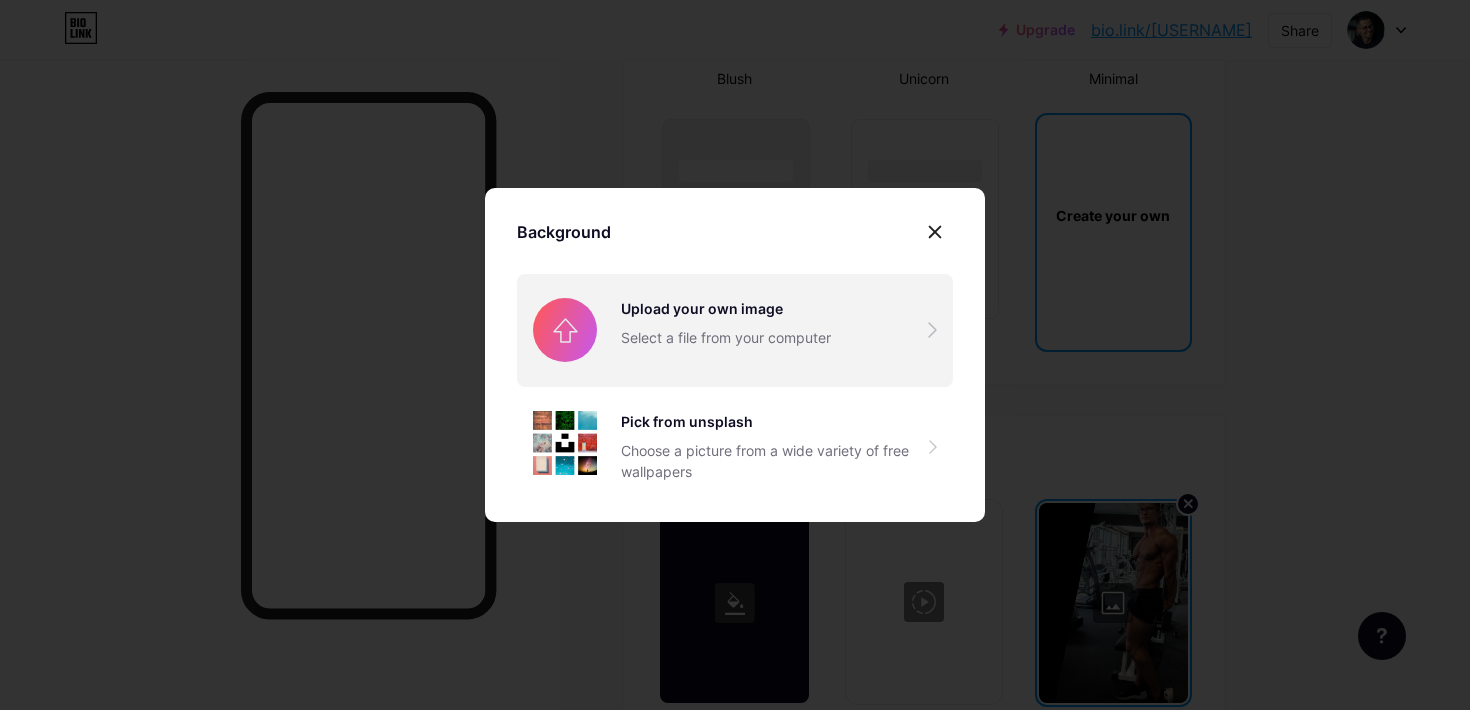 click at bounding box center [735, 330] 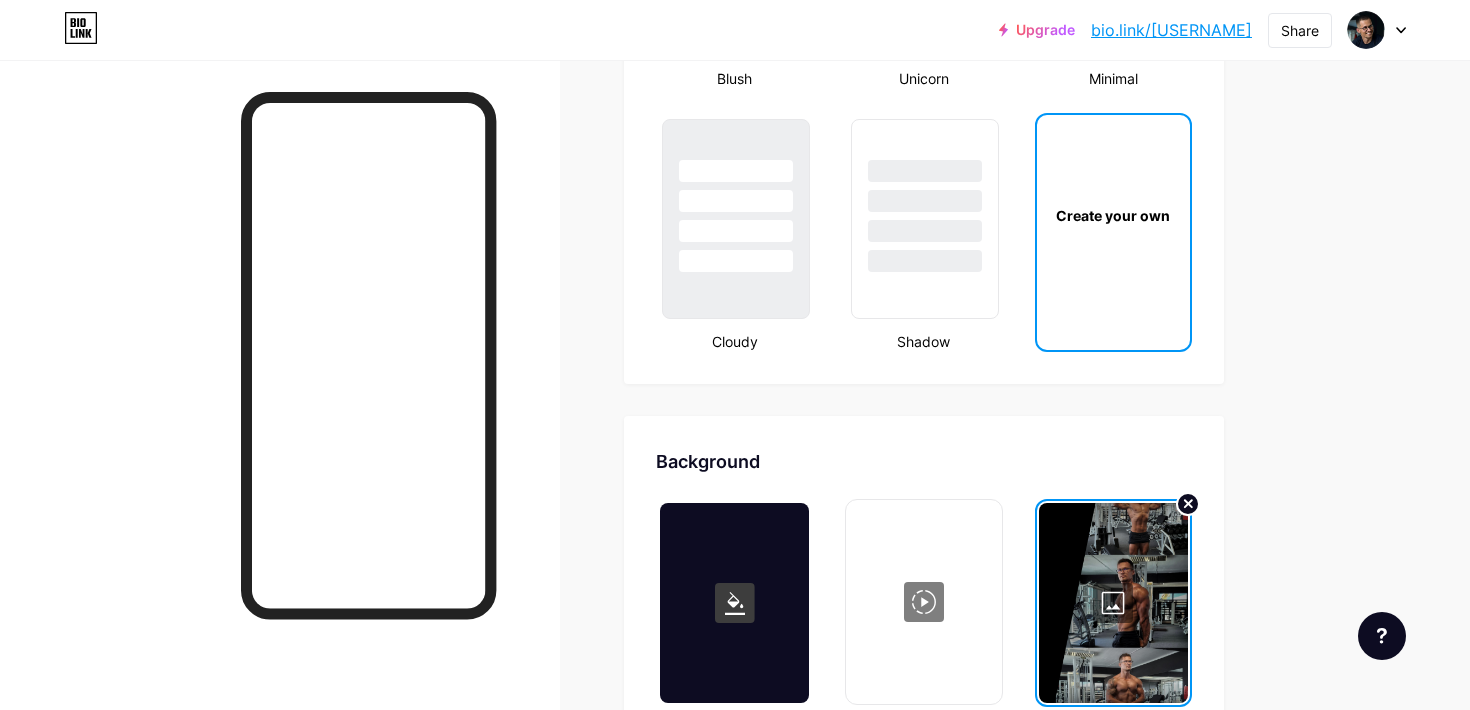 click at bounding box center (1113, 603) 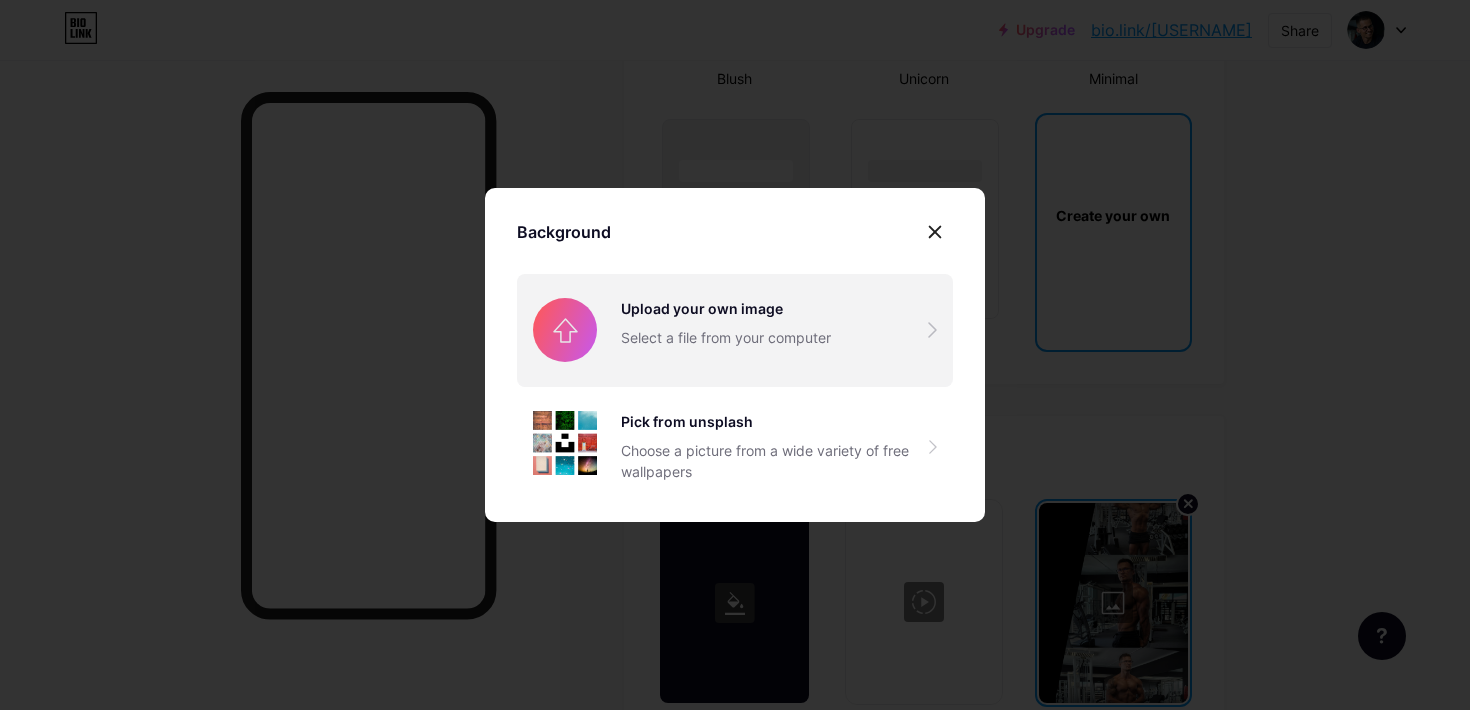 click at bounding box center [735, 330] 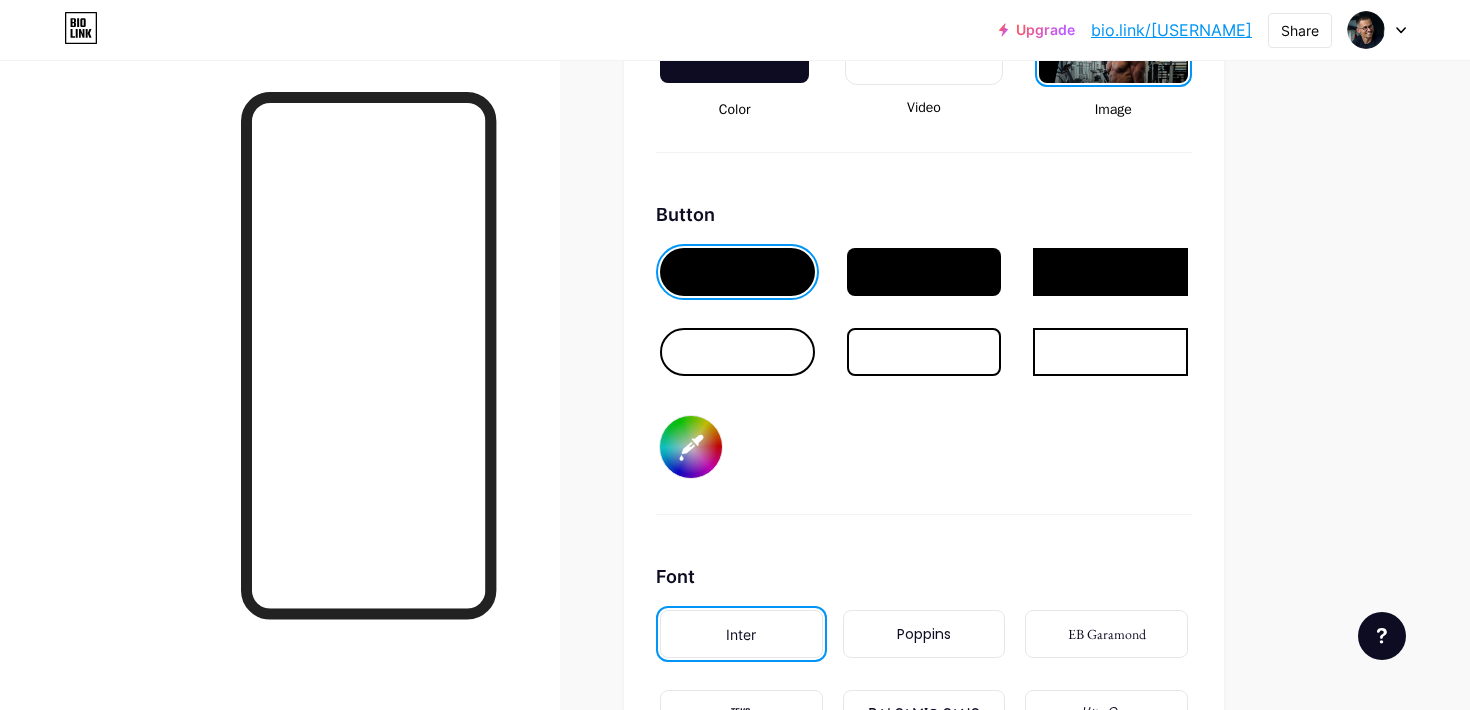 scroll, scrollTop: 2966, scrollLeft: 0, axis: vertical 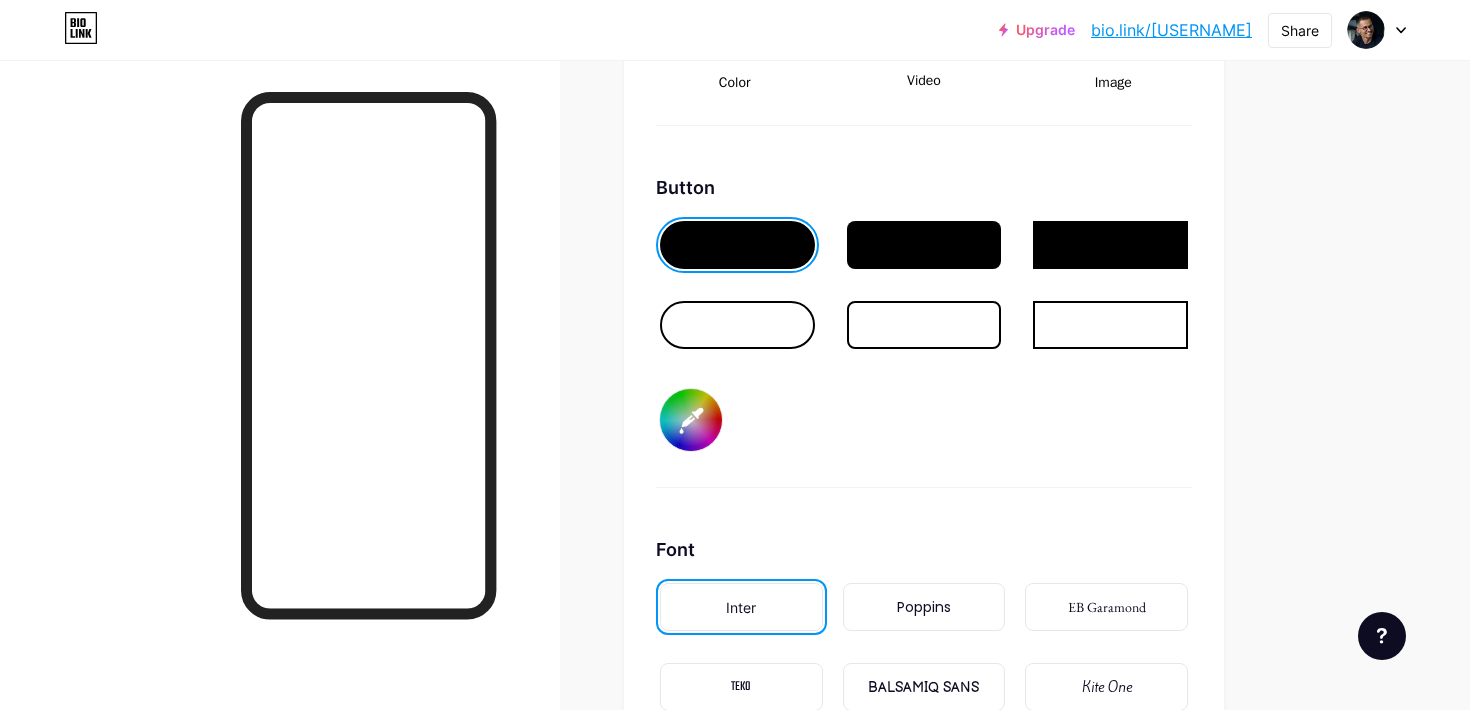 click at bounding box center [737, 325] 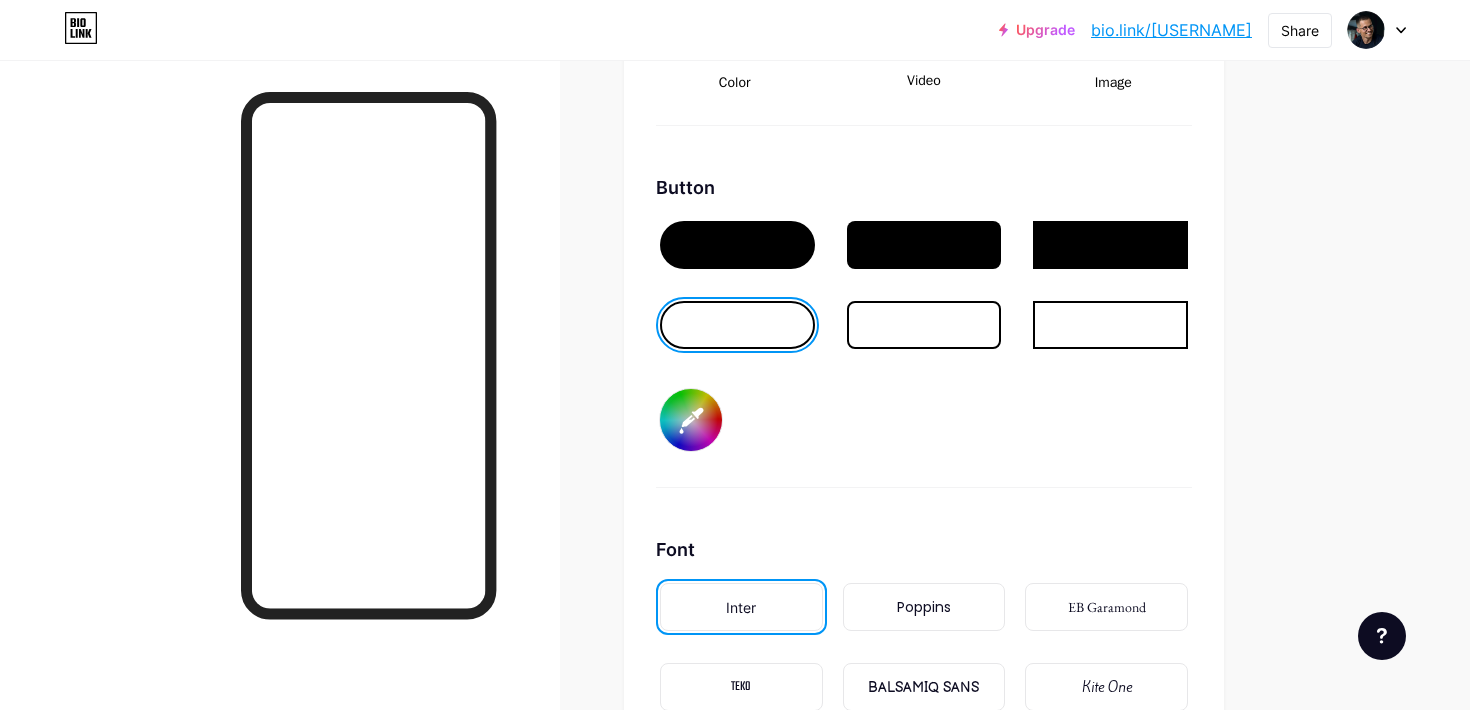 click at bounding box center [924, 325] 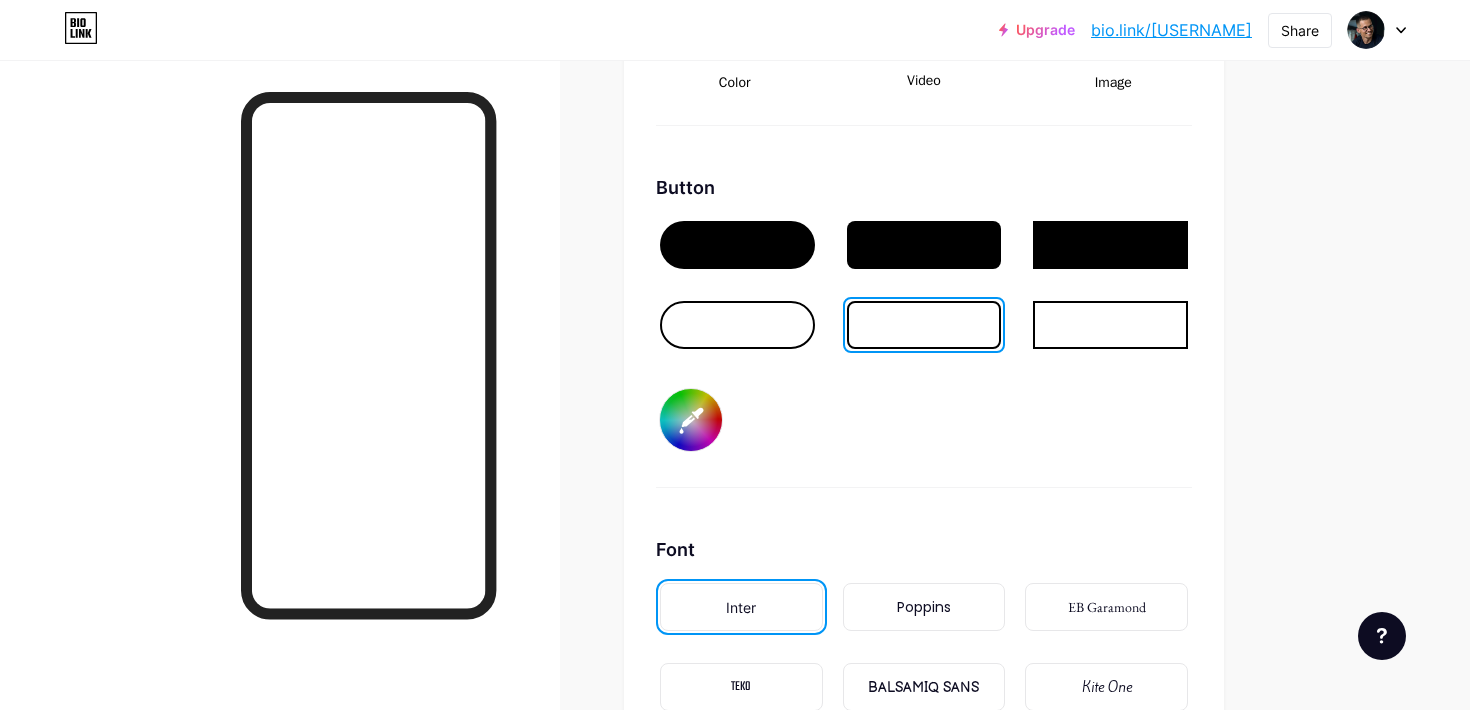 click at bounding box center (737, 325) 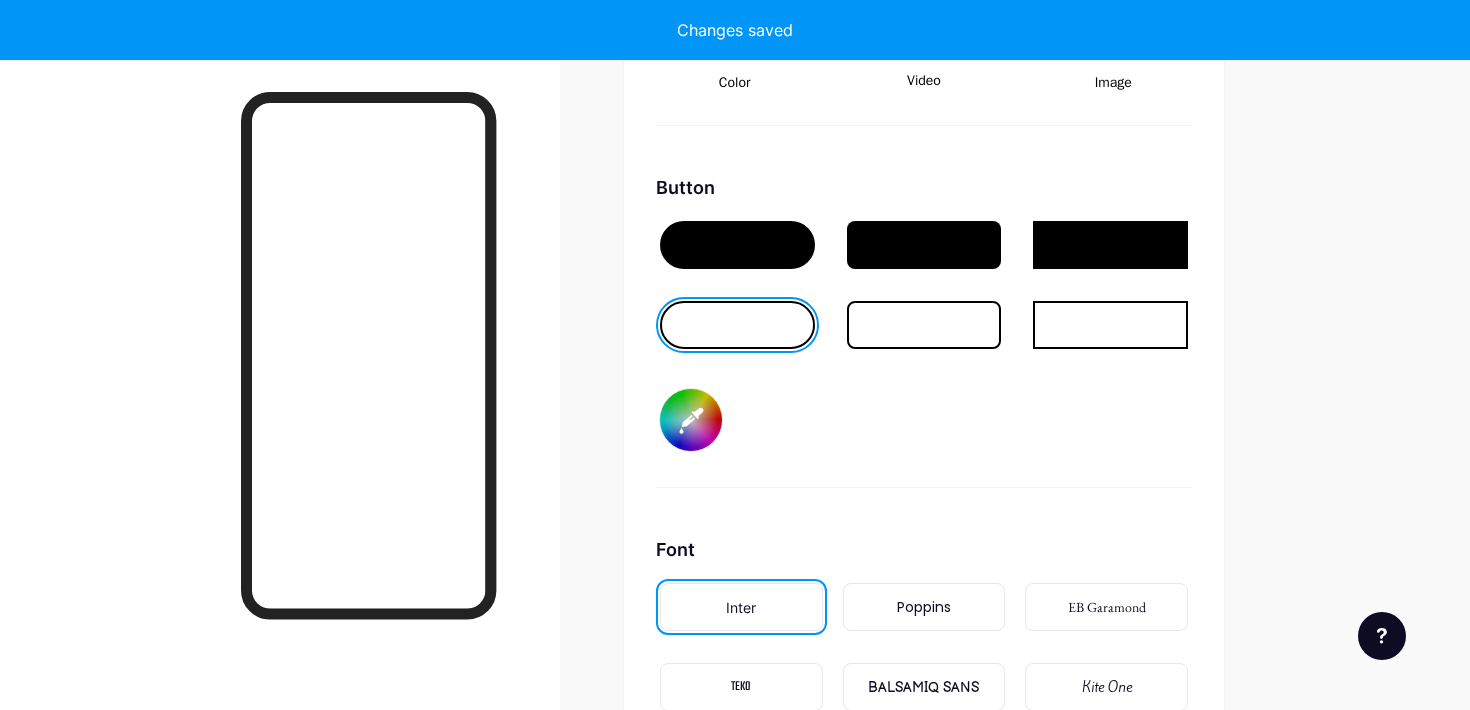 type on "#ffffff" 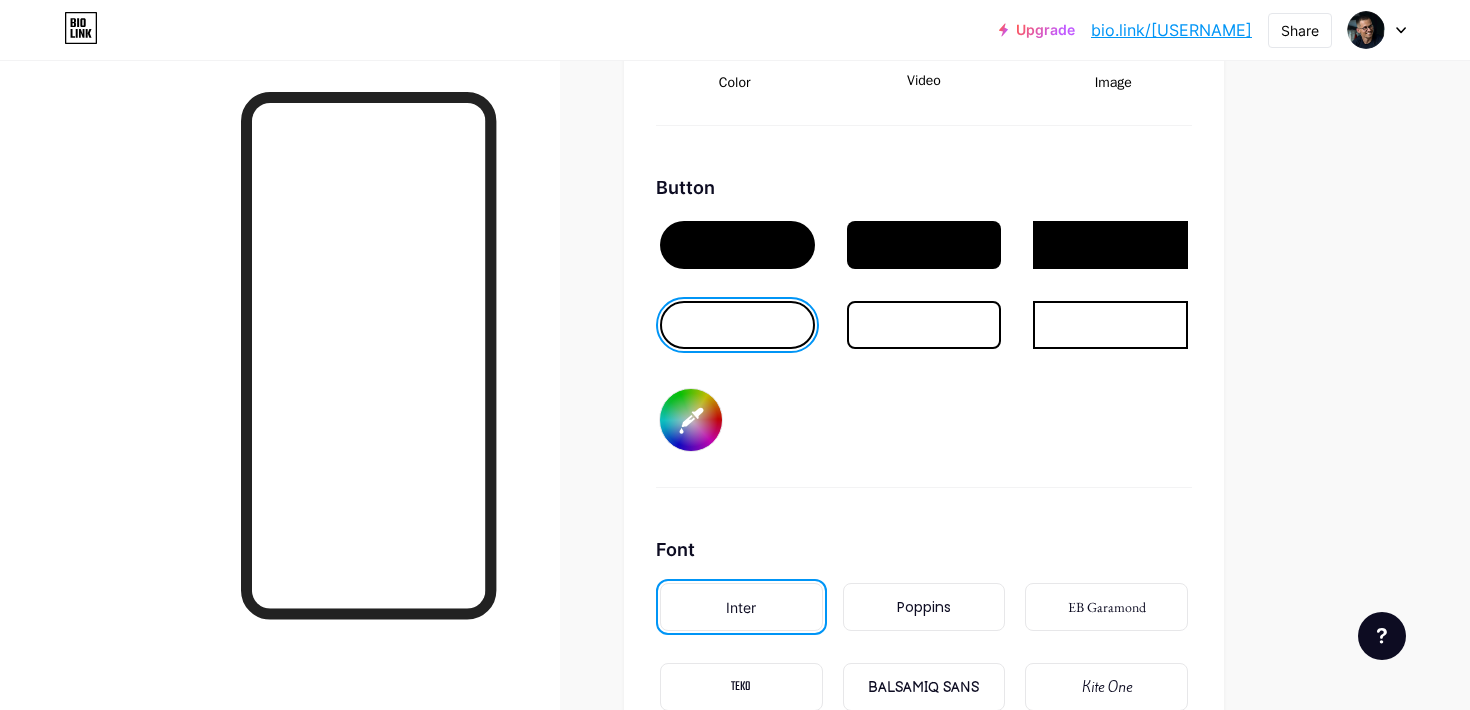 click on "#275ac8" at bounding box center [691, 420] 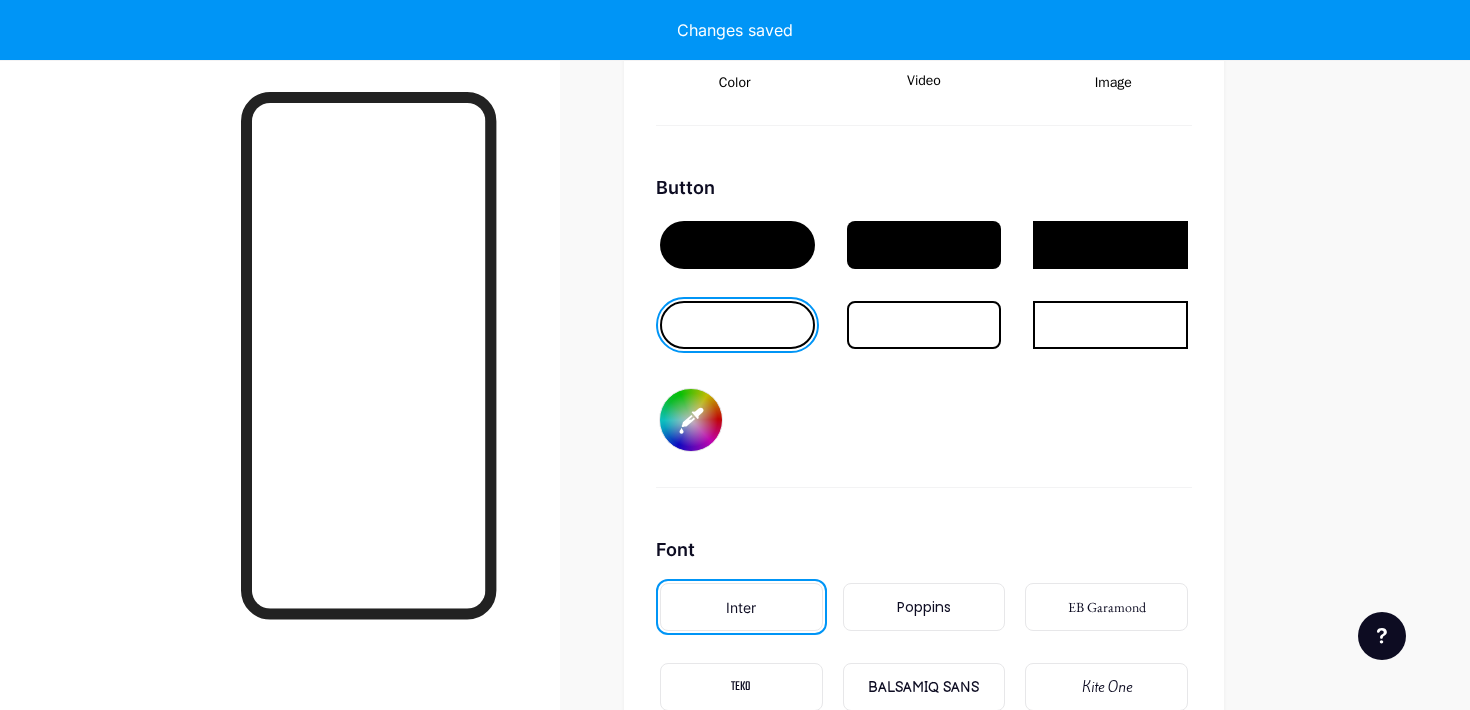 type on "#ffffff" 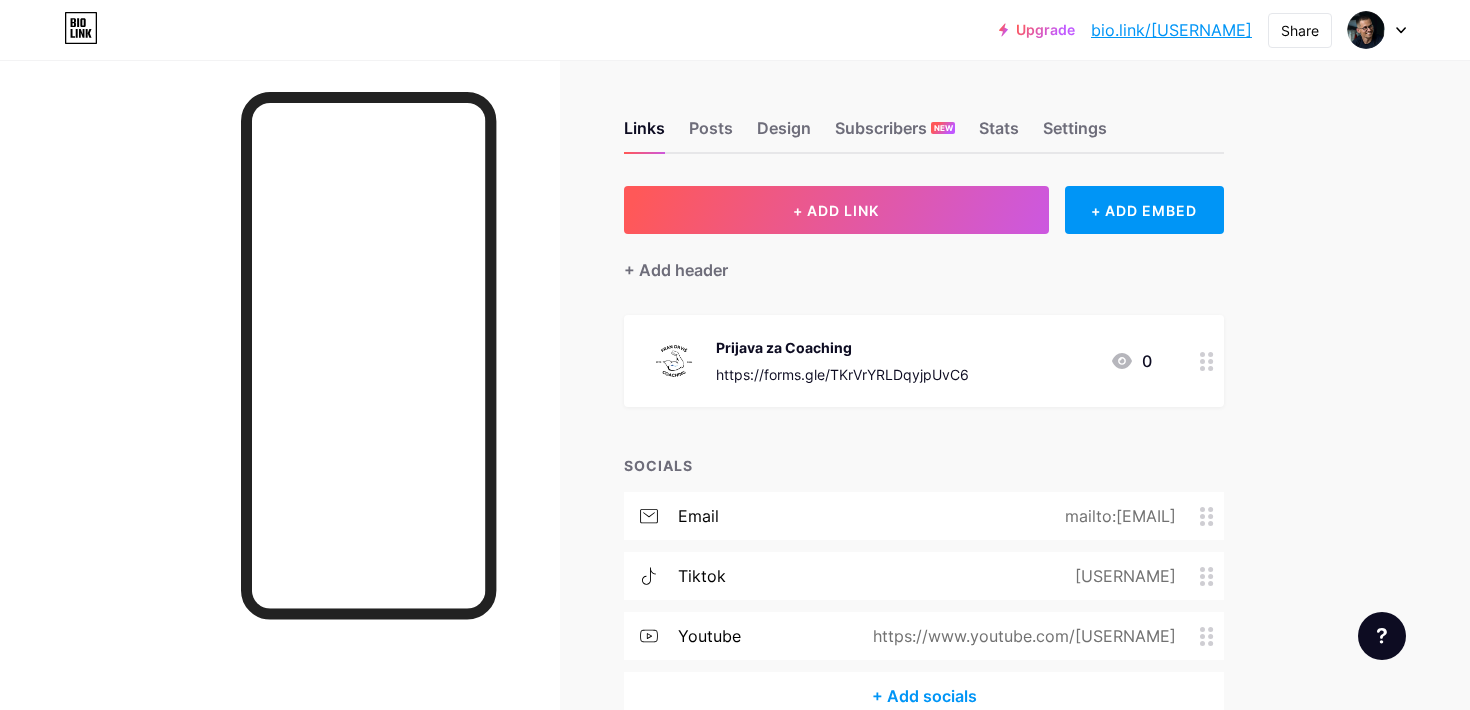 scroll, scrollTop: 0, scrollLeft: 0, axis: both 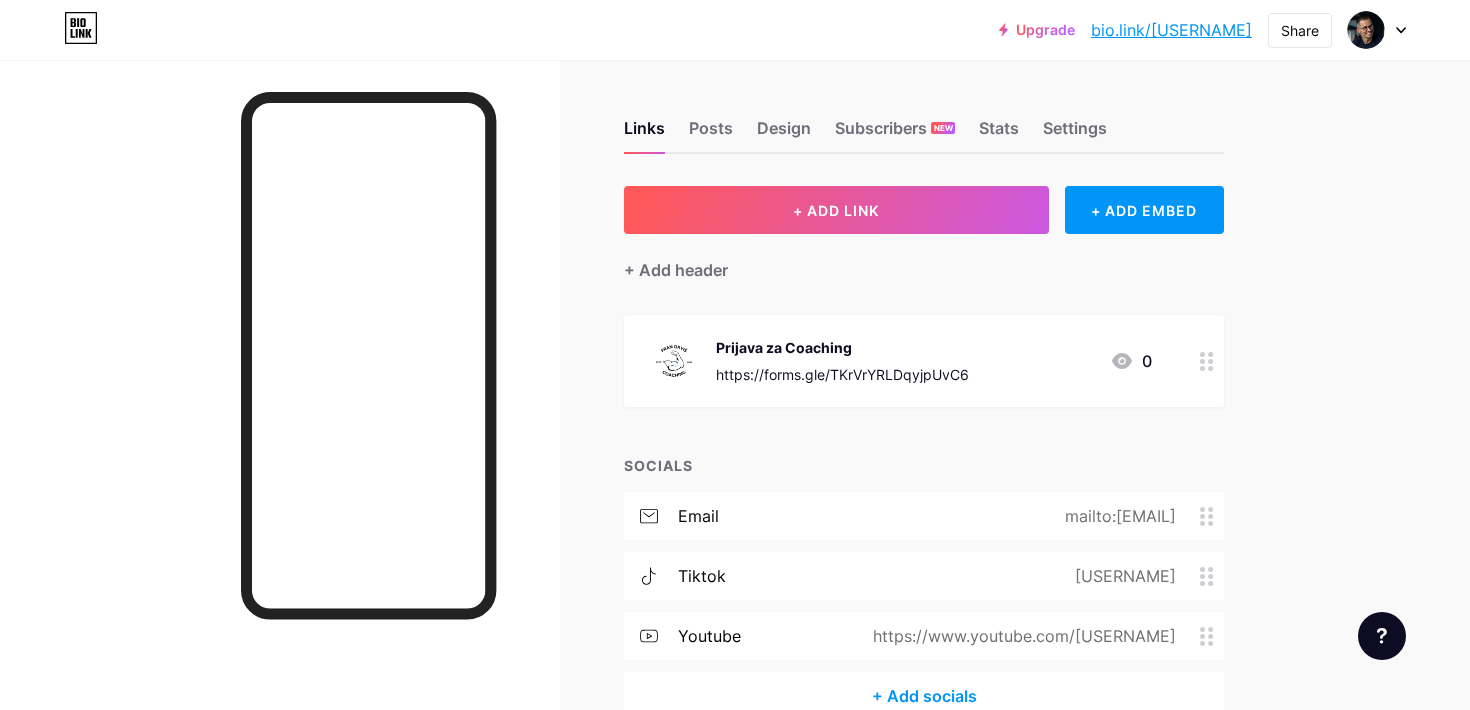 click on "bio.link/[USERNAME]" at bounding box center [1171, 30] 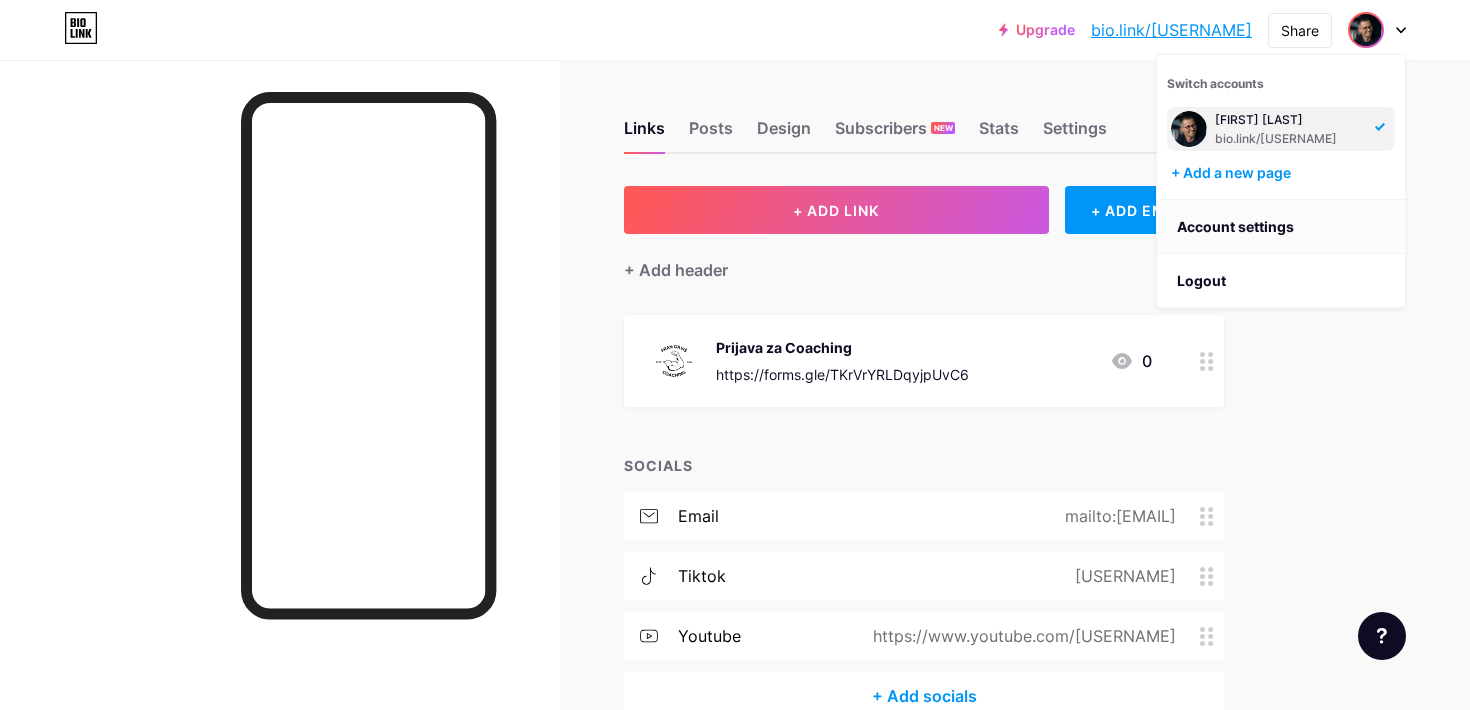 click on "Account settings" at bounding box center [1281, 227] 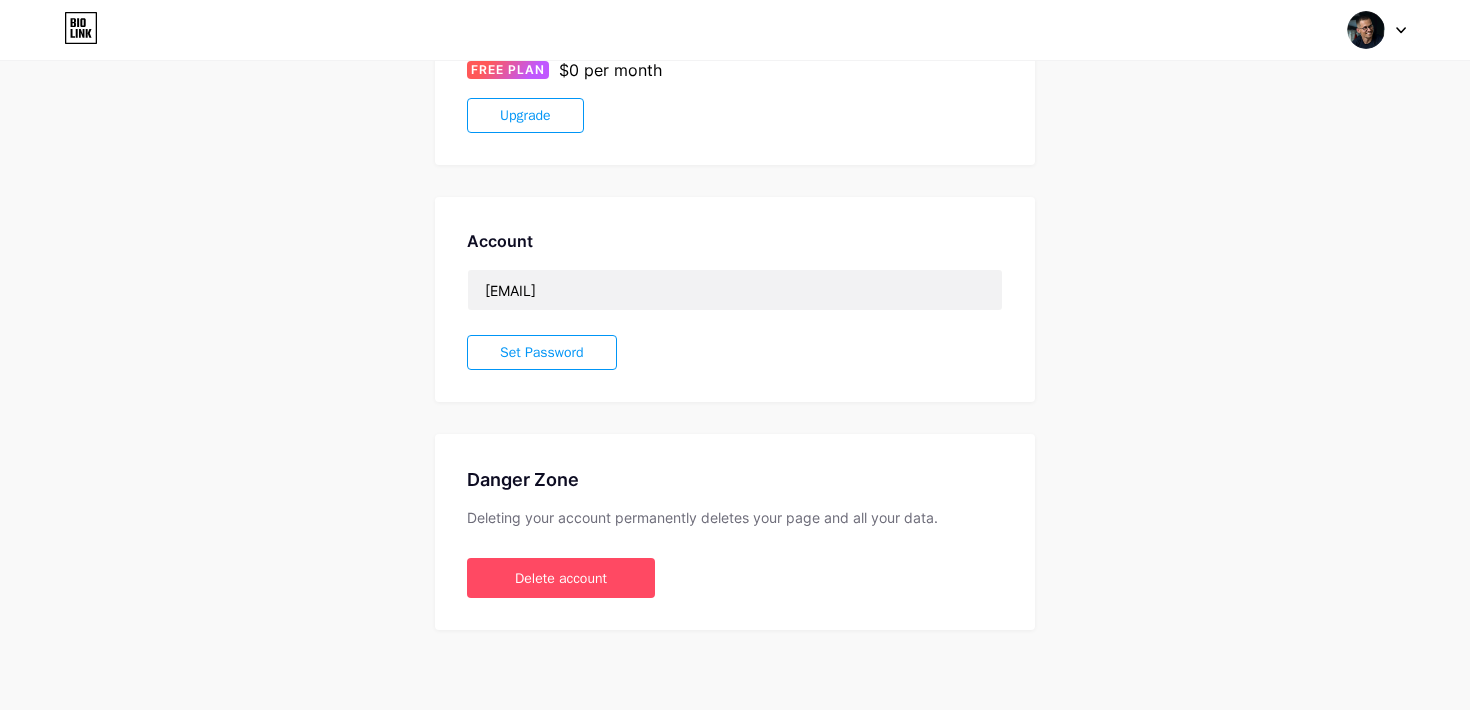scroll, scrollTop: 2, scrollLeft: 0, axis: vertical 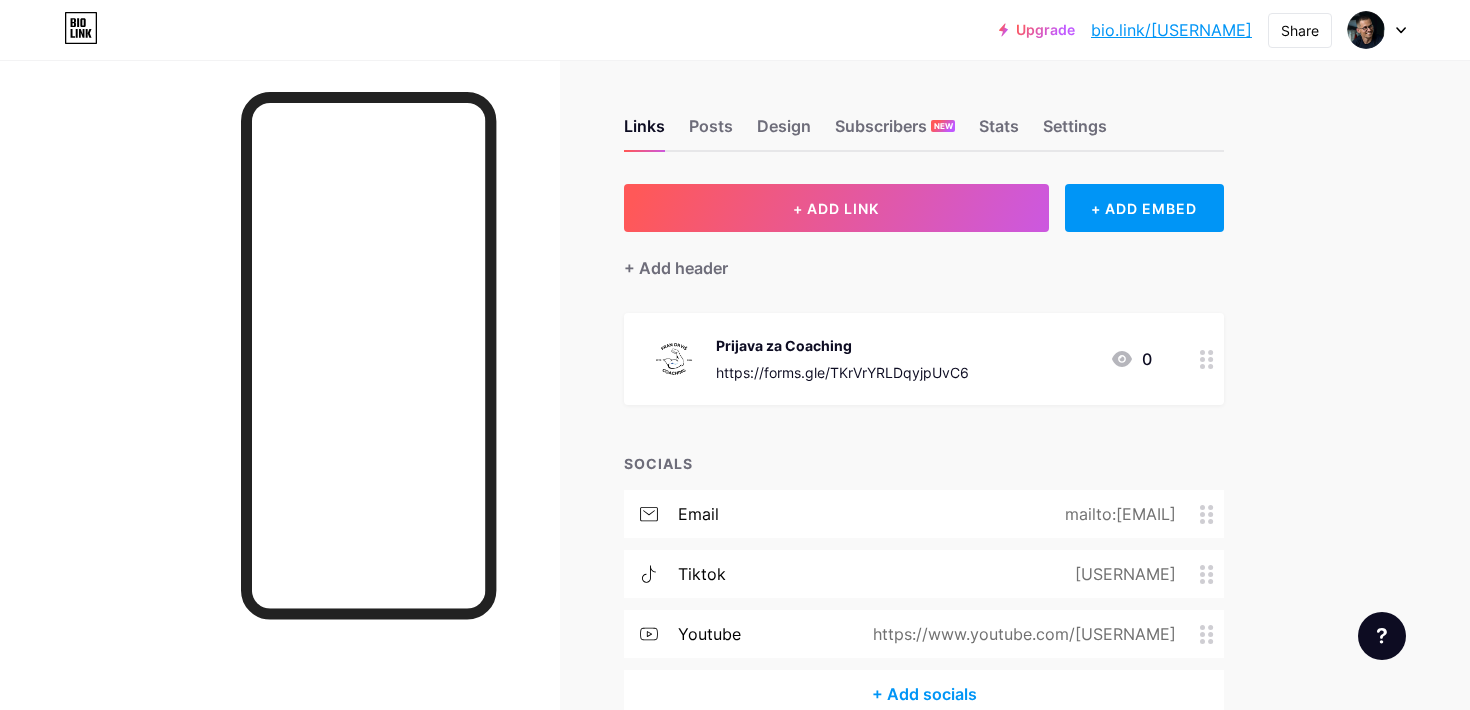 click on "Links
Posts
Design
Subscribers
NEW
Stats
Settings" at bounding box center [924, 117] 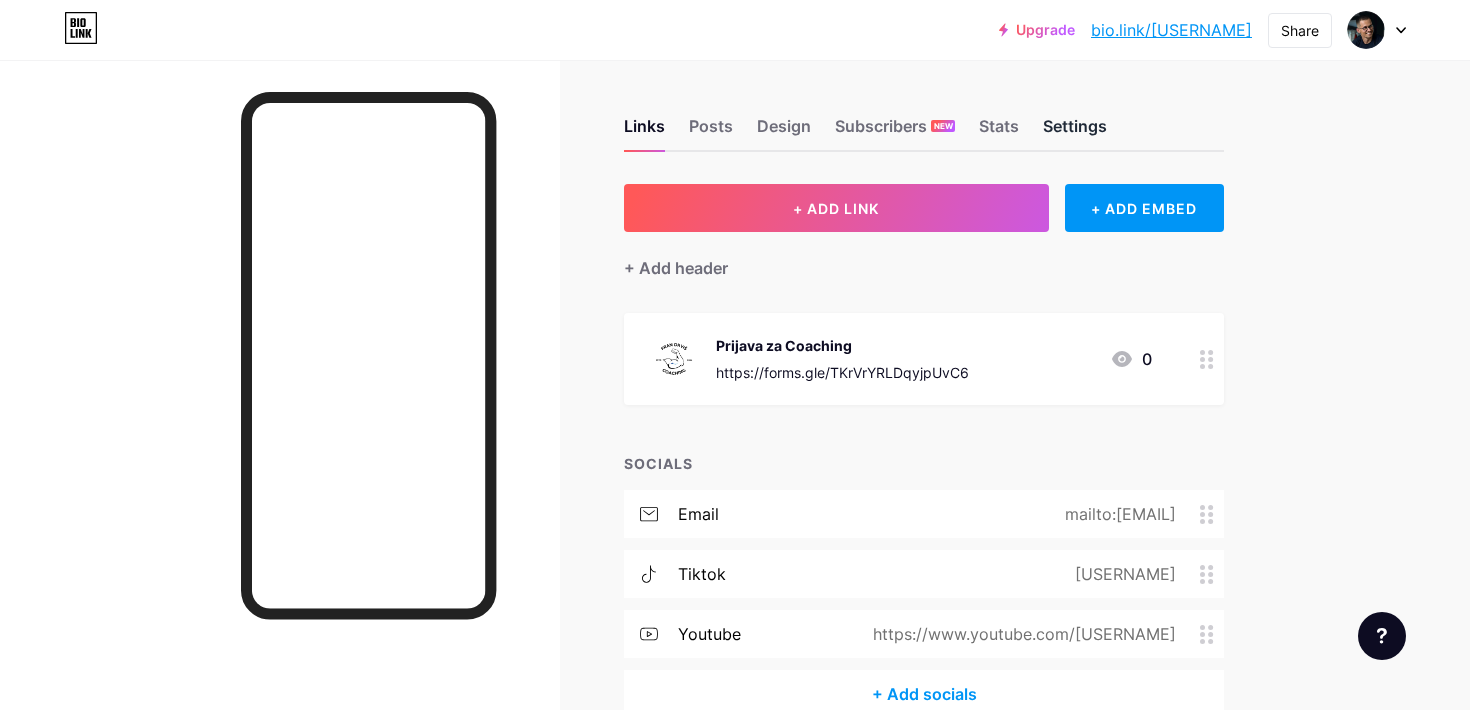click on "Settings" at bounding box center (1075, 132) 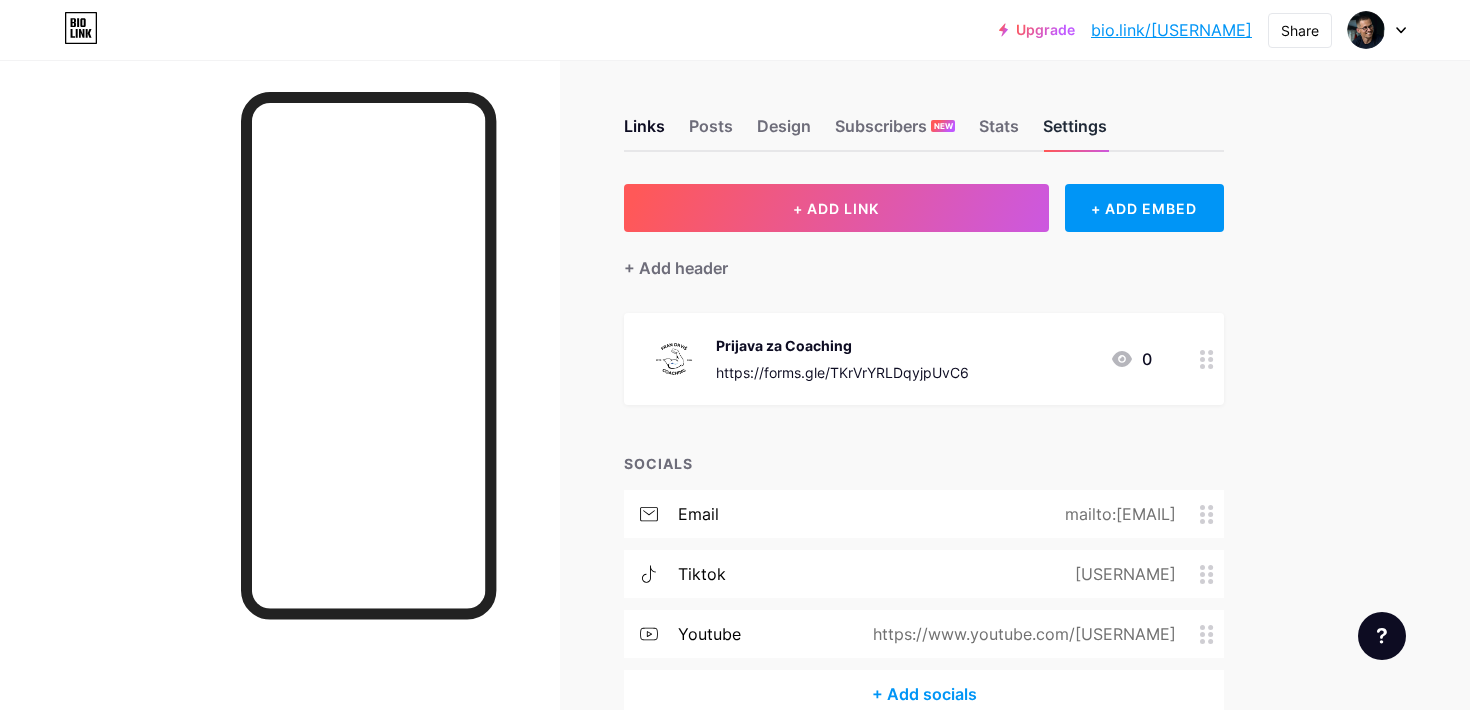 scroll, scrollTop: 0, scrollLeft: 0, axis: both 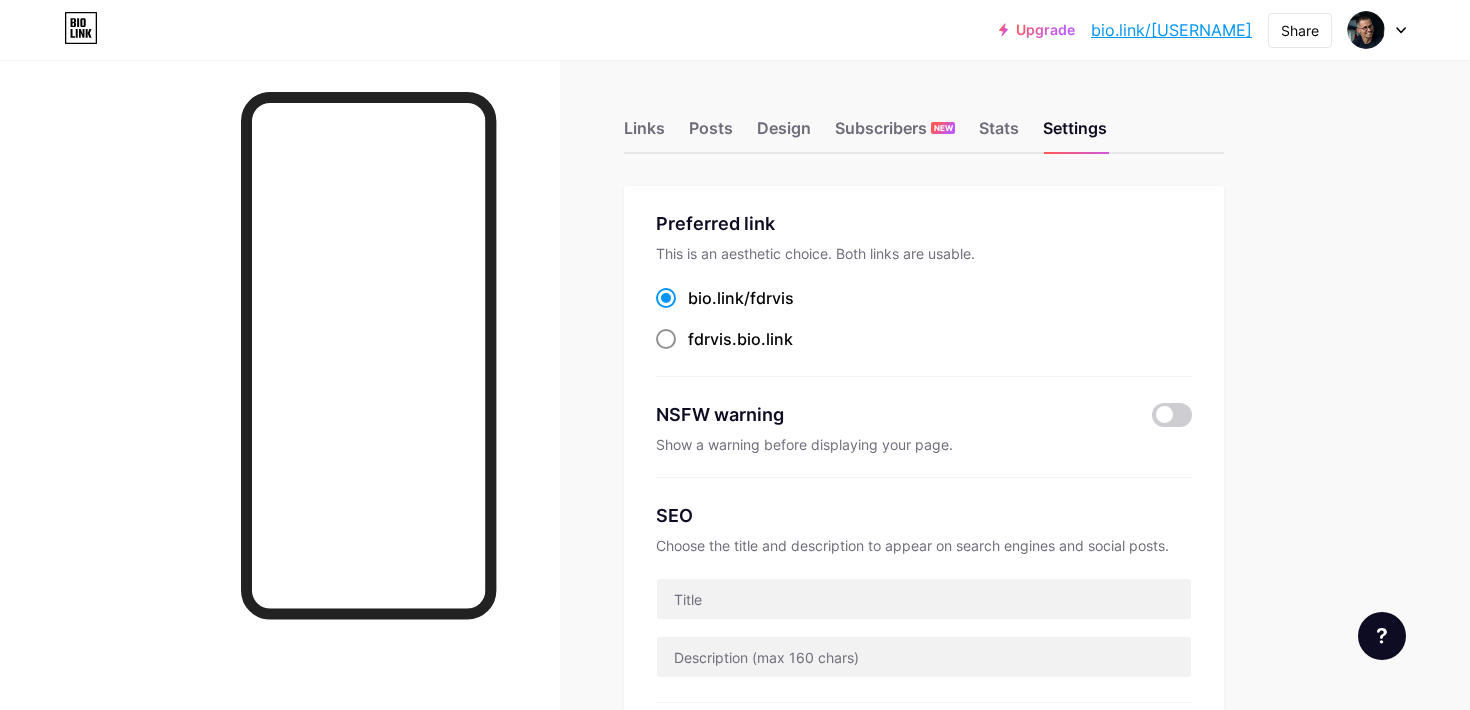 click on "[USERNAME] .bio.link" at bounding box center (740, 339) 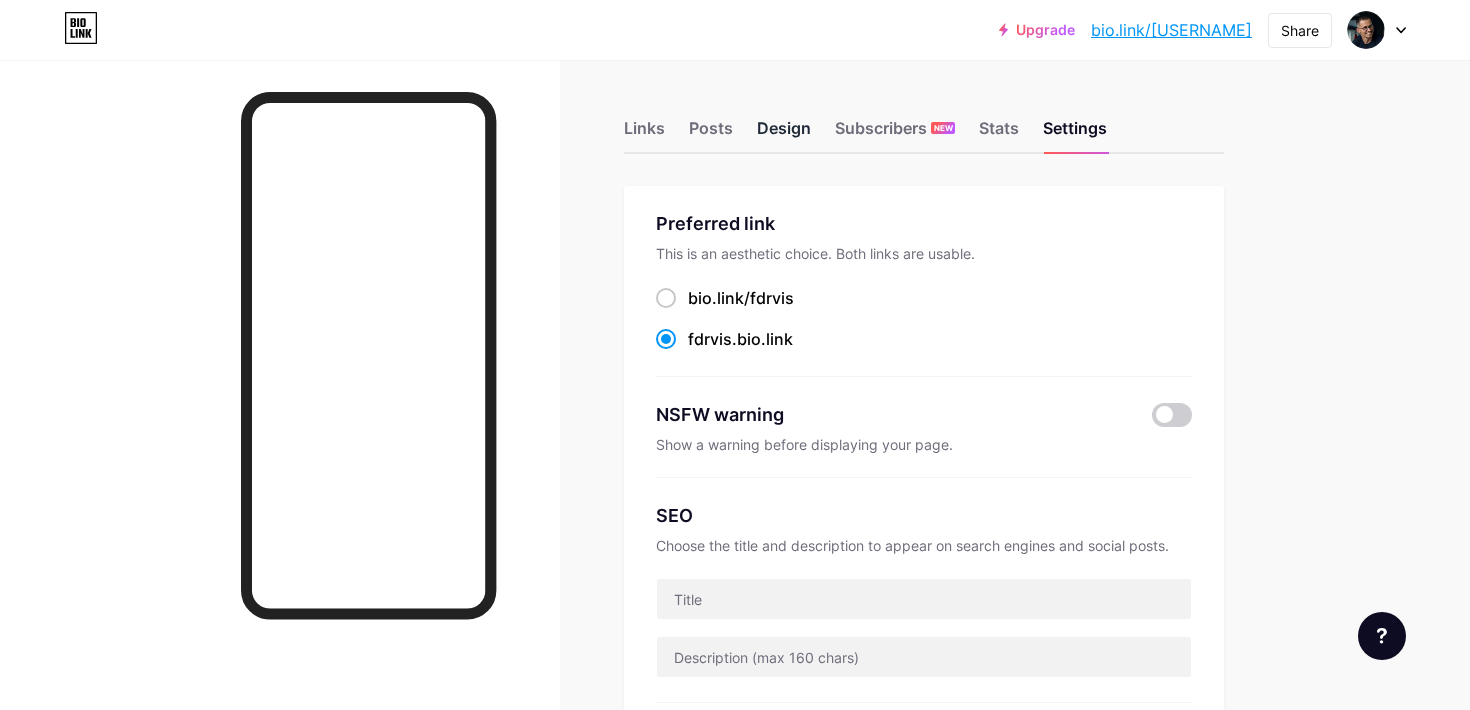 click on "Design" at bounding box center [784, 134] 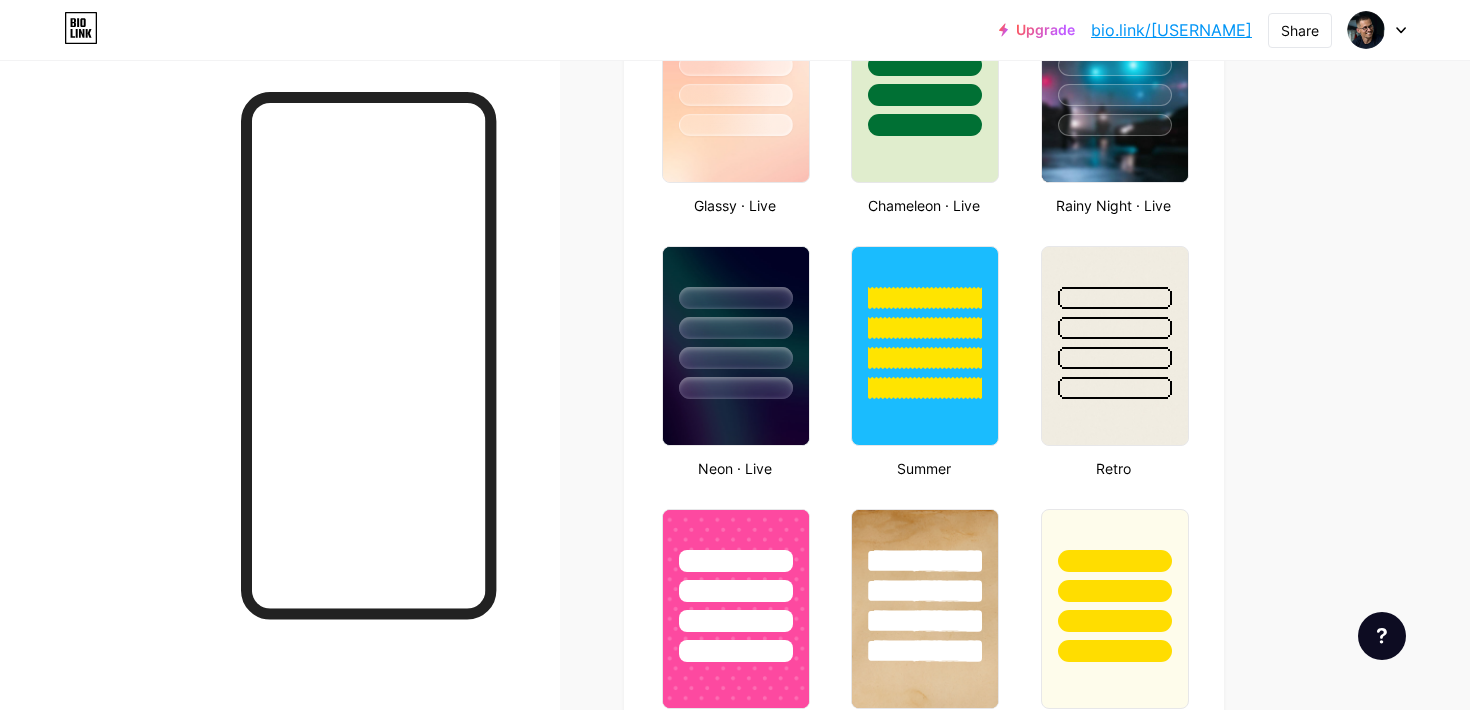 scroll, scrollTop: 1528, scrollLeft: 0, axis: vertical 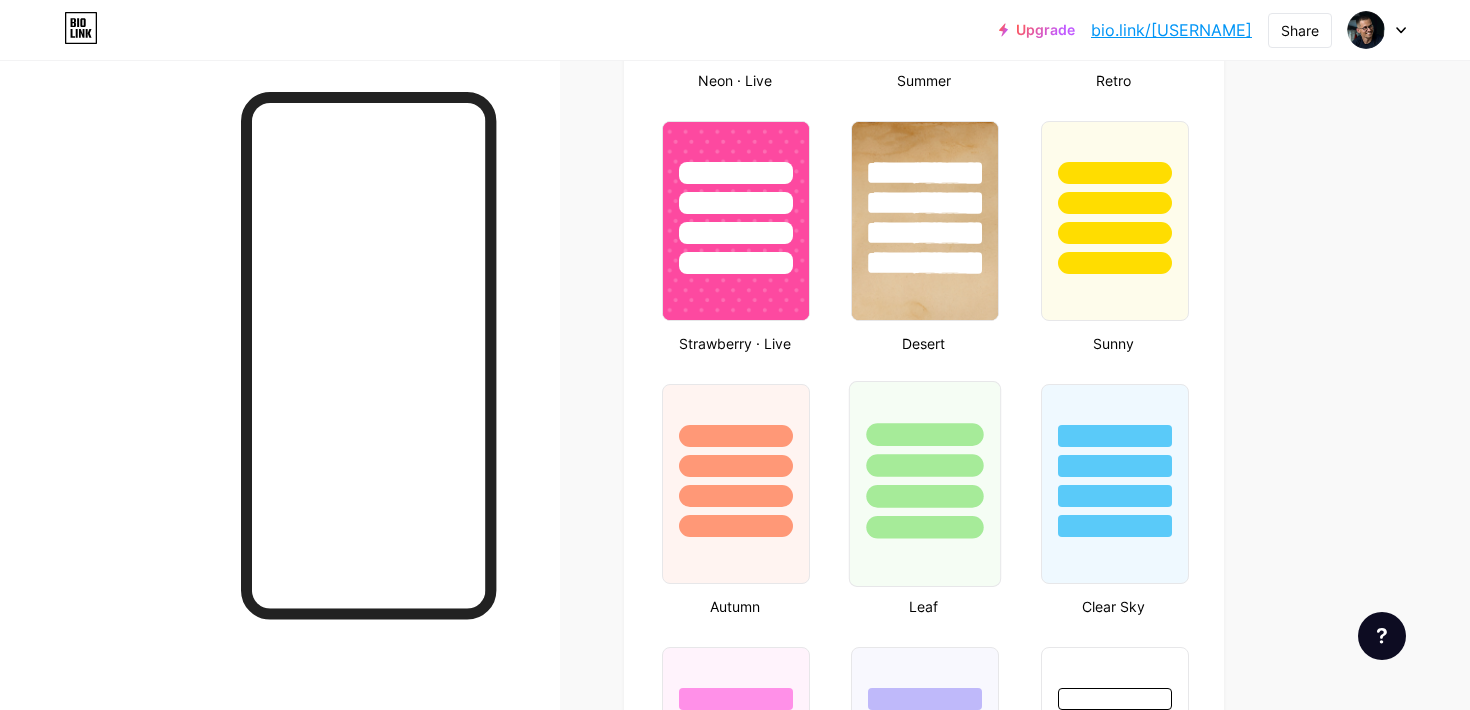 type on "#000000" 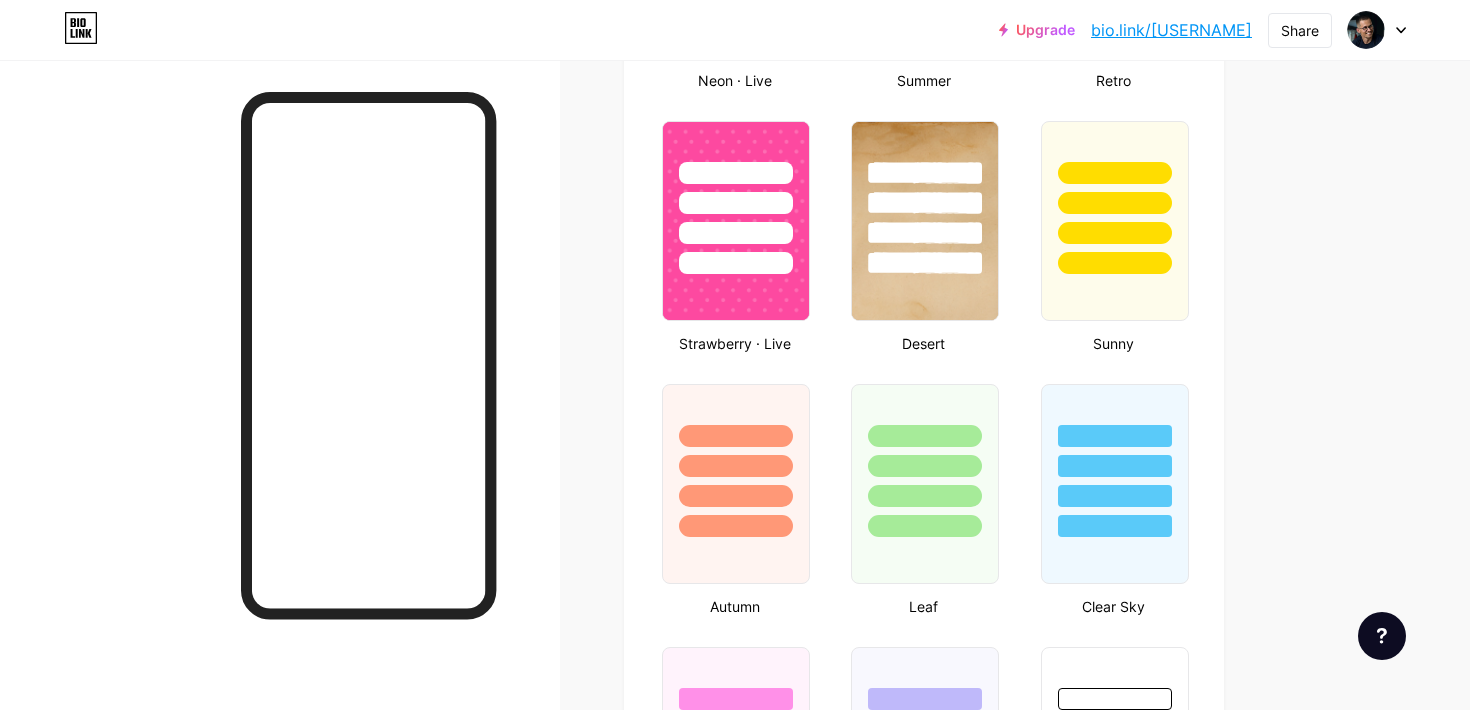 click on "Links
Posts
Design
Subscribers
NEW
Stats
Settings     Profile   [FIRST] [LAST]     Online Fitness Coaching                   Themes   Link in bio   Blog   Shop       Basics       Carbon       Xmas 23       Pride       Glitch       Winter · Live       Glassy · Live       Chameleon · Live       Rainy Night · Live       Neon · Live       Summer       Retro       Strawberry · Live       Desert       Sunny       Autumn       Leaf       Clear Sky       Blush       Unicorn       Minimal       Cloudy       Shadow     Create your own           Changes saved     Background         Color           Video                   Image           Button       #000000   Font   Inter Poppins EB Garamond TEKO BALSAMIQ SANS Kite One PT Sans Quicksand DM Sans     #ffffff   Changes saved     Position to display socials                 Top                     Bottom
Disable Bio Link branding
Changes saved" at bounding box center (654, 789) 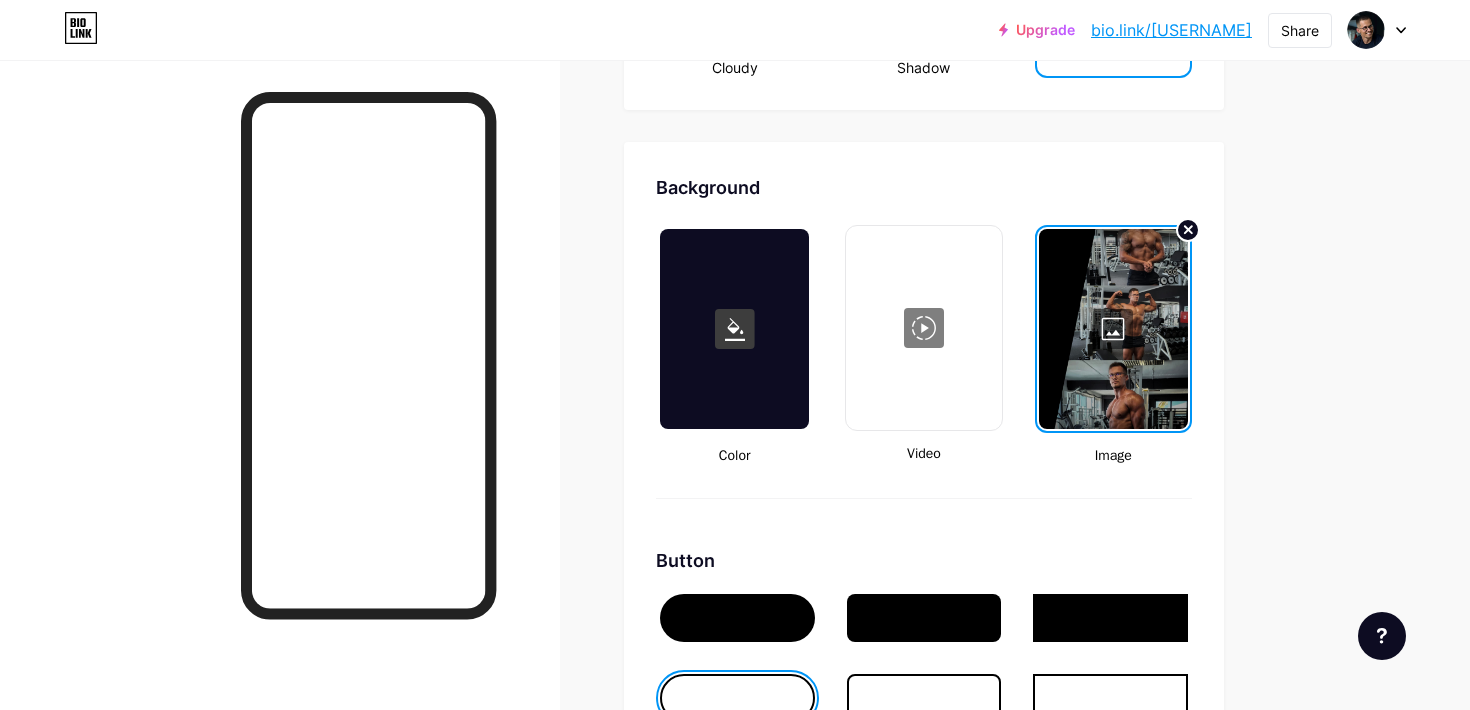scroll, scrollTop: 2267, scrollLeft: 0, axis: vertical 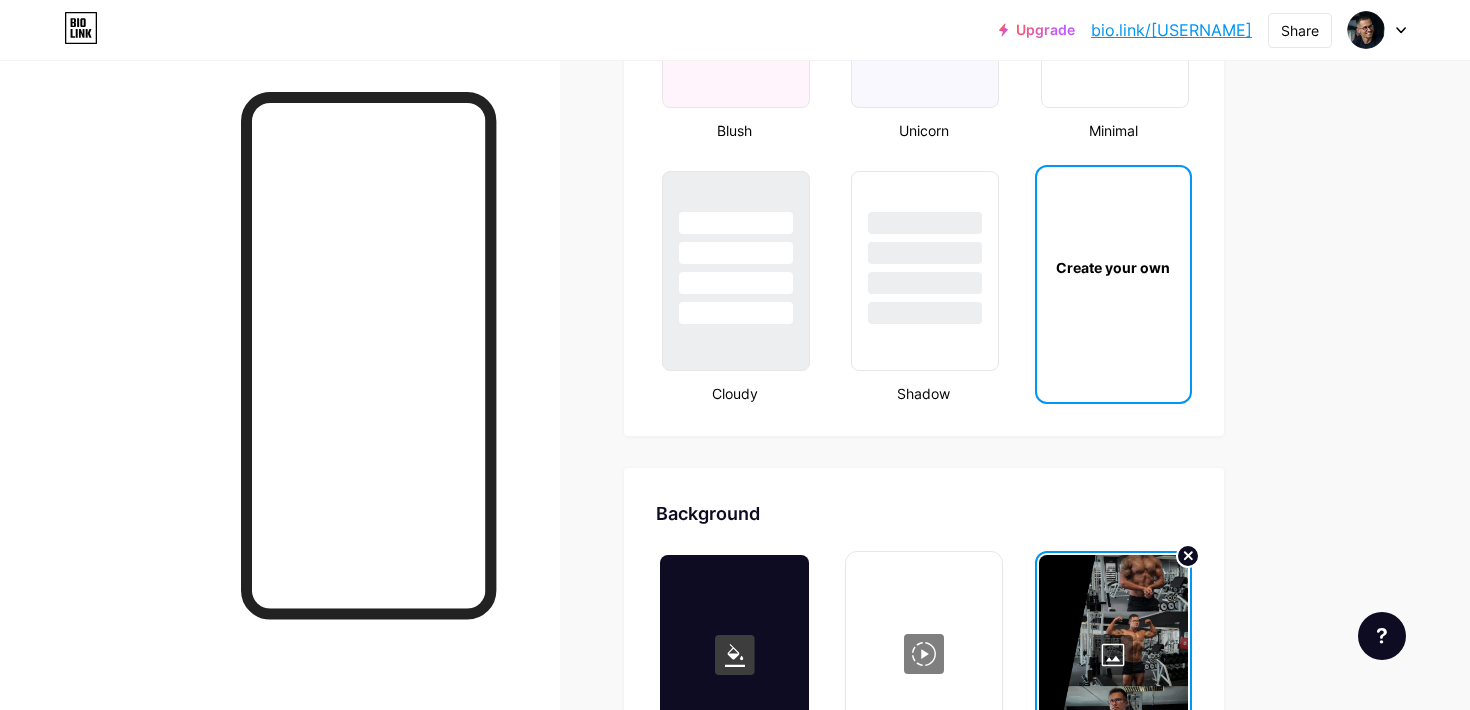 click at bounding box center [1113, 655] 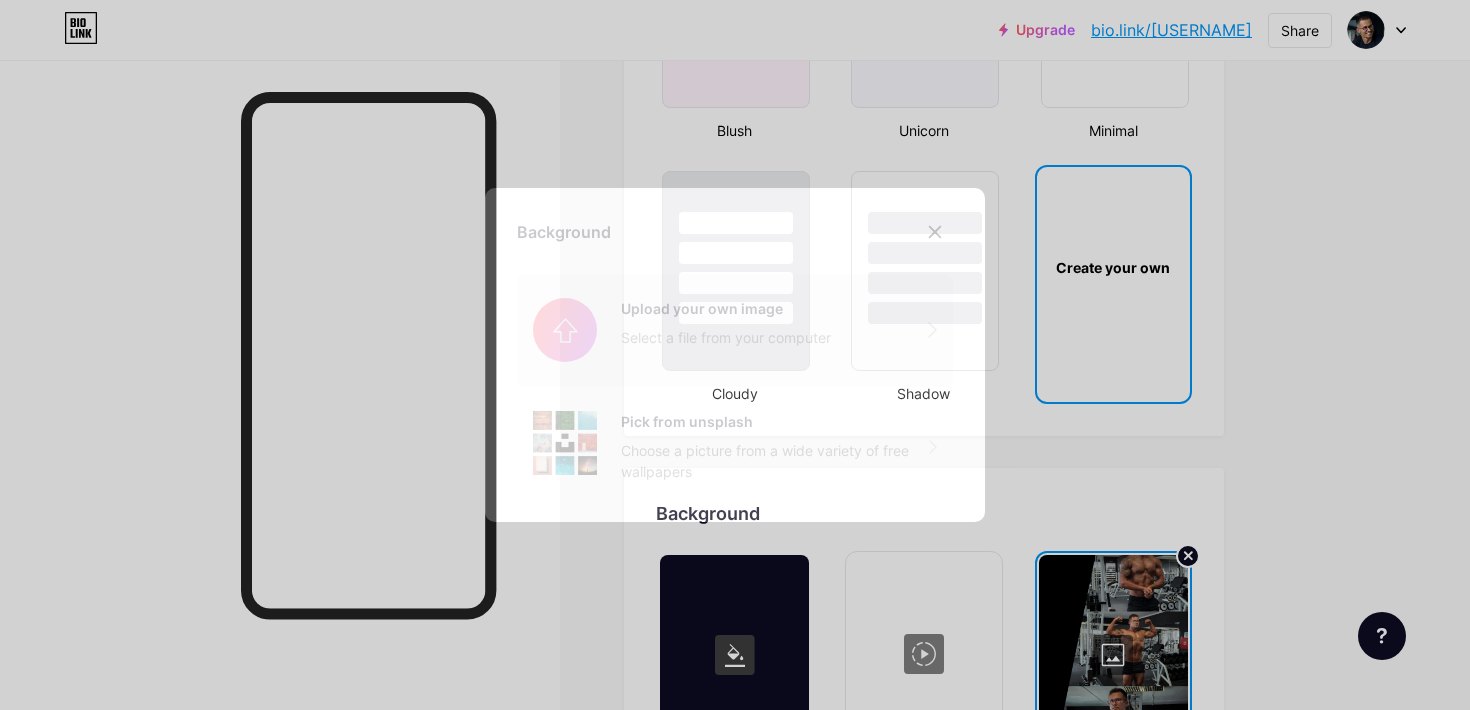 click at bounding box center [735, 330] 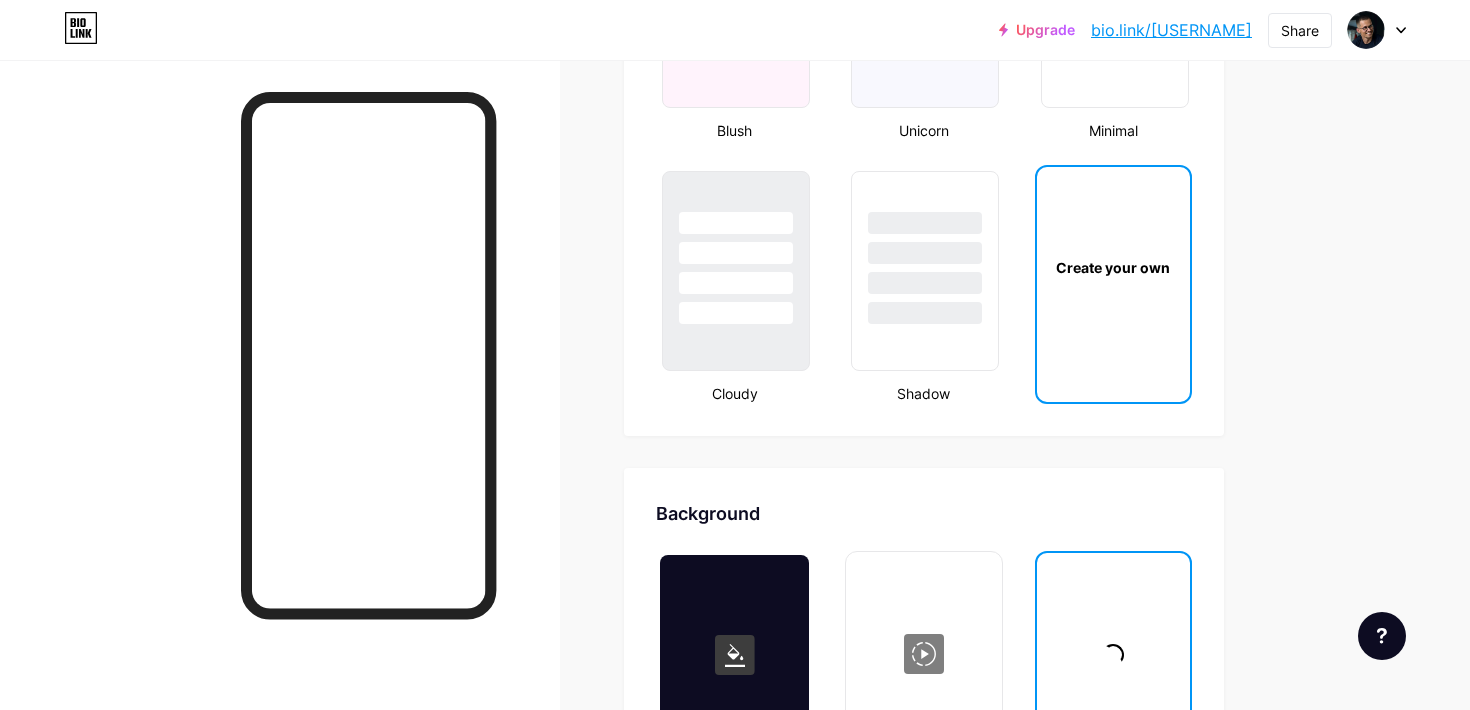 type on "#000000" 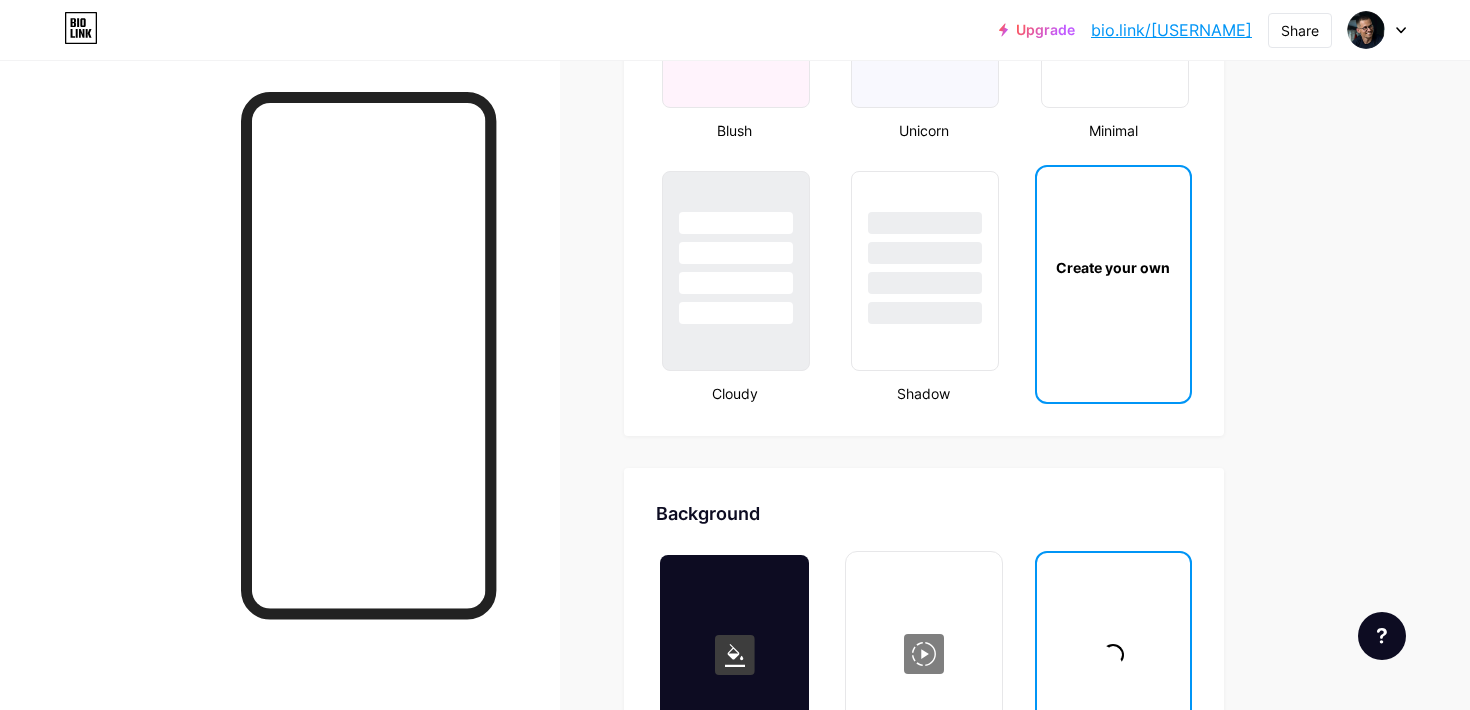 type on "#ffffff" 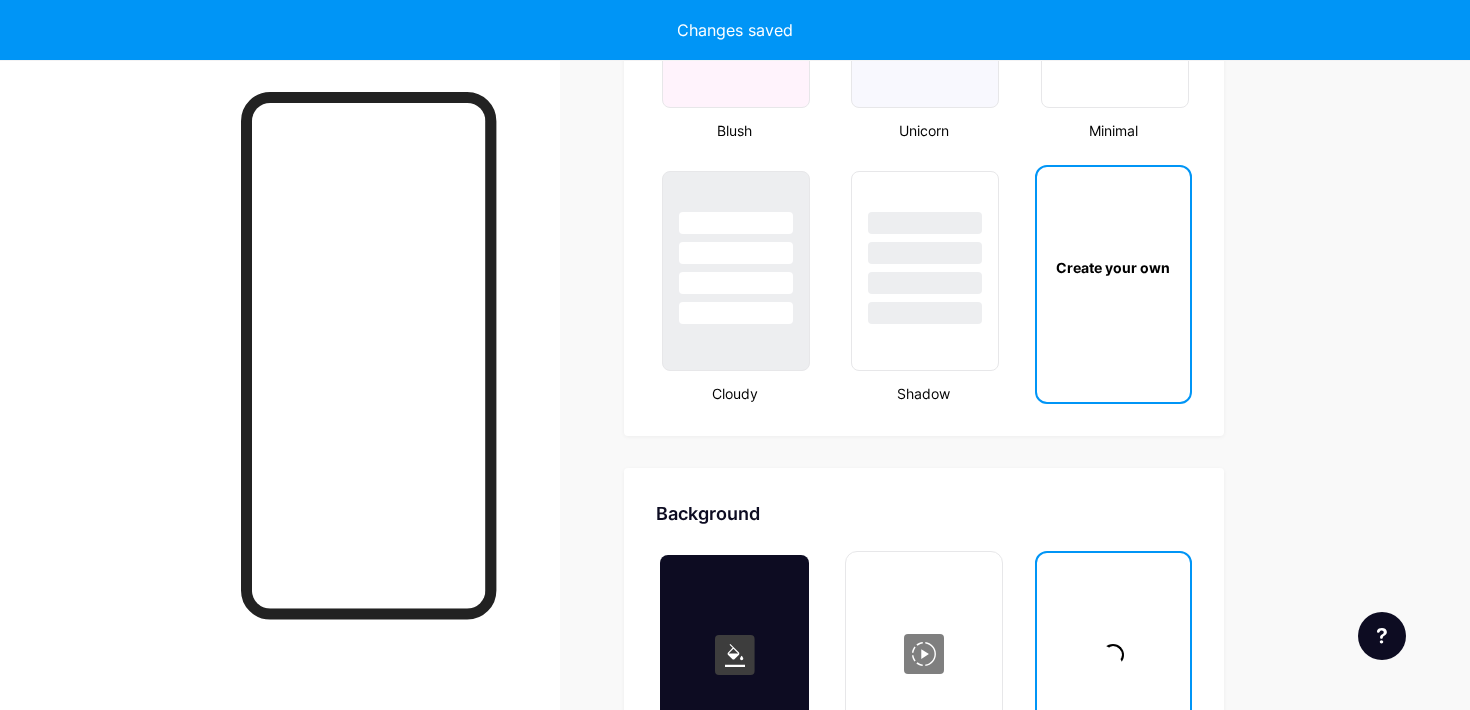 type on "#000000" 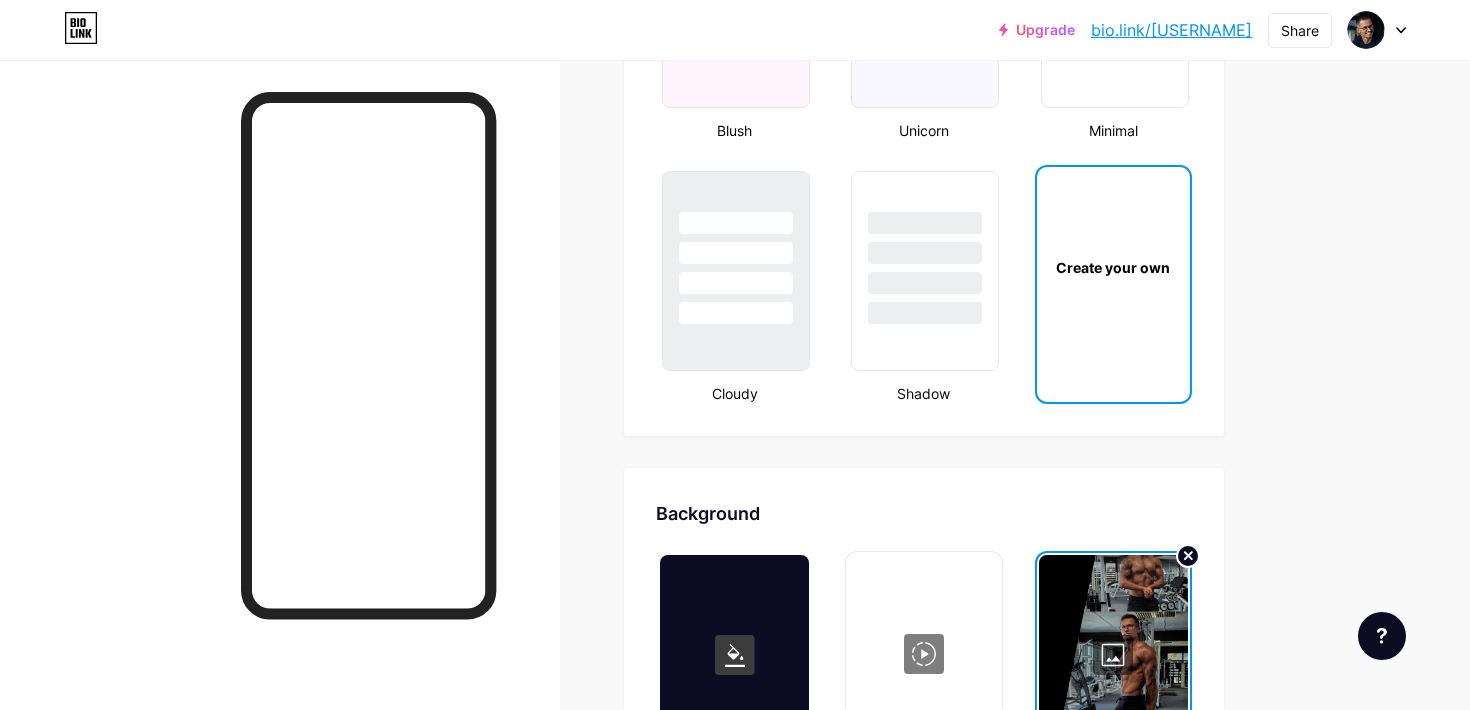 type on "#000000" 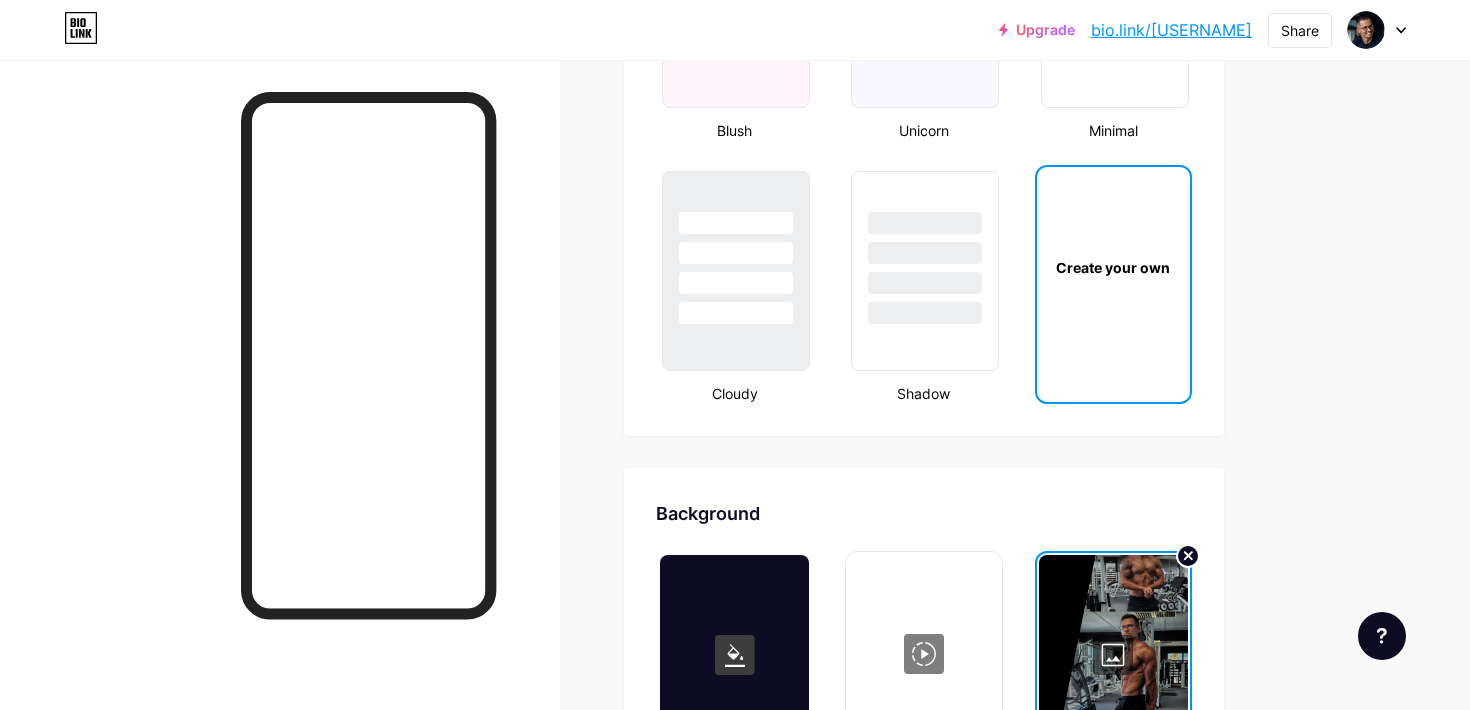 type on "#ffffff" 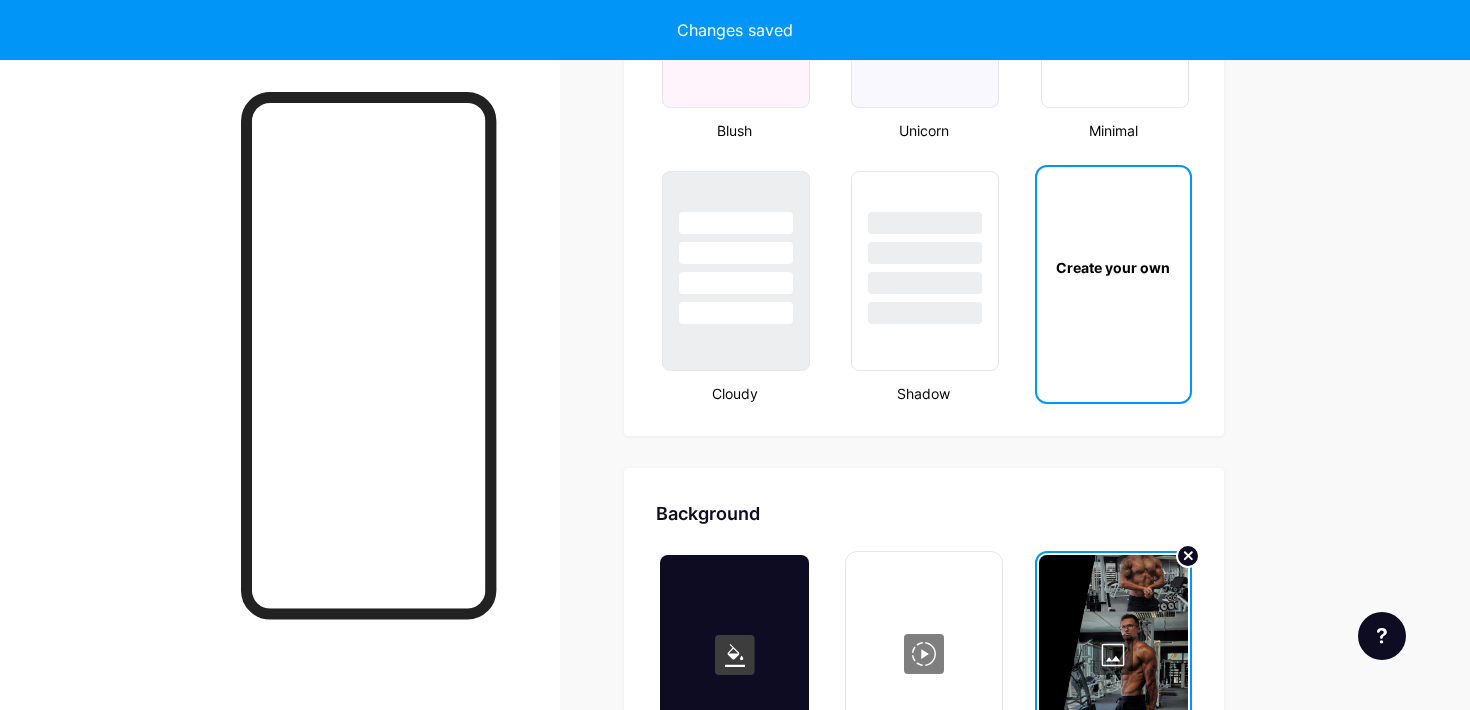 type on "#000000" 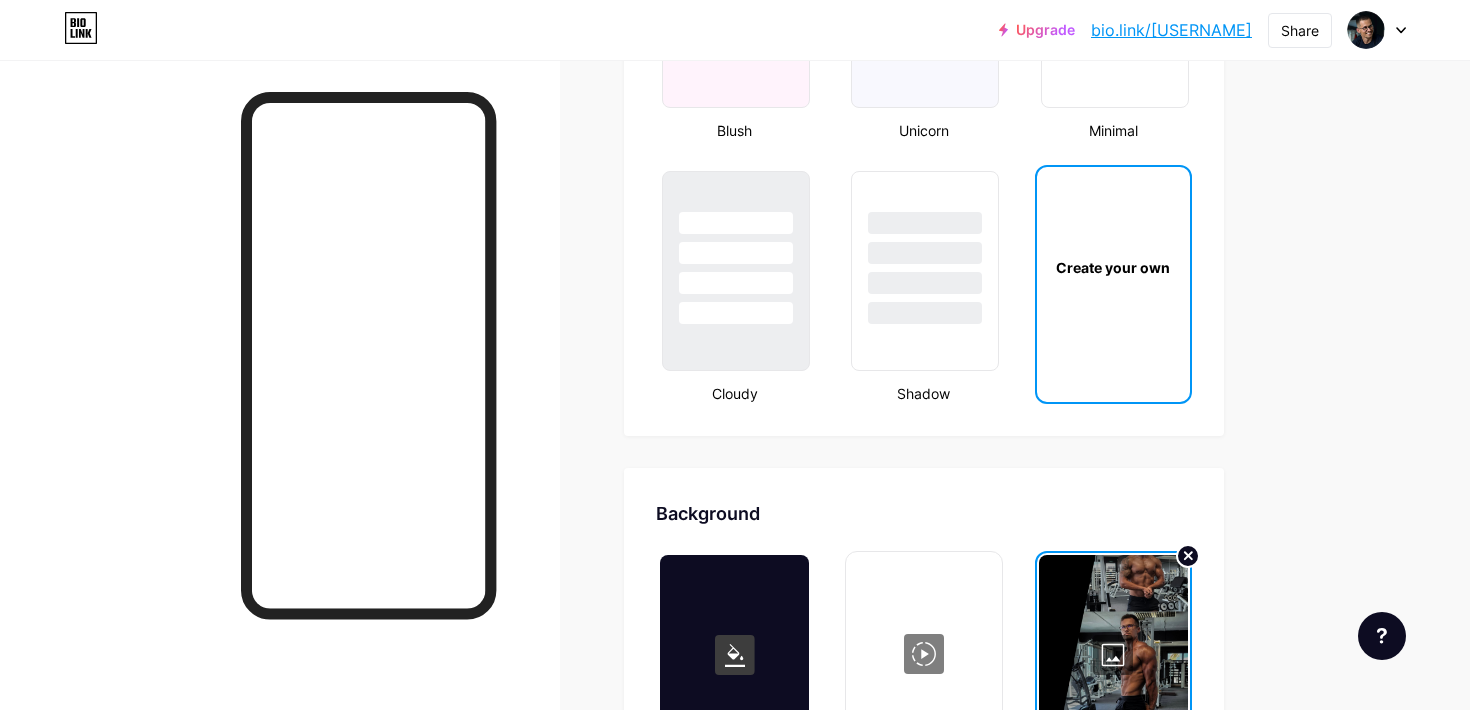 click on "Upgrade   bio.link/fdrvis...   bio.link/fdrvis   Share               Switch accounts     Fran Drviš   bio.link/fdrvis       + Add a new page        Account settings   Logout   Link Copied
Links
Posts
Design
Subscribers
NEW
Stats
Settings     Profile   Fran Drviš     Online Fitness Coaching                   Themes   Link in bio   Blog   Shop       Basics       Carbon       Xmas 23       Pride       Glitch       Winter · Live       Glassy · Live       Chameleon · Live       Rainy Night · Live       Neon · Live       Summer       Retro       Strawberry · Live       Desert       Sunny       Autumn       Leaf       Clear Sky       Blush       Unicorn       Minimal       Cloudy       Shadow     Create your own           Changes saved     Background         Color           Video                   Image           Button       #000000   Font   Inter Poppins EB Garamond TEKO BALSAMIQ SANS Kite One PT Sans DM Sans" at bounding box center (735, 20) 